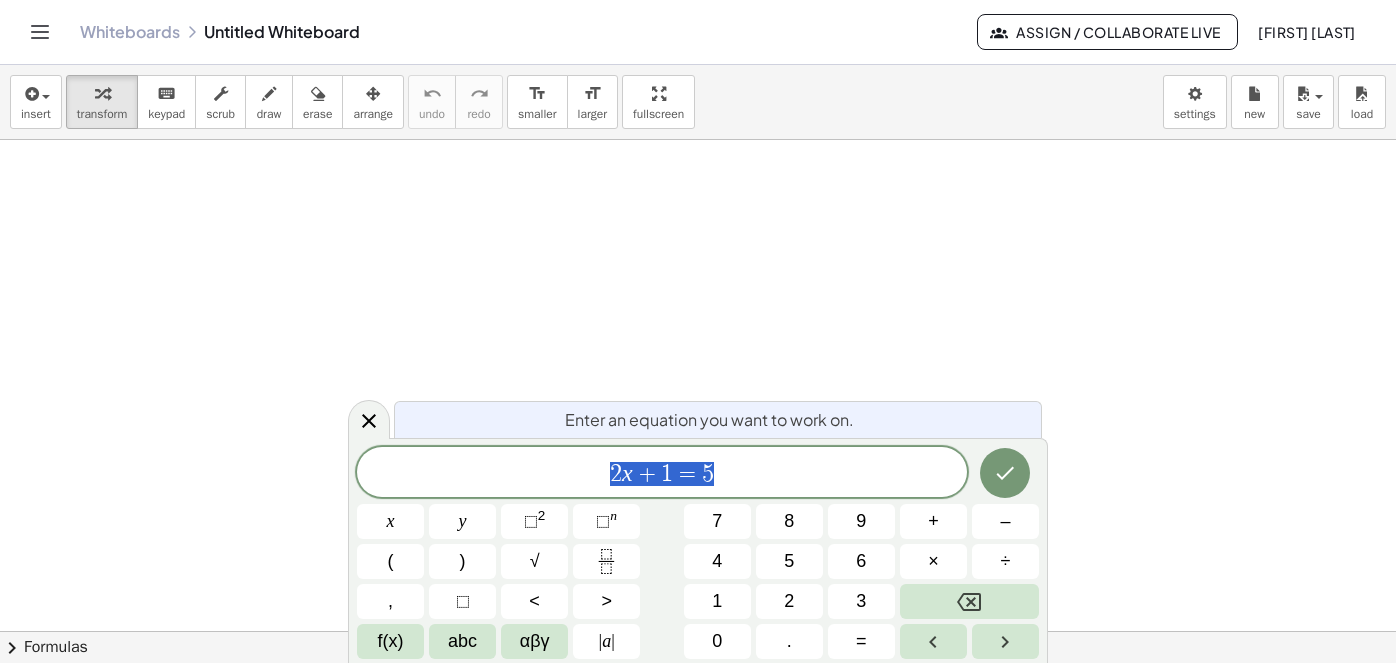 scroll, scrollTop: 0, scrollLeft: 0, axis: both 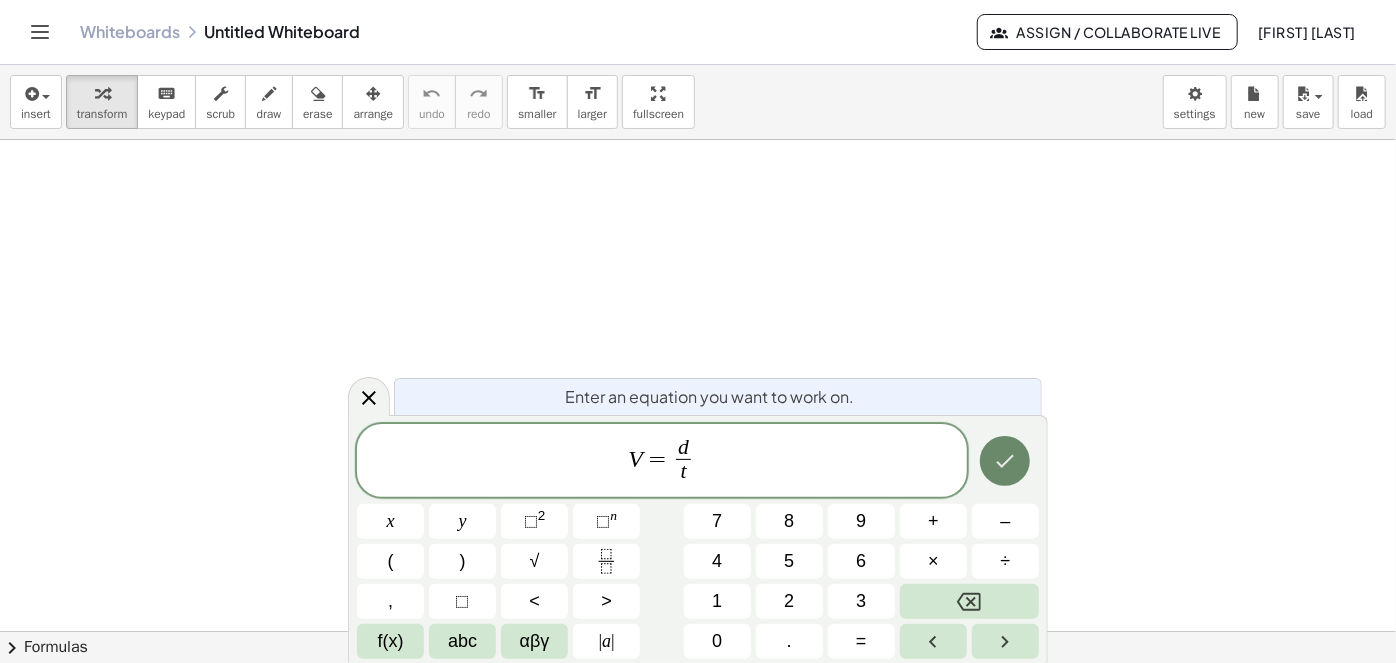 click 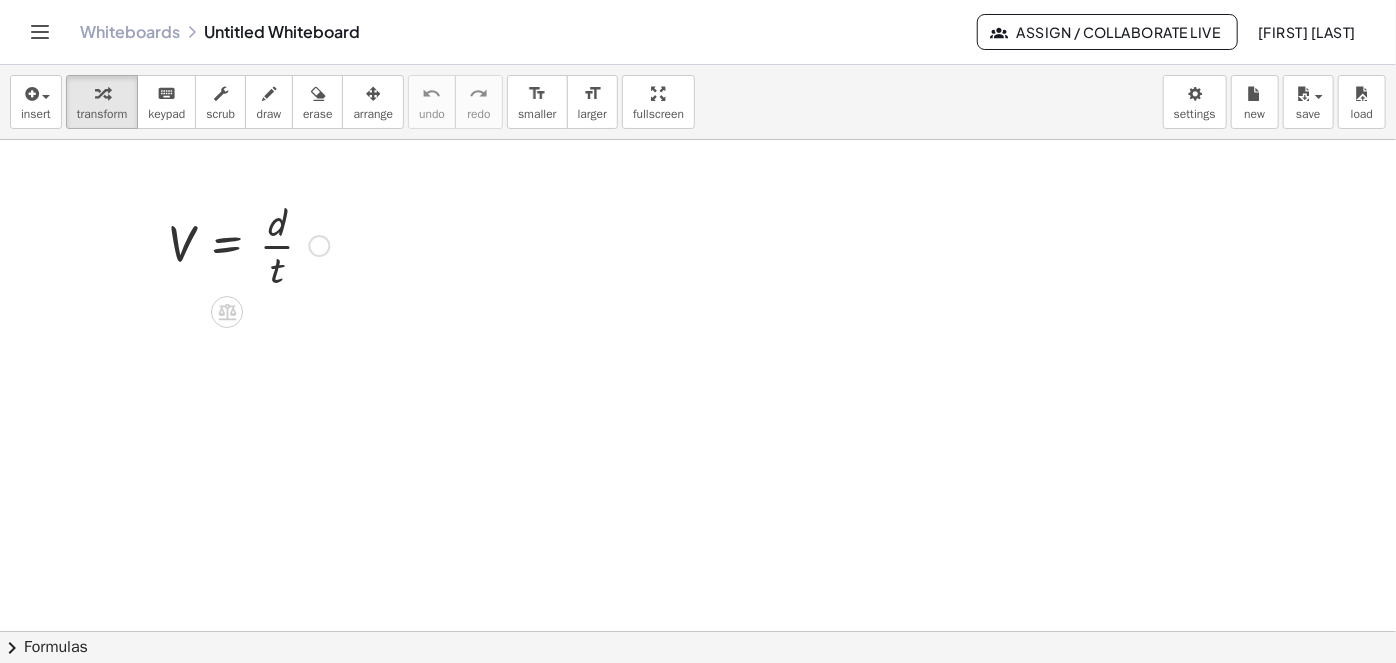 click at bounding box center [248, 244] 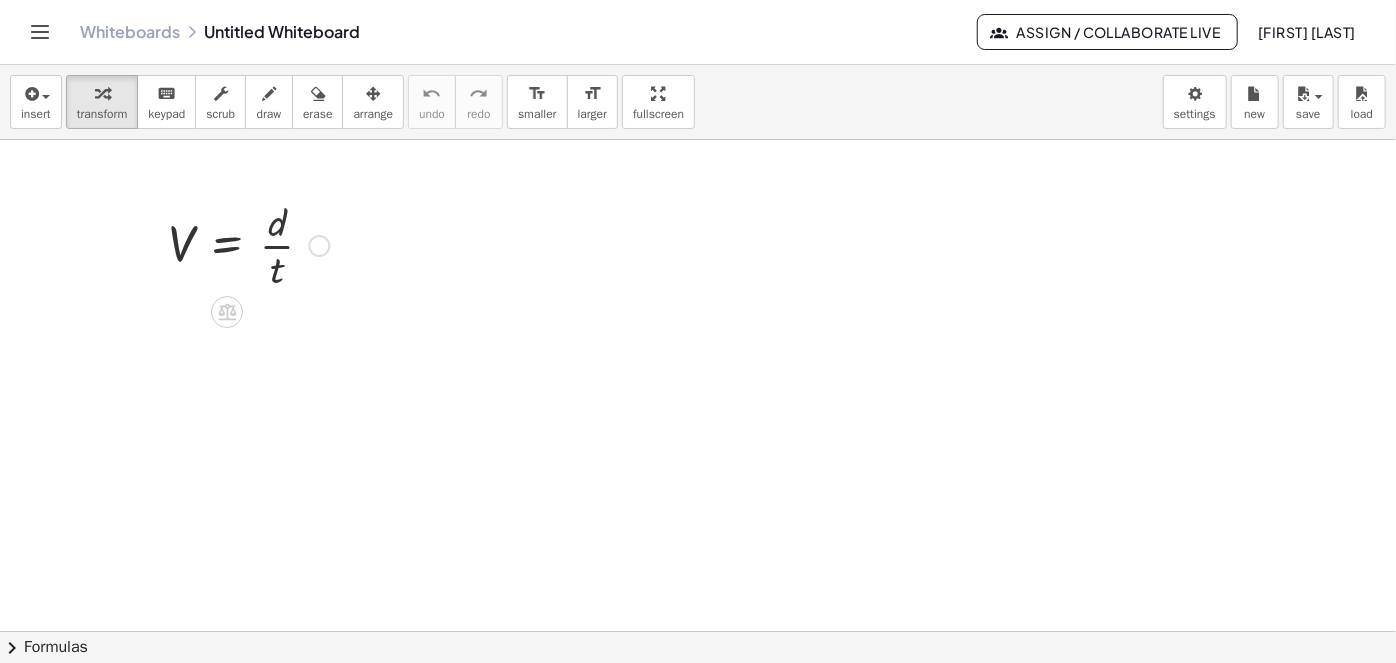 click at bounding box center (248, 244) 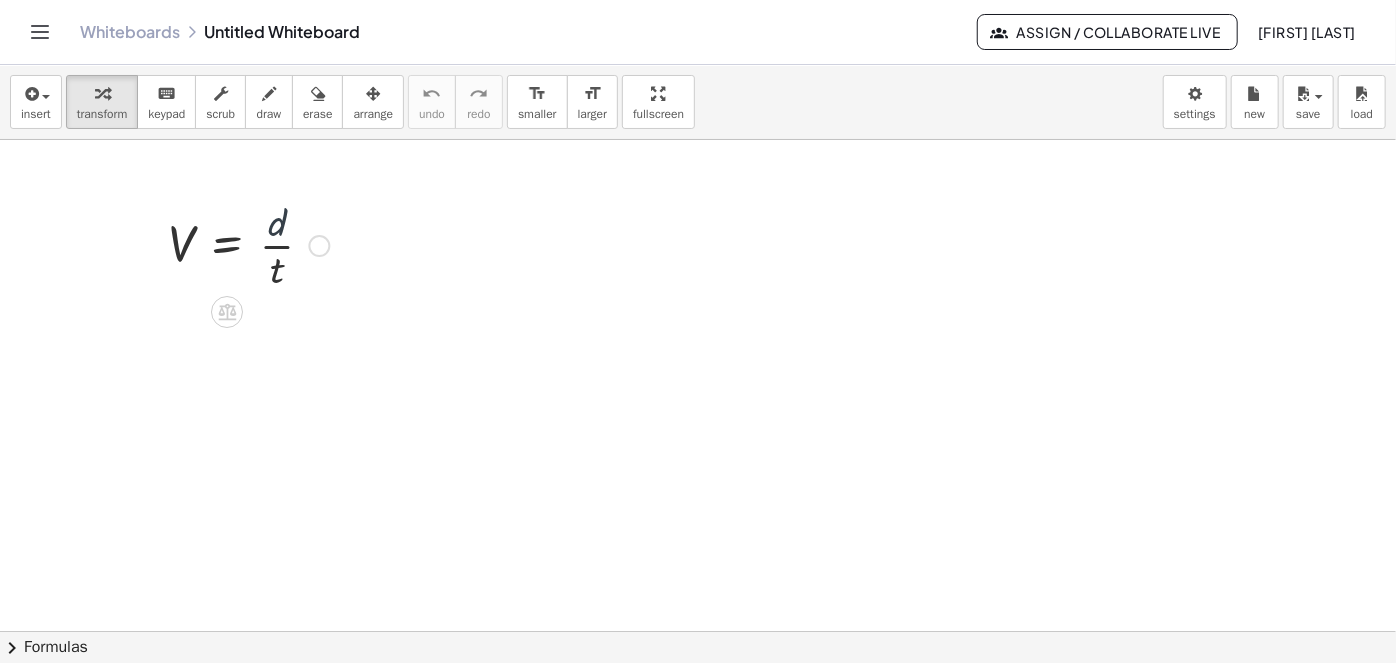 click at bounding box center [248, 244] 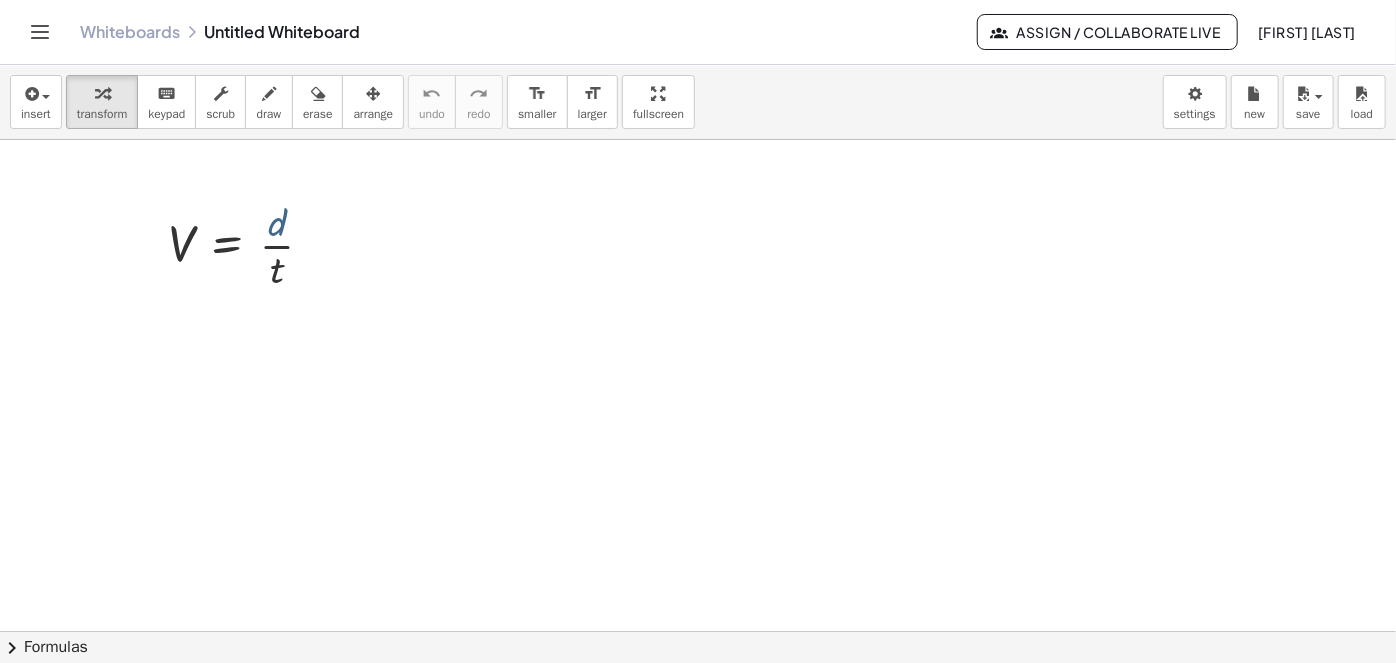 click at bounding box center (698, 632) 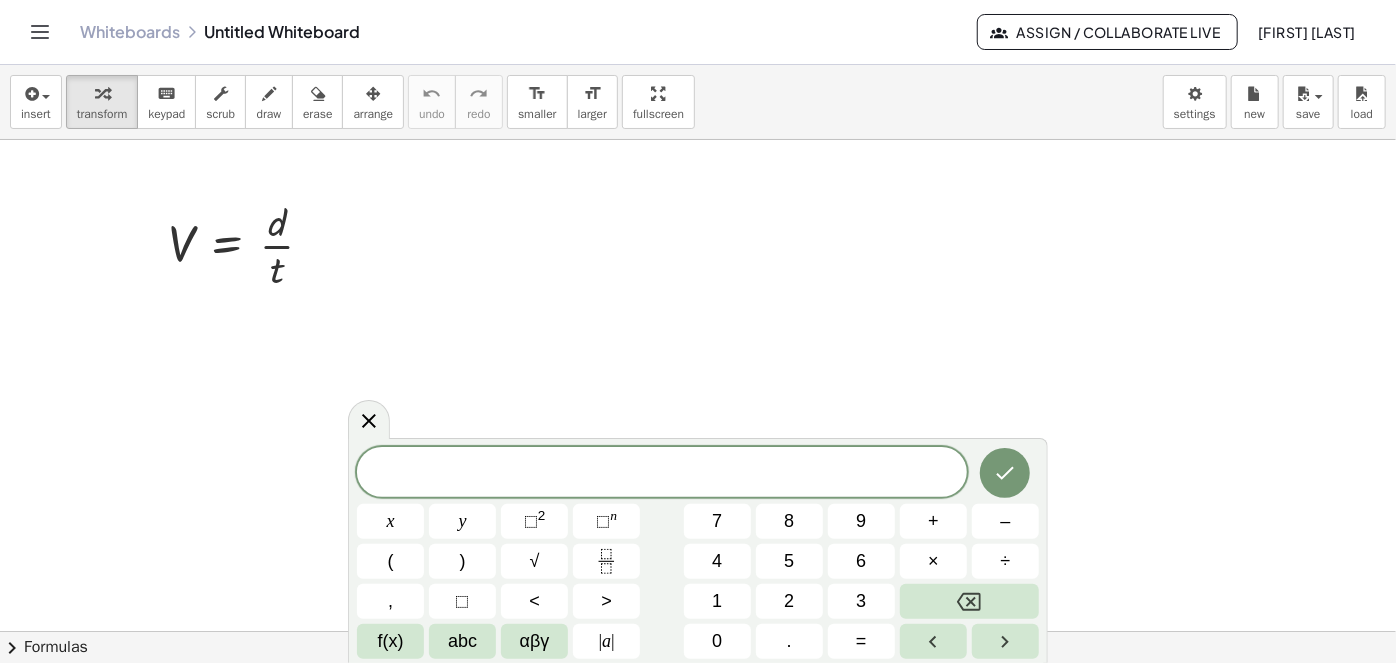 click on "​" at bounding box center (662, 474) 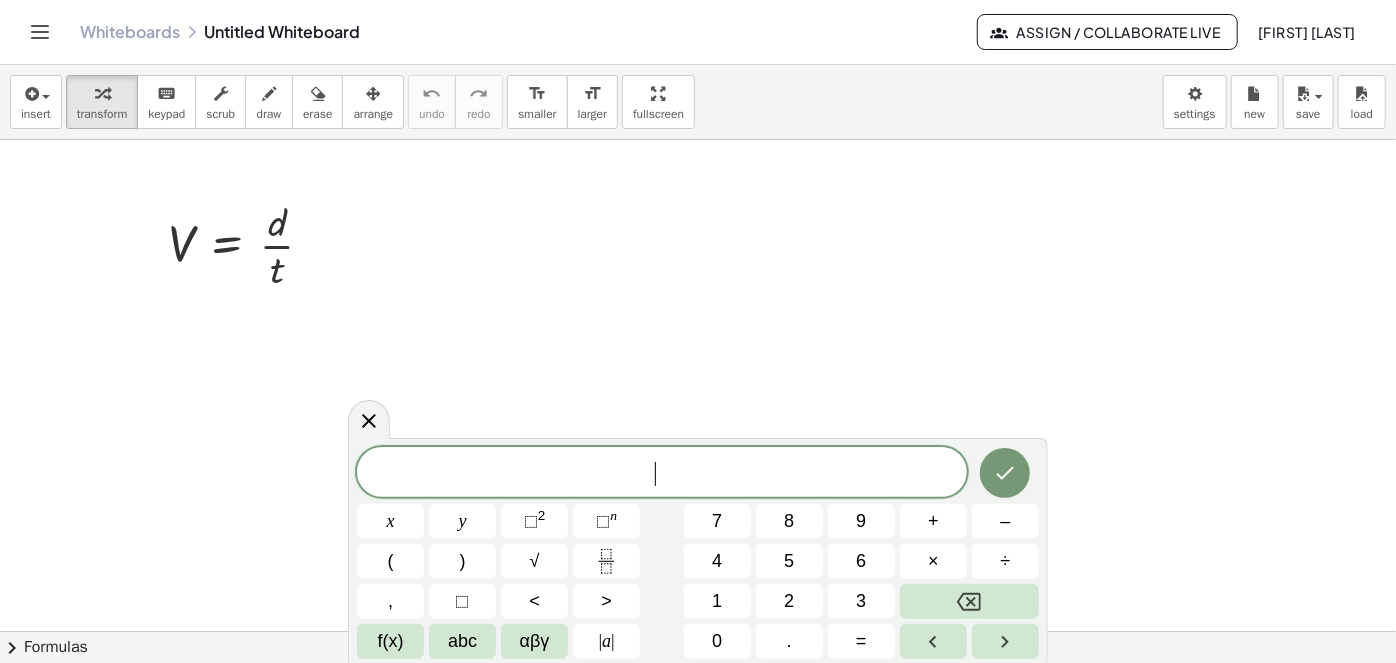 click at bounding box center (369, 419) 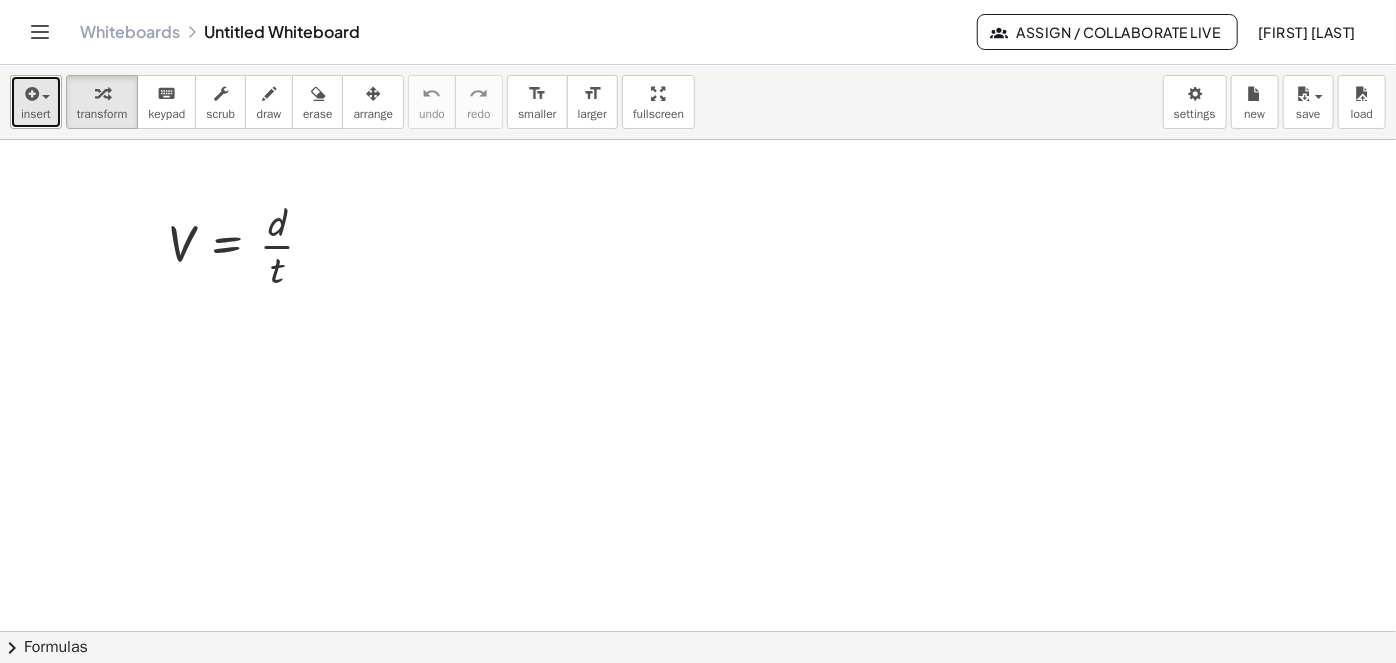 click at bounding box center [30, 94] 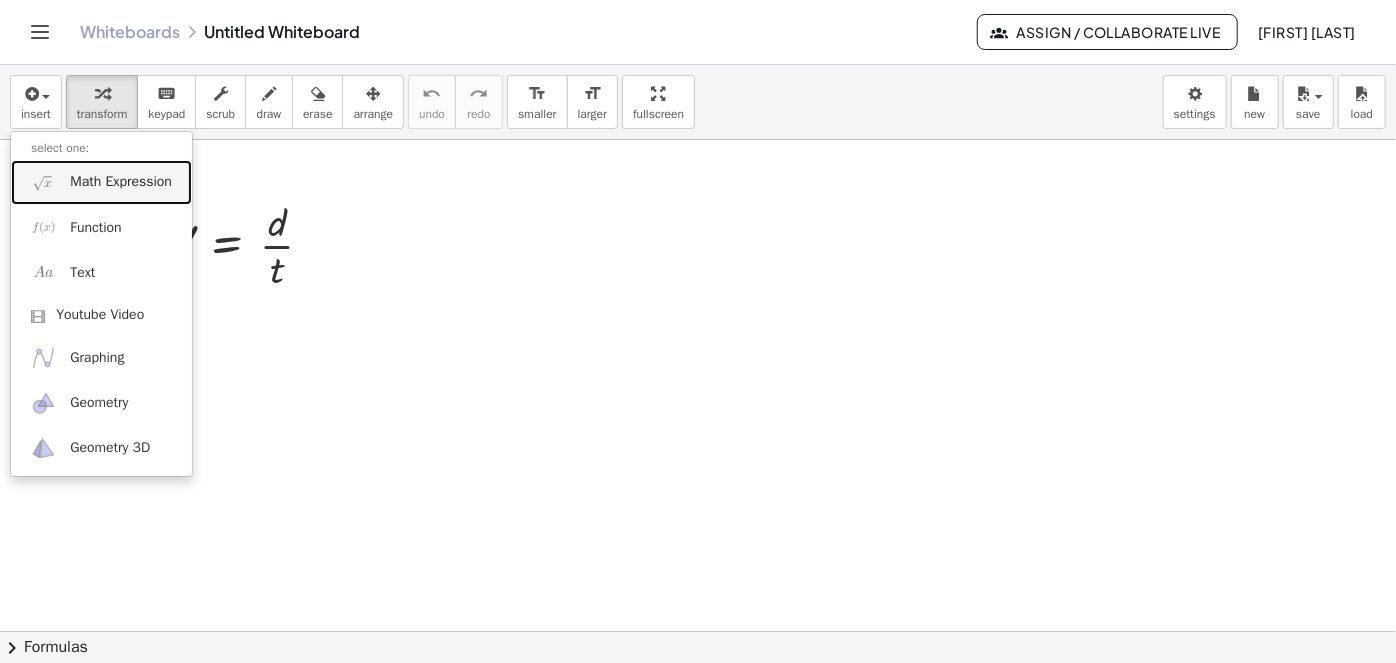 click on "Math Expression" at bounding box center (121, 182) 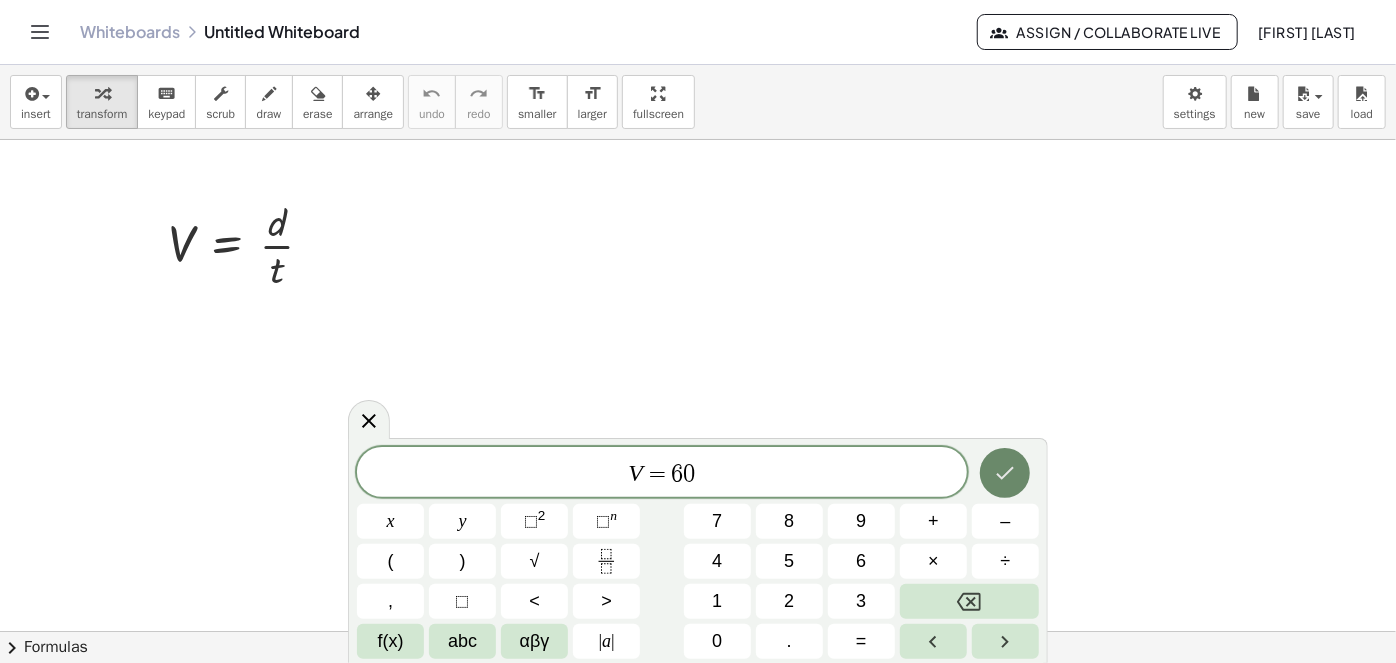 click at bounding box center [1005, 473] 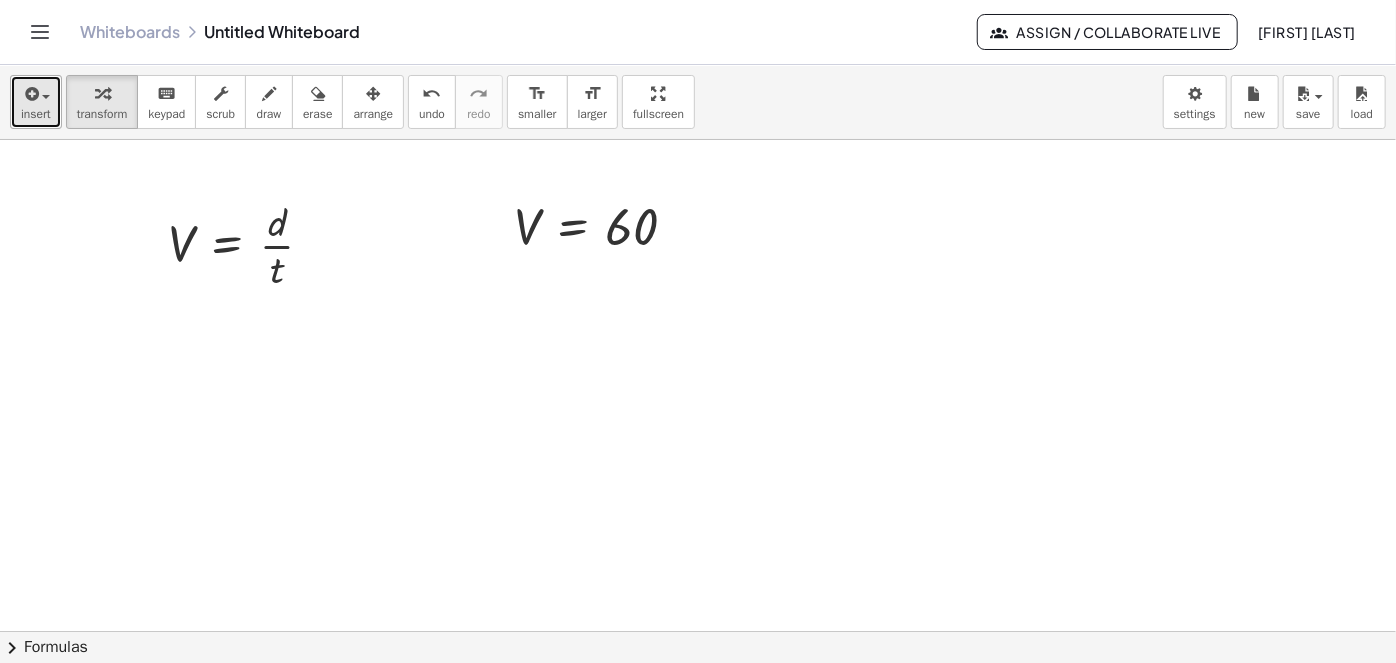click on "insert" at bounding box center [36, 102] 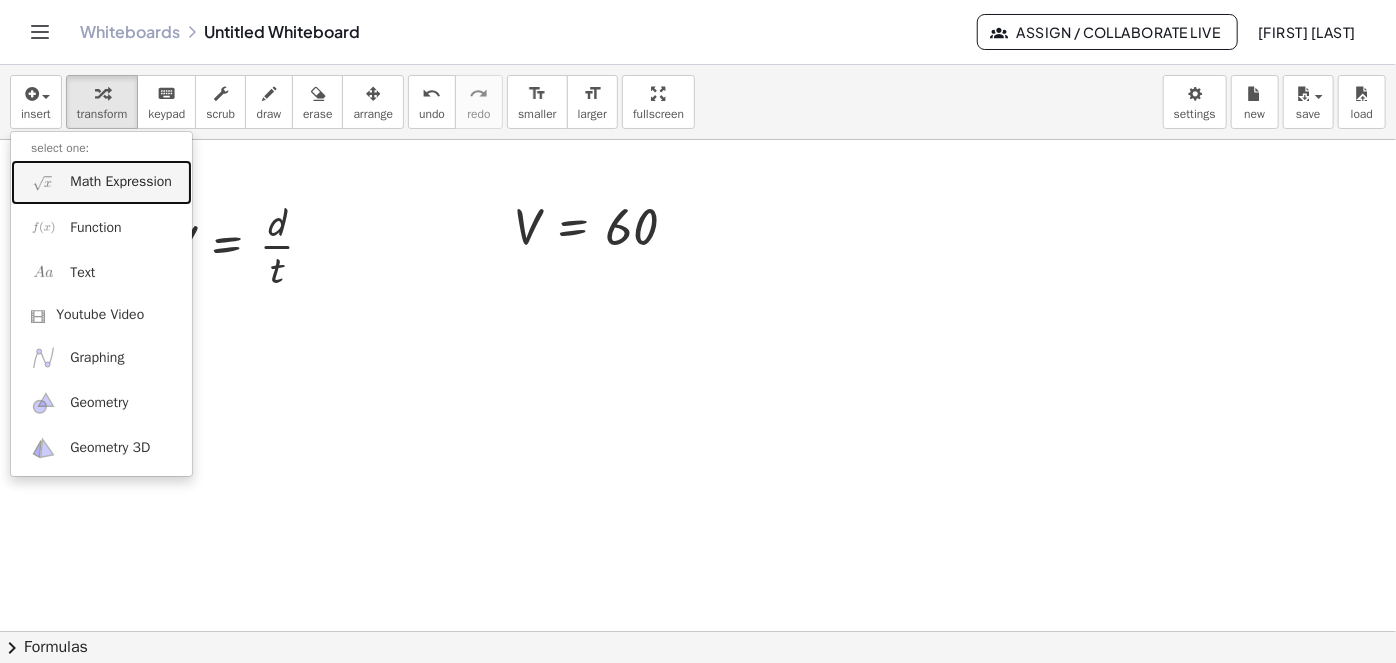 click on "Math Expression" at bounding box center (101, 182) 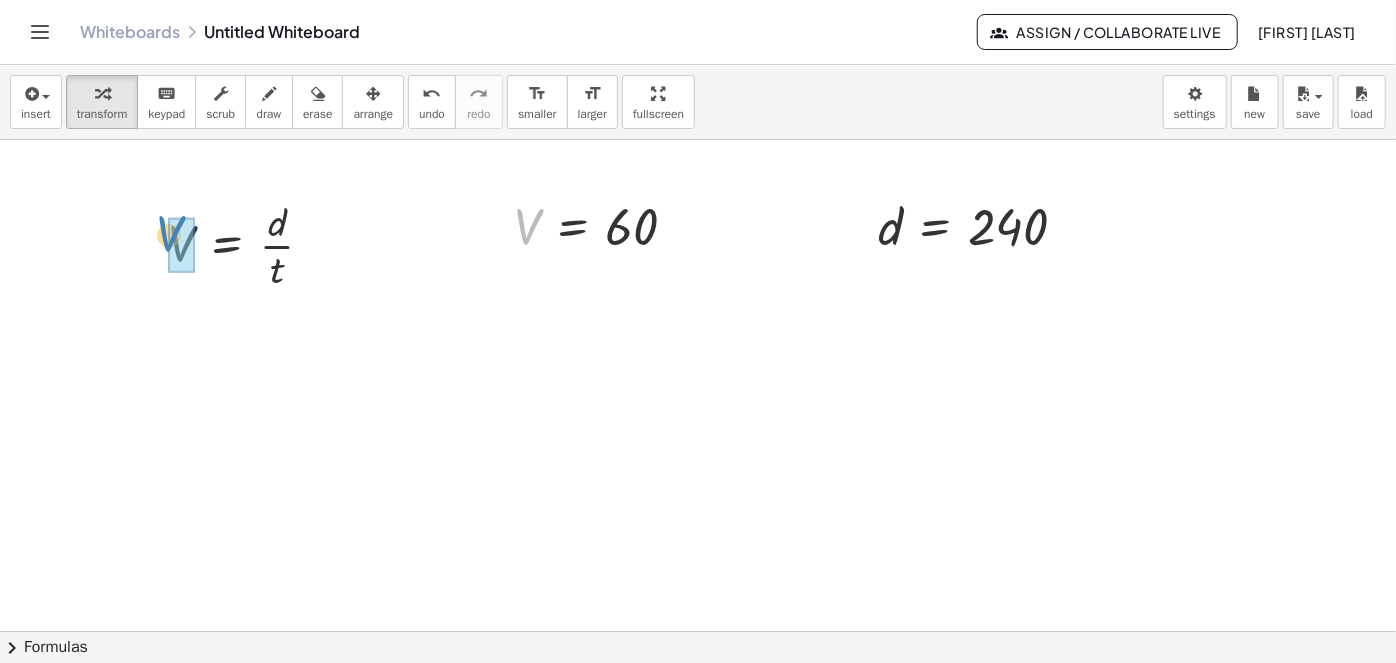 drag, startPoint x: 532, startPoint y: 225, endPoint x: 181, endPoint y: 240, distance: 351.32037 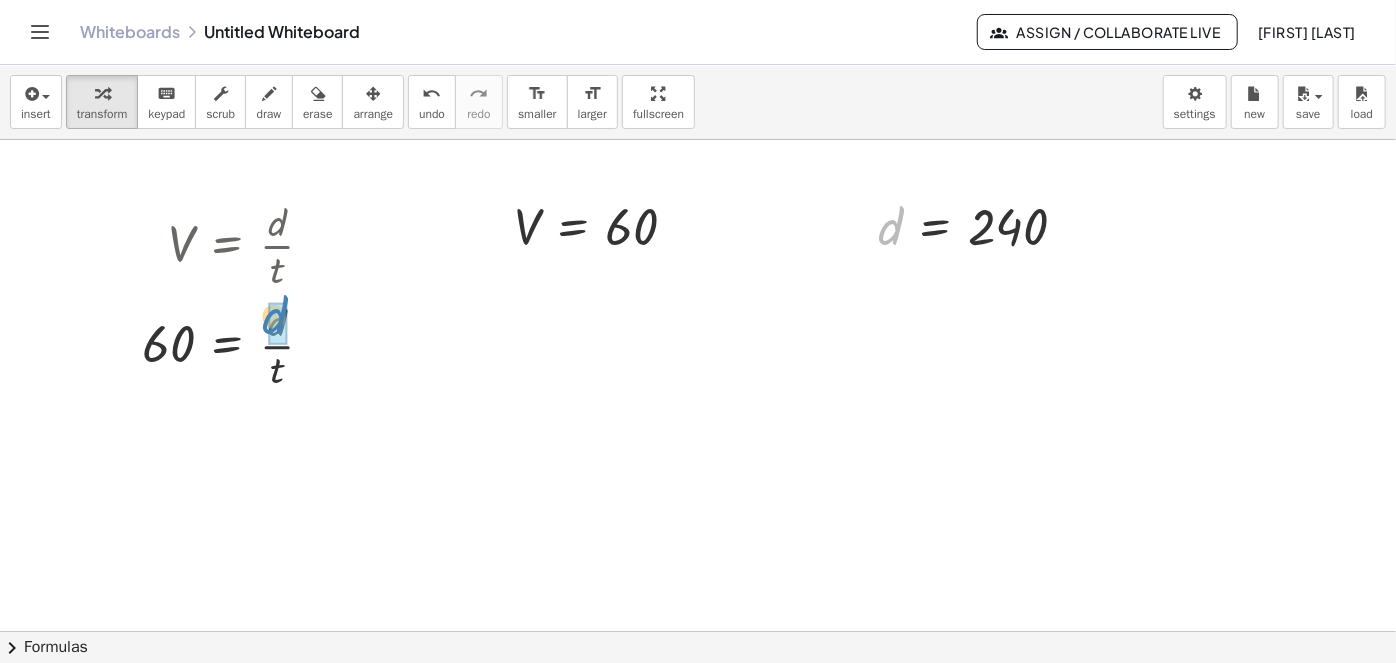 drag, startPoint x: 896, startPoint y: 232, endPoint x: 281, endPoint y: 320, distance: 621.26404 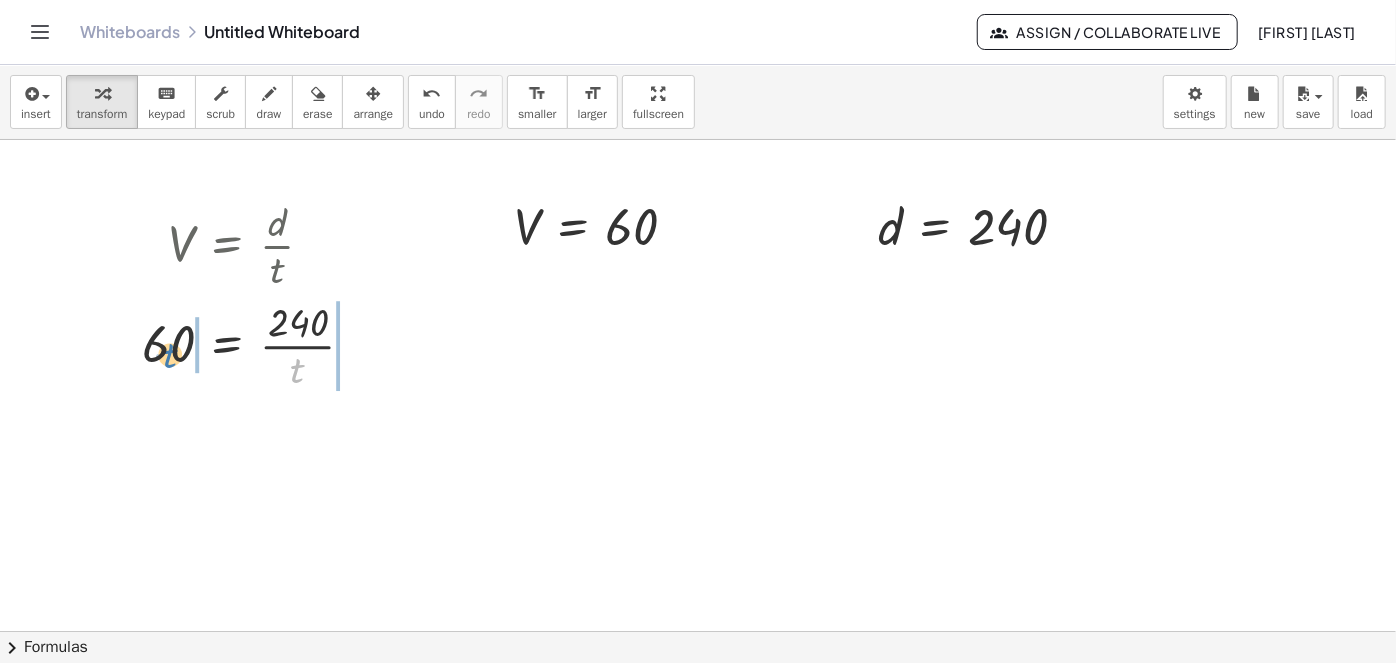 drag, startPoint x: 293, startPoint y: 367, endPoint x: 173, endPoint y: 350, distance: 121.19818 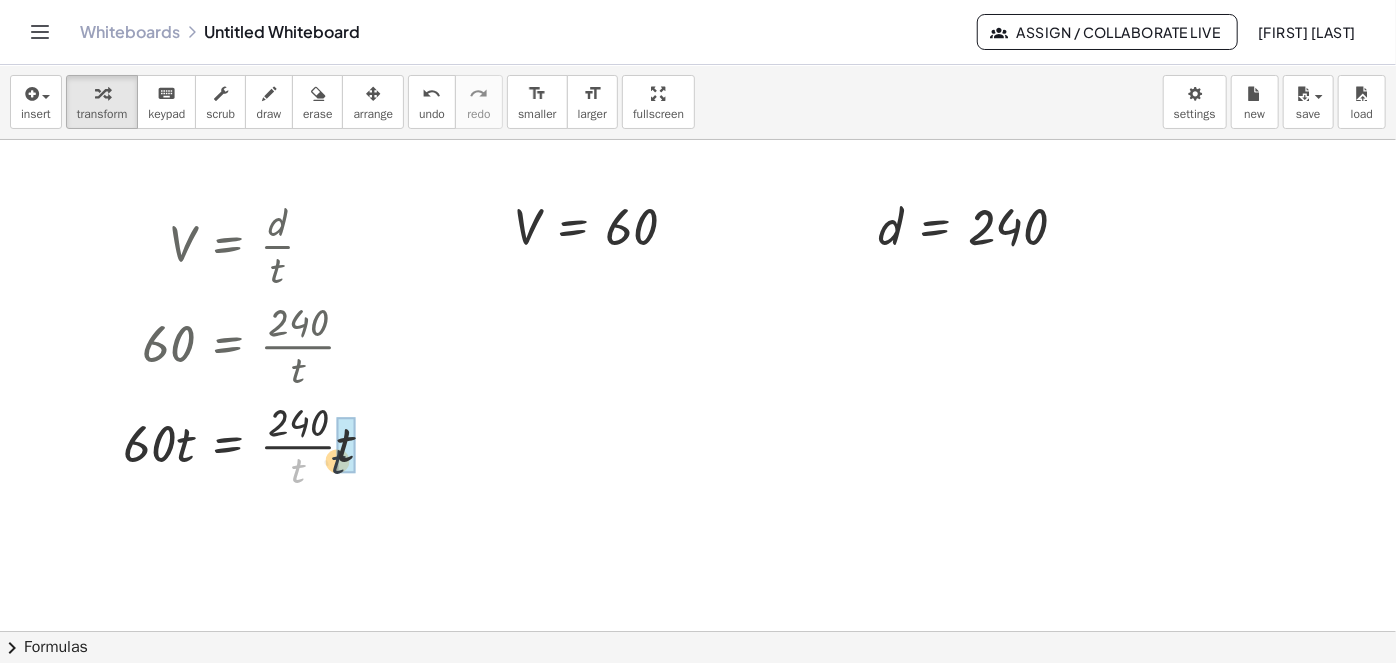 drag, startPoint x: 297, startPoint y: 465, endPoint x: 344, endPoint y: 457, distance: 47.67599 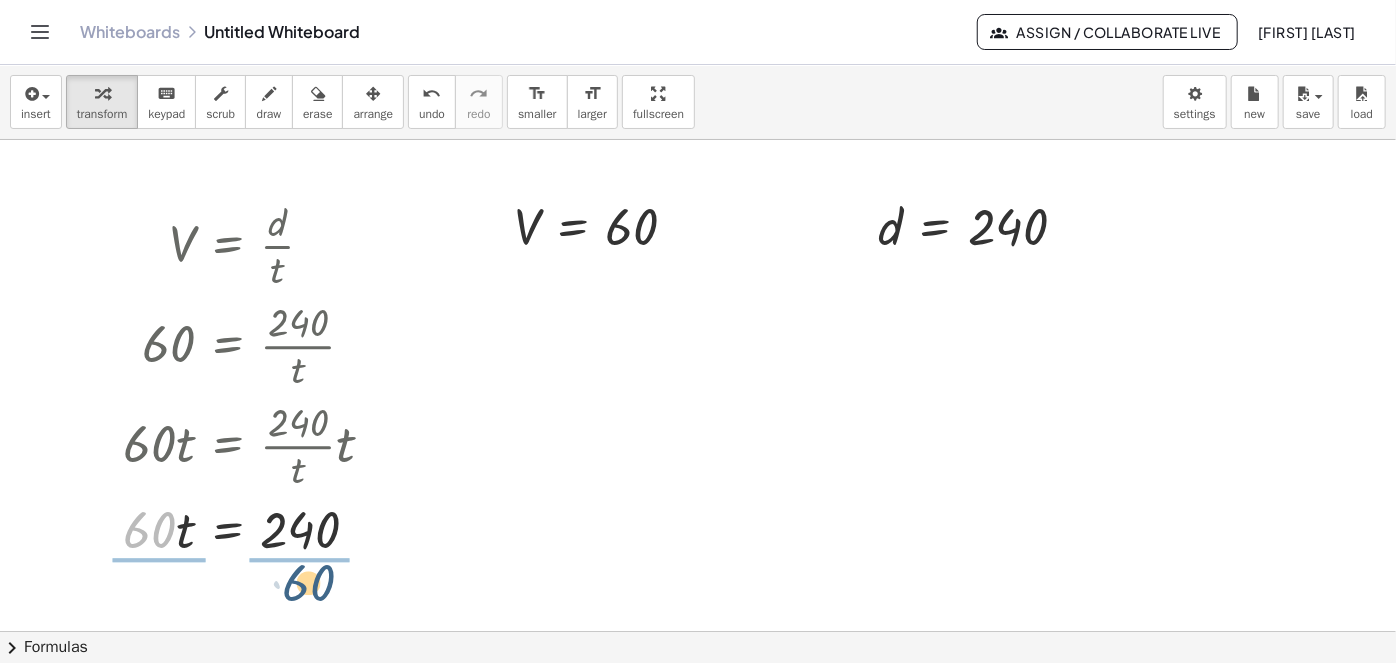 drag, startPoint x: 164, startPoint y: 534, endPoint x: 330, endPoint y: 578, distance: 171.73235 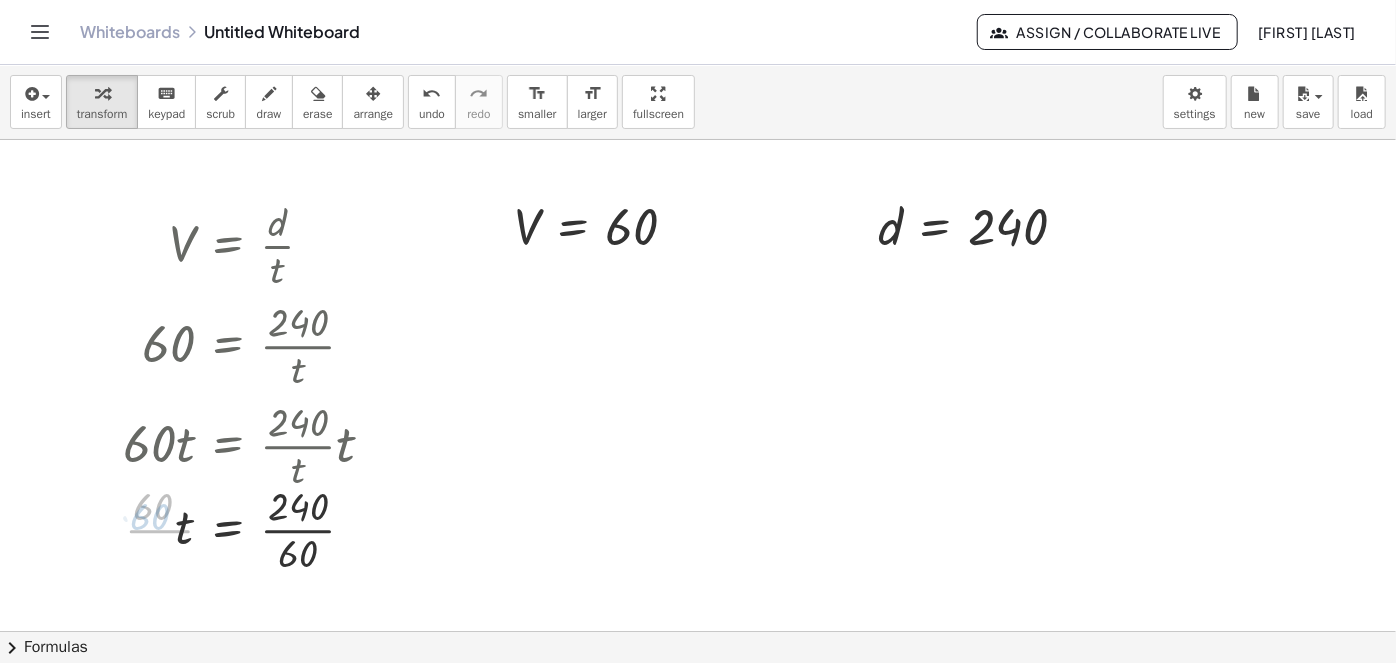 scroll, scrollTop: 90, scrollLeft: 0, axis: vertical 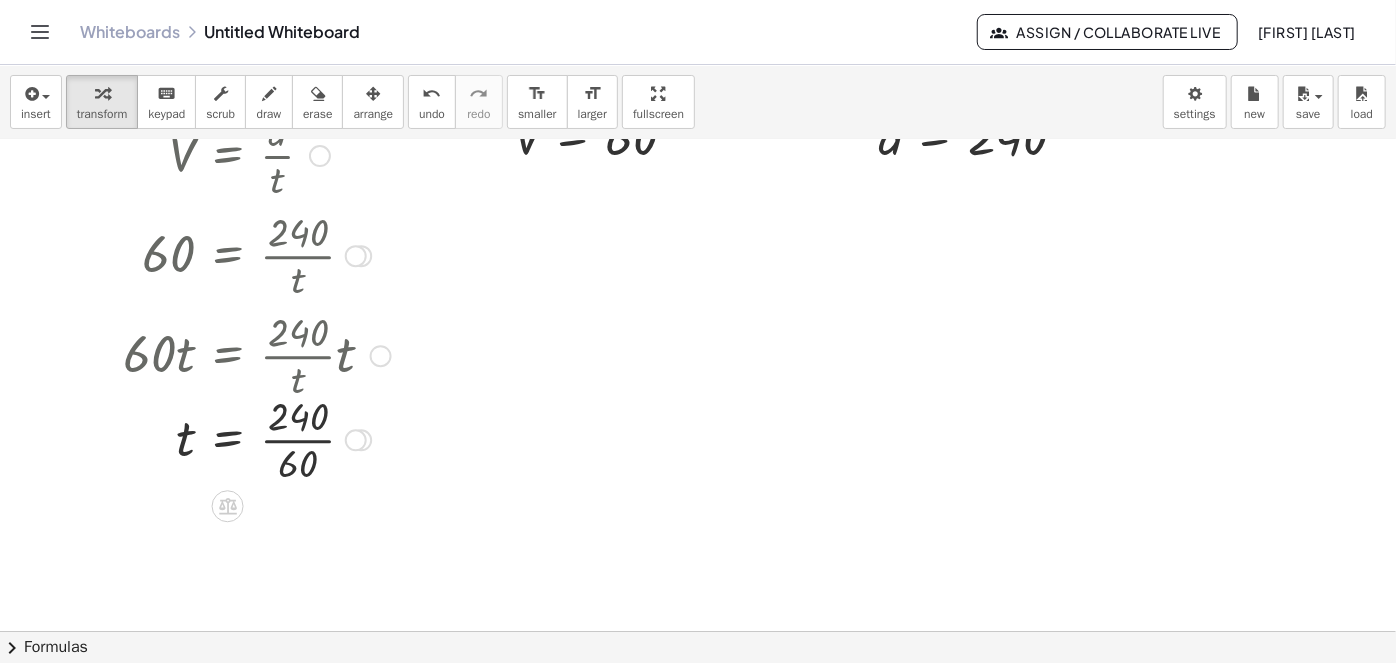 drag, startPoint x: 295, startPoint y: 377, endPoint x: 336, endPoint y: 356, distance: 46.06517 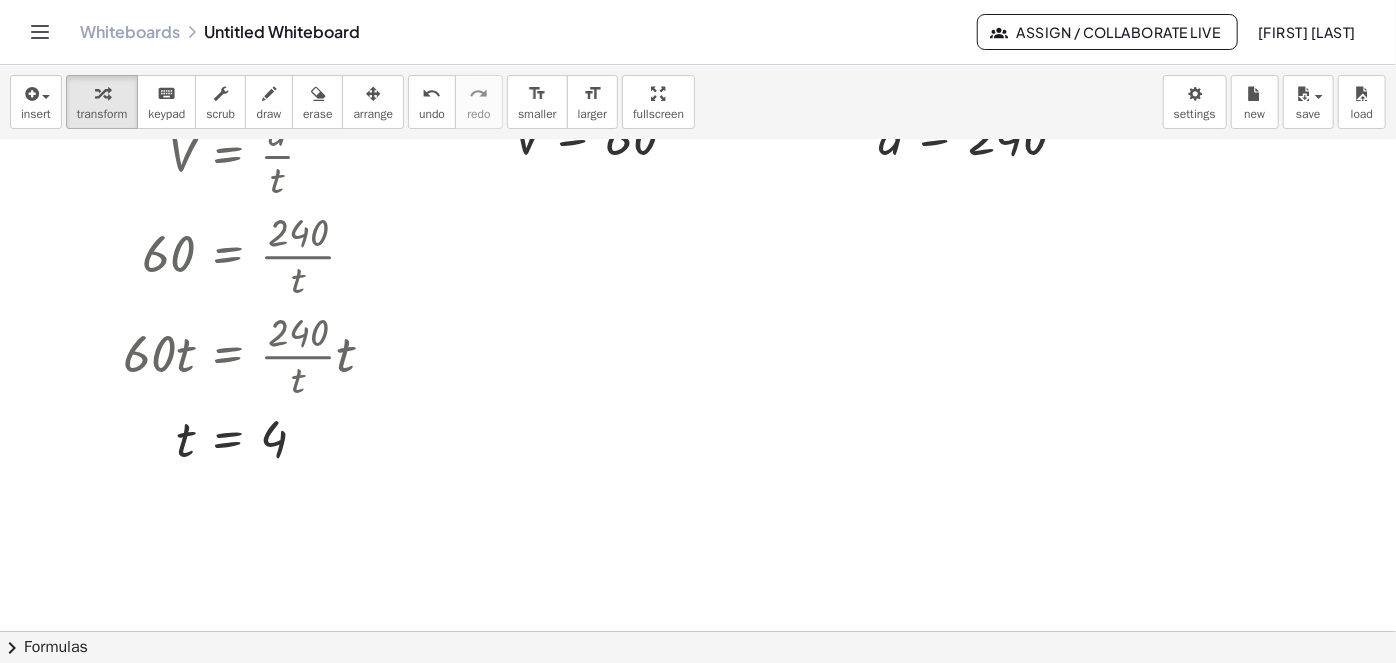 scroll, scrollTop: 0, scrollLeft: 0, axis: both 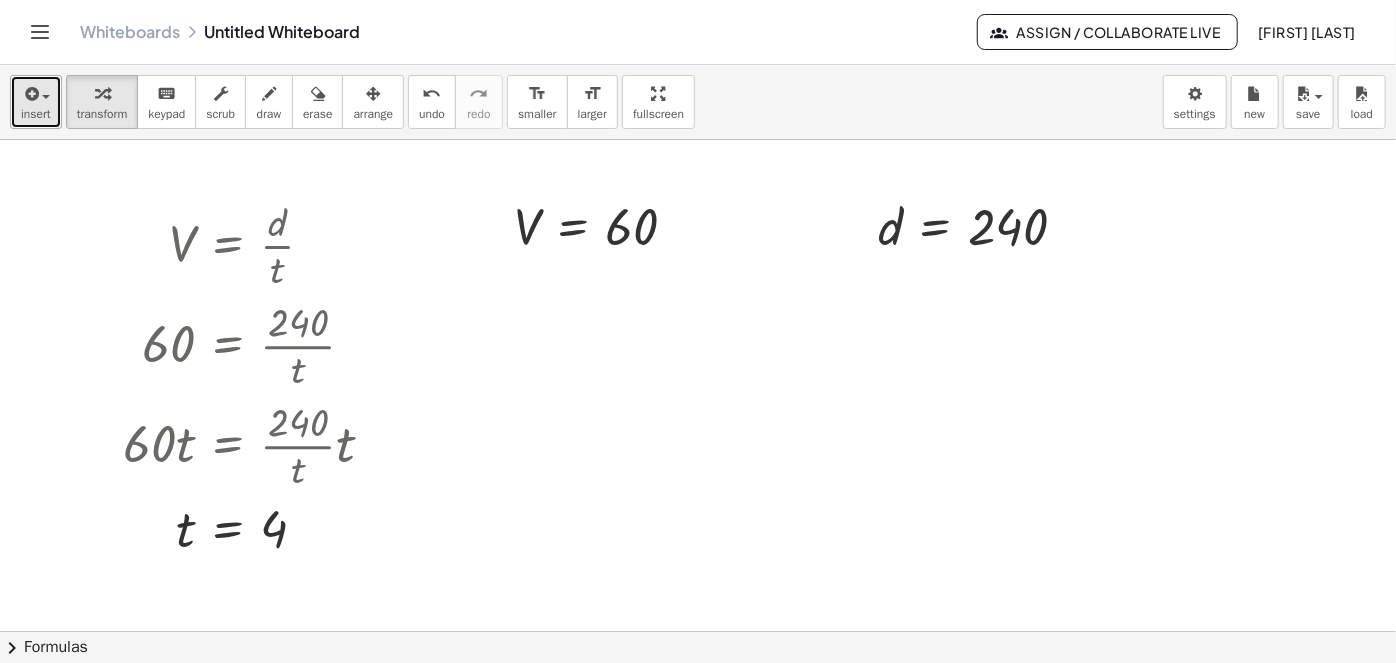 click at bounding box center (30, 94) 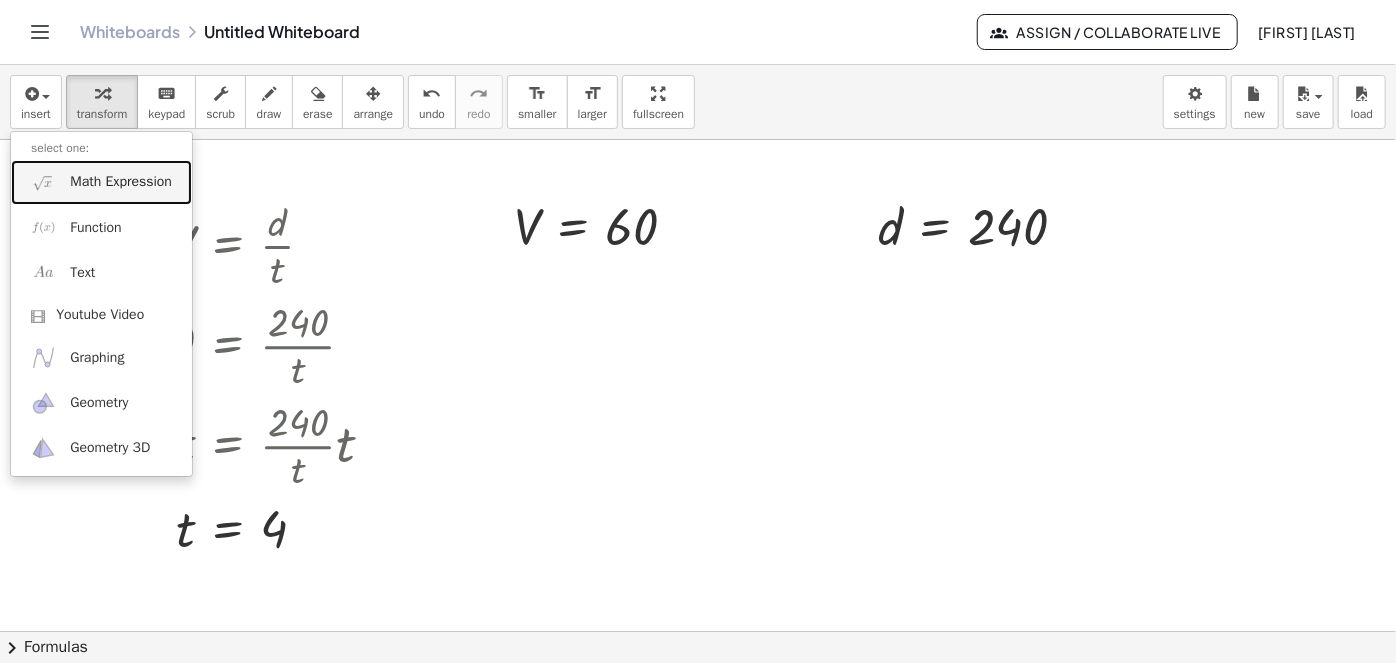 click on "Math Expression" at bounding box center (121, 182) 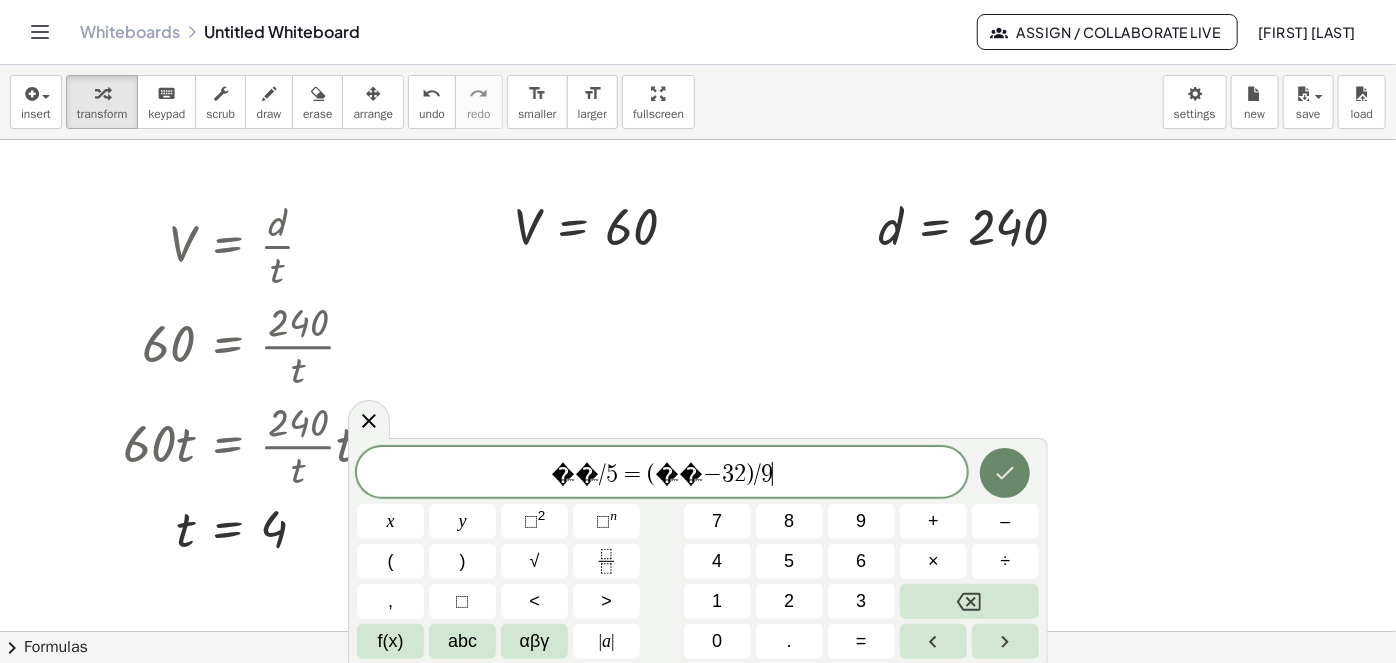 click 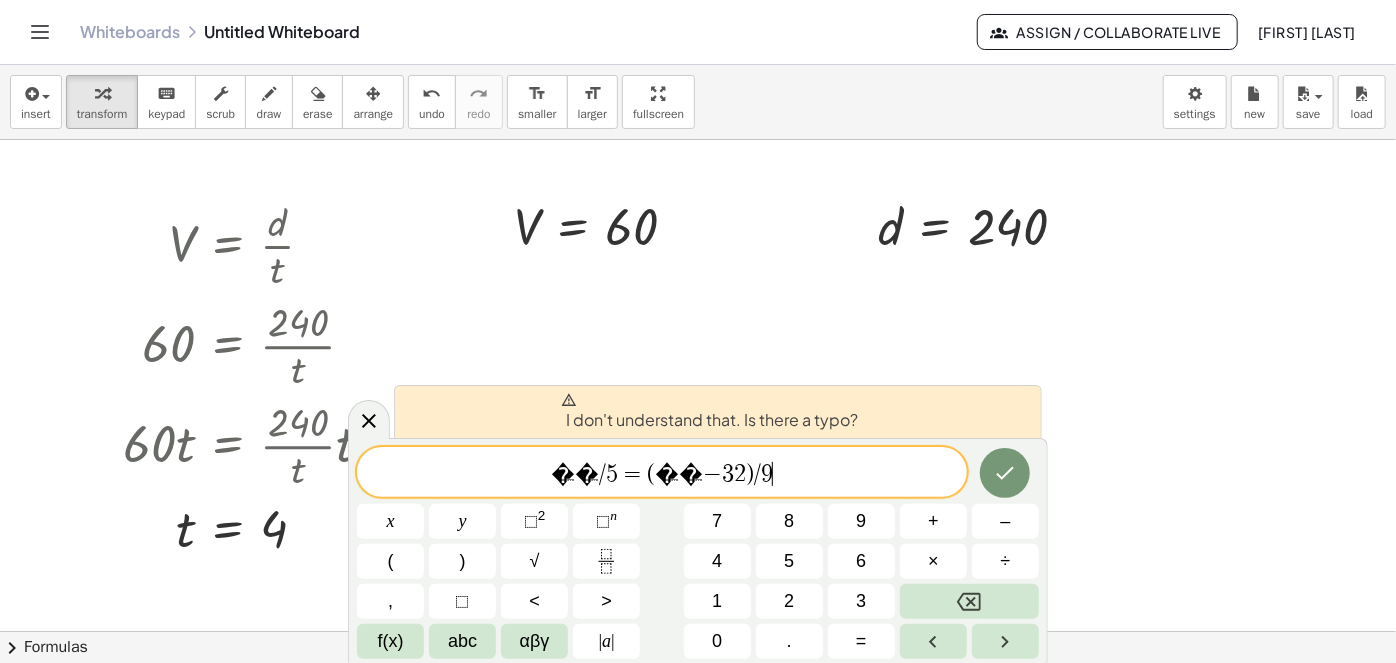 drag, startPoint x: 622, startPoint y: 470, endPoint x: 694, endPoint y: 499, distance: 77.62087 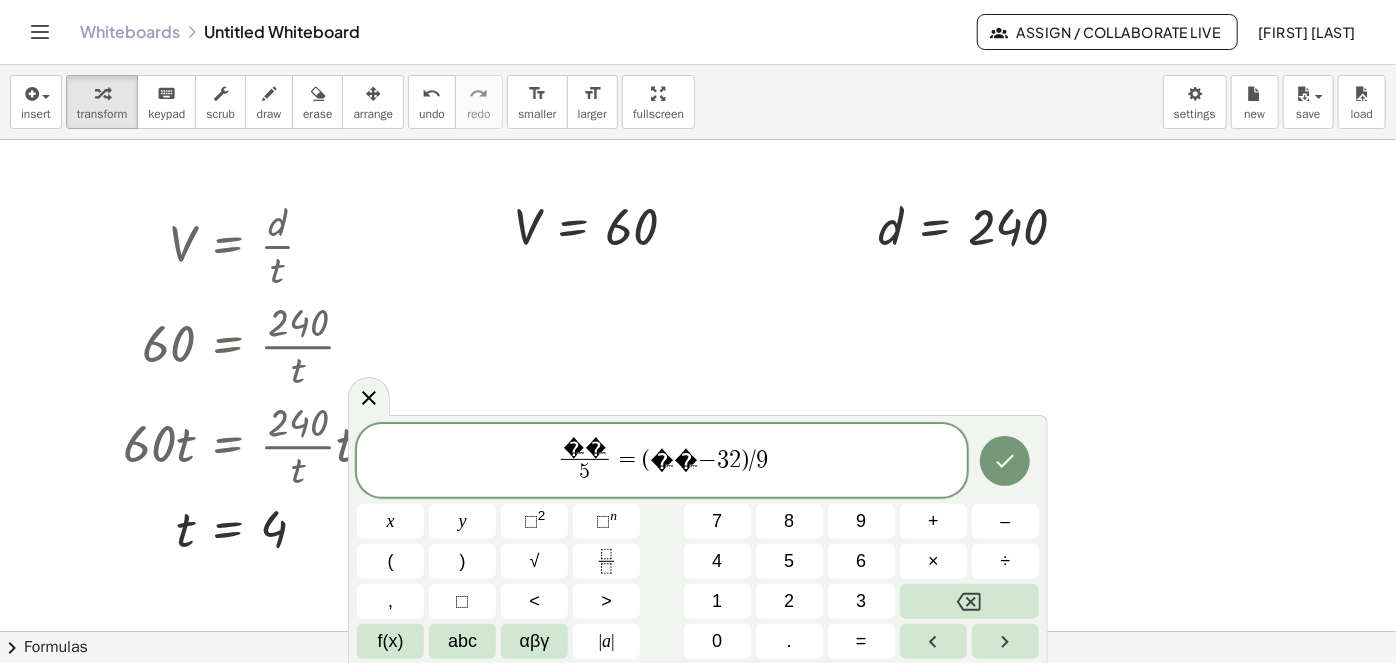 click on "� � 5 ​ ​ = ( � � − 3 2 ) / 9" at bounding box center (662, 462) 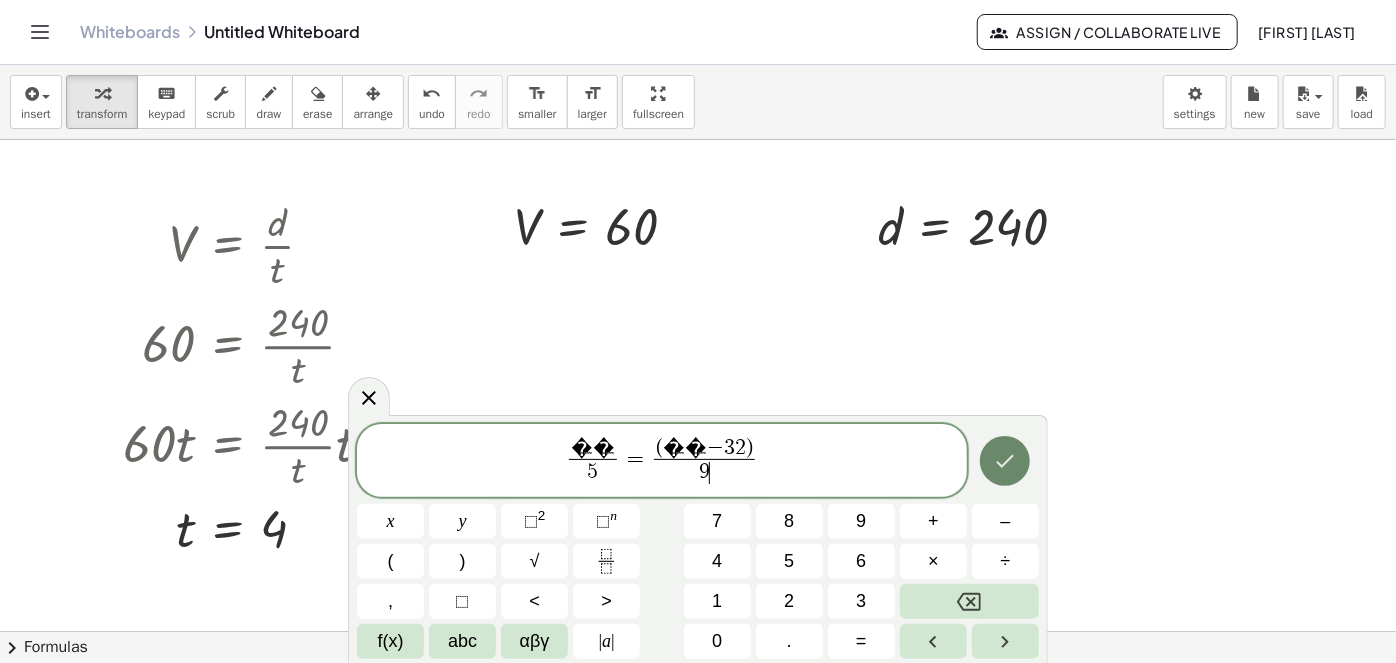 click at bounding box center [1005, 461] 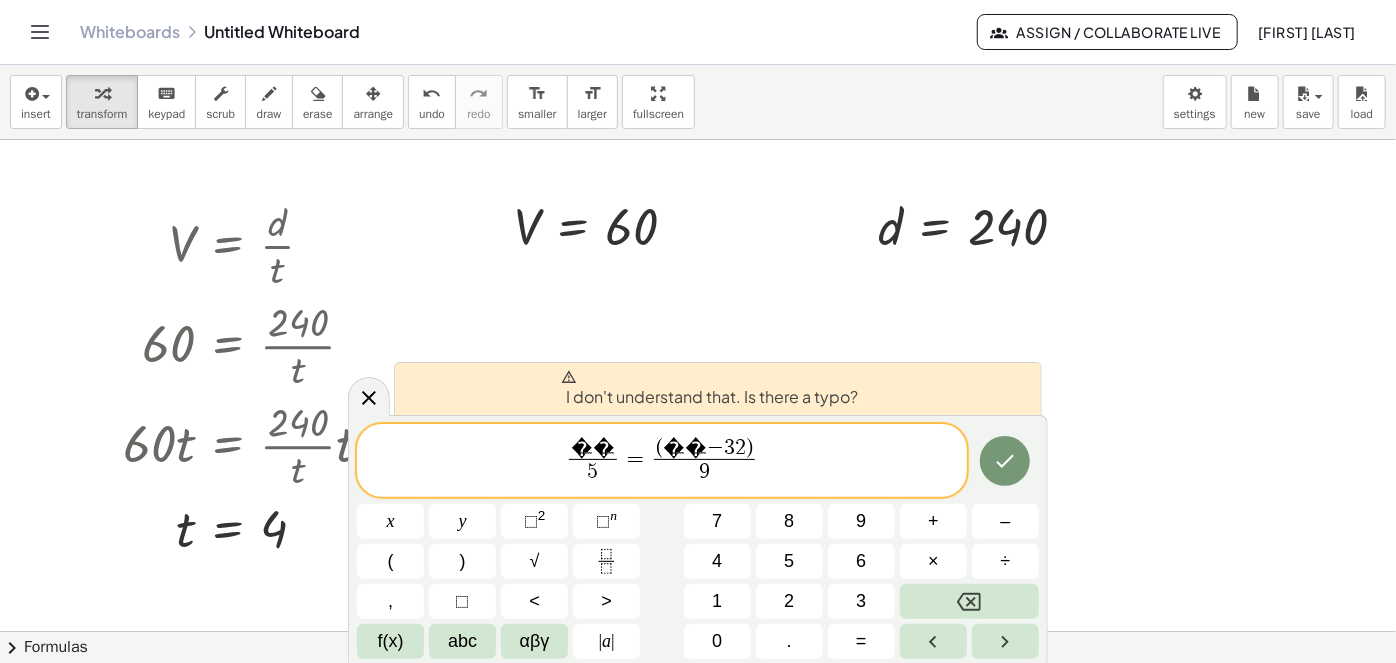 click on "� � 5 ​ = ( � � − 3 2 ) 9 ​ ​" at bounding box center (662, 462) 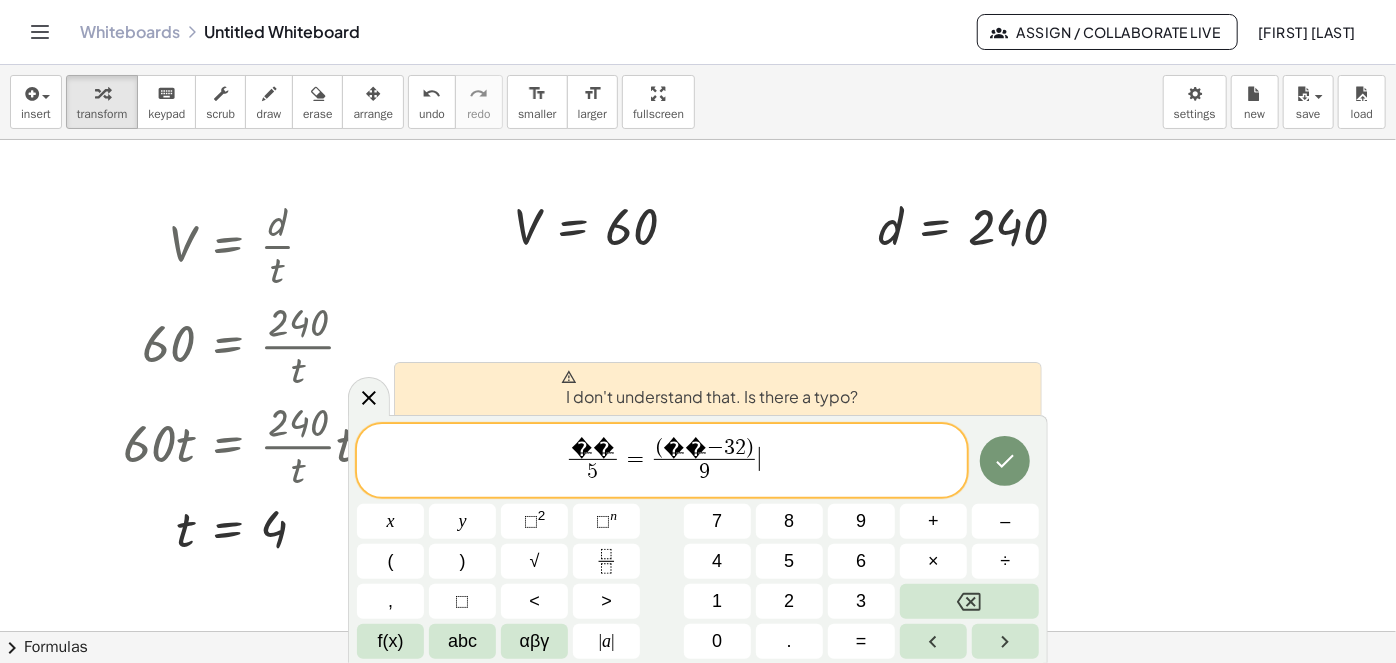 click on "� � 5 ​ = ( � � − 3 2 ) 9 ​ ​" at bounding box center [662, 462] 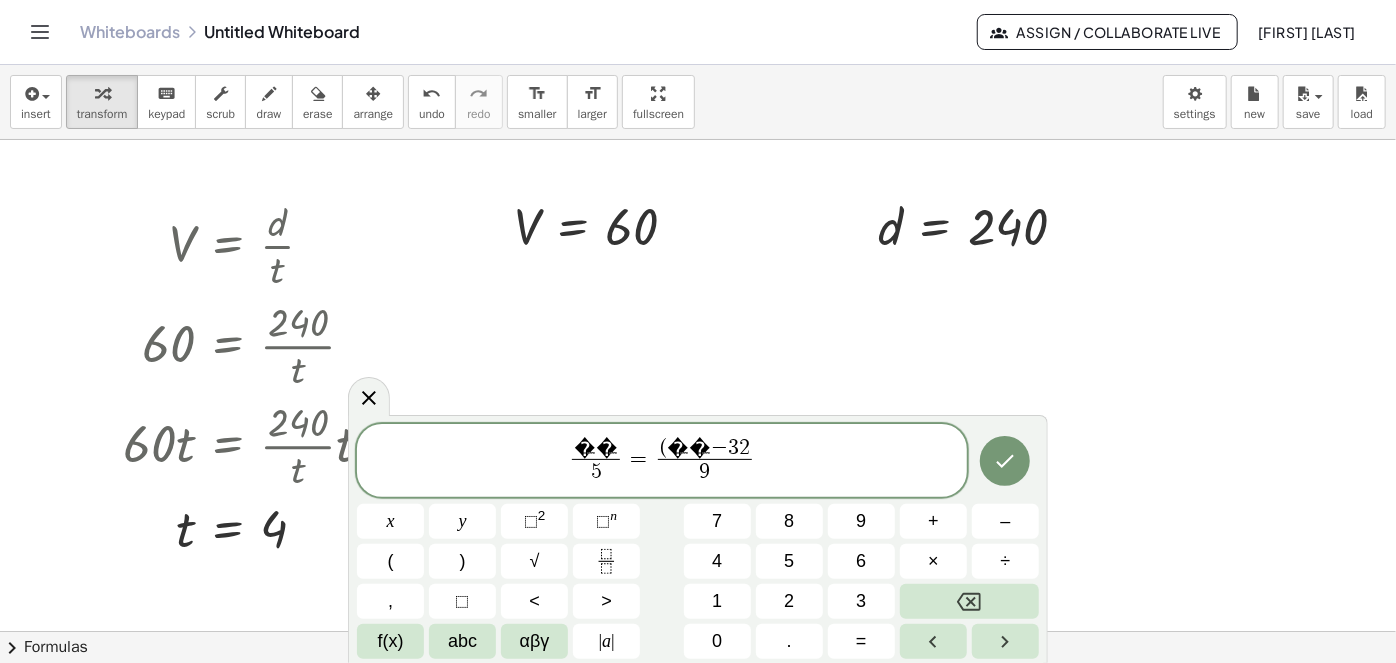 click on "( � � − 3 2 ​" at bounding box center (705, 449) 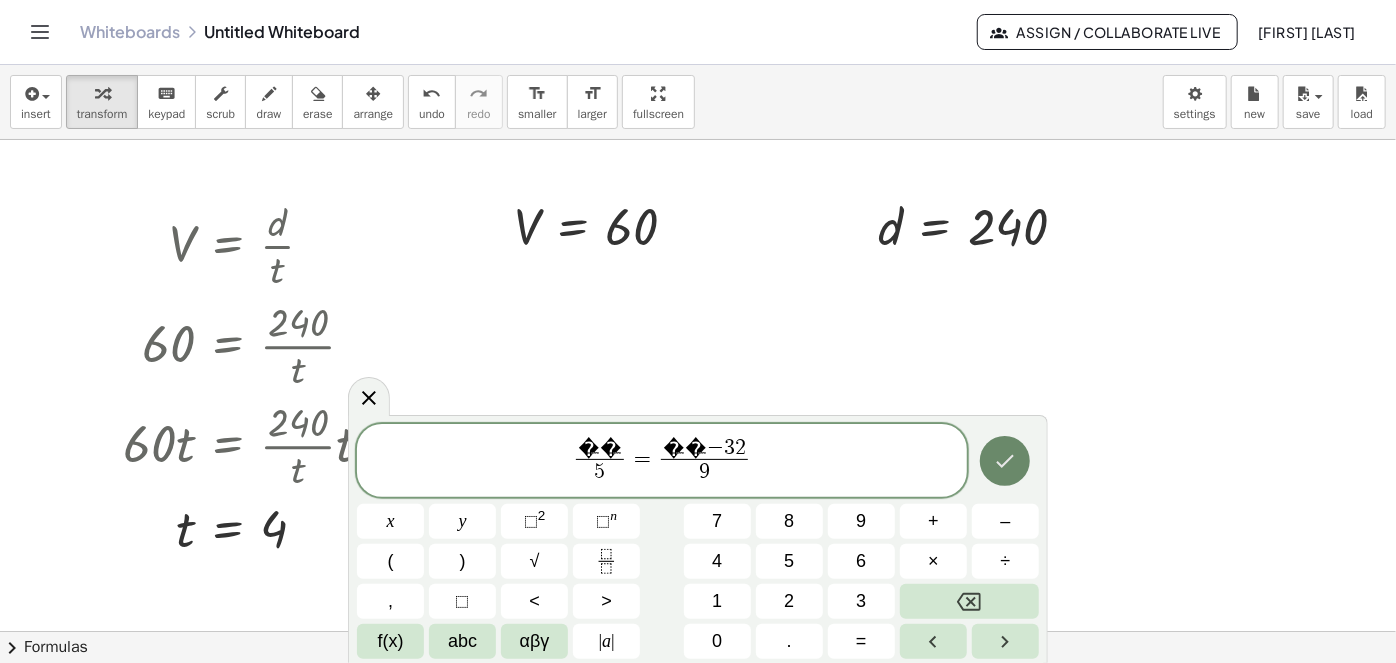 click 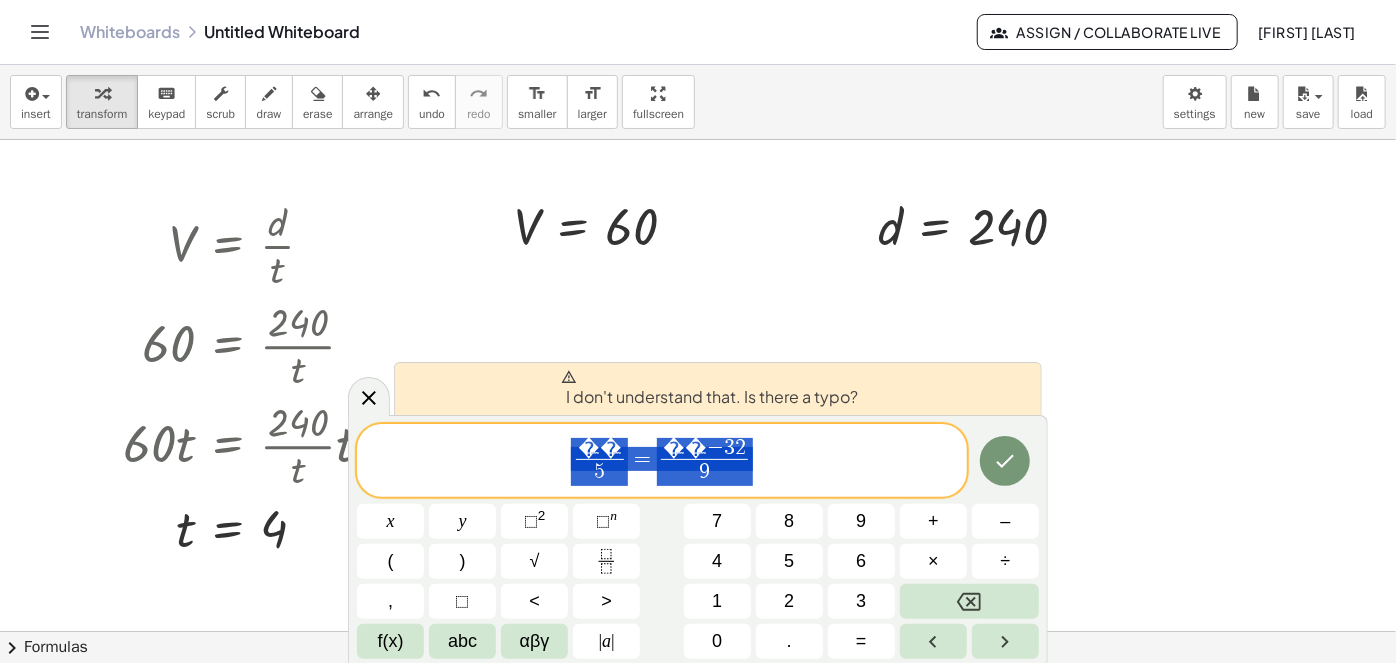 drag, startPoint x: 718, startPoint y: 463, endPoint x: 565, endPoint y: 433, distance: 155.91344 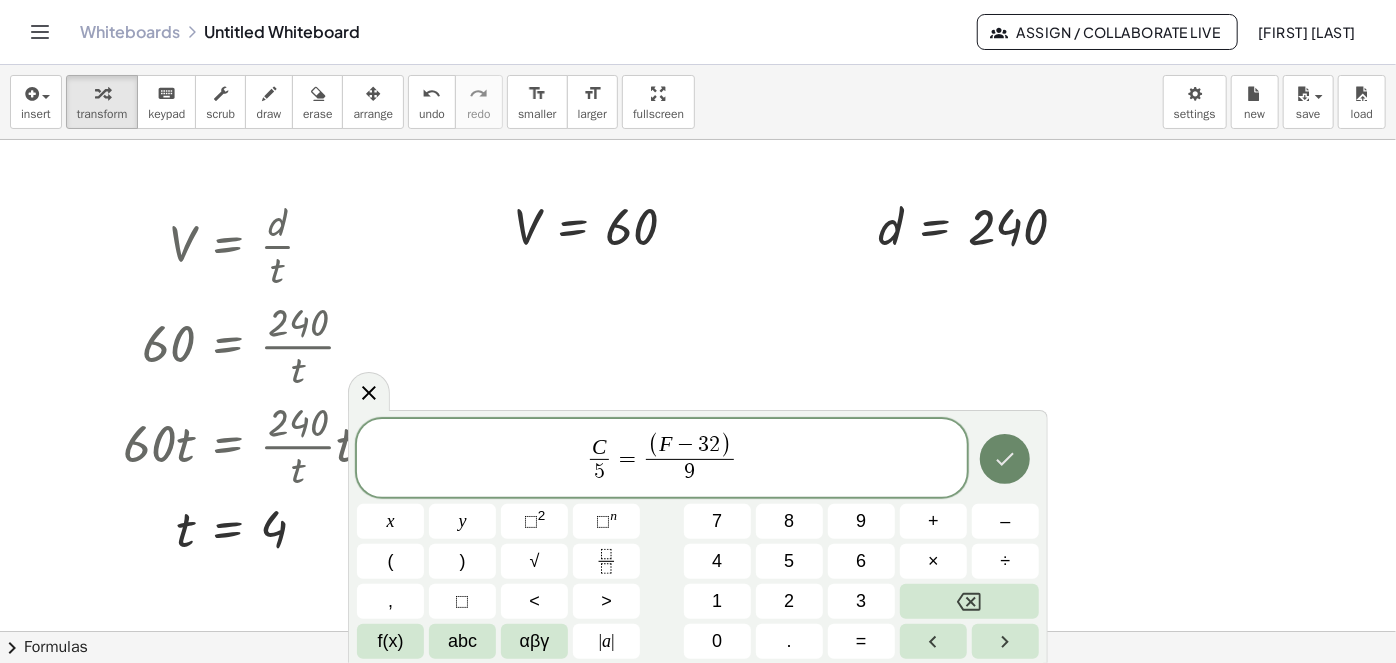 click at bounding box center [1005, 459] 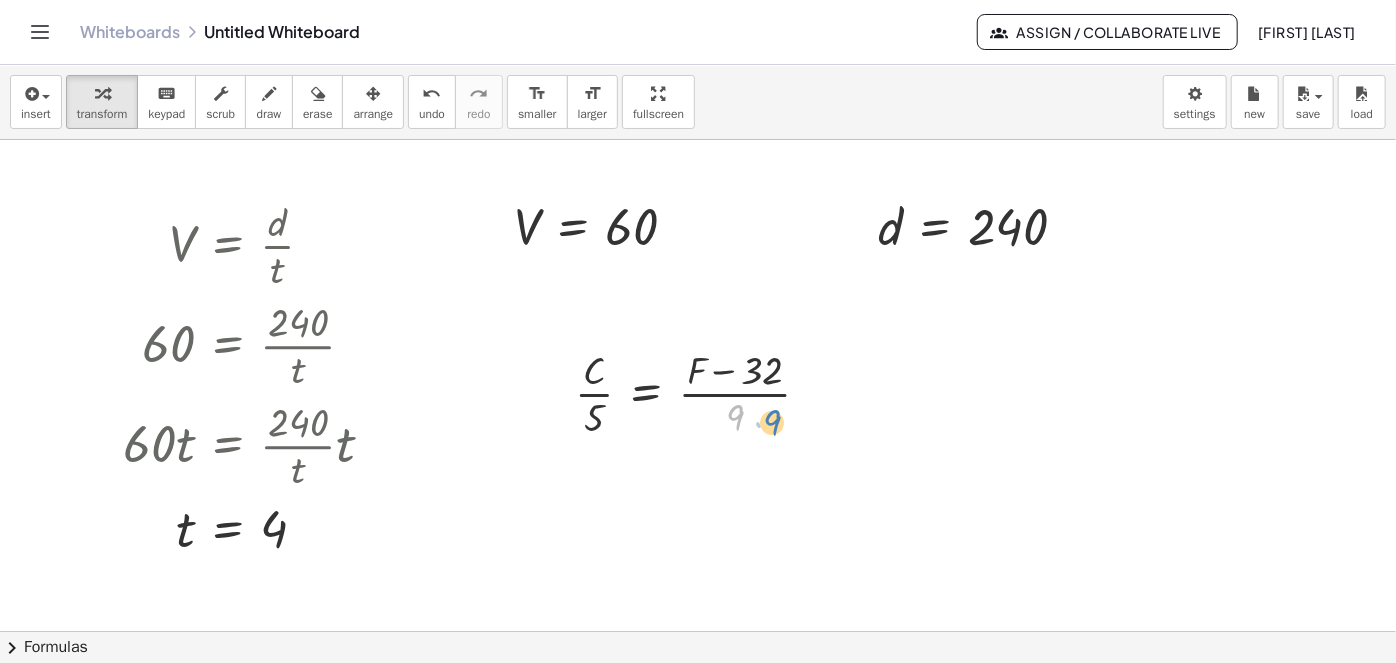 drag, startPoint x: 723, startPoint y: 409, endPoint x: 762, endPoint y: 414, distance: 39.319206 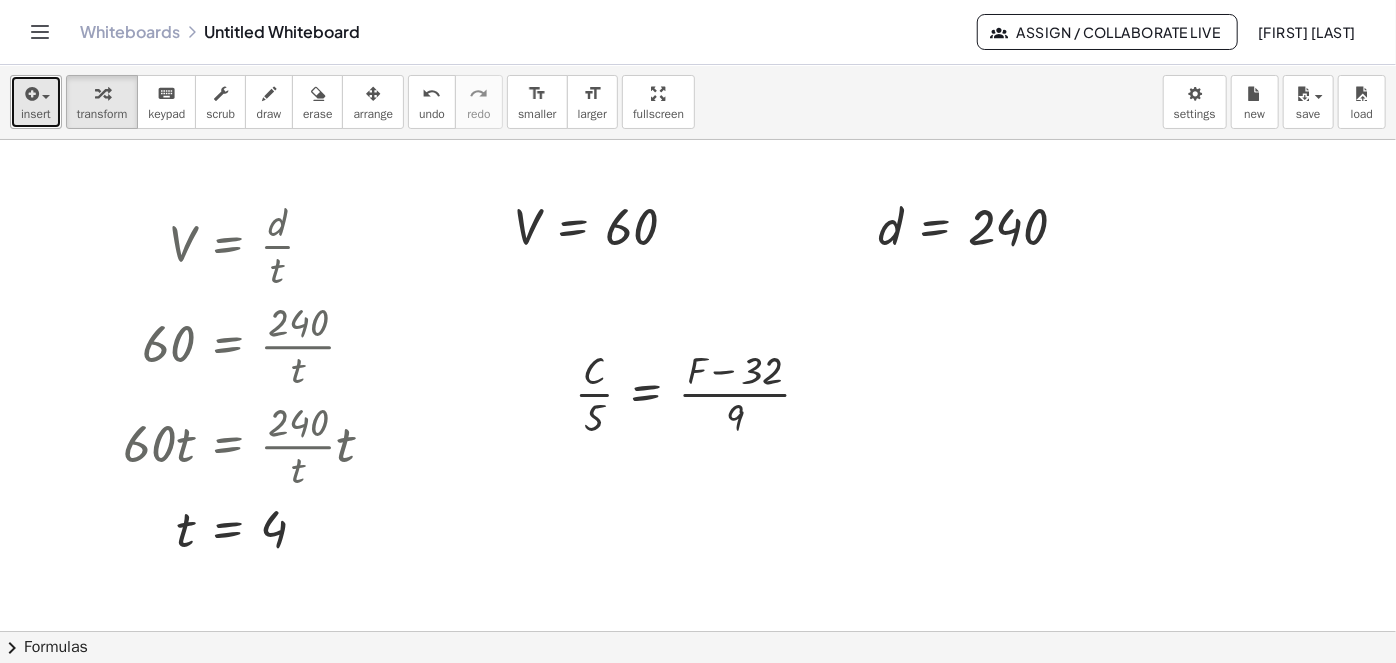 click on "insert" at bounding box center (36, 102) 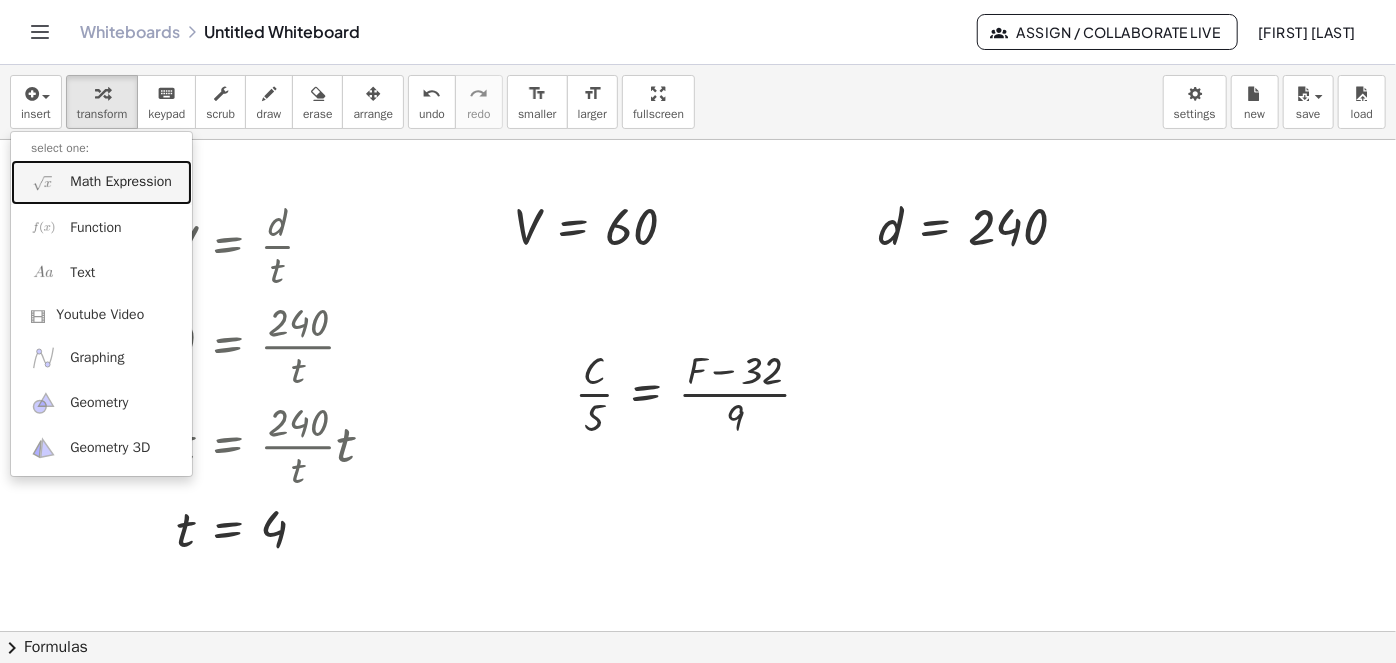 click on "Math Expression" at bounding box center (101, 182) 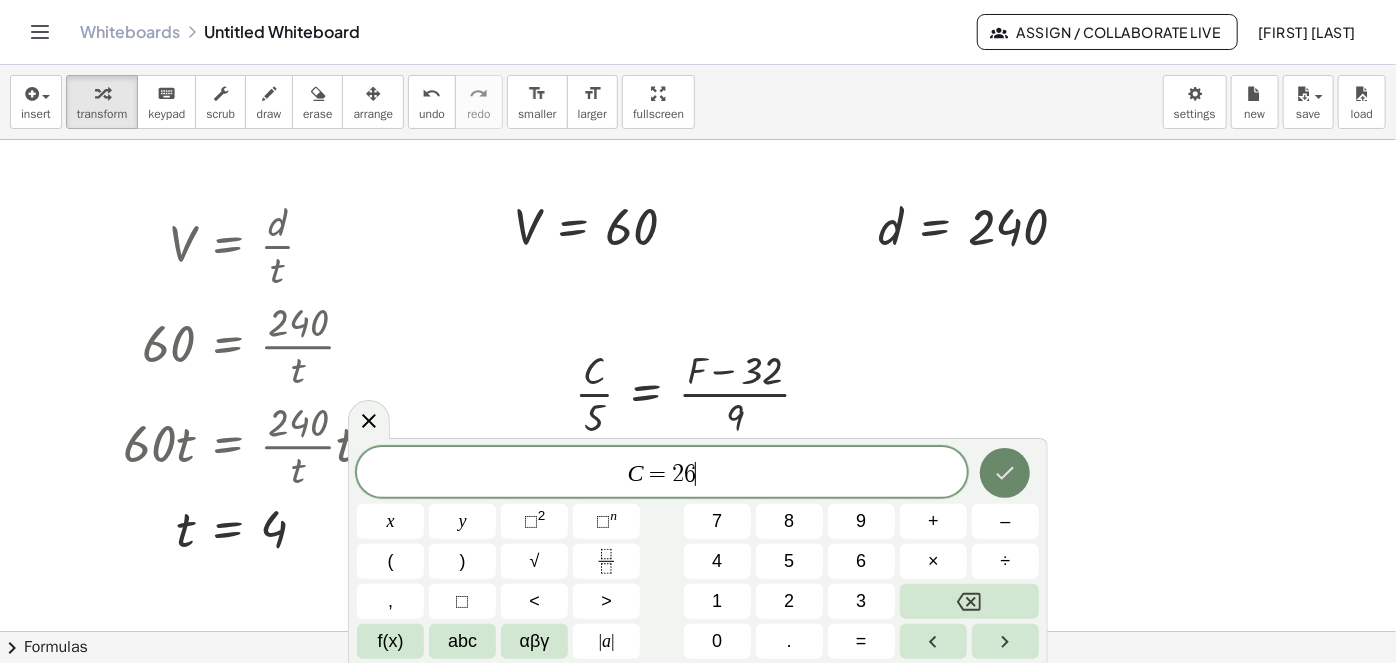 click 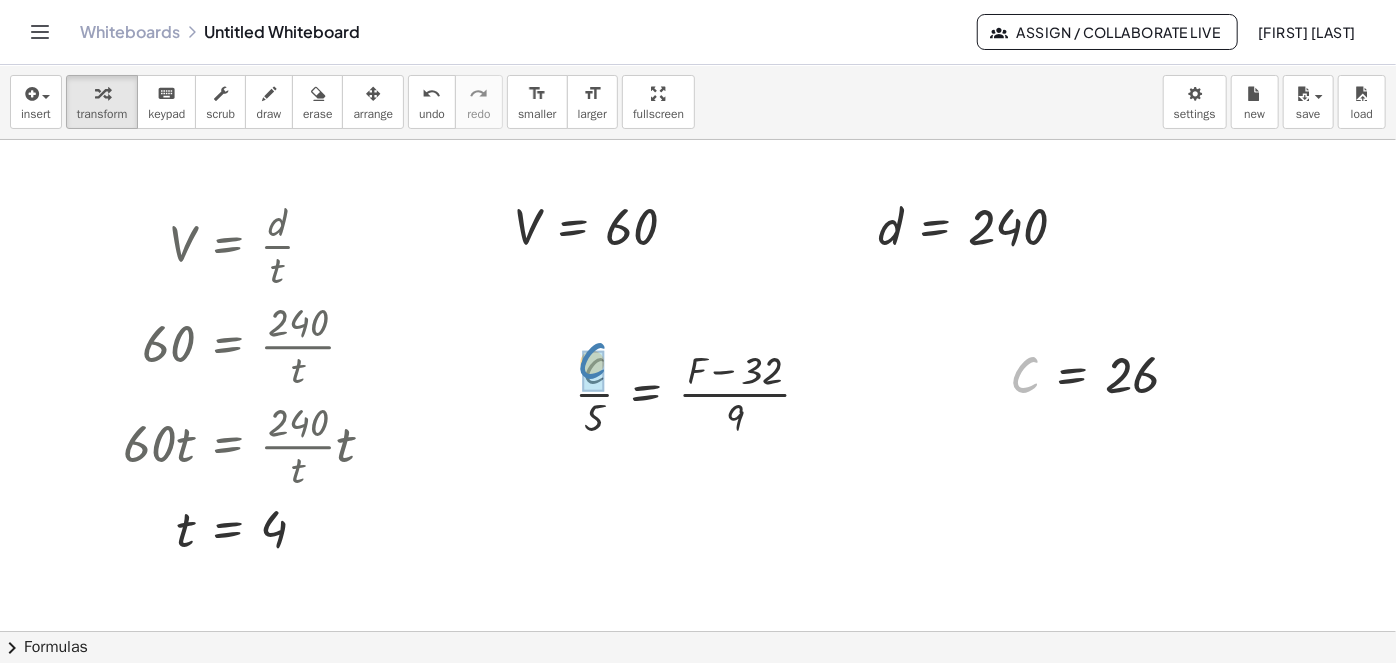 drag, startPoint x: 1026, startPoint y: 374, endPoint x: 608, endPoint y: 360, distance: 418.23438 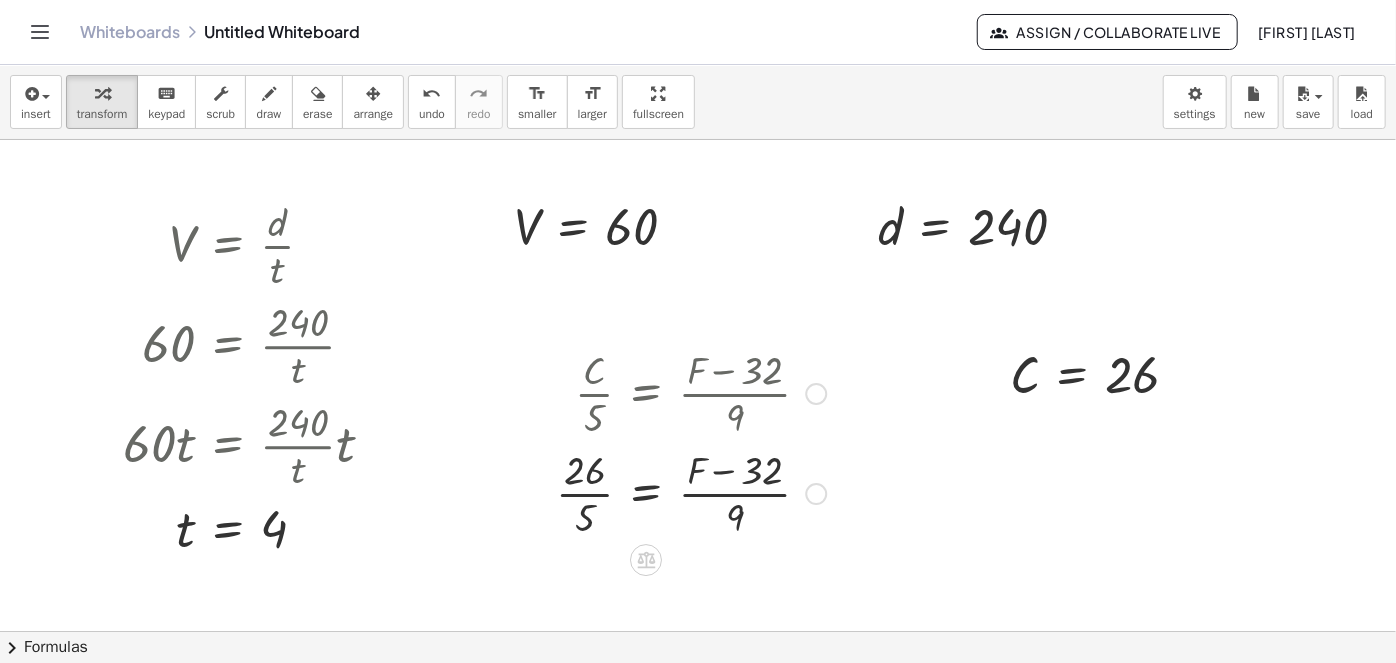 scroll, scrollTop: 90, scrollLeft: 0, axis: vertical 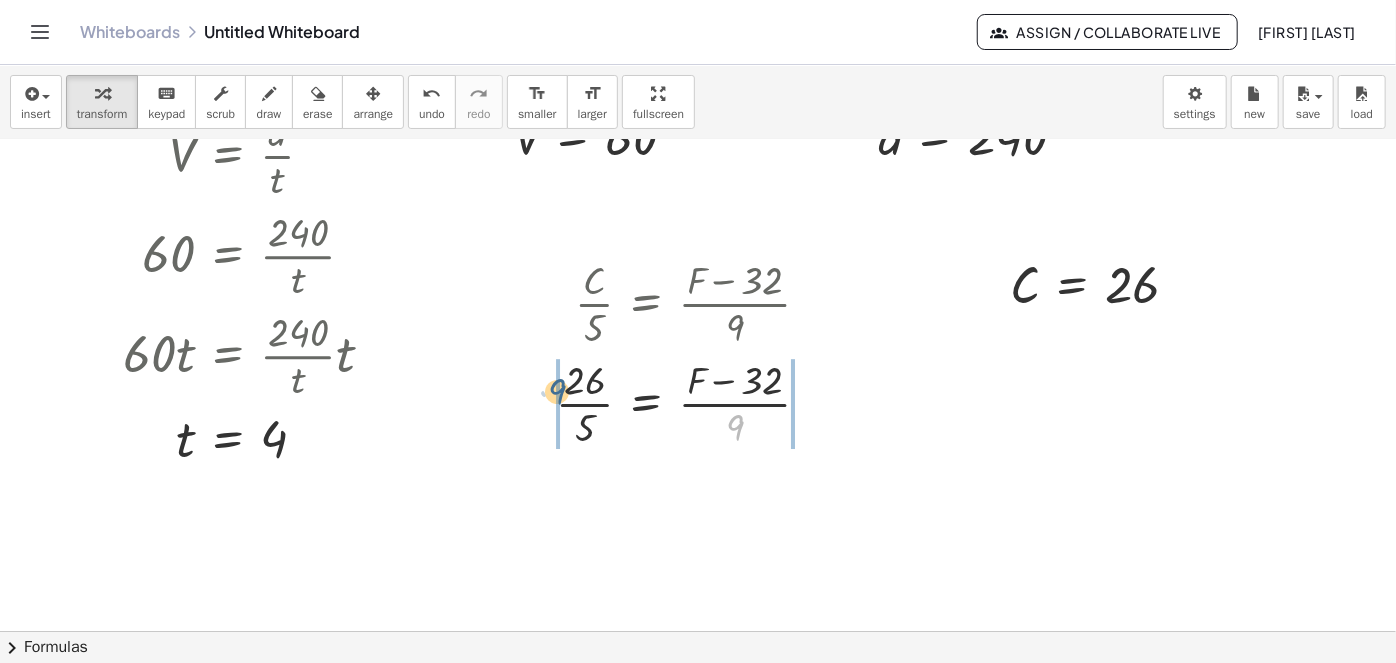 drag, startPoint x: 731, startPoint y: 422, endPoint x: 565, endPoint y: 391, distance: 168.86977 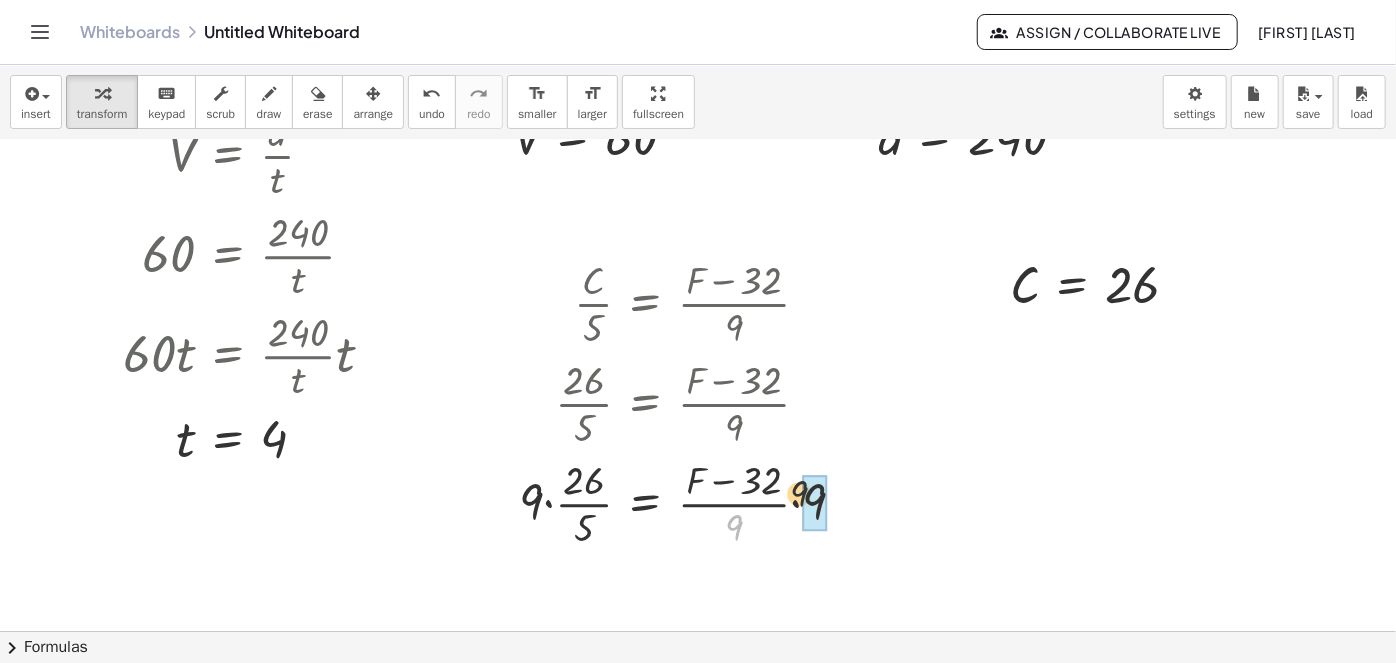 drag, startPoint x: 765, startPoint y: 520, endPoint x: 830, endPoint y: 512, distance: 65.490456 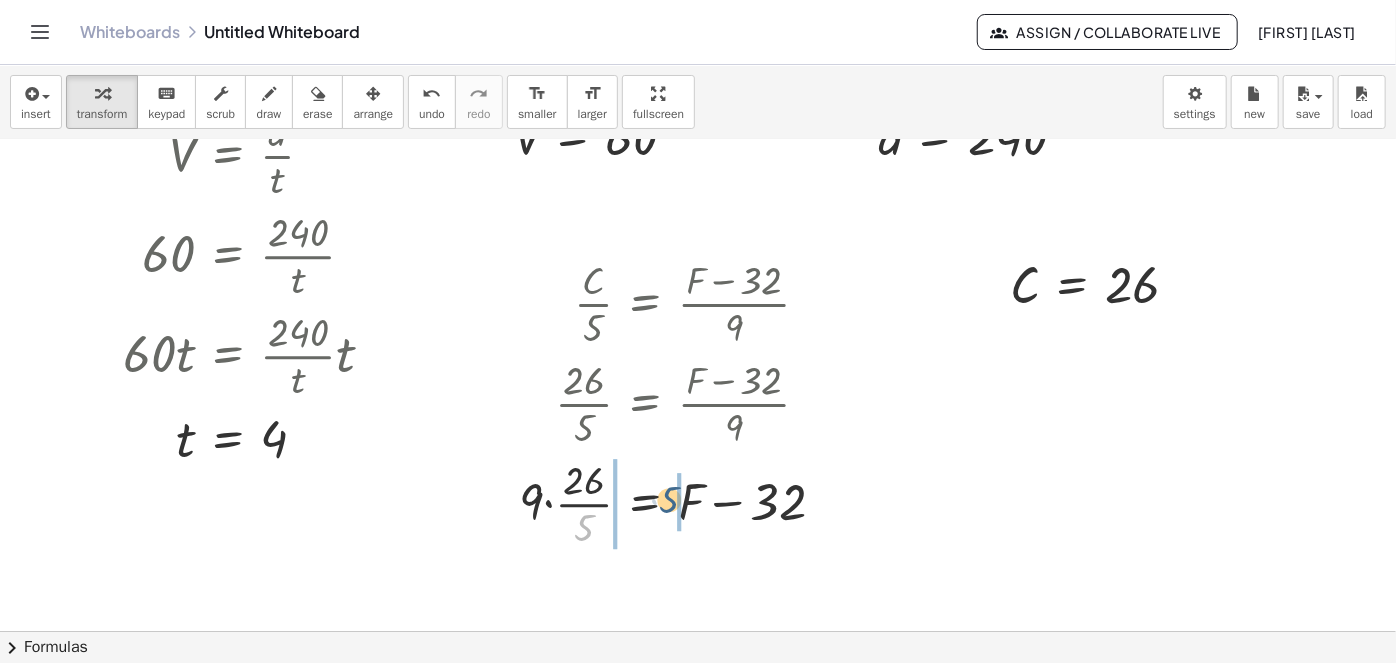 drag, startPoint x: 589, startPoint y: 534, endPoint x: 676, endPoint y: 506, distance: 91.394745 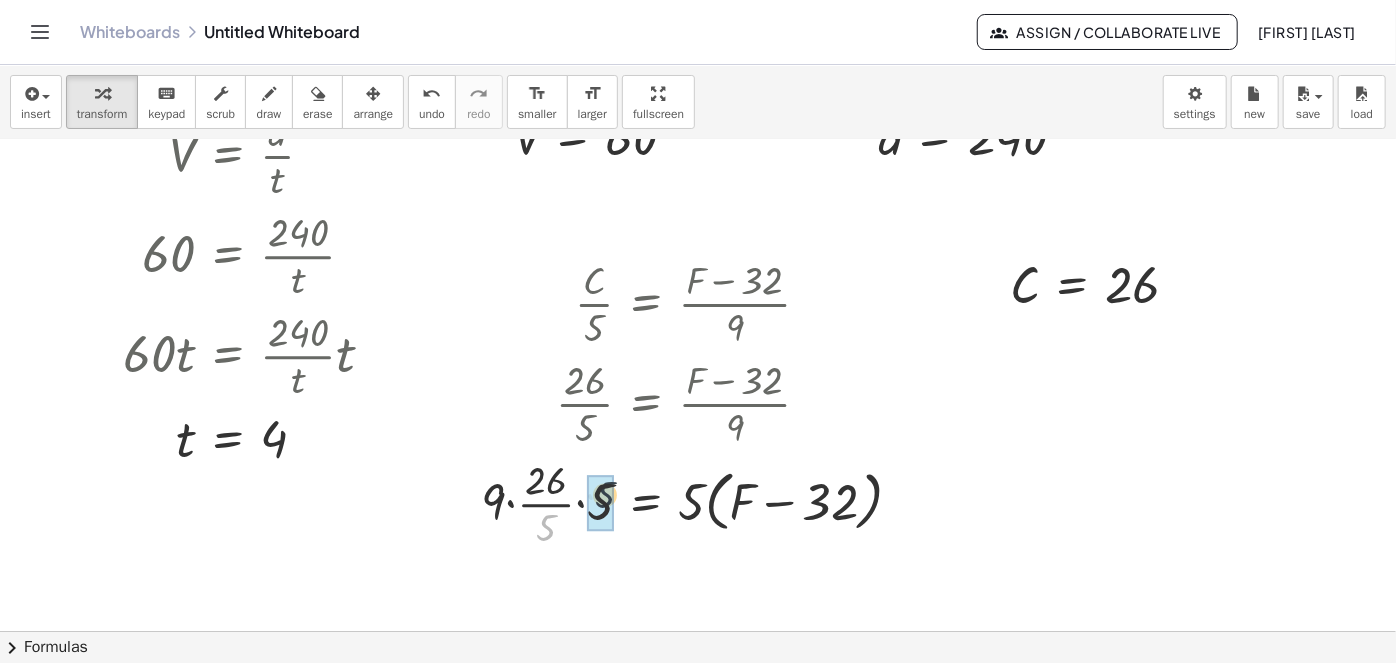 drag, startPoint x: 560, startPoint y: 535, endPoint x: 580, endPoint y: 523, distance: 23.323807 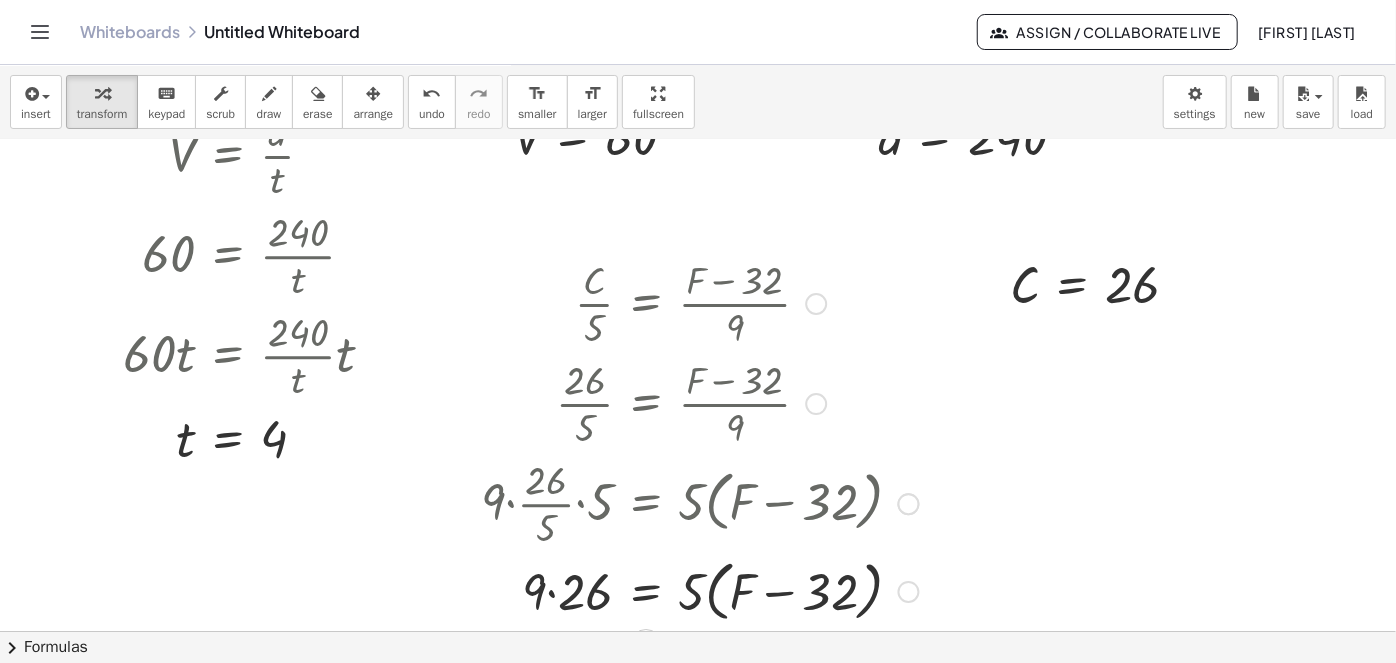 scroll, scrollTop: 181, scrollLeft: 0, axis: vertical 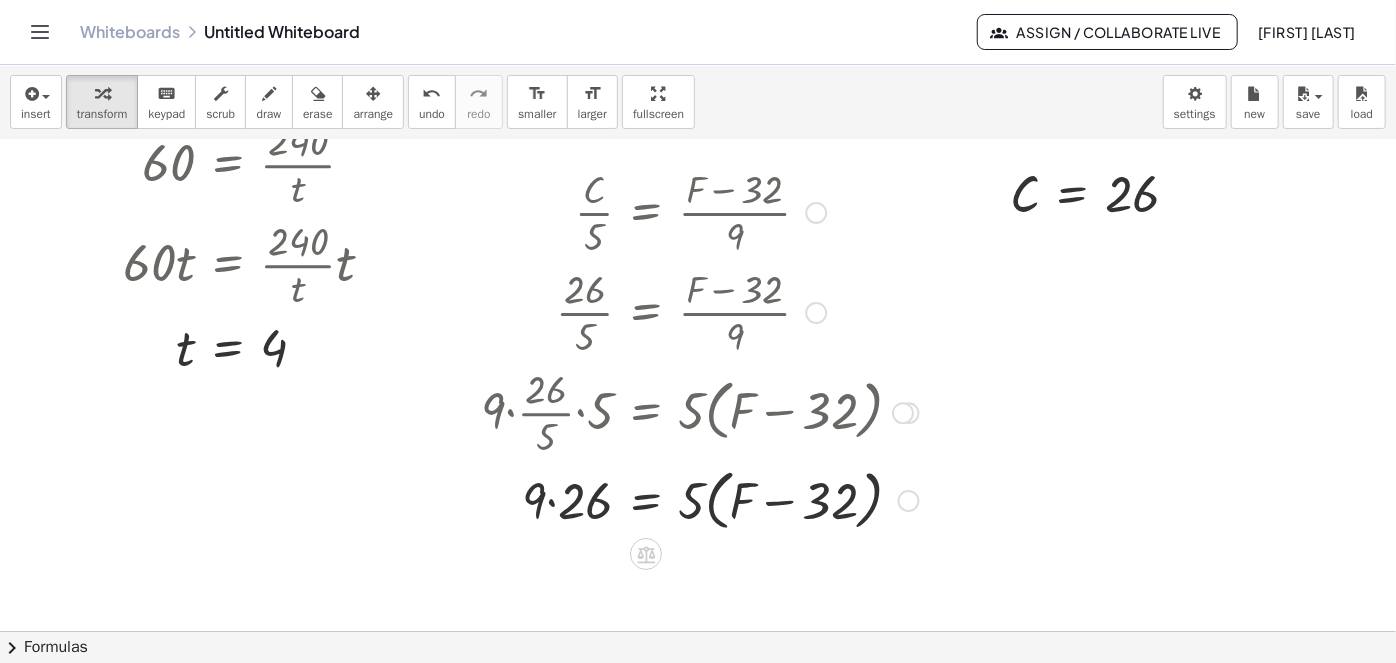 click at bounding box center (700, 499) 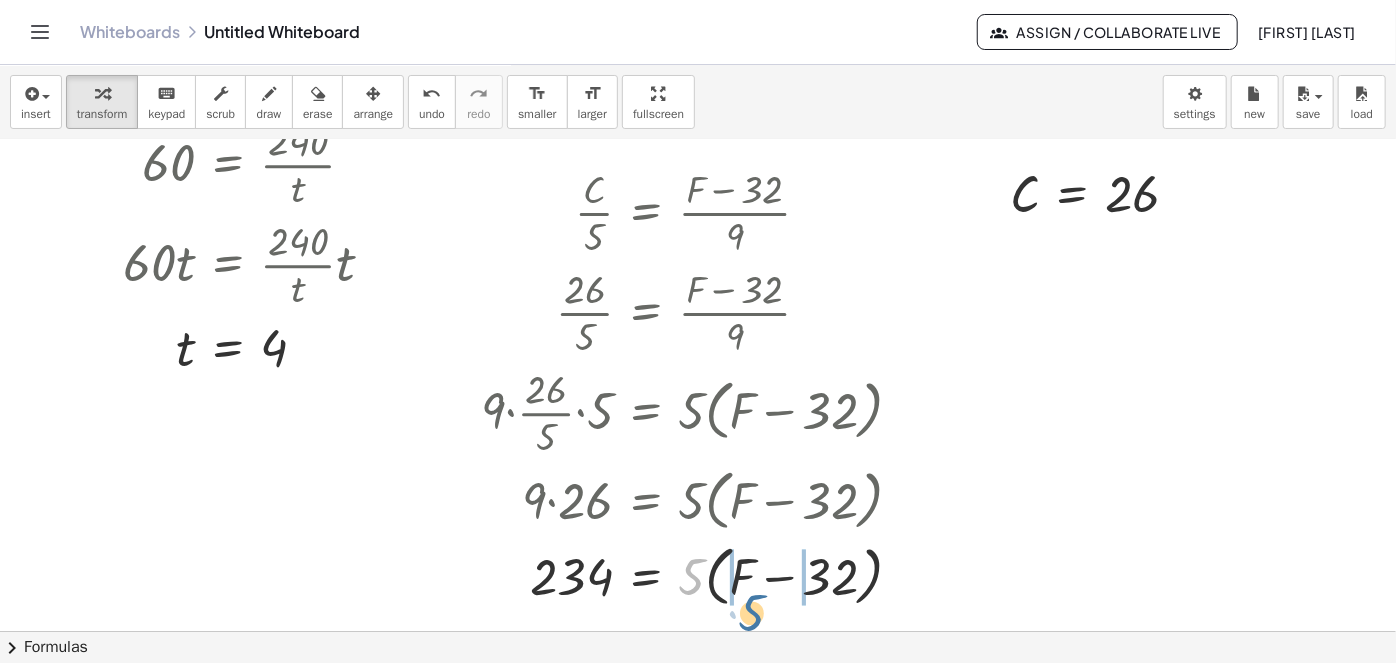 drag, startPoint x: 698, startPoint y: 500, endPoint x: 767, endPoint y: 508, distance: 69.46222 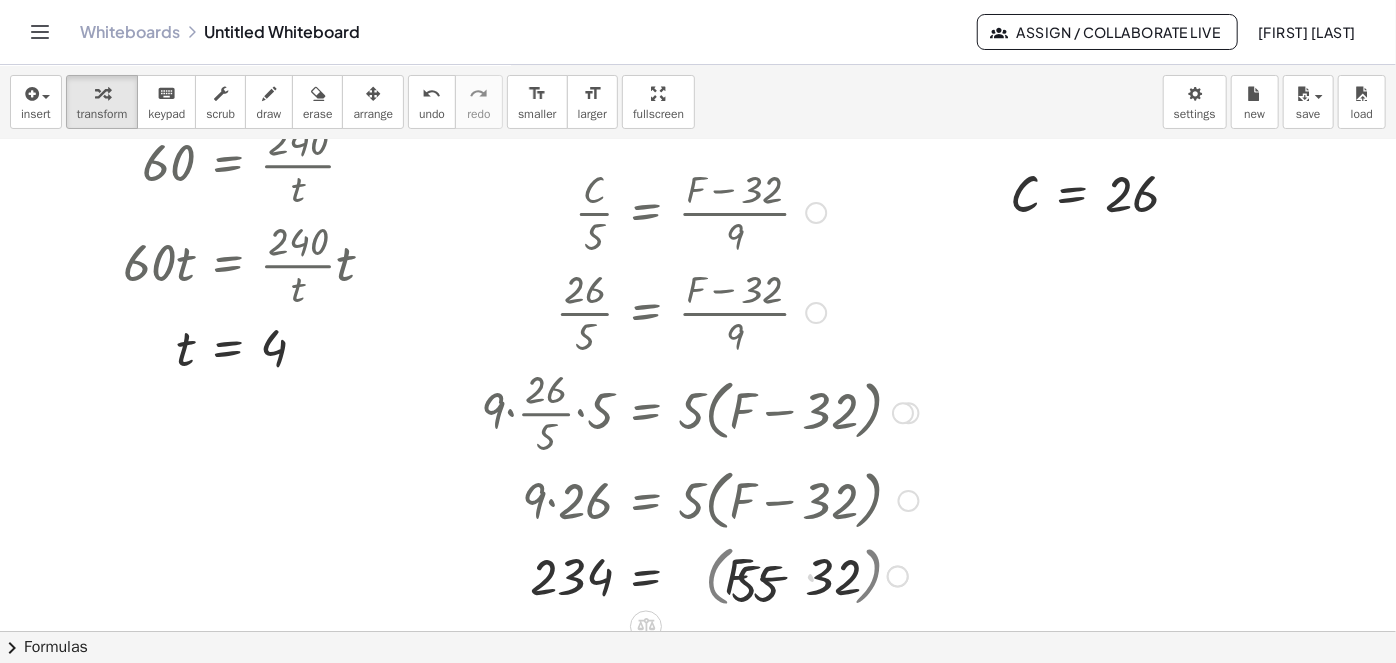 scroll, scrollTop: 363, scrollLeft: 0, axis: vertical 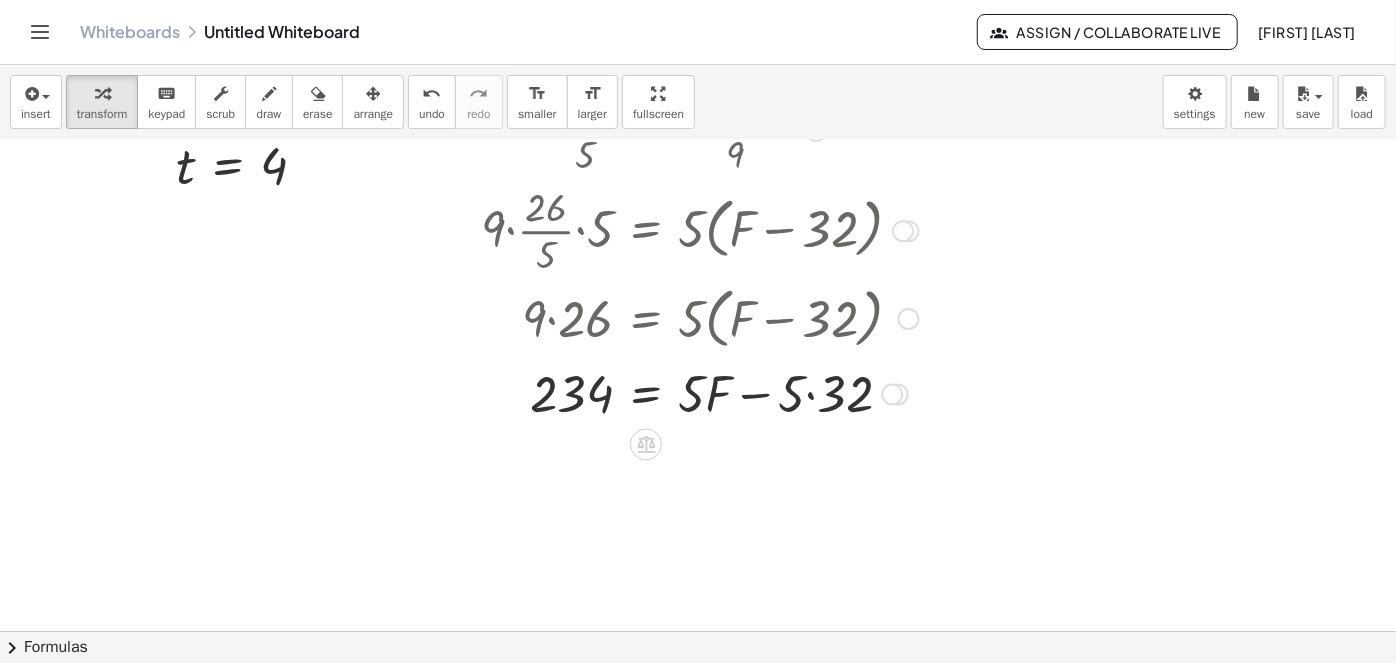 click at bounding box center [700, 392] 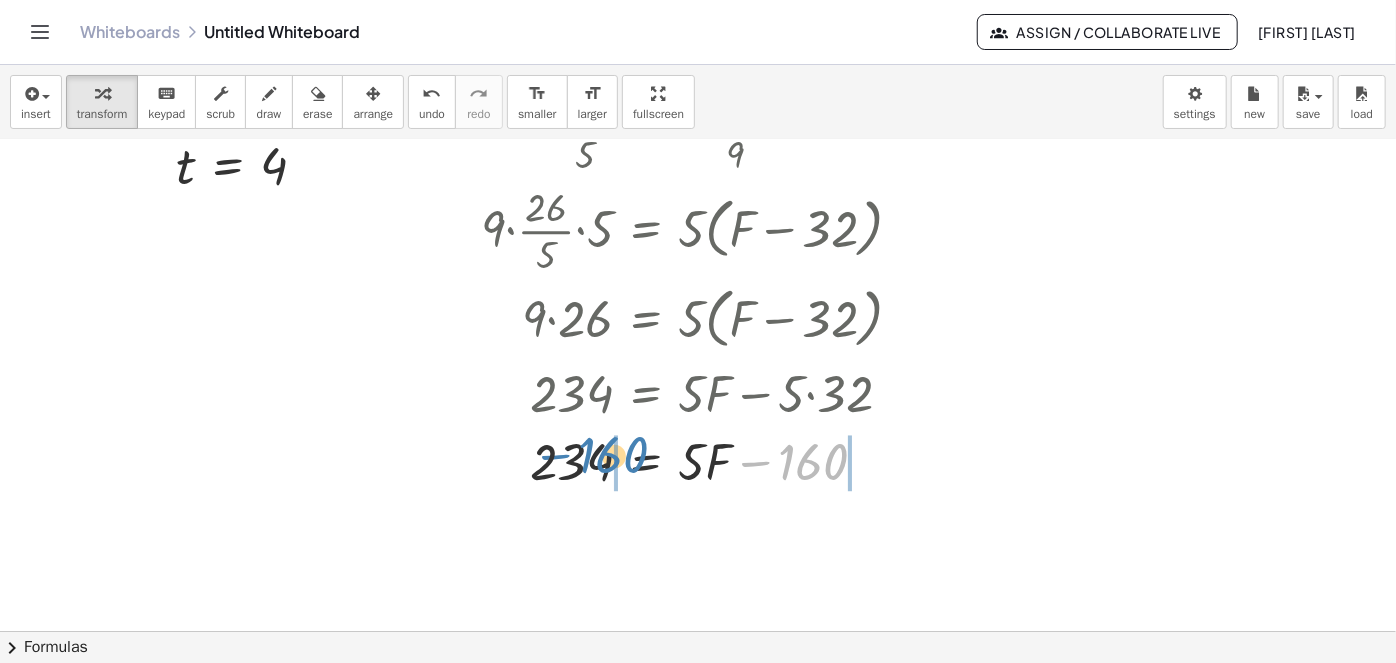 drag, startPoint x: 752, startPoint y: 461, endPoint x: 554, endPoint y: 454, distance: 198.1237 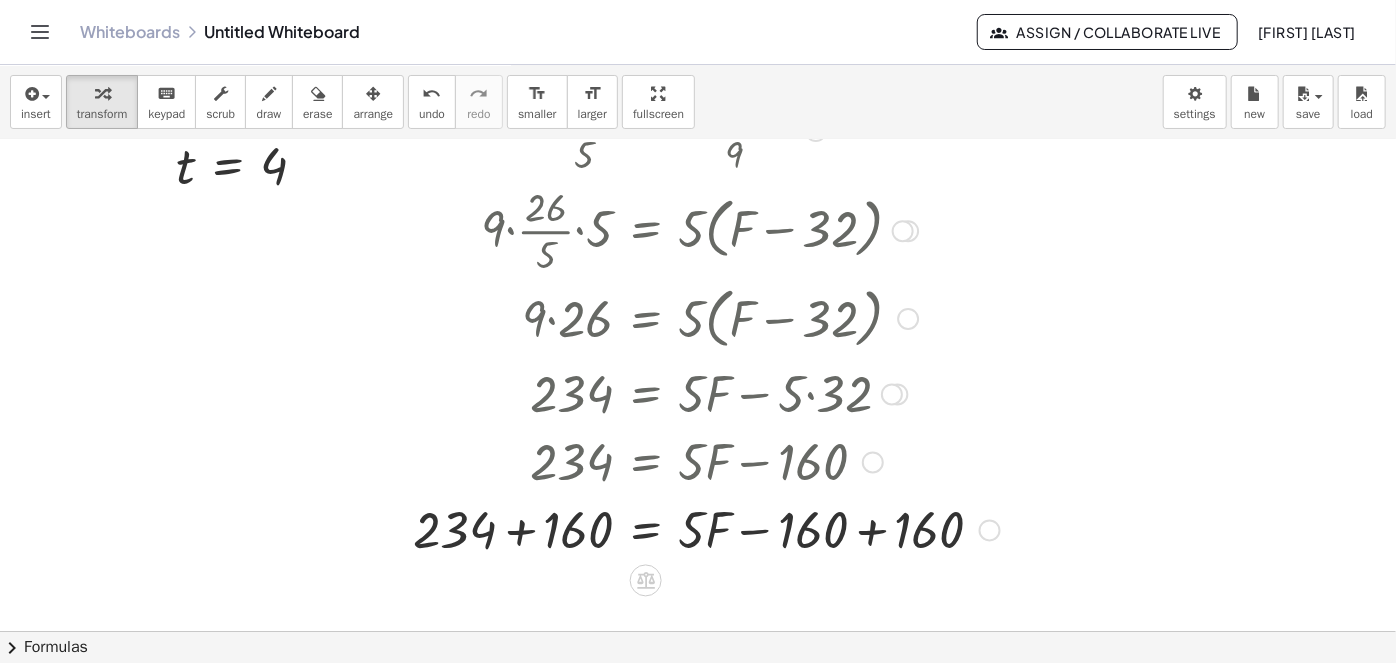 click at bounding box center [706, 528] 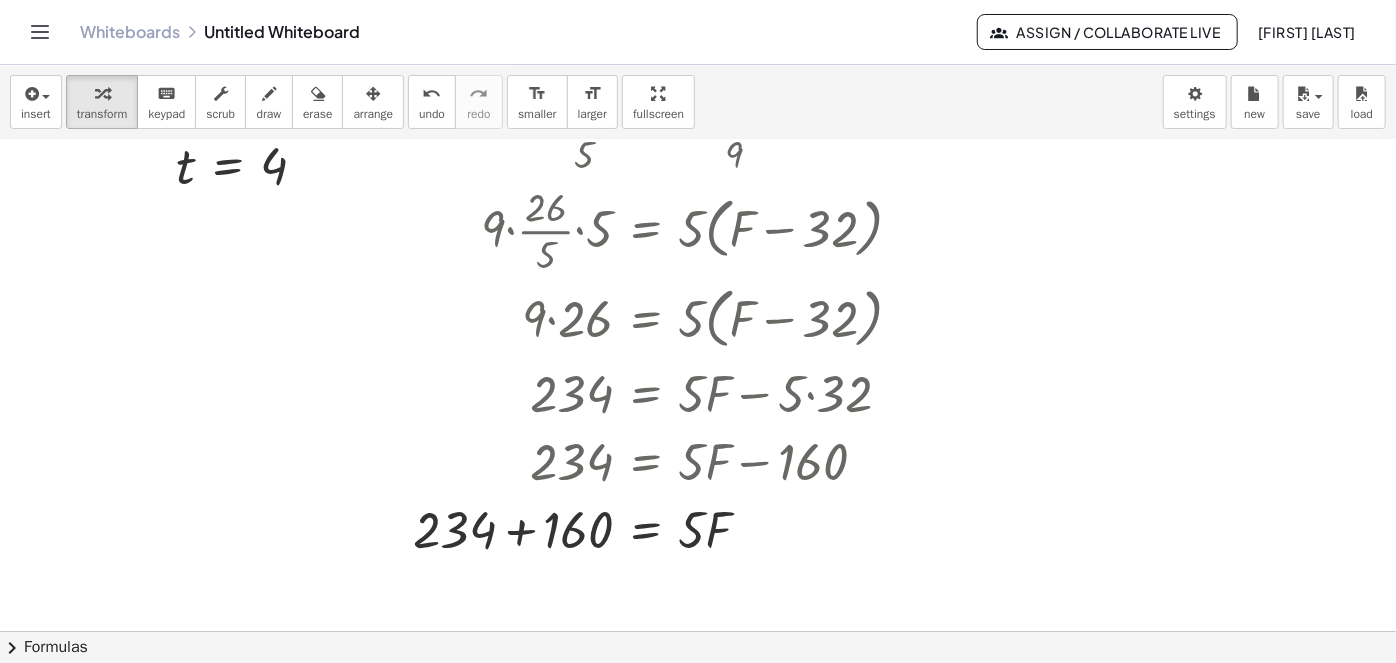 scroll, scrollTop: 492, scrollLeft: 0, axis: vertical 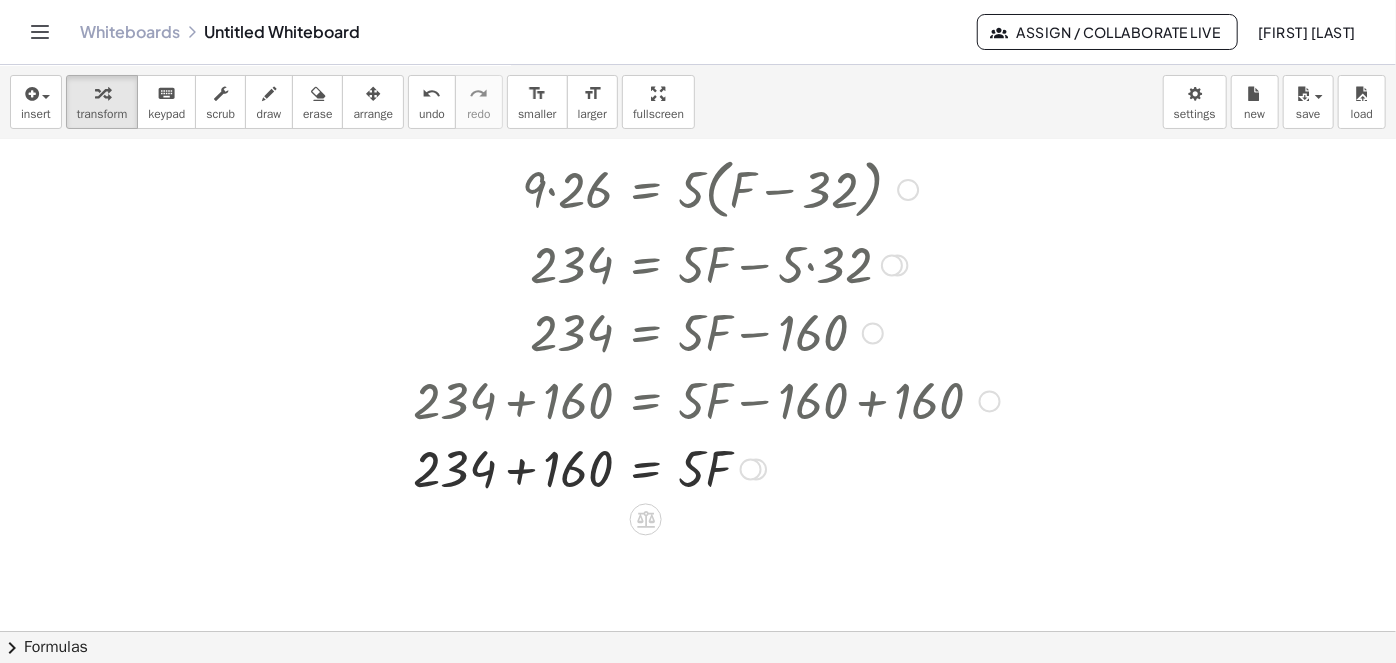 click at bounding box center [706, 467] 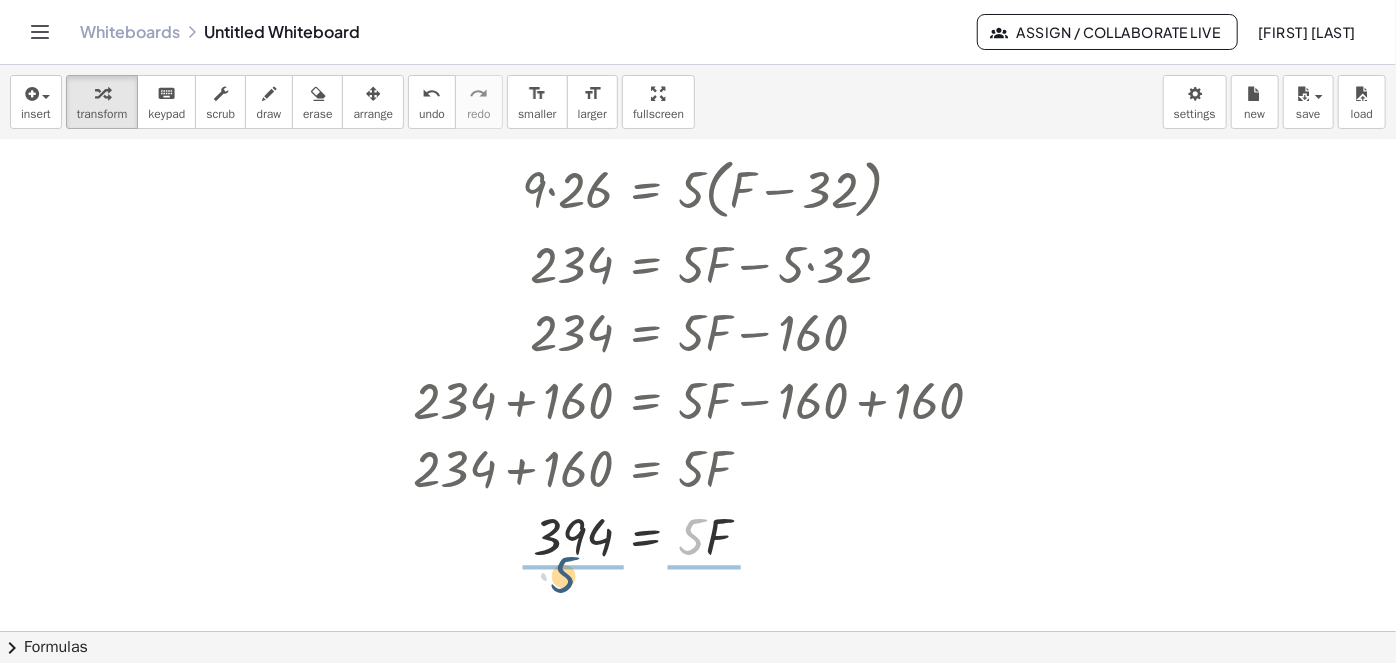 drag, startPoint x: 703, startPoint y: 533, endPoint x: 605, endPoint y: 573, distance: 105.848946 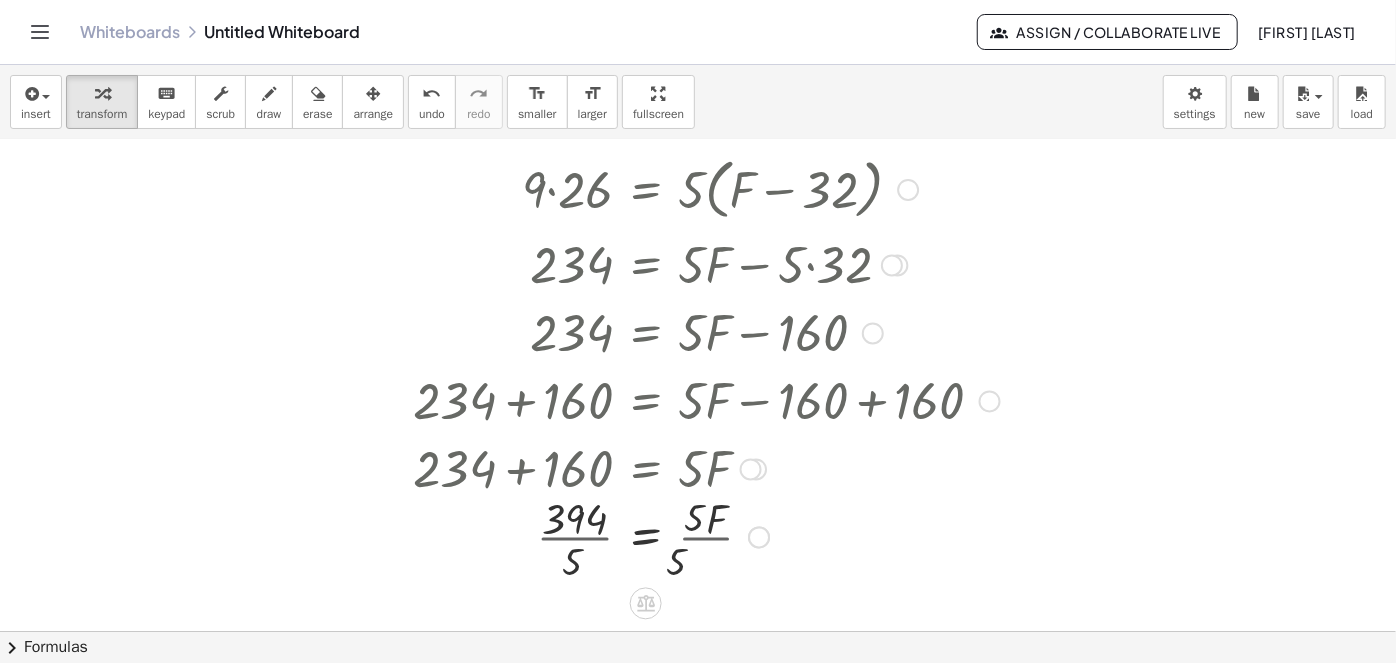 drag, startPoint x: 703, startPoint y: 537, endPoint x: 714, endPoint y: 546, distance: 14.21267 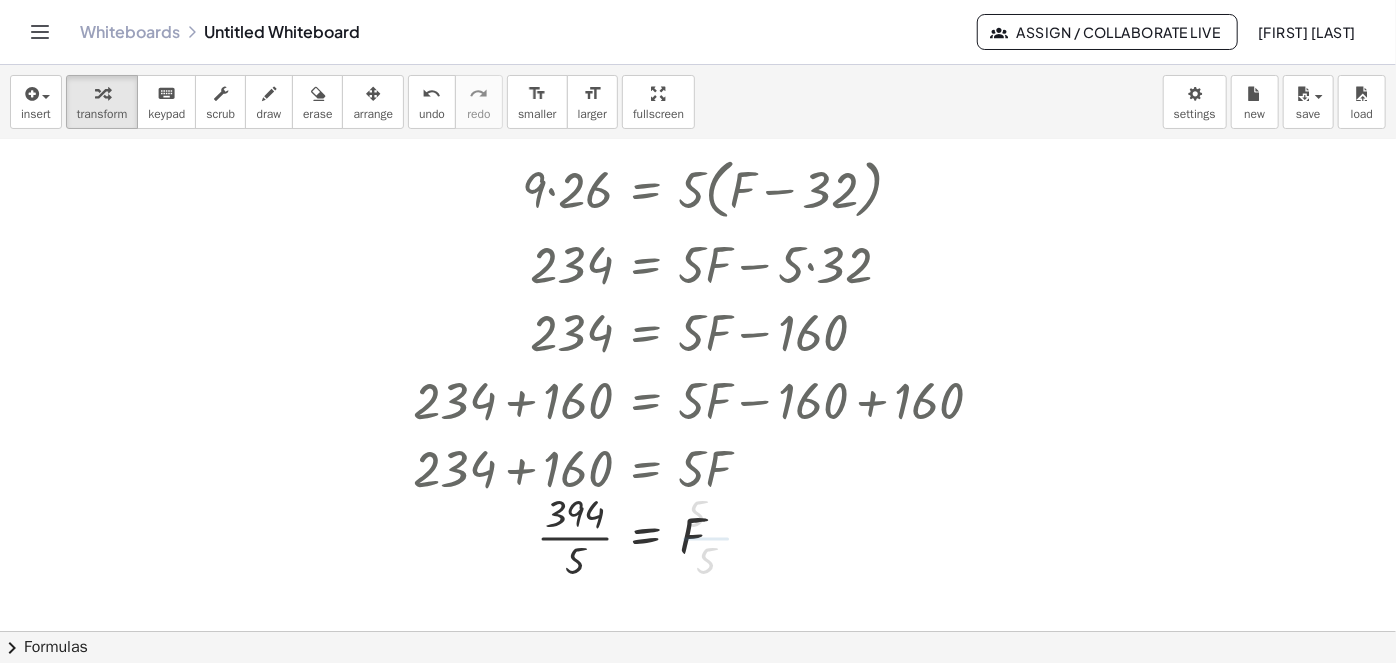 scroll, scrollTop: 583, scrollLeft: 0, axis: vertical 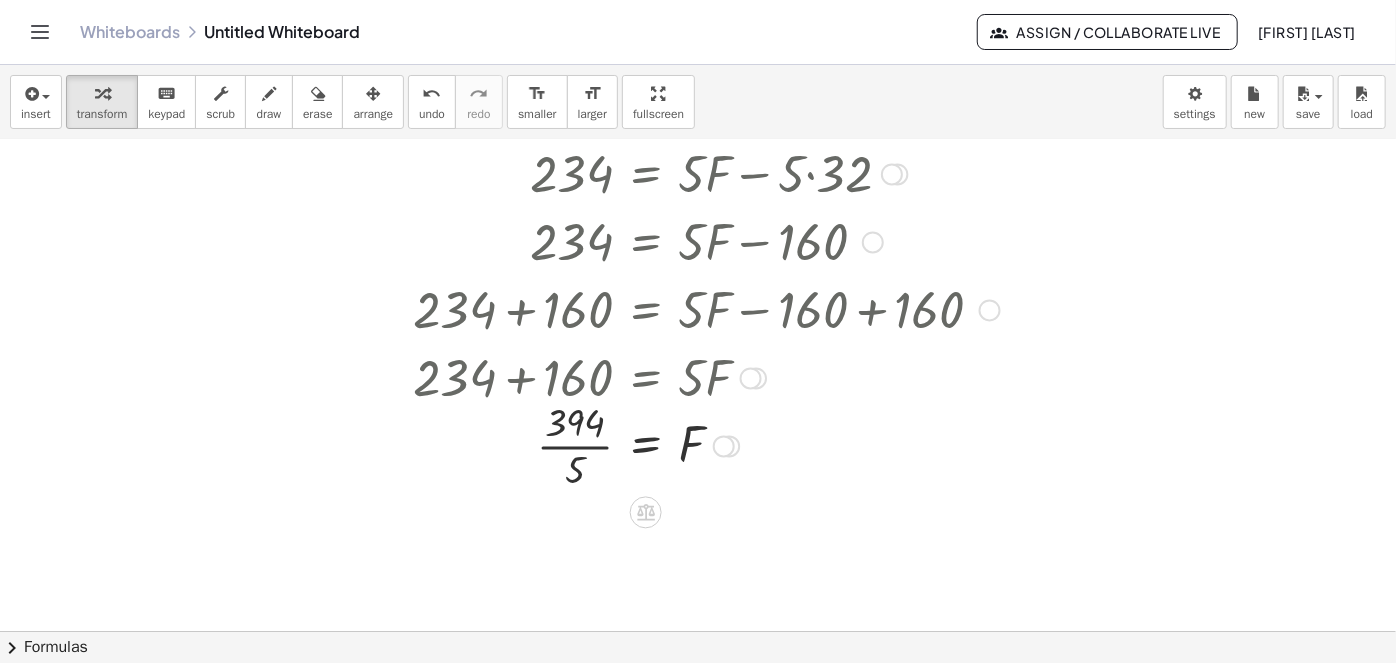 click at bounding box center (706, 444) 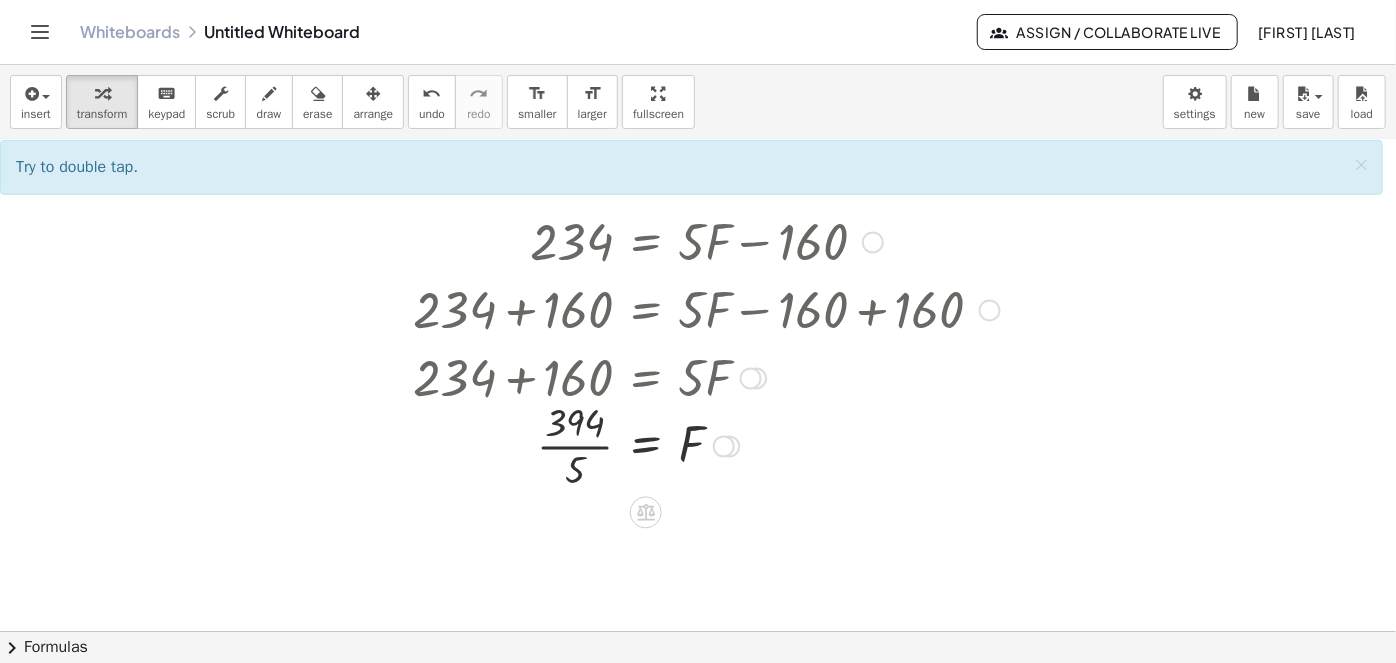 click at bounding box center [706, 444] 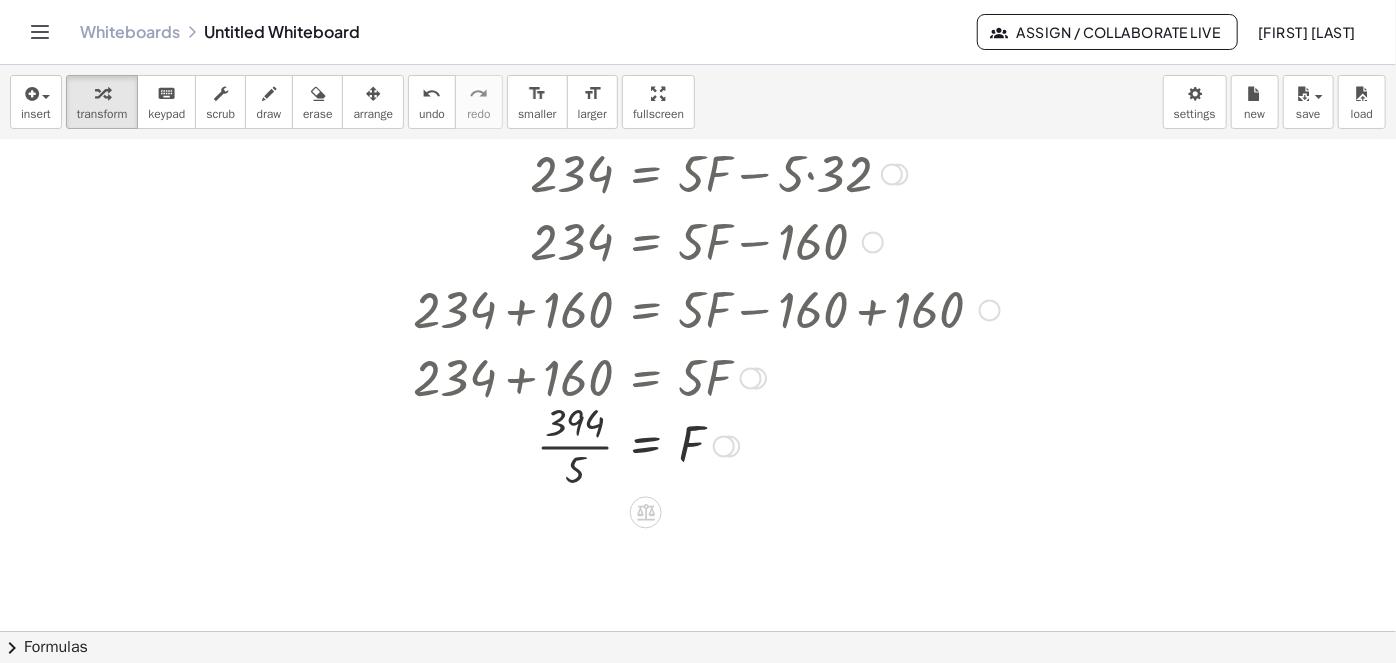 click at bounding box center [706, 444] 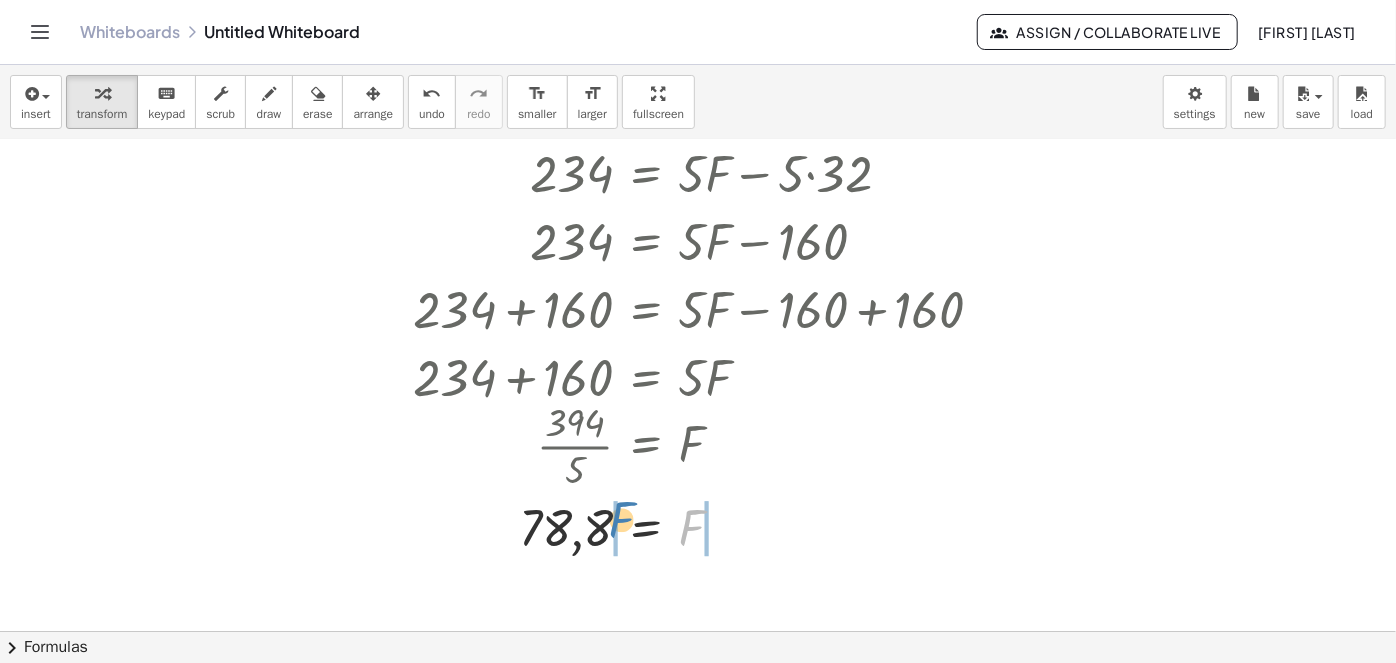 drag, startPoint x: 683, startPoint y: 526, endPoint x: 617, endPoint y: 518, distance: 66.48308 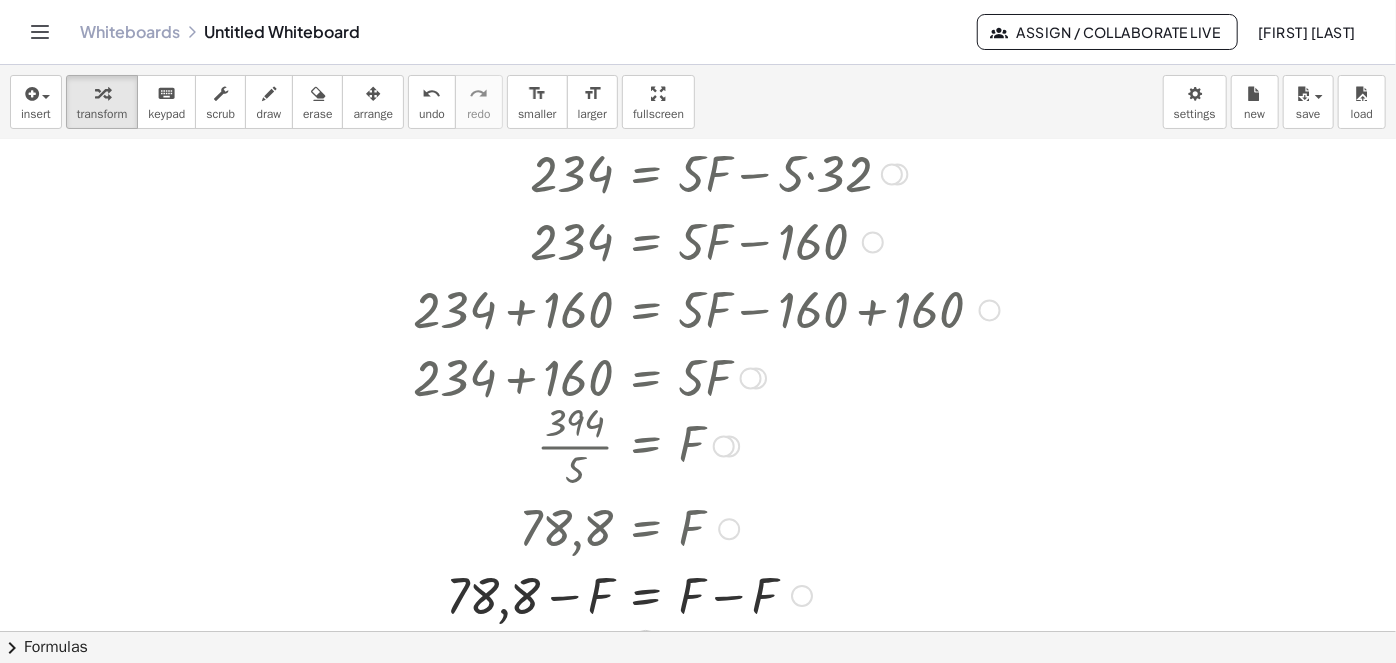 click at bounding box center [706, 594] 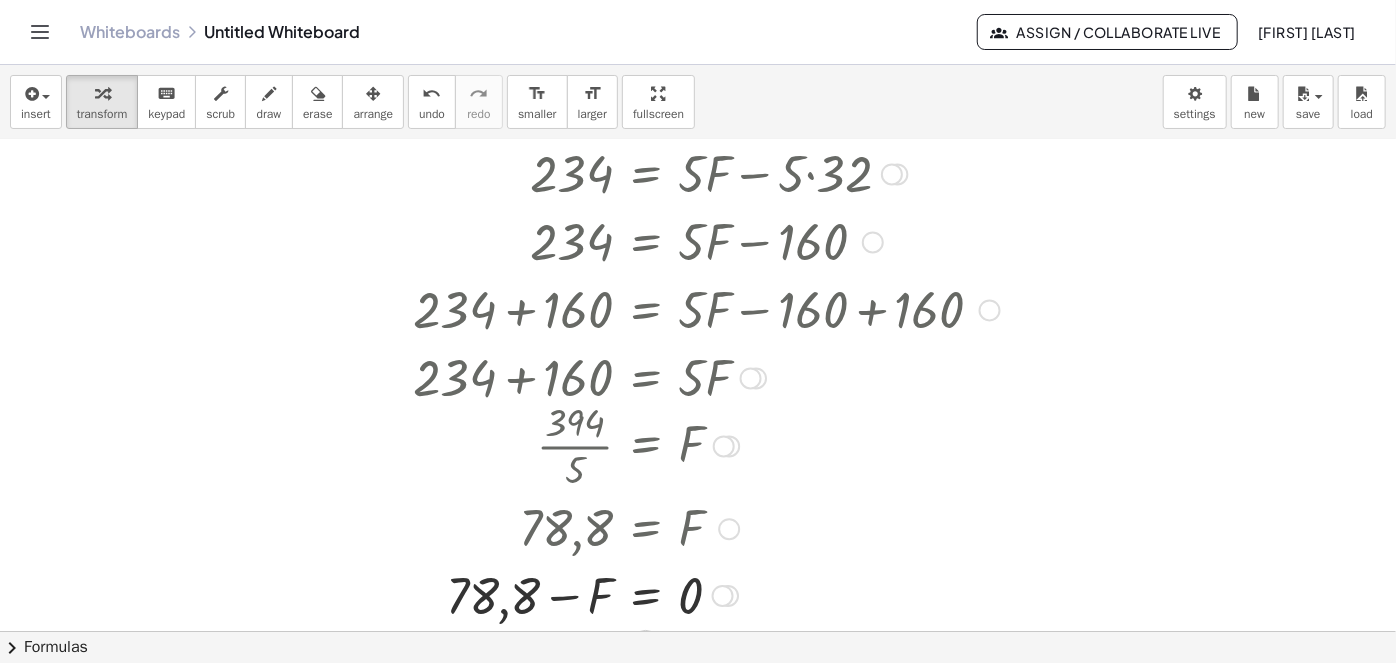 click at bounding box center (706, 594) 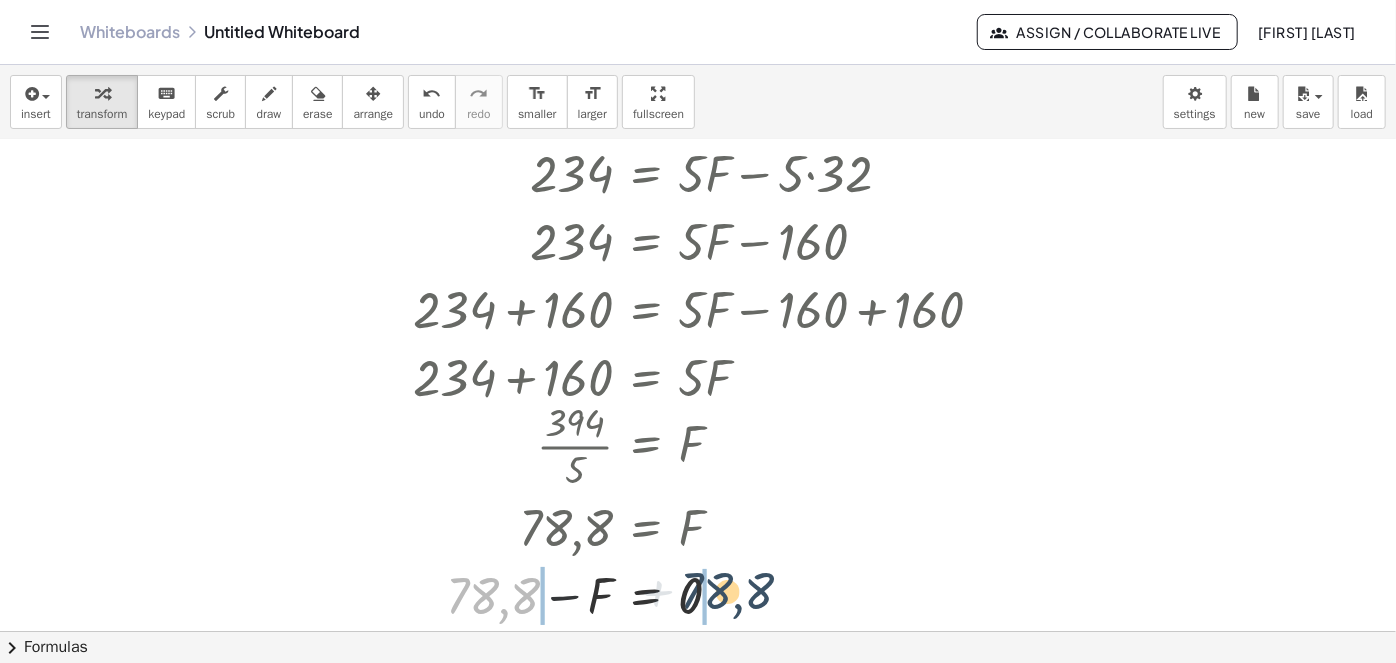 drag, startPoint x: 513, startPoint y: 602, endPoint x: 750, endPoint y: 598, distance: 237.03375 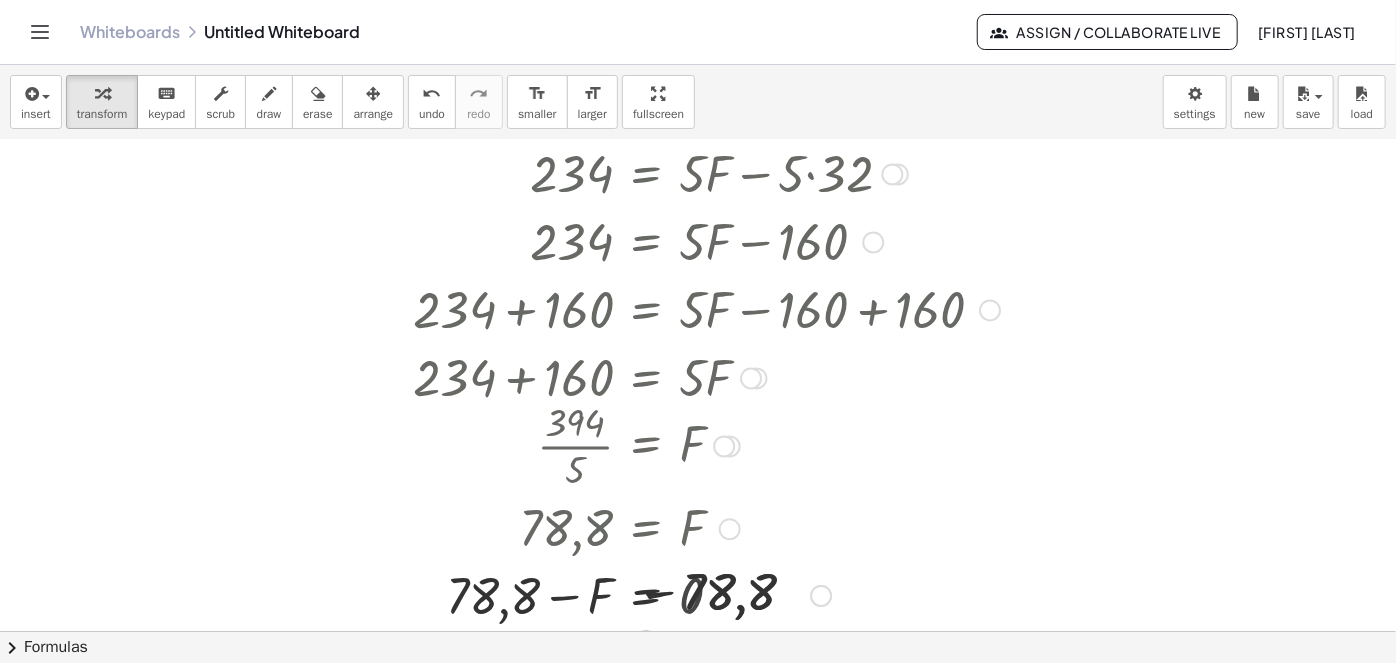 scroll, scrollTop: 674, scrollLeft: 0, axis: vertical 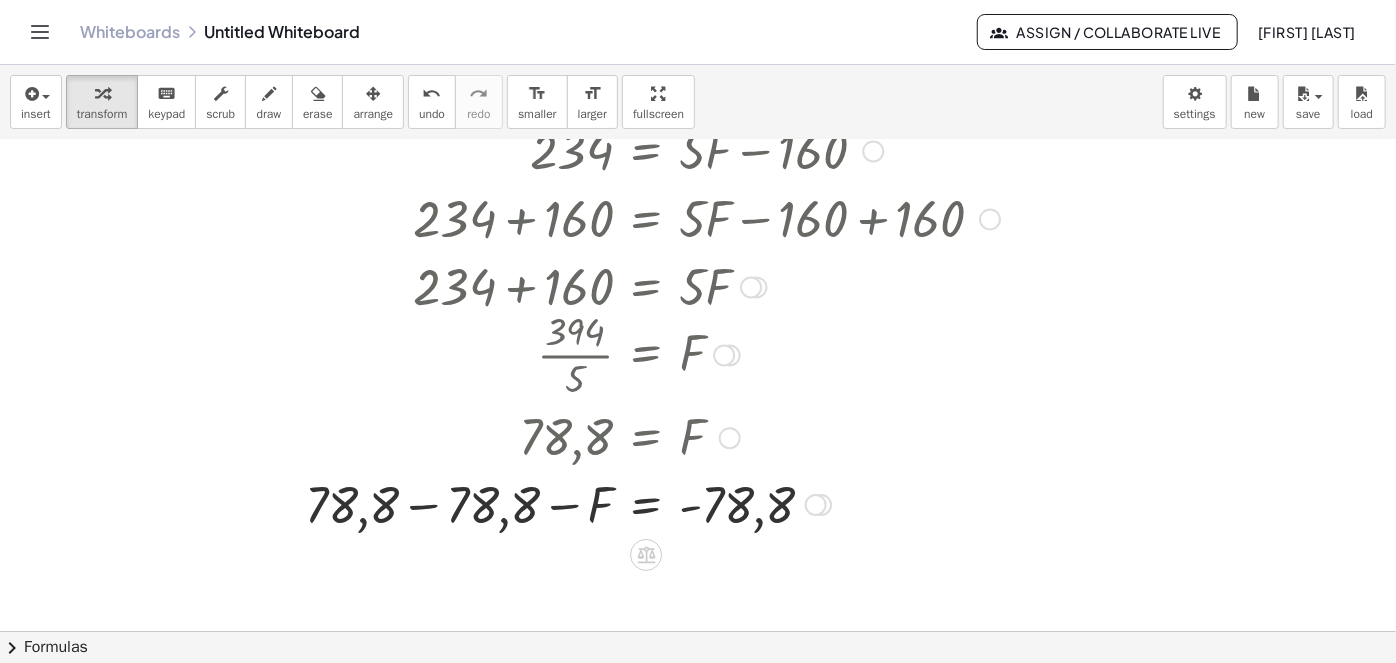 click at bounding box center [652, 503] 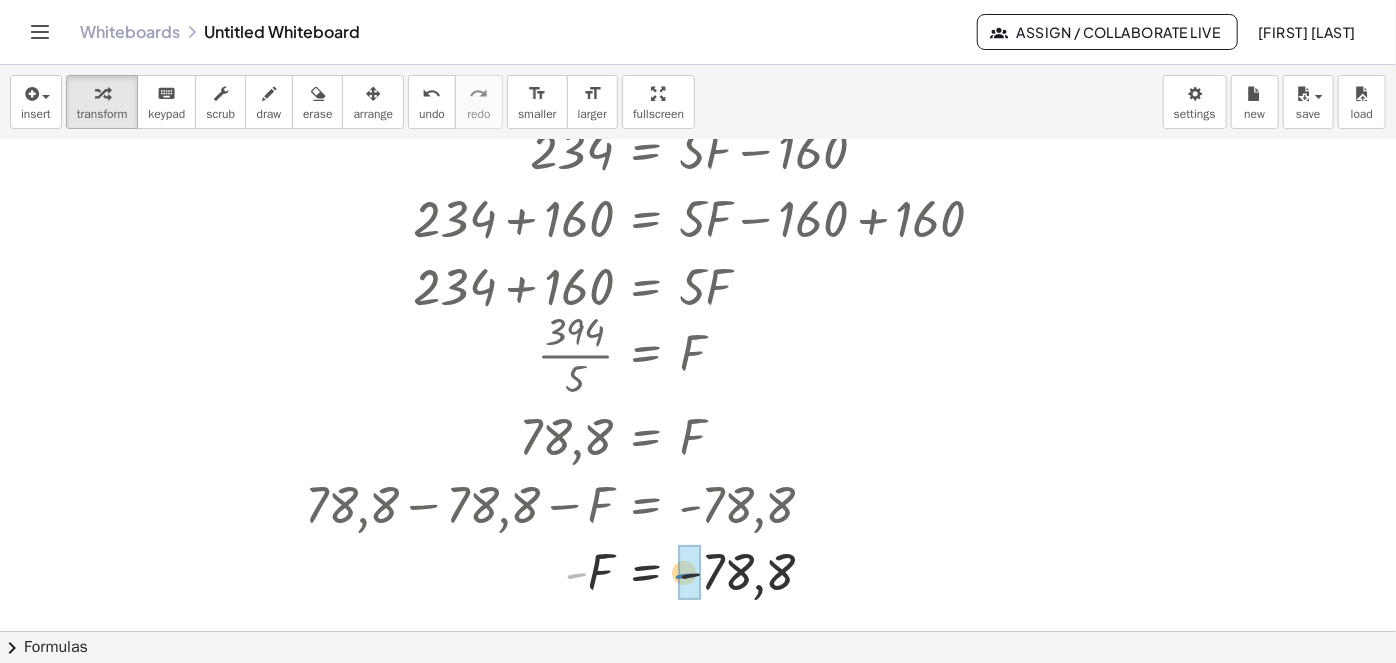 drag, startPoint x: 581, startPoint y: 576, endPoint x: 681, endPoint y: 576, distance: 100 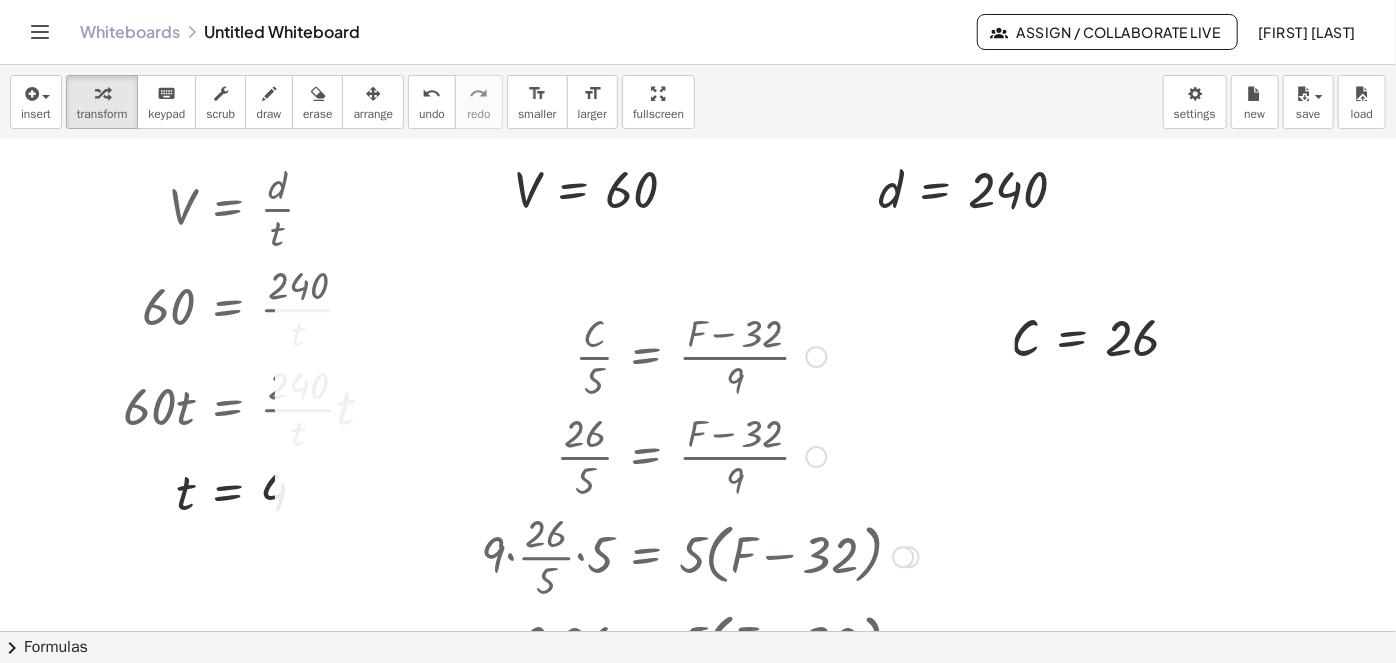 scroll, scrollTop: 310, scrollLeft: 0, axis: vertical 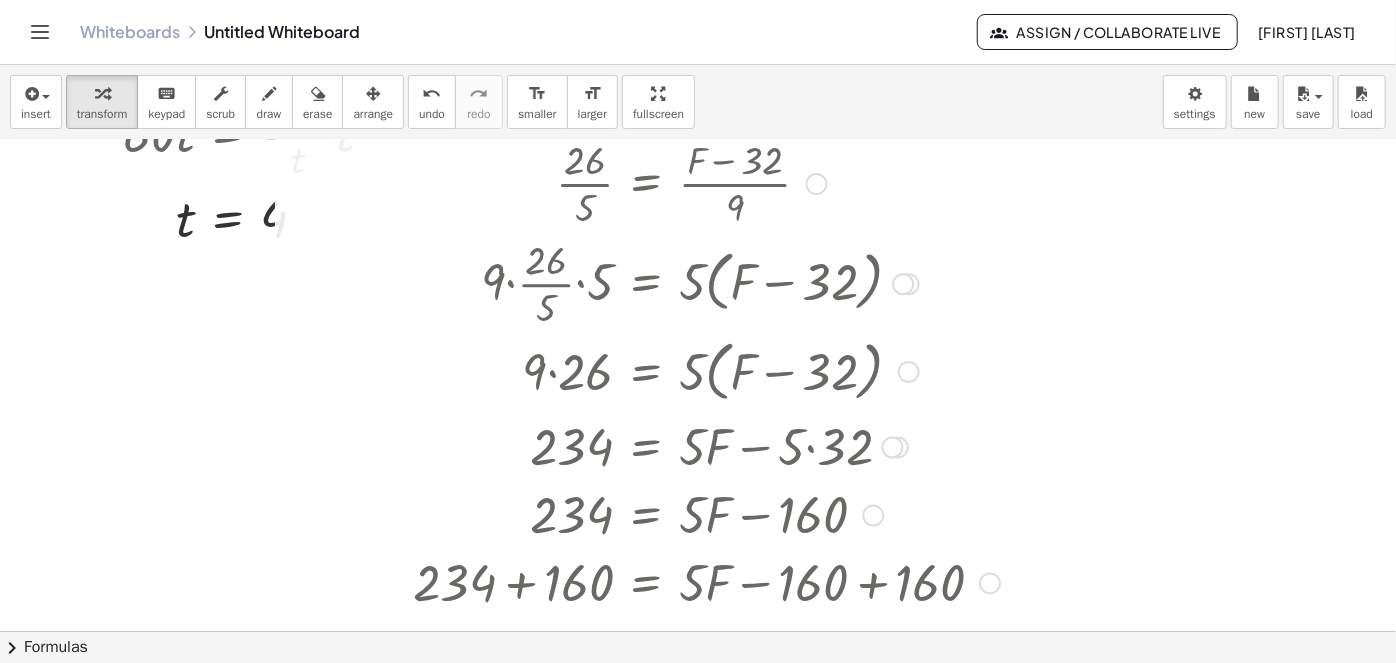 click at bounding box center [652, 370] 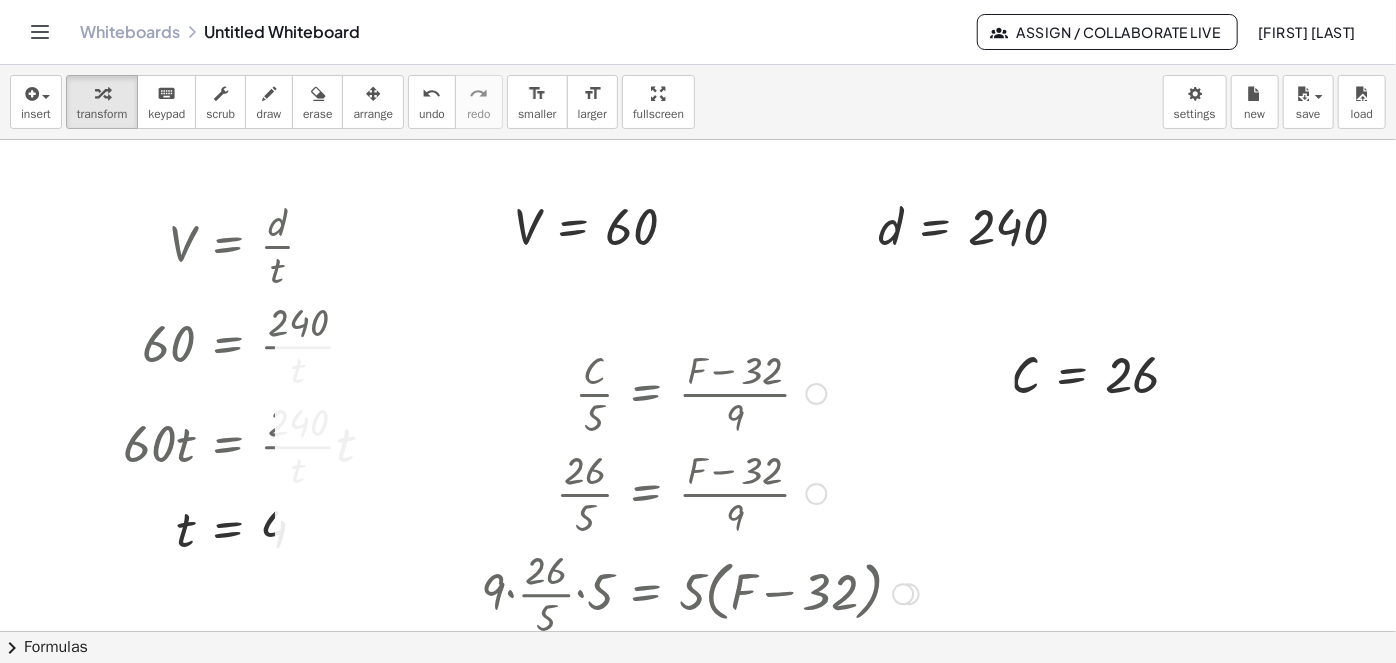 scroll, scrollTop: 0, scrollLeft: 0, axis: both 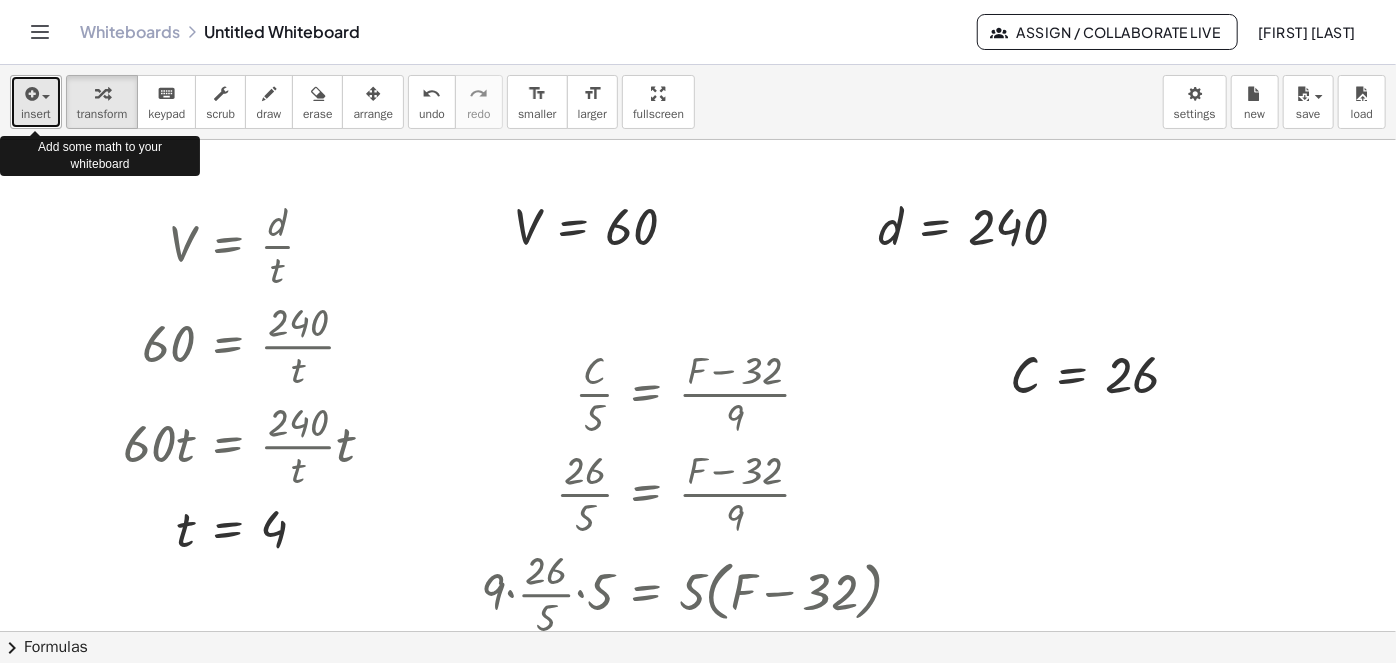 click on "insert" at bounding box center [36, 114] 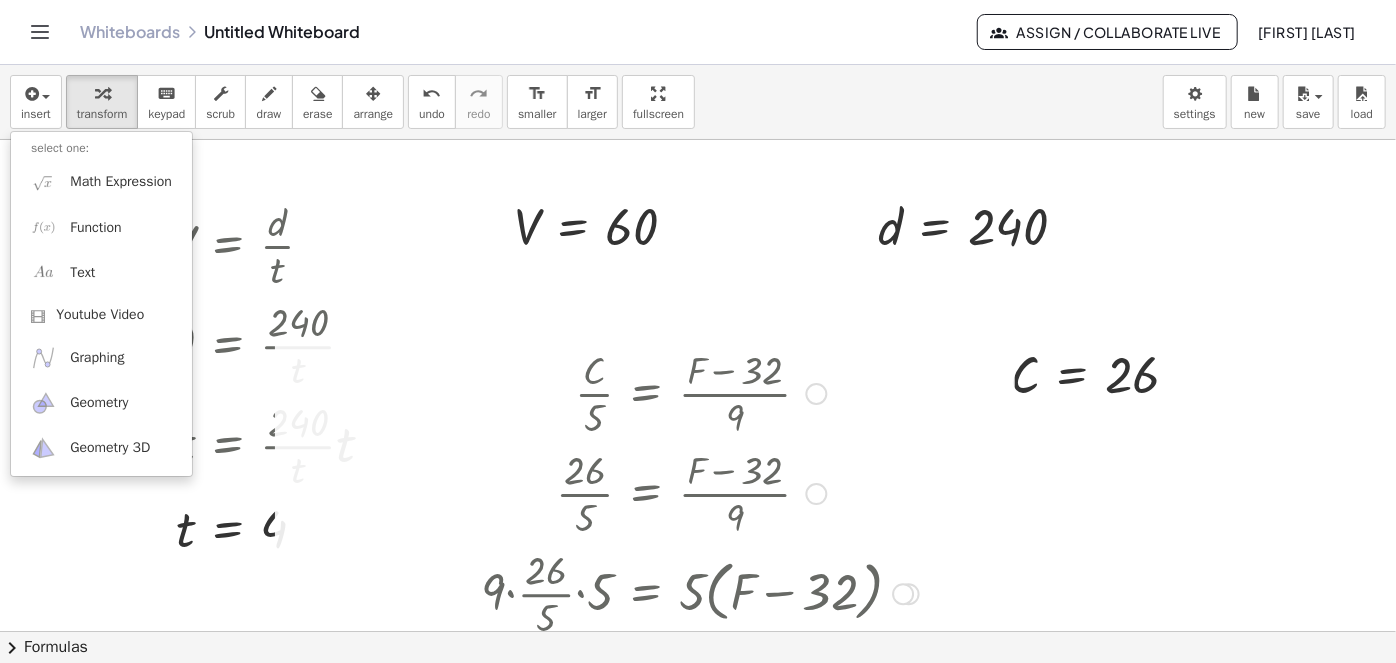 click at bounding box center [652, 392] 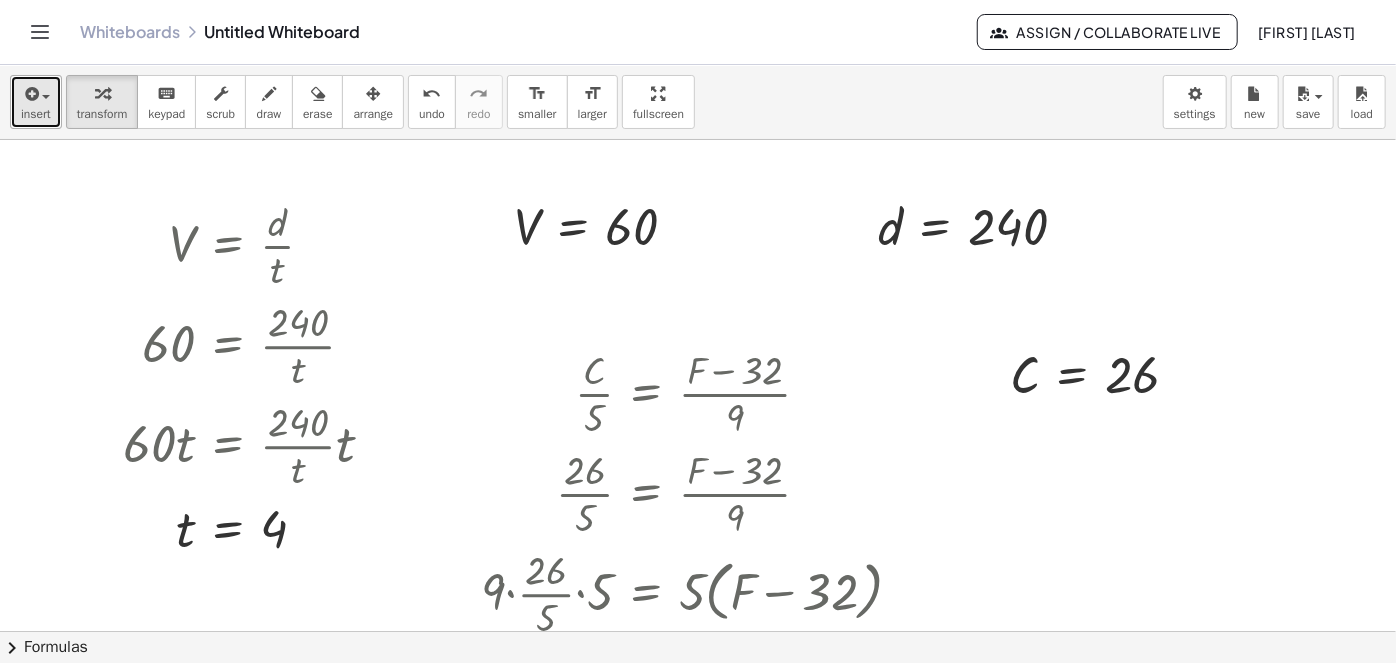 click at bounding box center [30, 94] 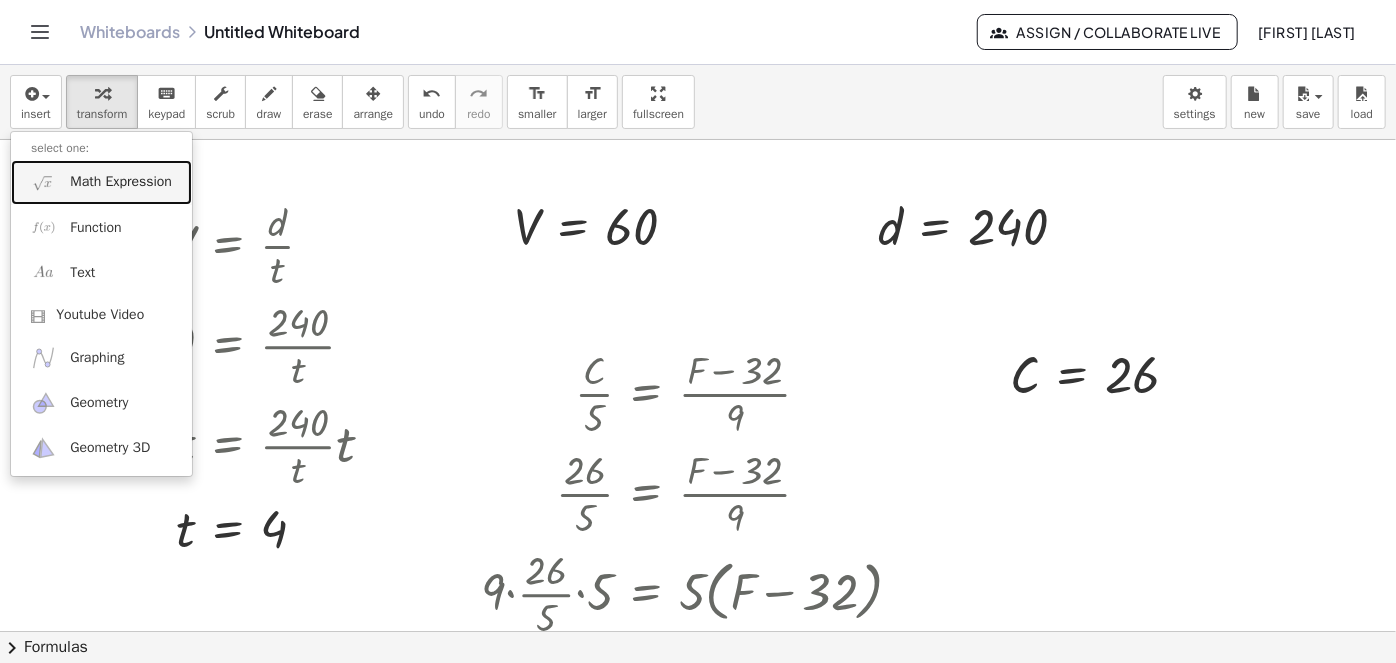 click on "Math Expression" at bounding box center [121, 182] 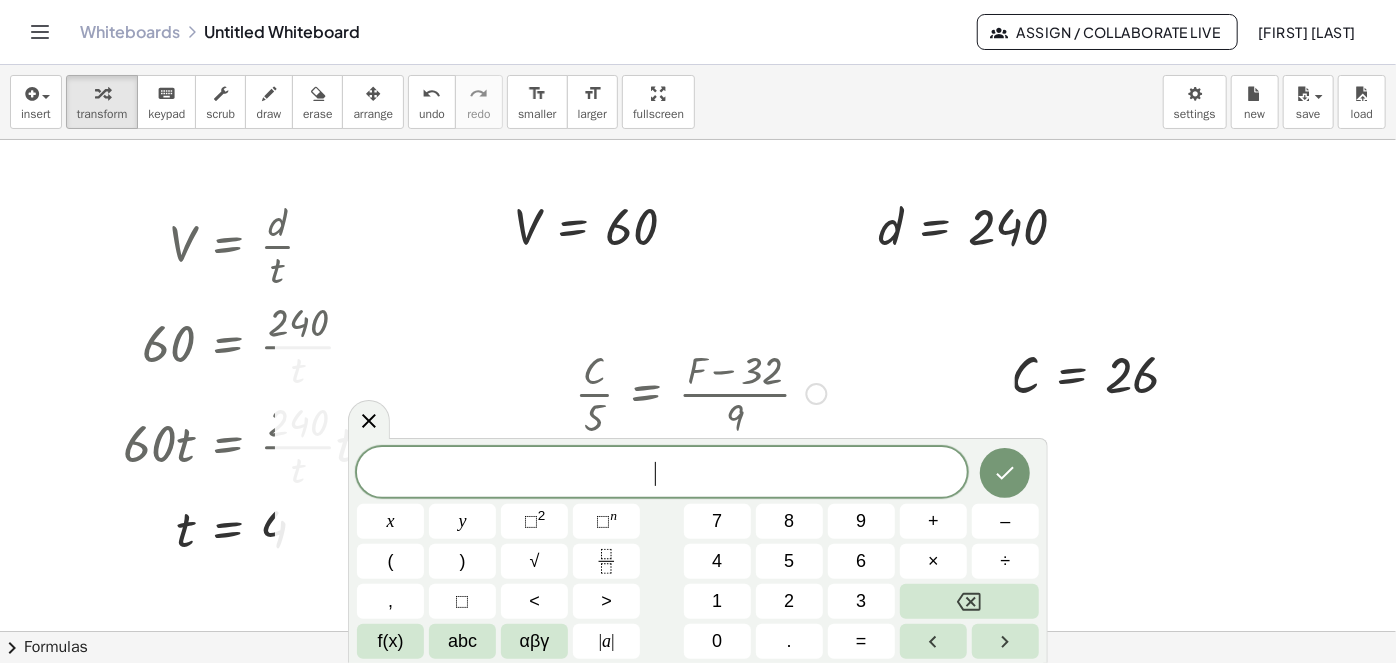 click at bounding box center (369, 419) 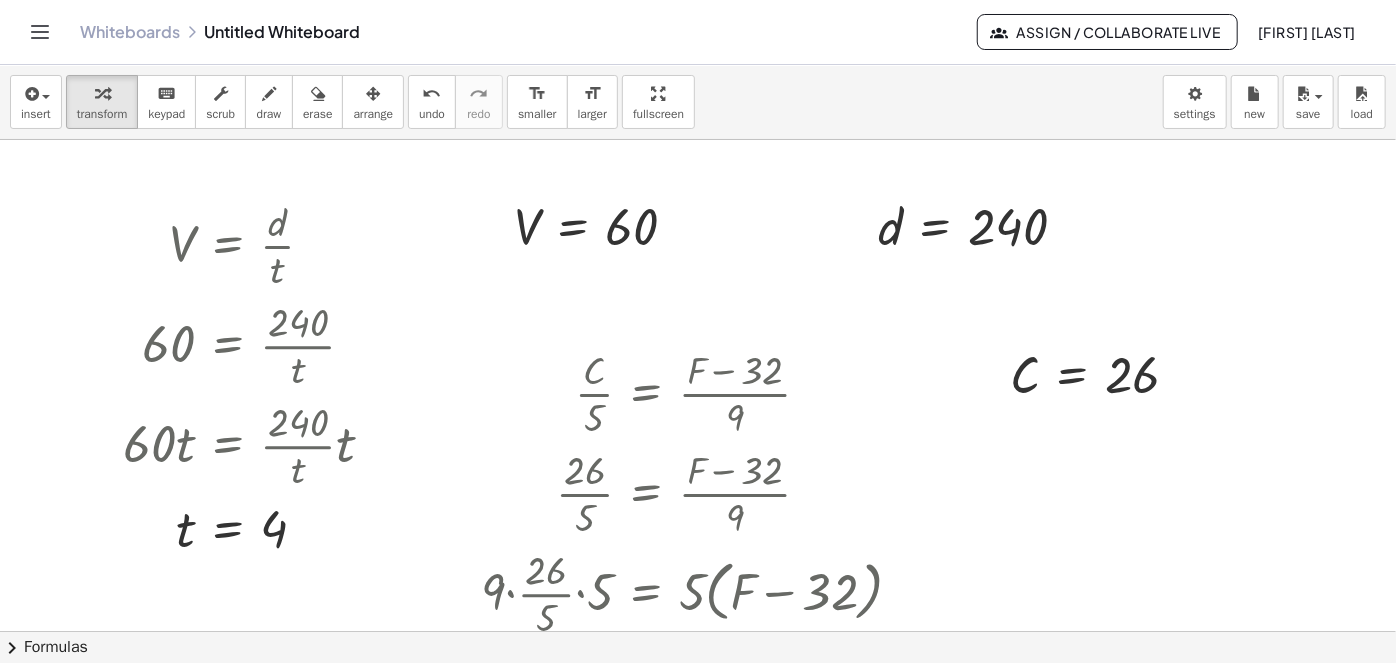 click on "Whiteboards" 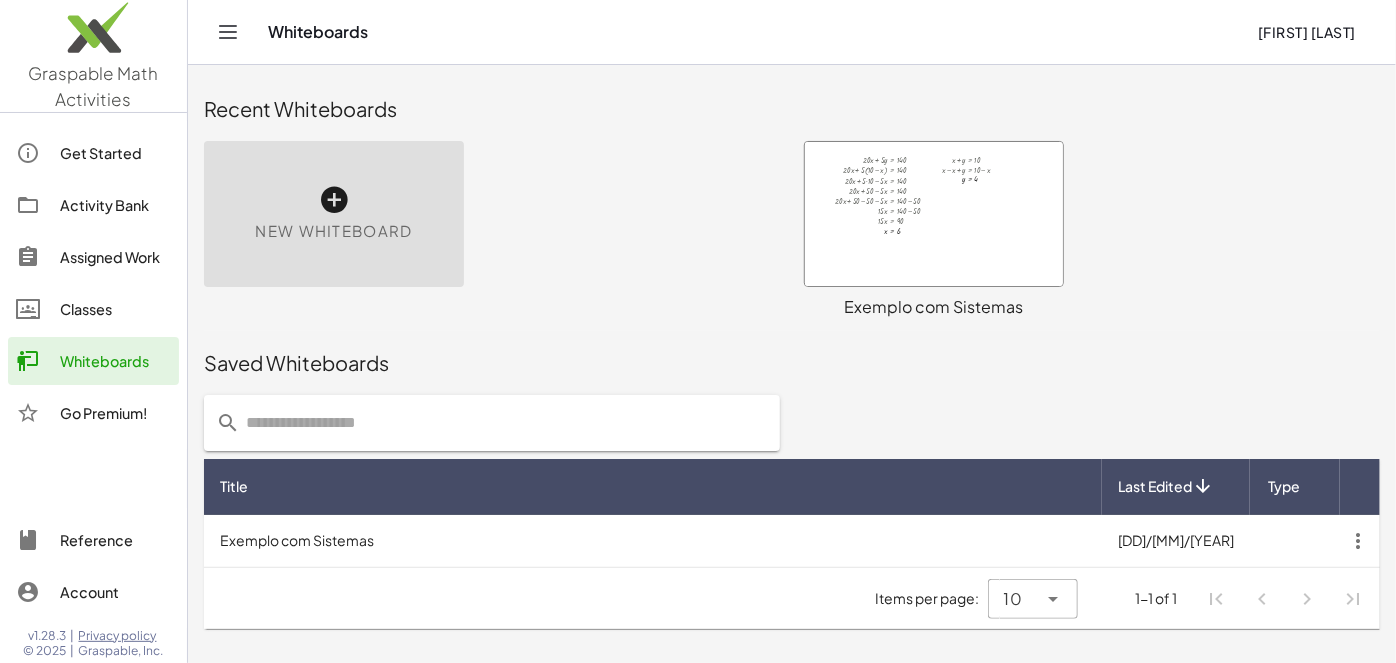 click on "New Whiteboard" at bounding box center (492, 230) 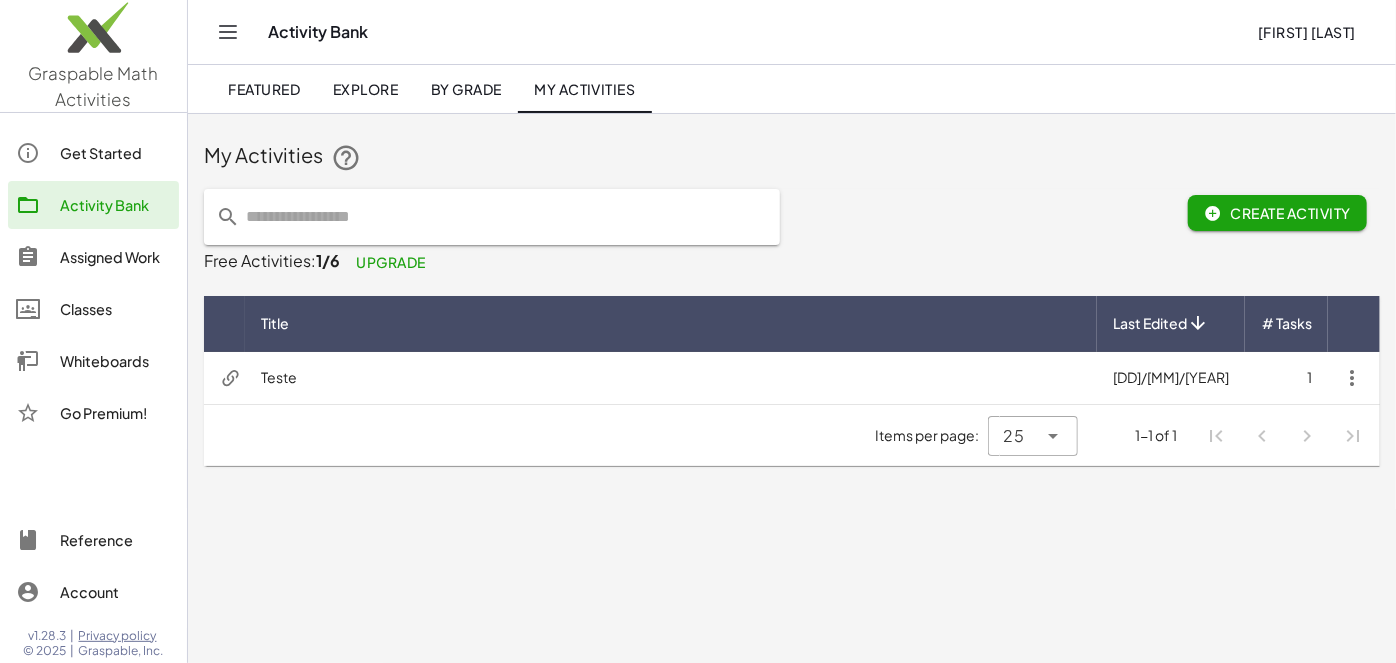click on "Create Activity" 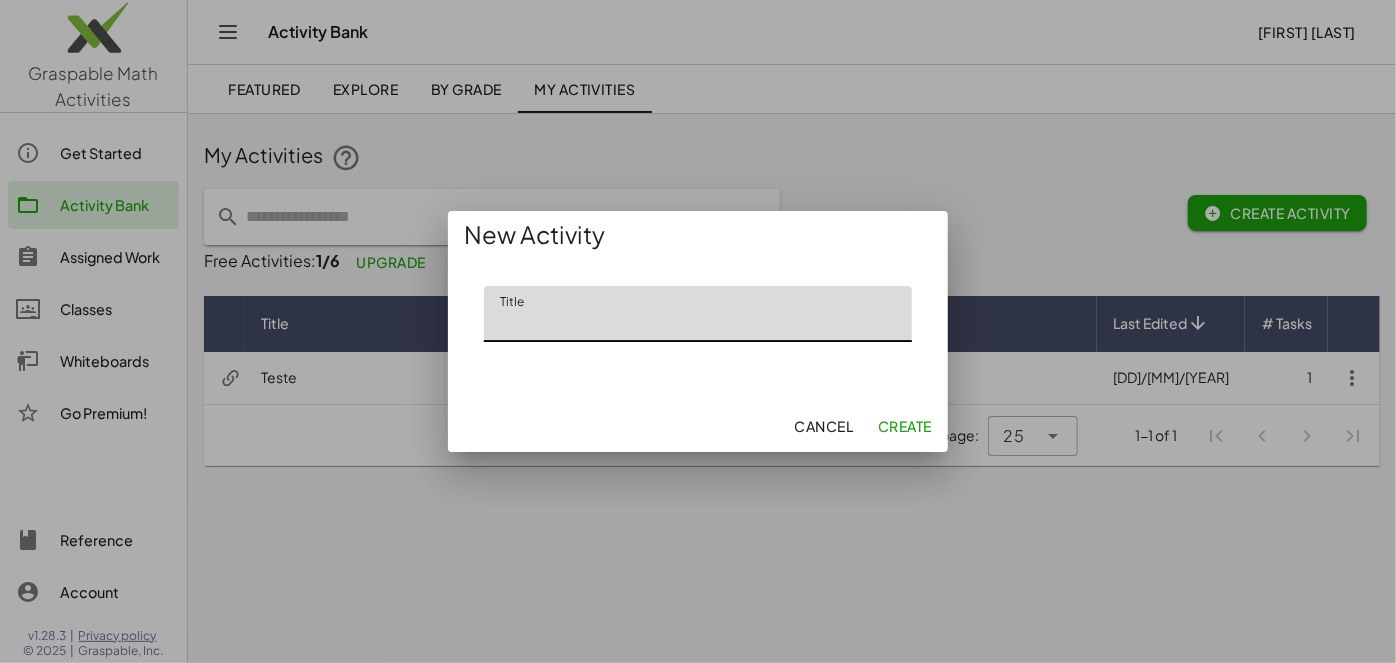 click on "Title" 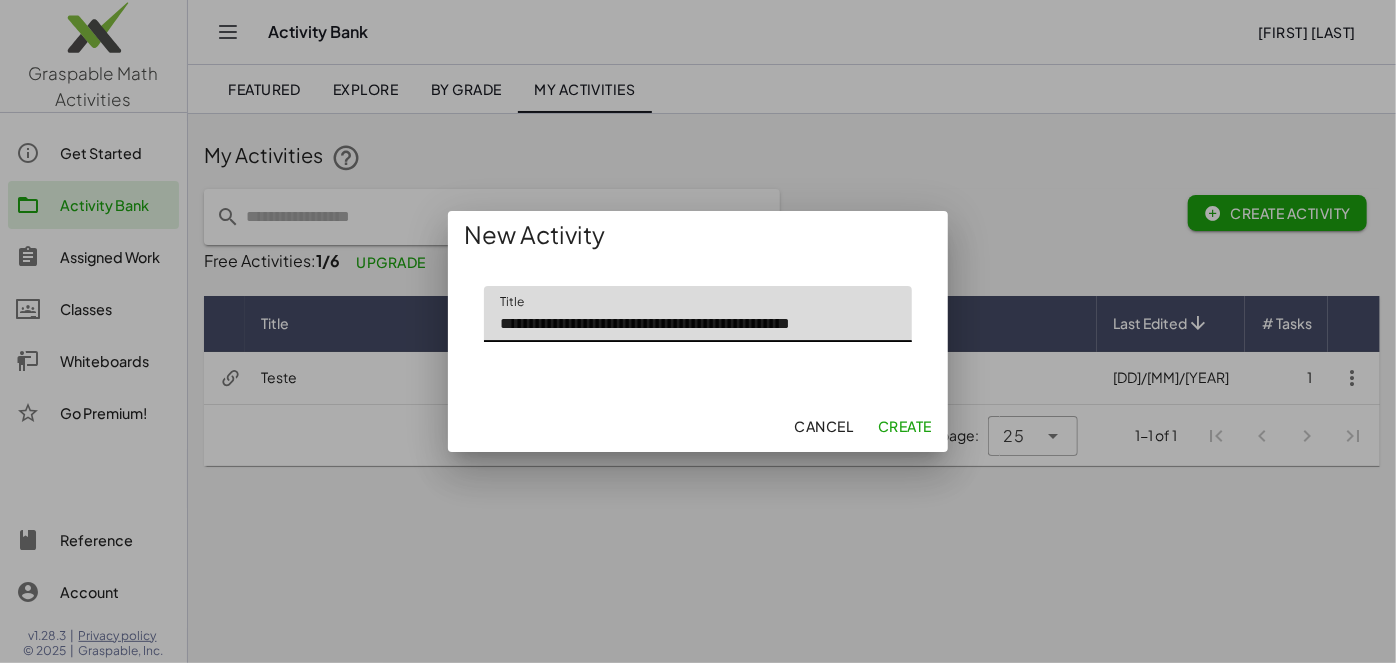 type on "**********" 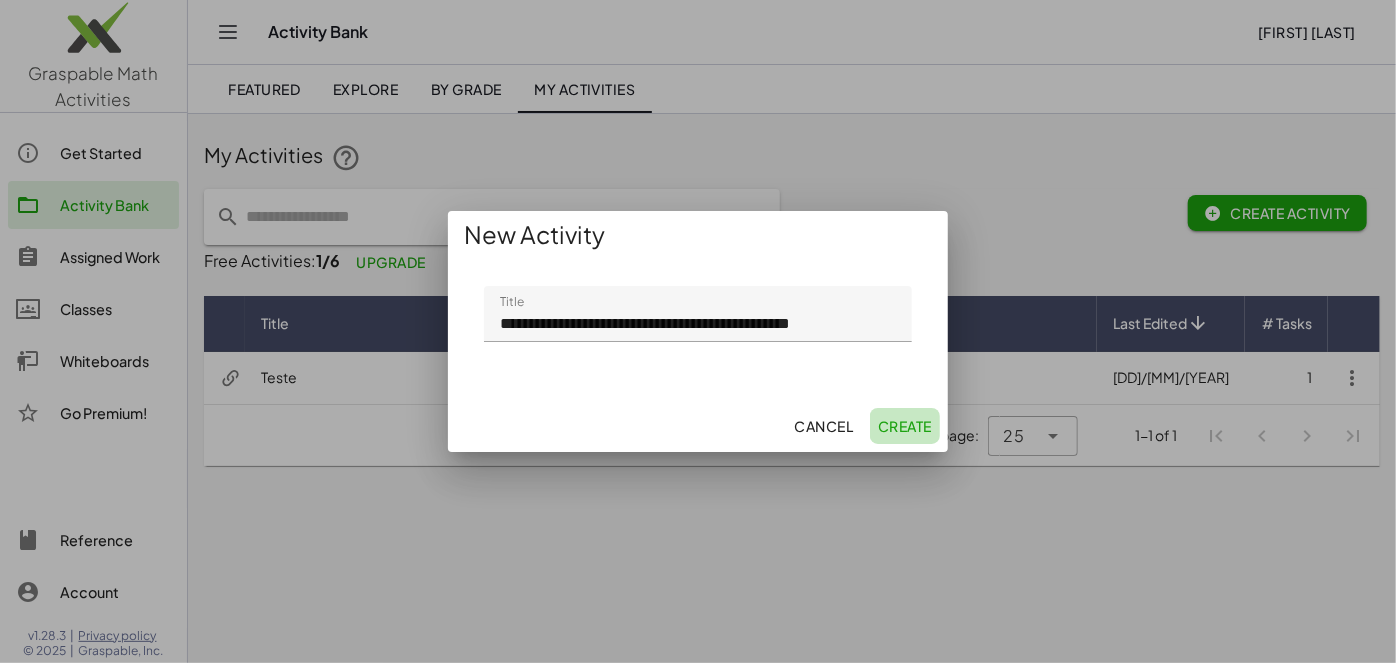 click on "Create" 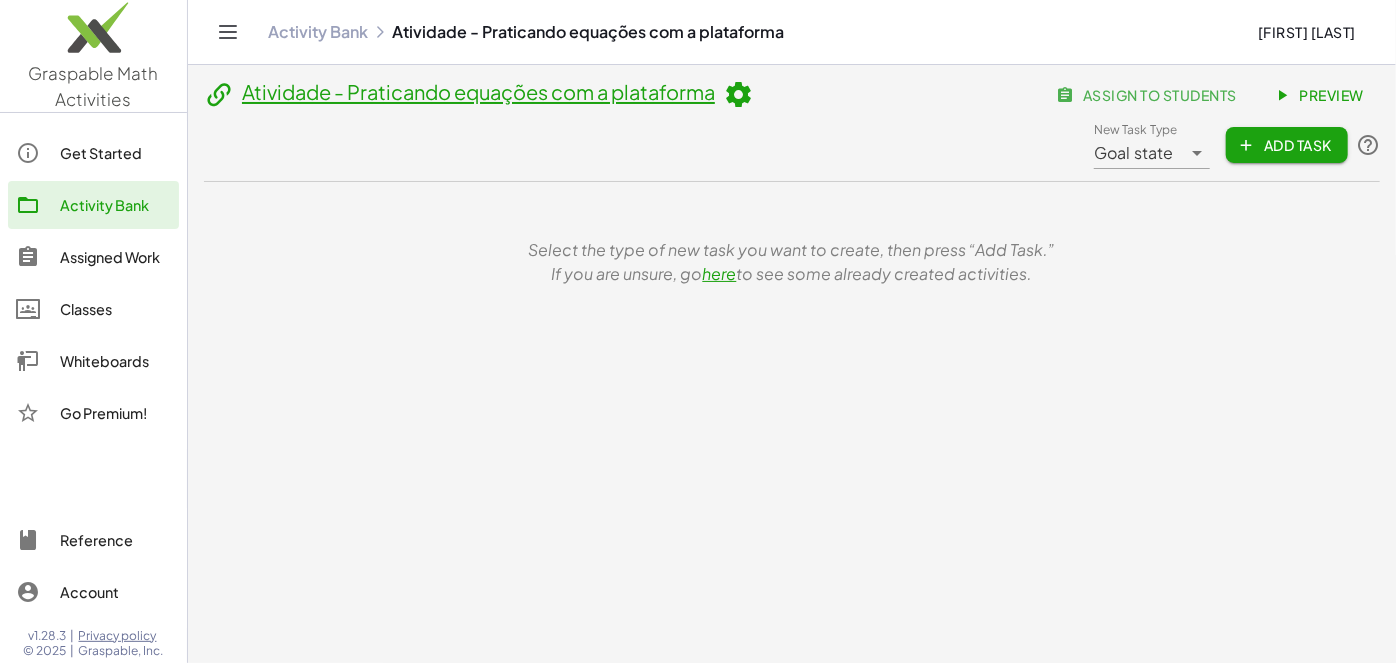 click on "Add Task" 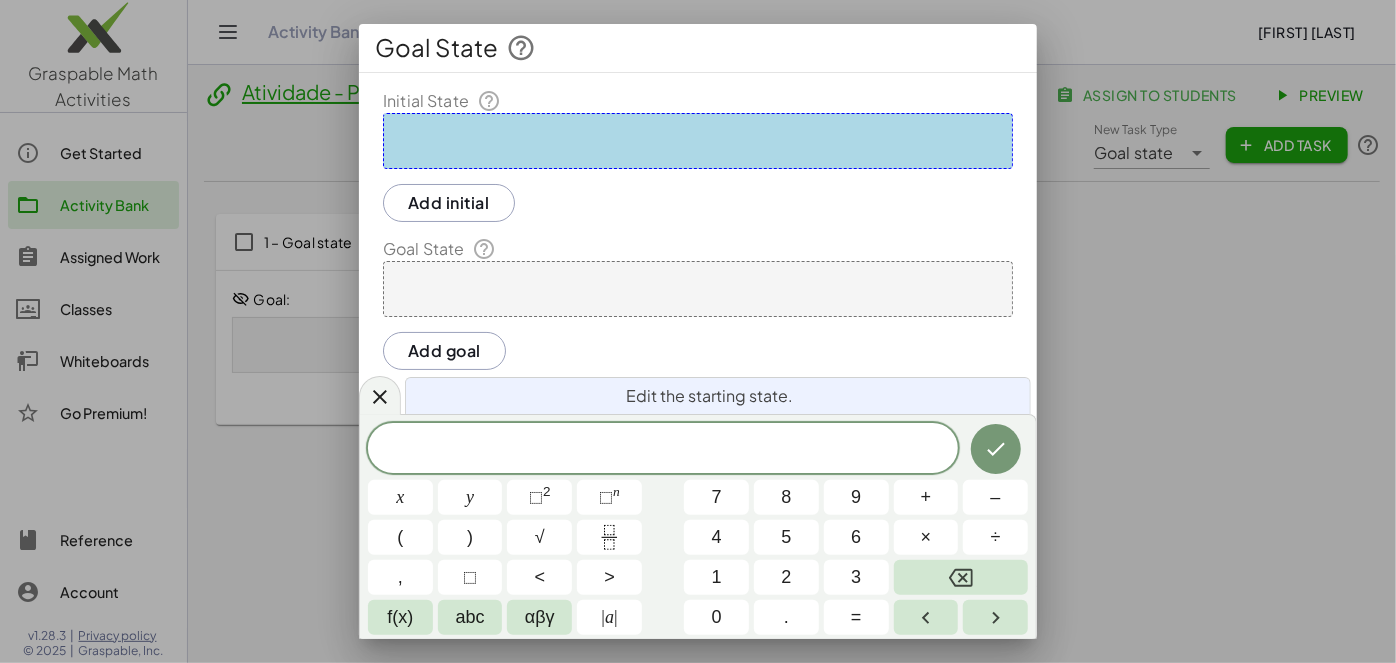 click at bounding box center (698, 141) 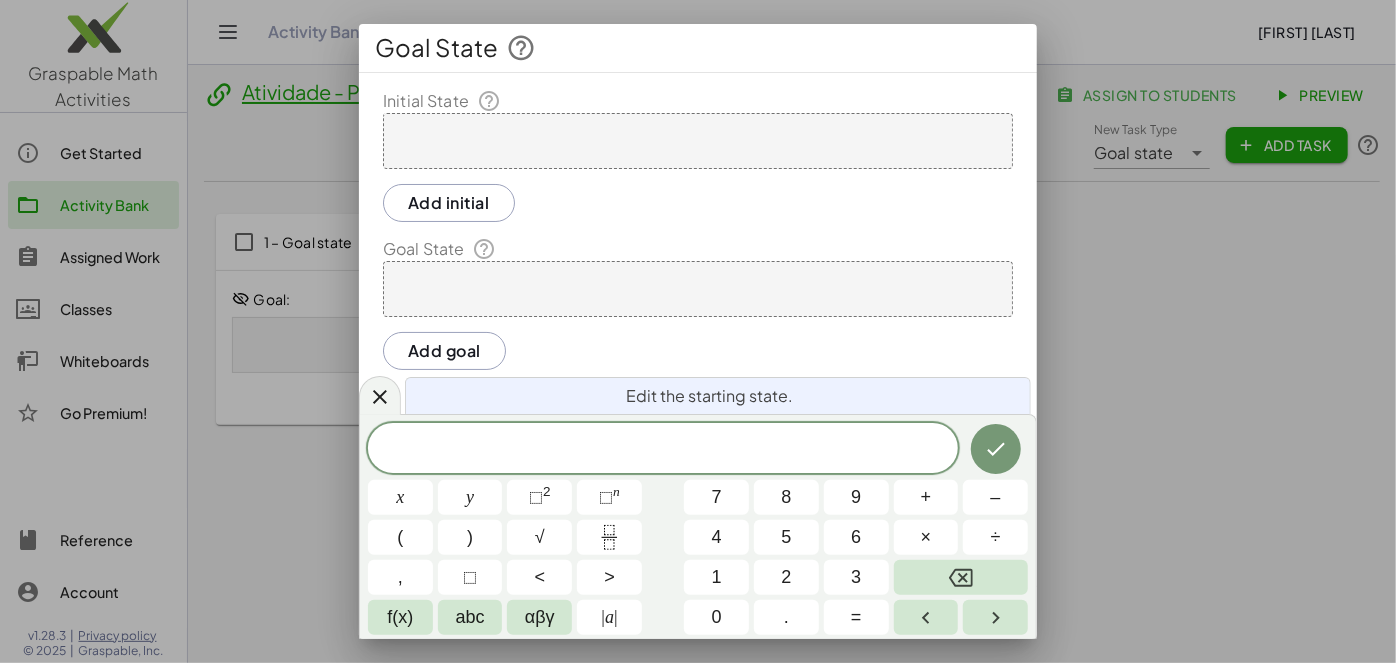 click on "​" at bounding box center (663, 450) 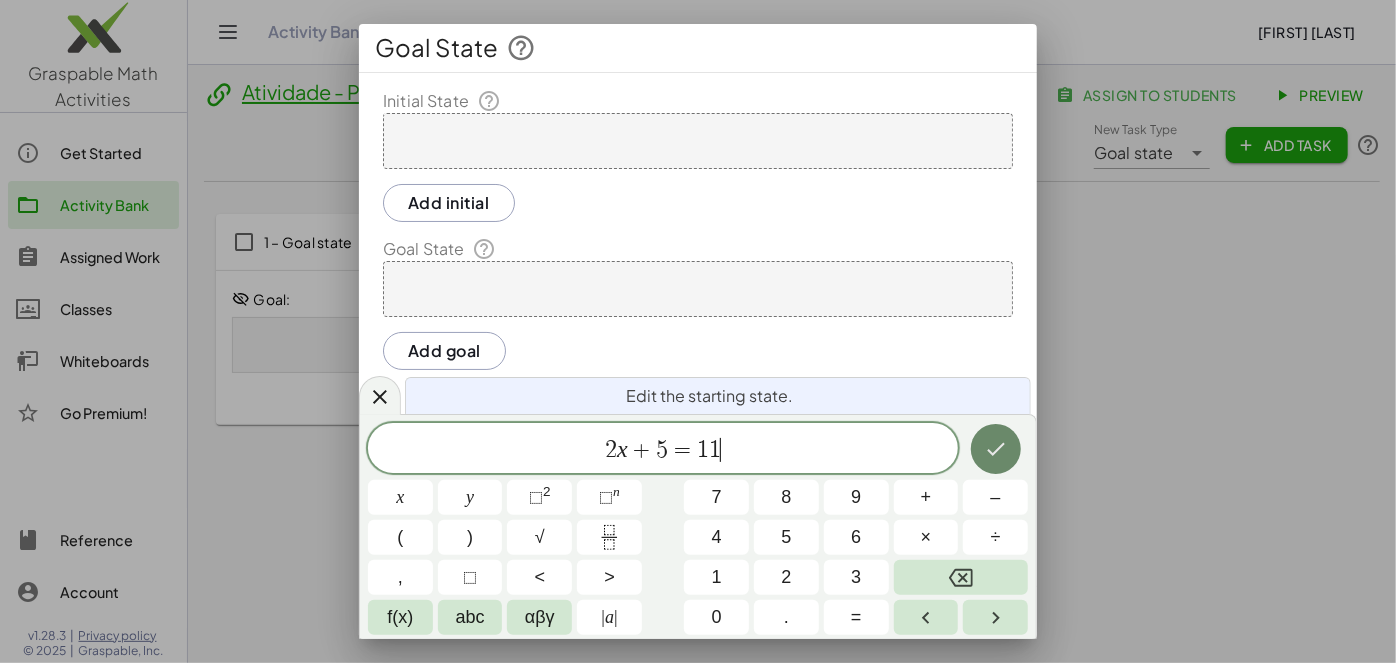 click 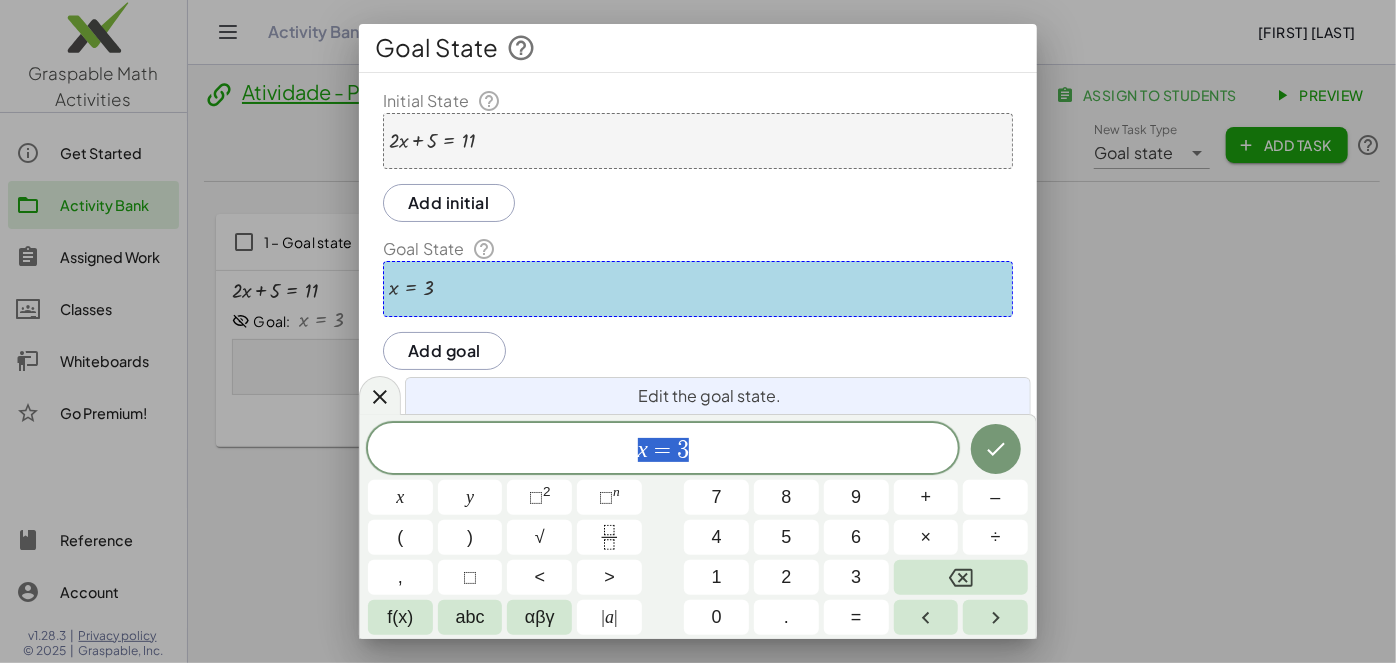 click on "**********" at bounding box center (698, 372) 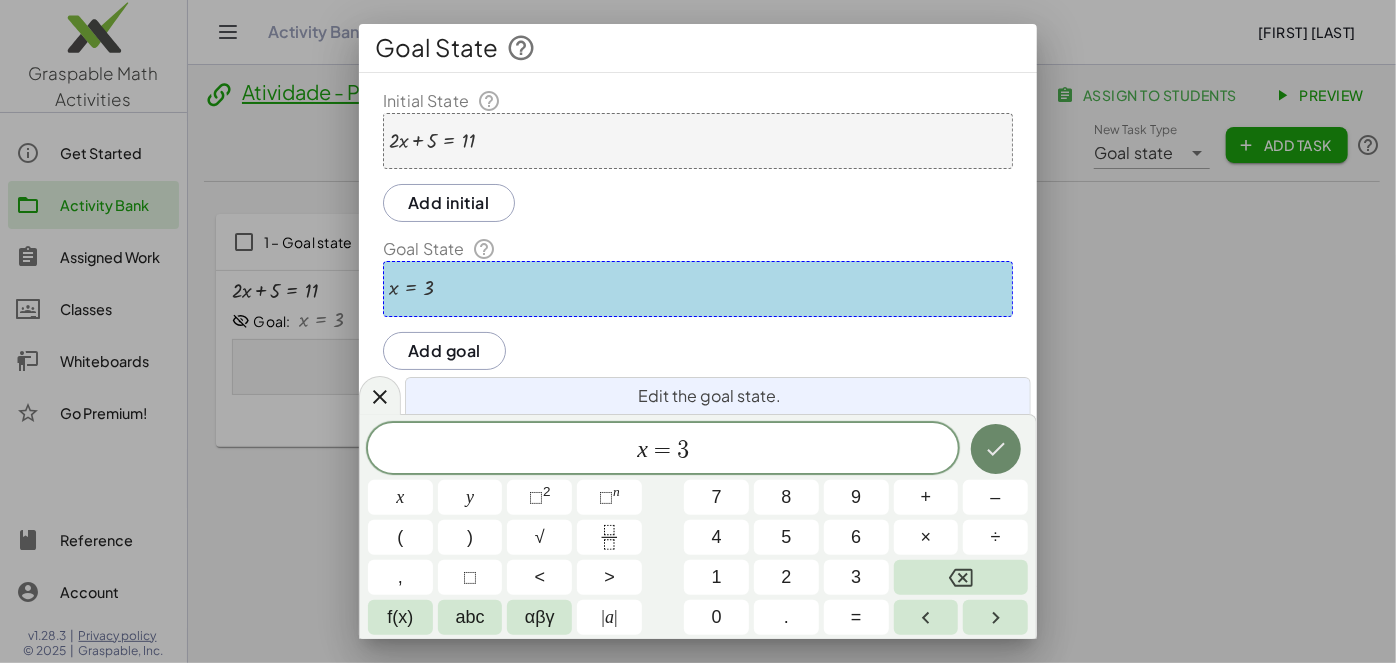 click at bounding box center (996, 449) 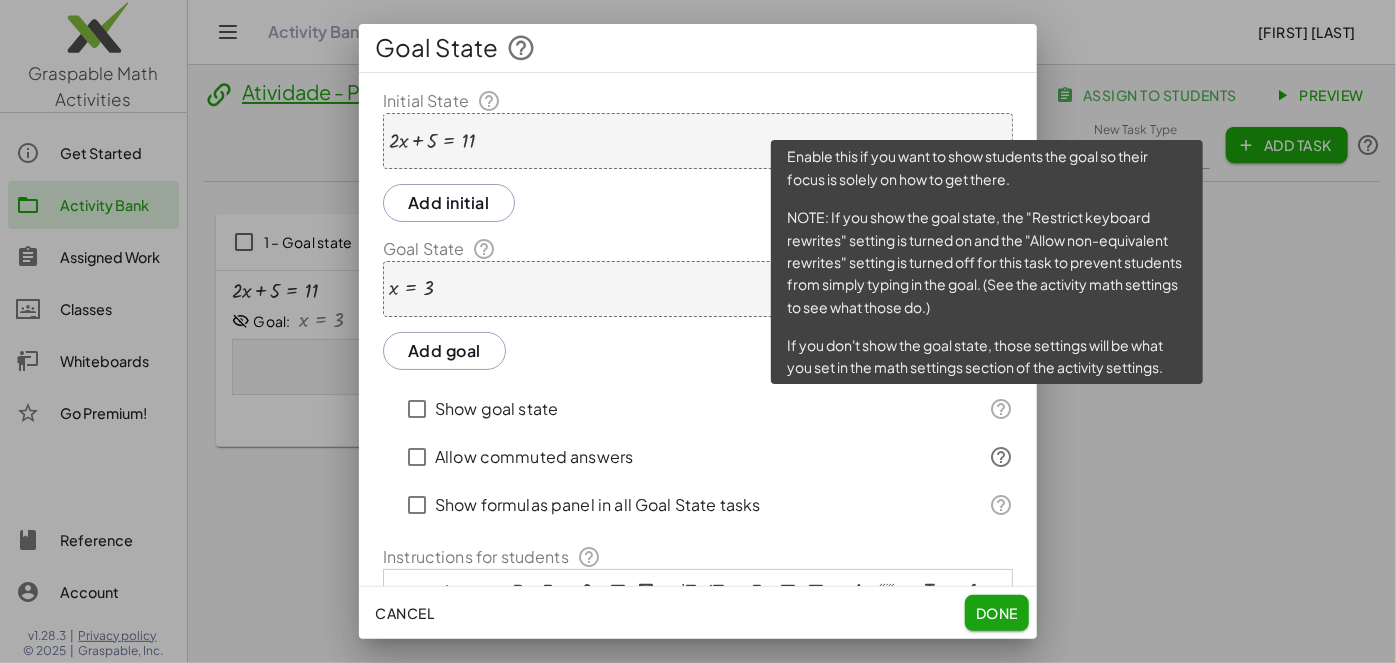 click 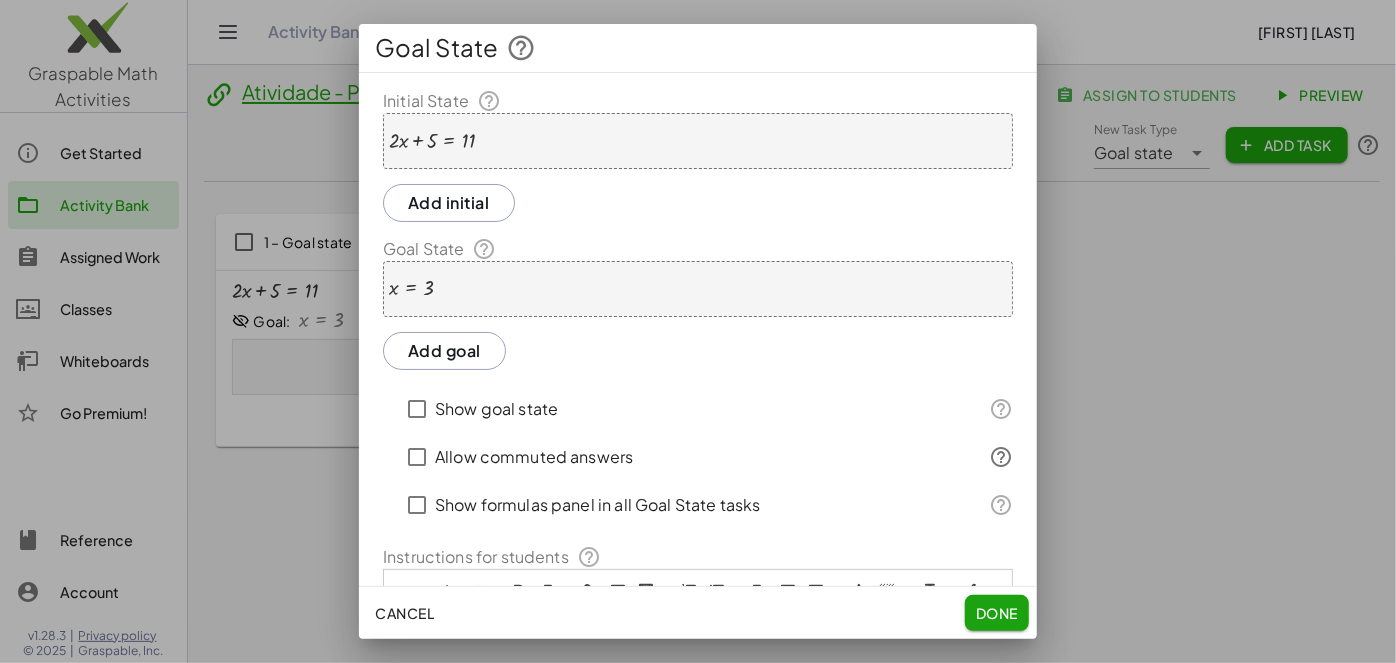 click 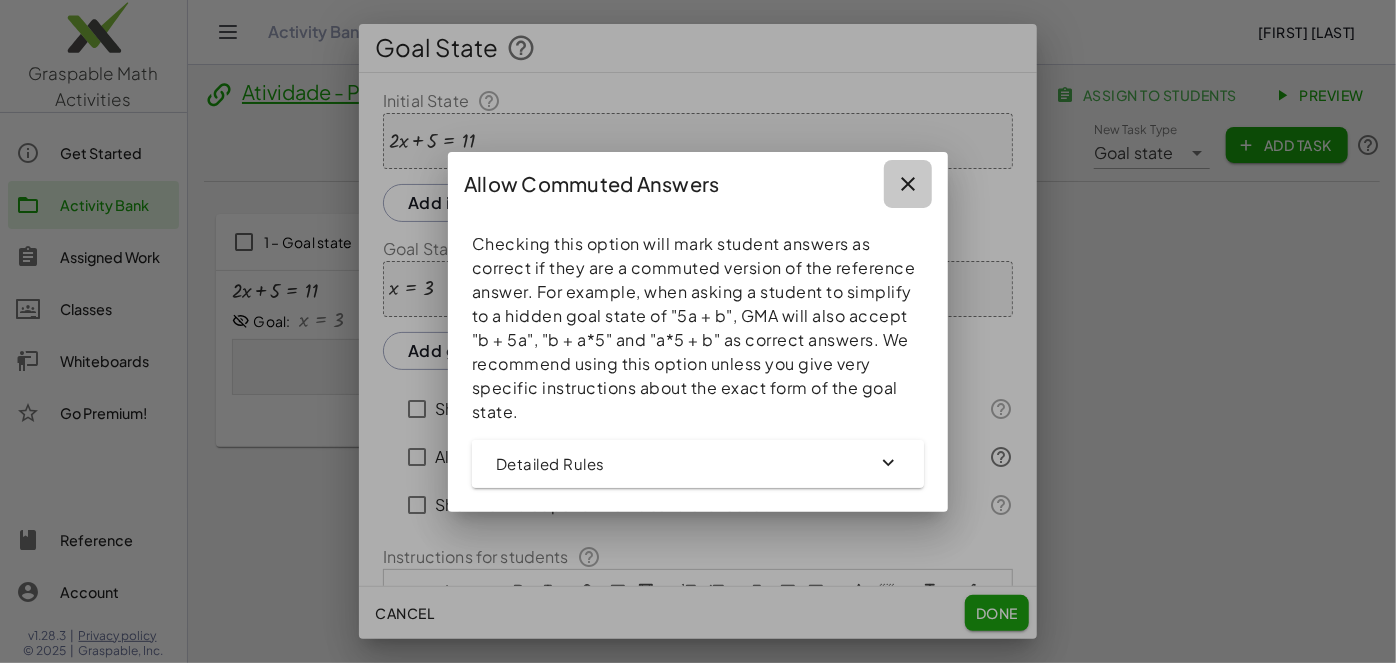 click 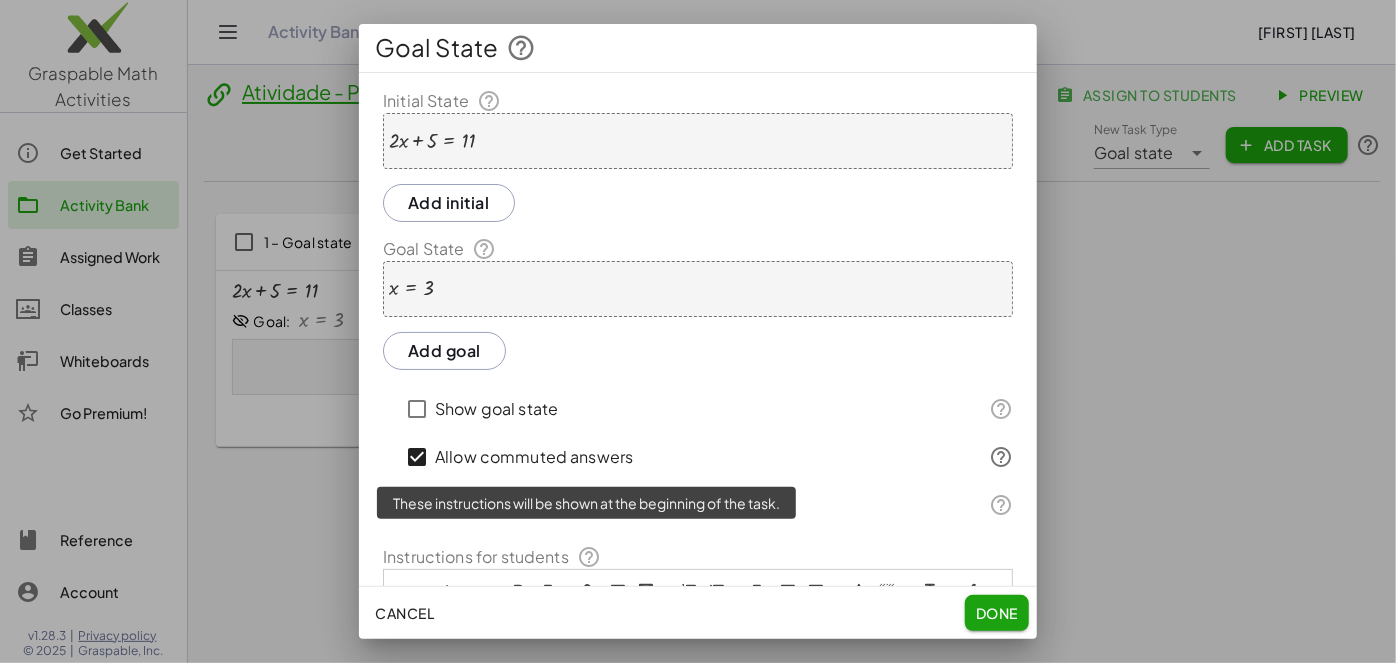scroll, scrollTop: 90, scrollLeft: 0, axis: vertical 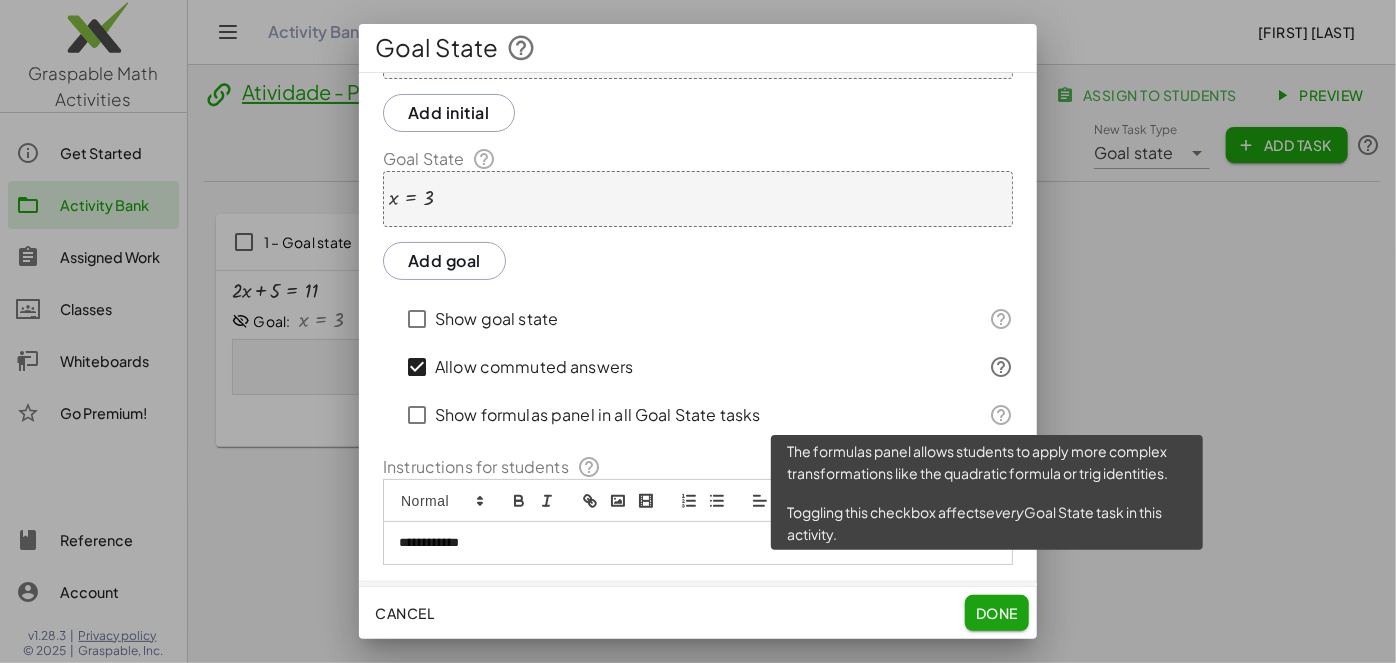 click 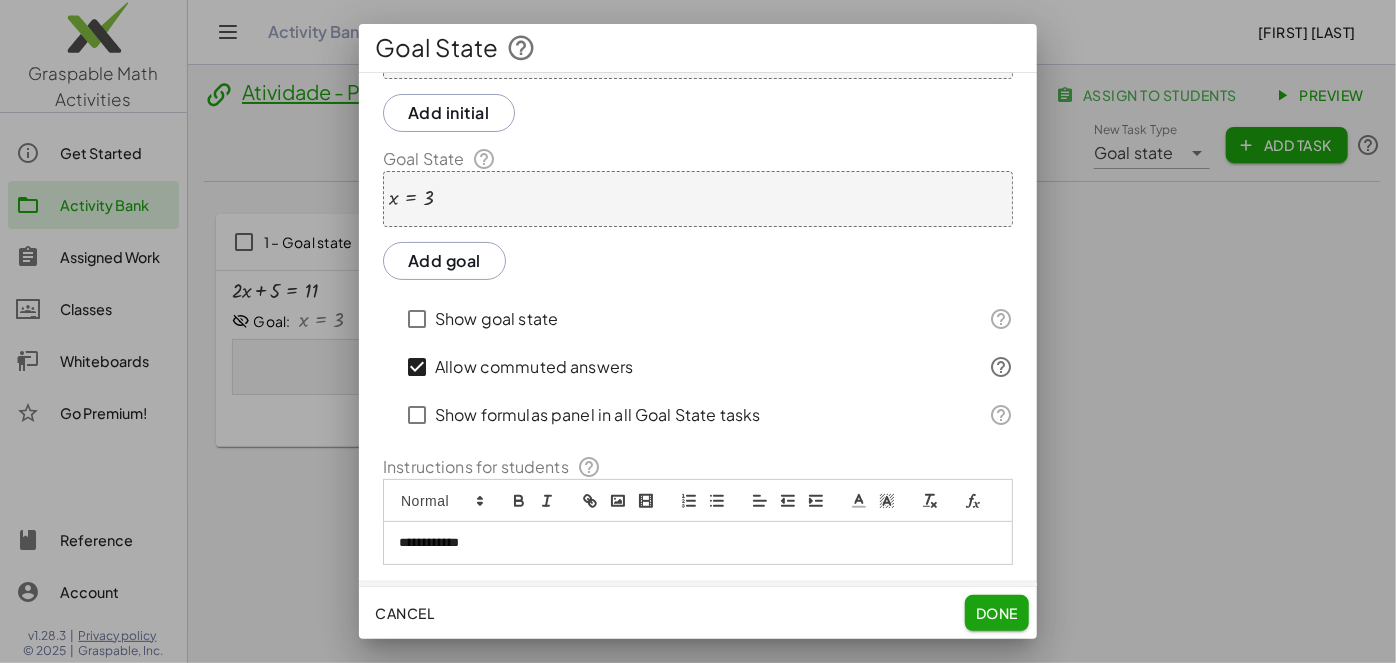 scroll, scrollTop: 156, scrollLeft: 0, axis: vertical 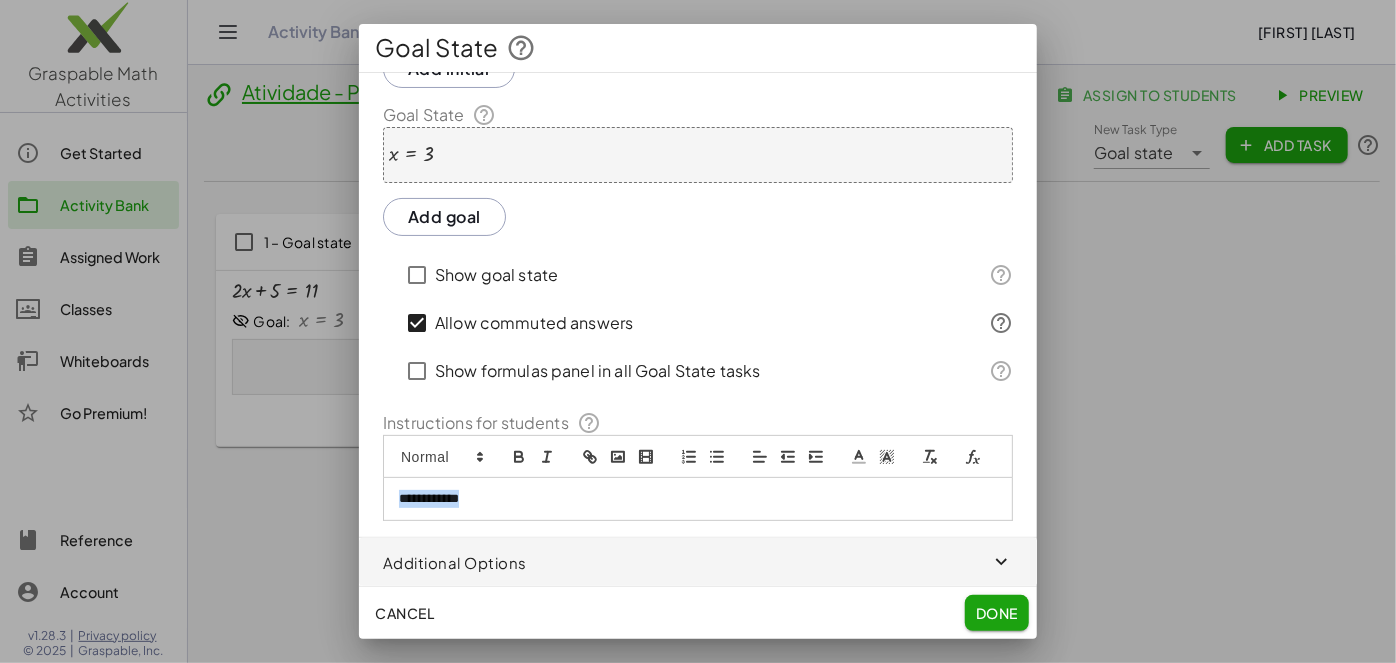 drag, startPoint x: 540, startPoint y: 504, endPoint x: 385, endPoint y: 507, distance: 155.02902 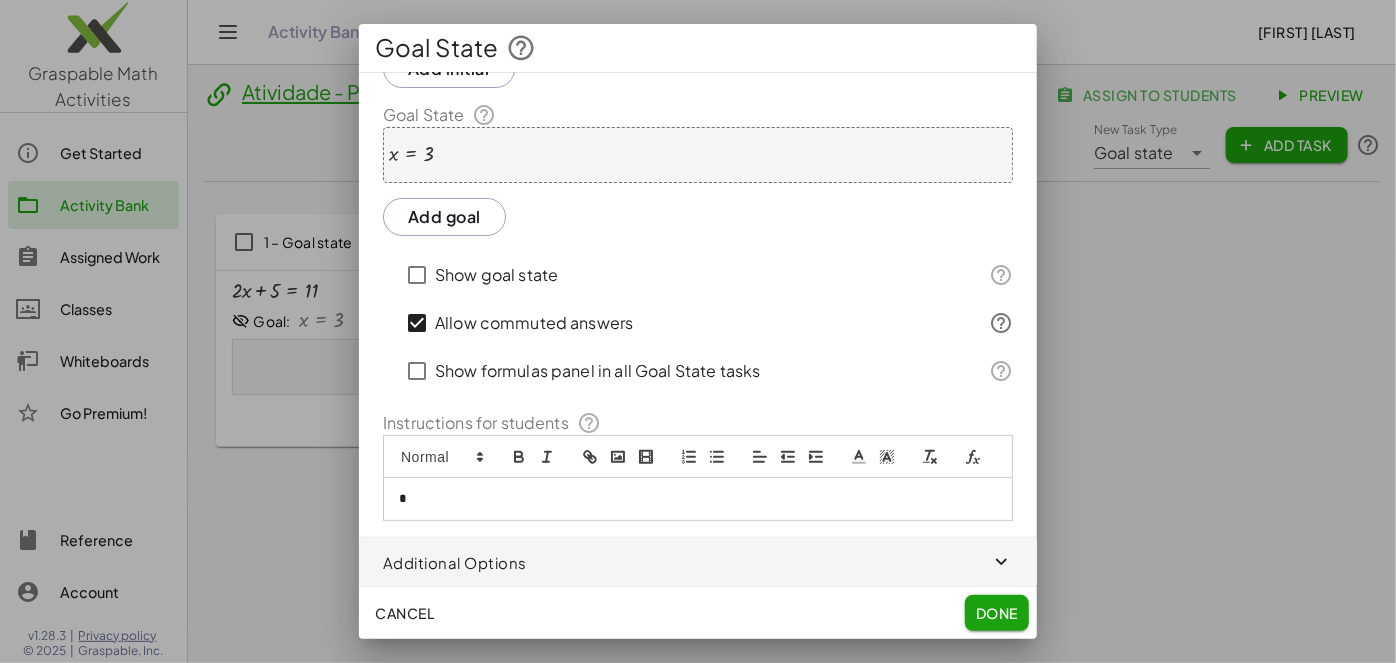 type 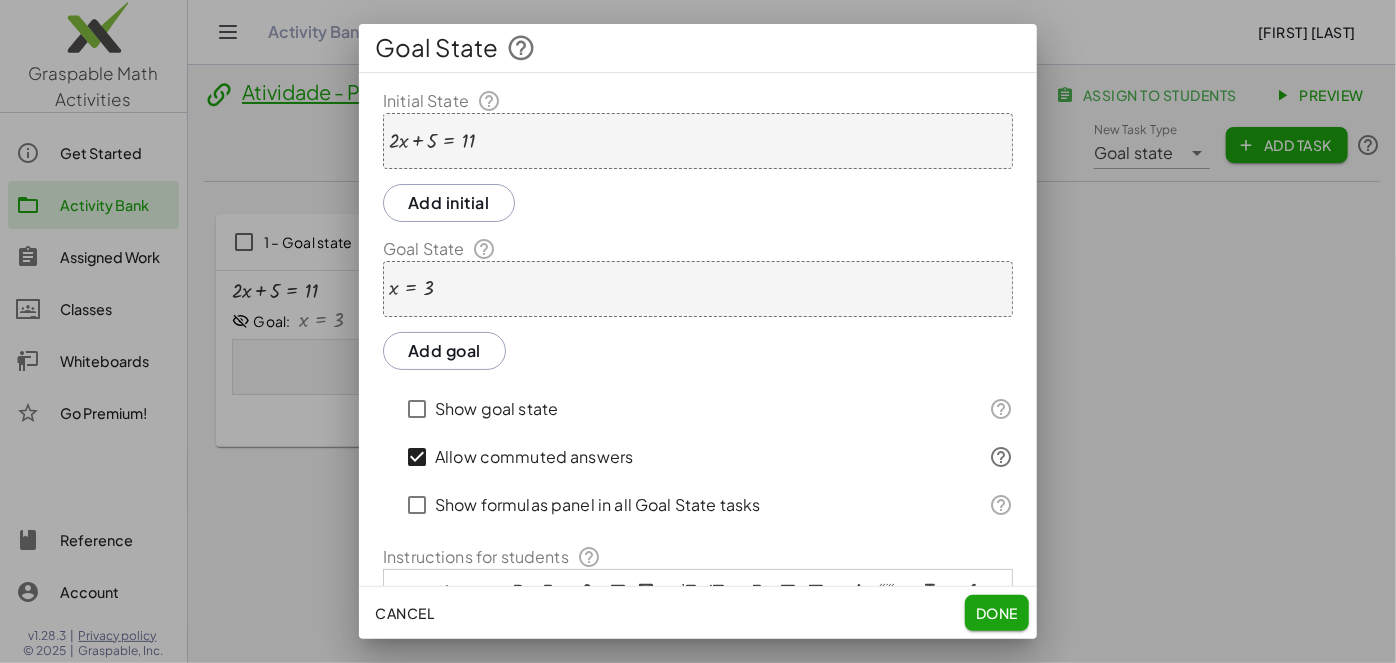 scroll, scrollTop: 156, scrollLeft: 0, axis: vertical 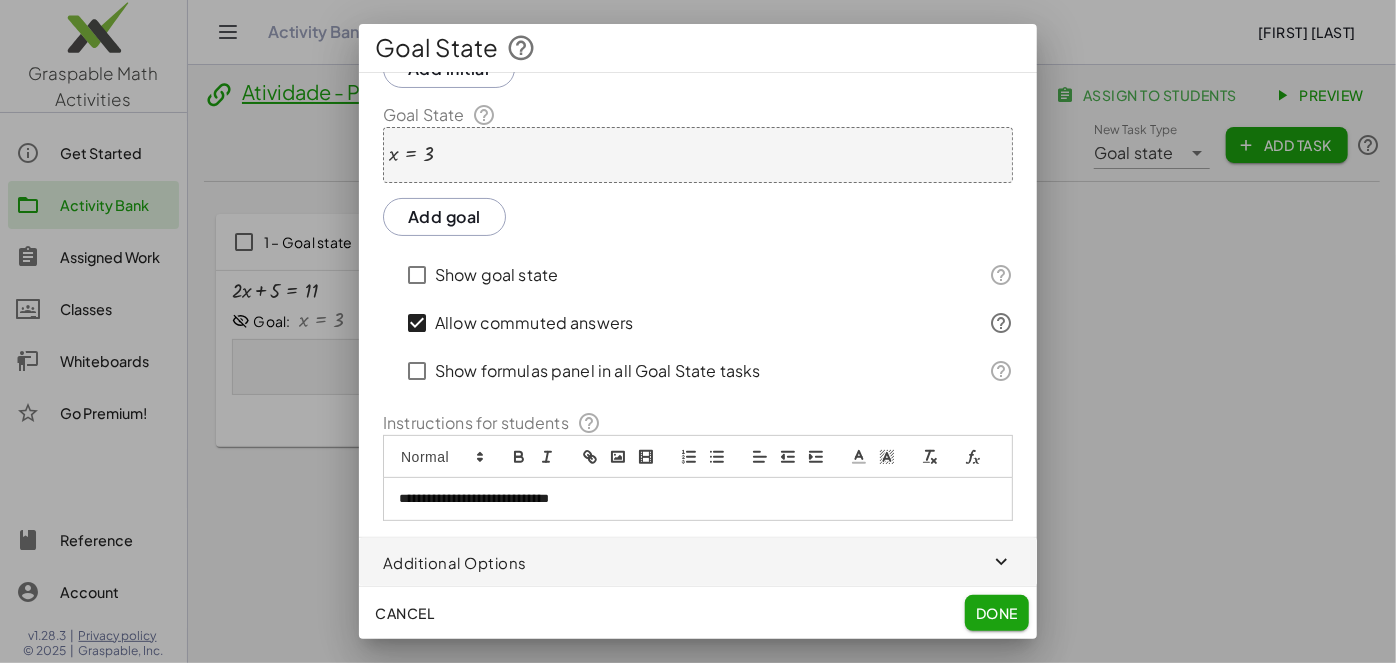 click on "**********" at bounding box center (698, 499) 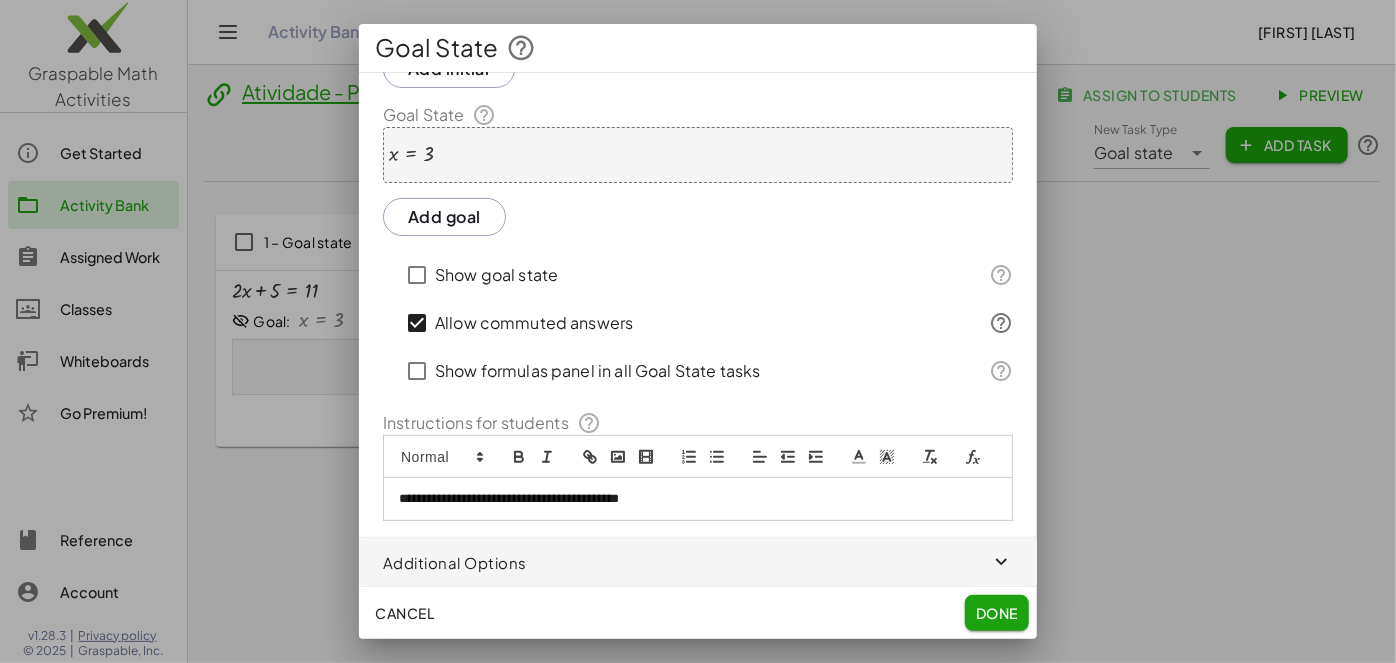 drag, startPoint x: 802, startPoint y: 506, endPoint x: 735, endPoint y: 504, distance: 67.02985 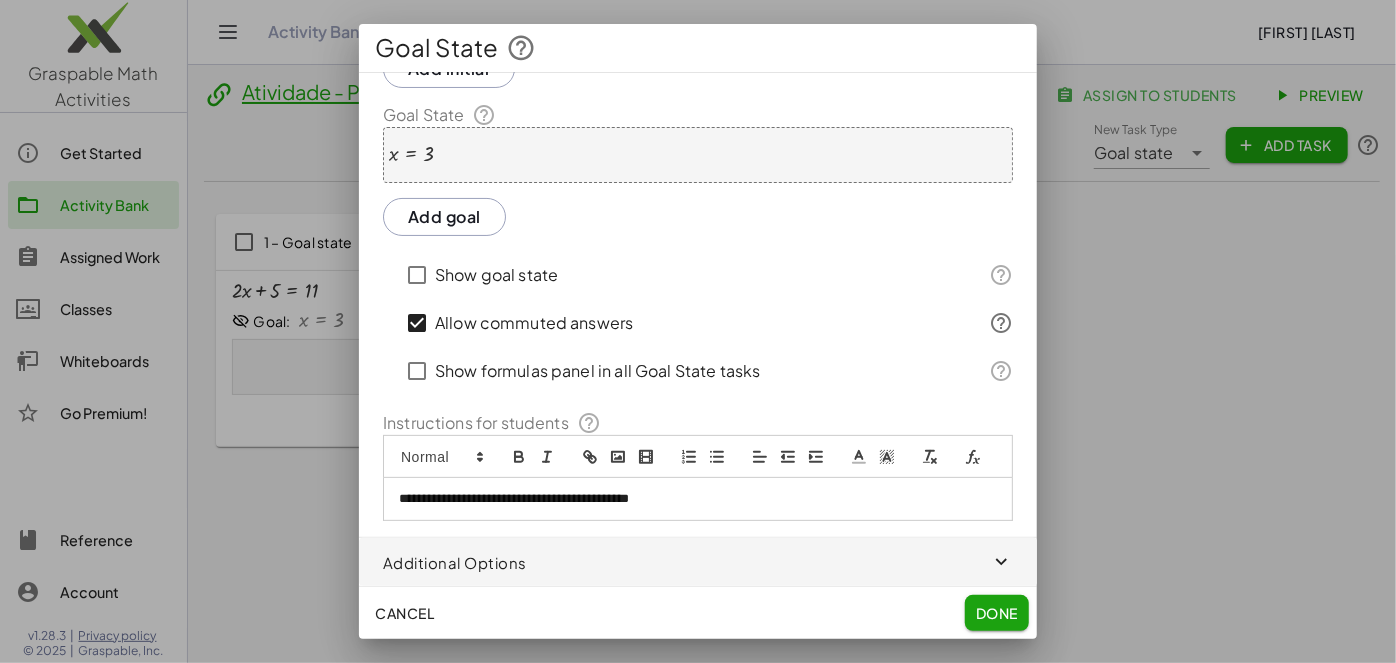 click on "Done" 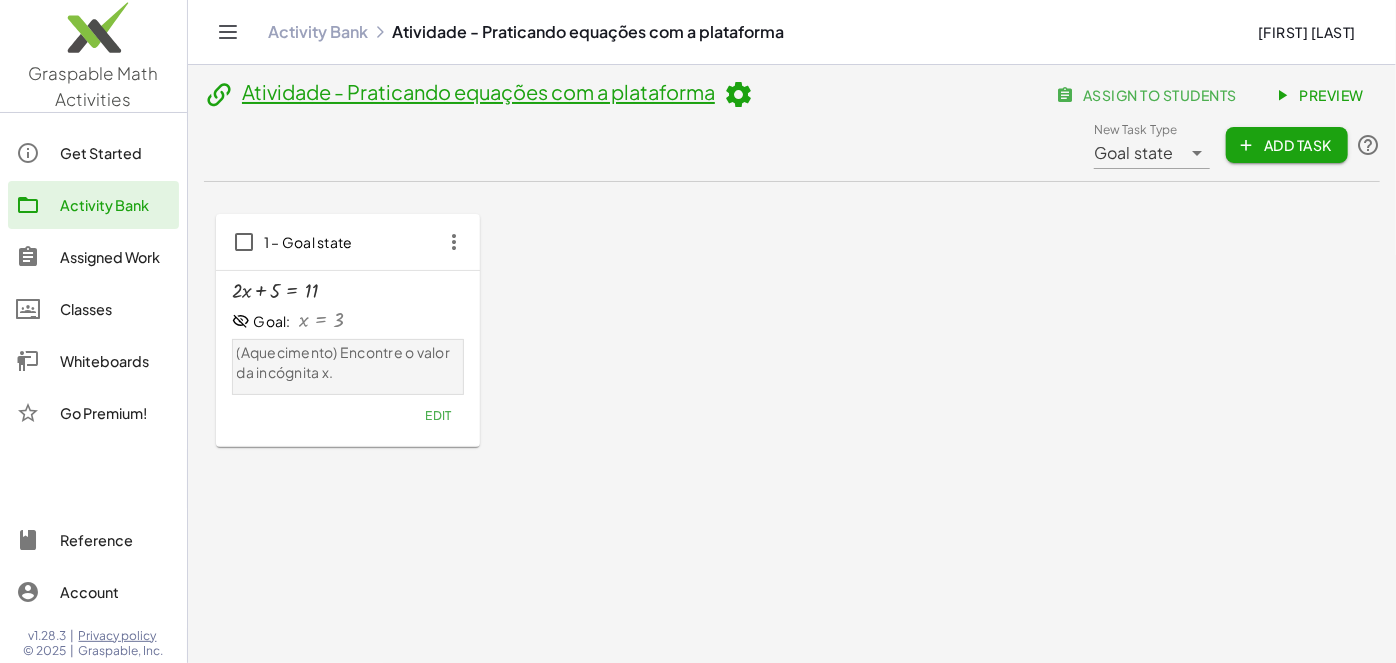 click on "Edit" 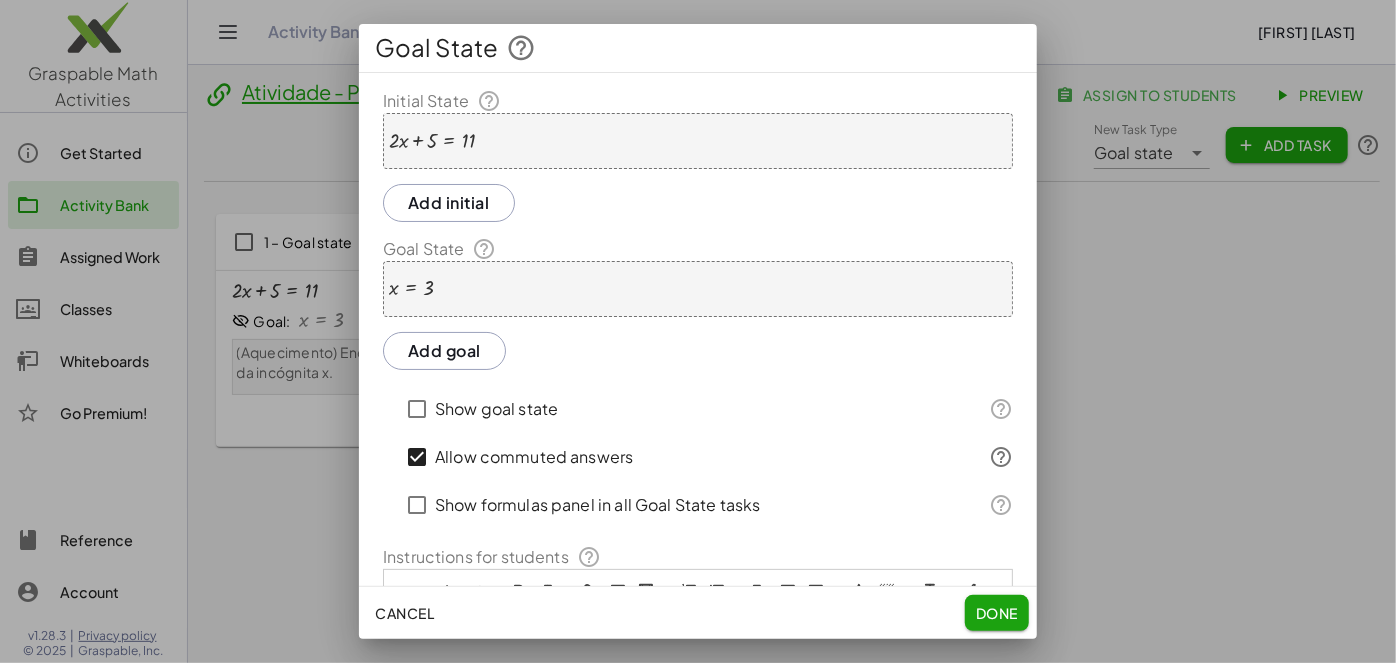 scroll, scrollTop: 0, scrollLeft: 0, axis: both 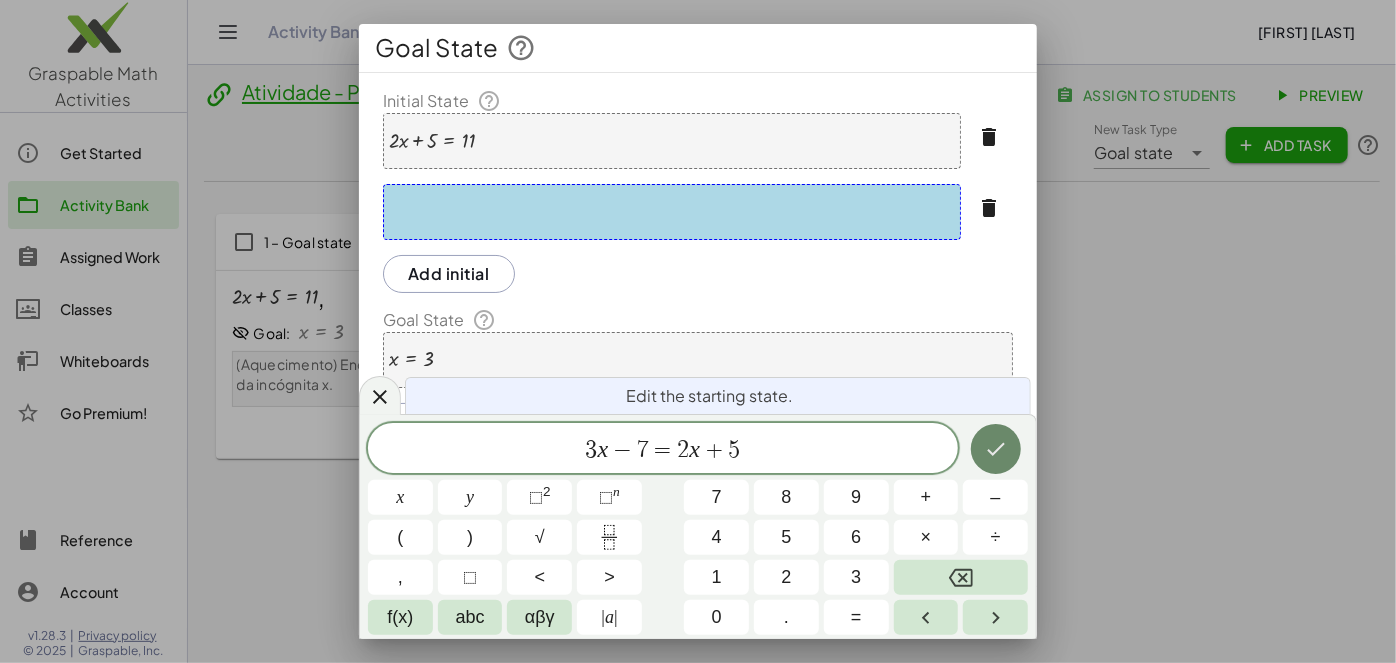 click at bounding box center (996, 449) 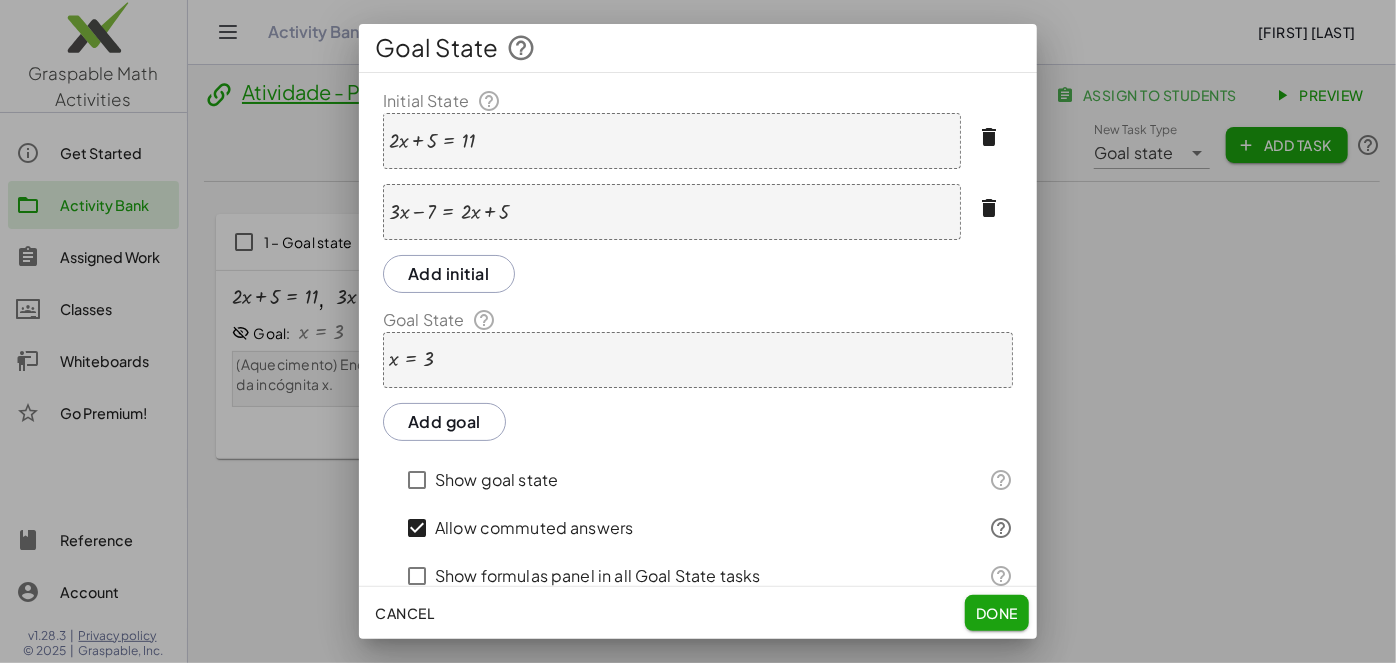 scroll, scrollTop: 0, scrollLeft: 0, axis: both 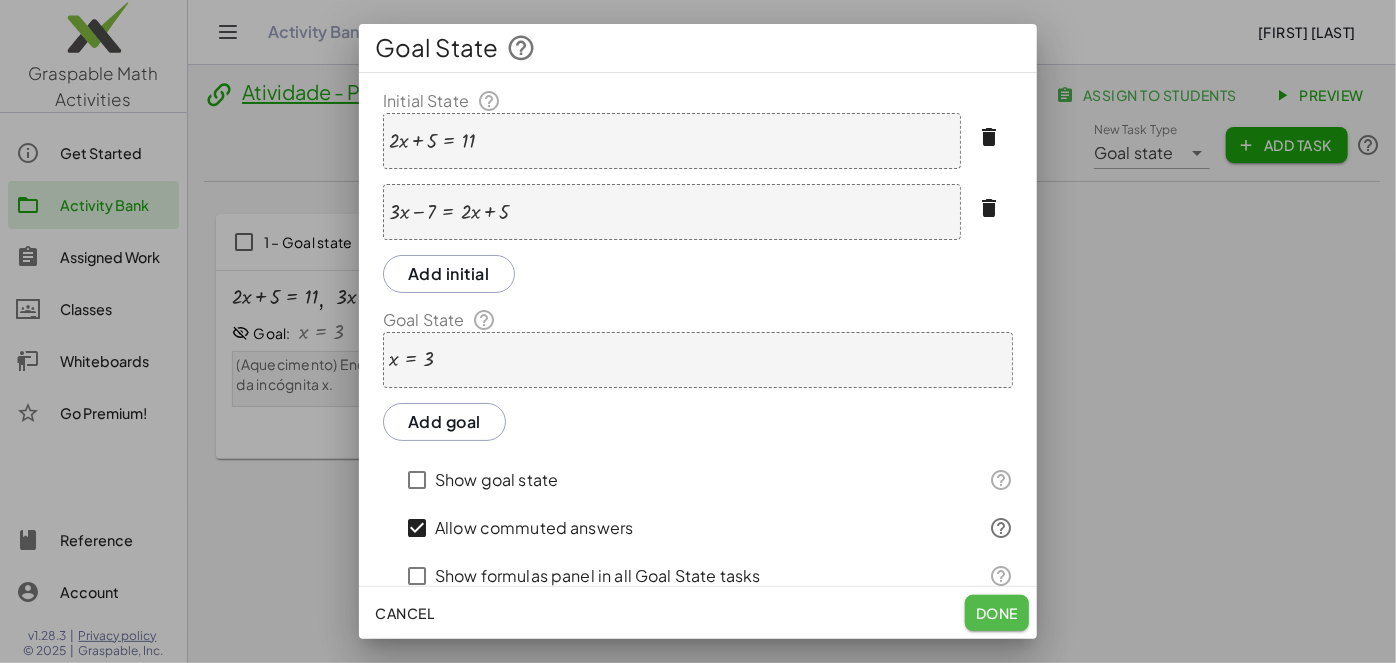 click on "Done" 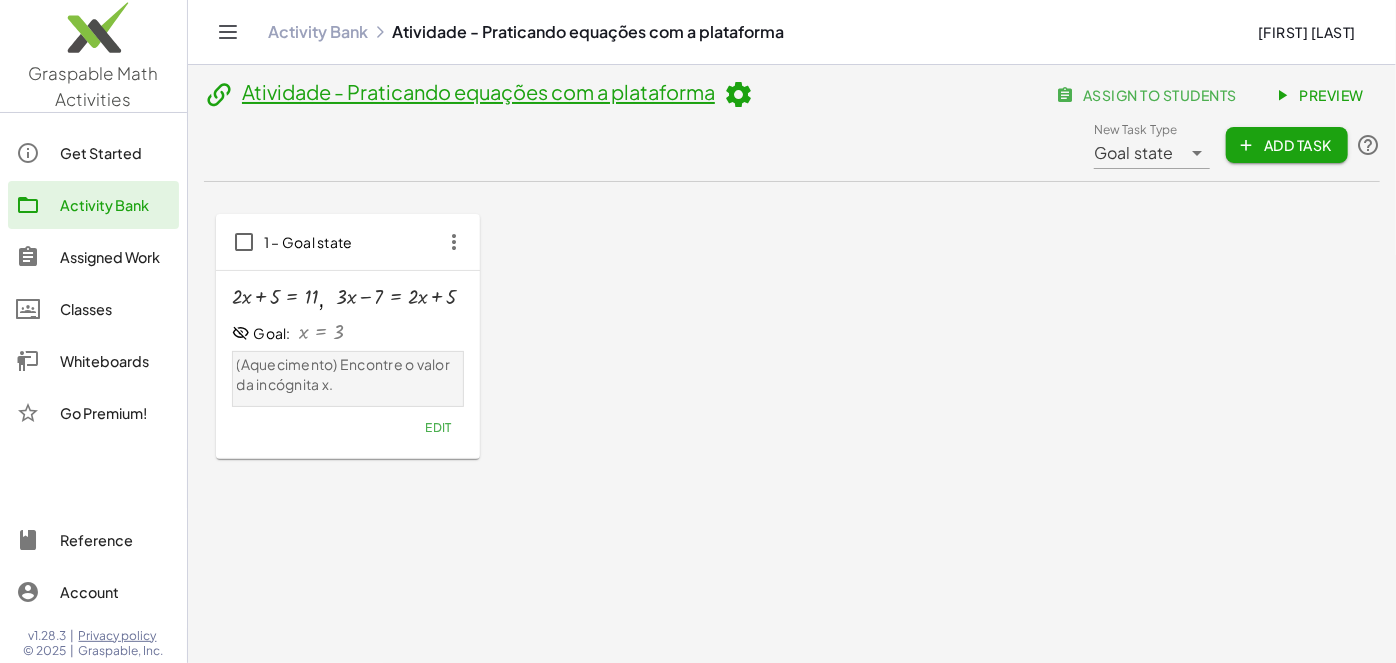 click on "Goal: x = 3" at bounding box center [348, 333] 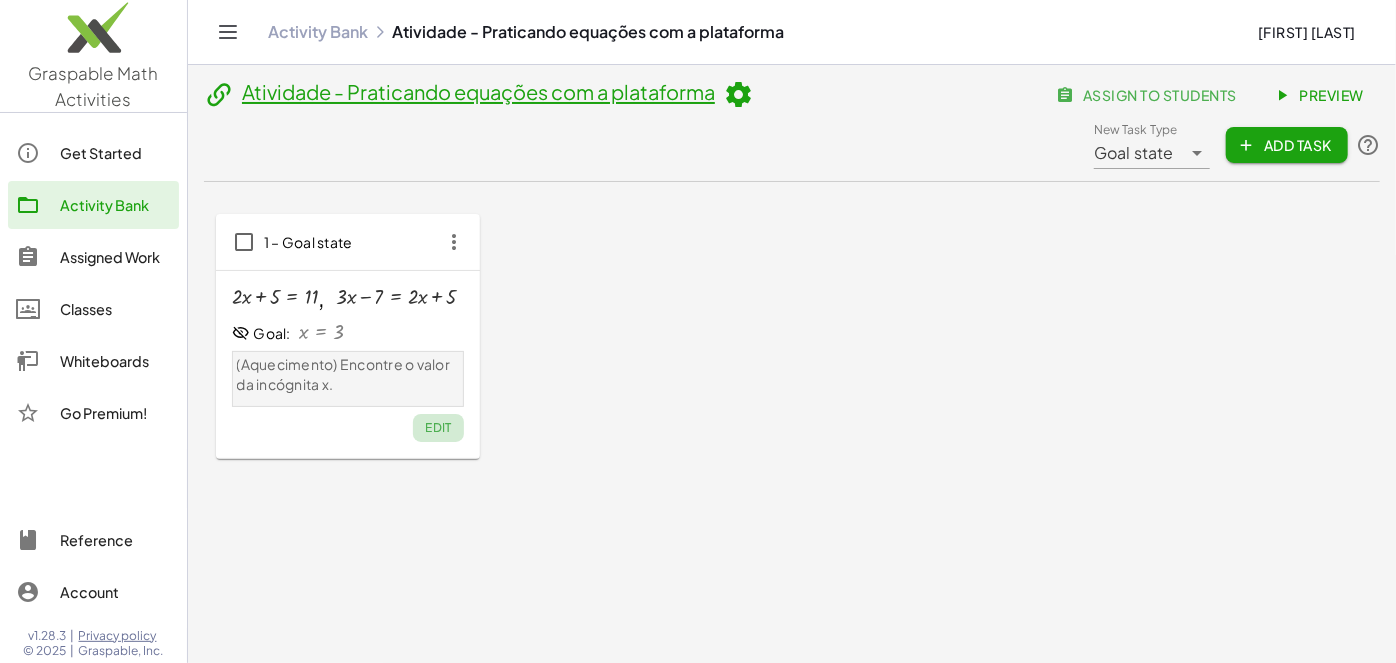 click on "Edit" 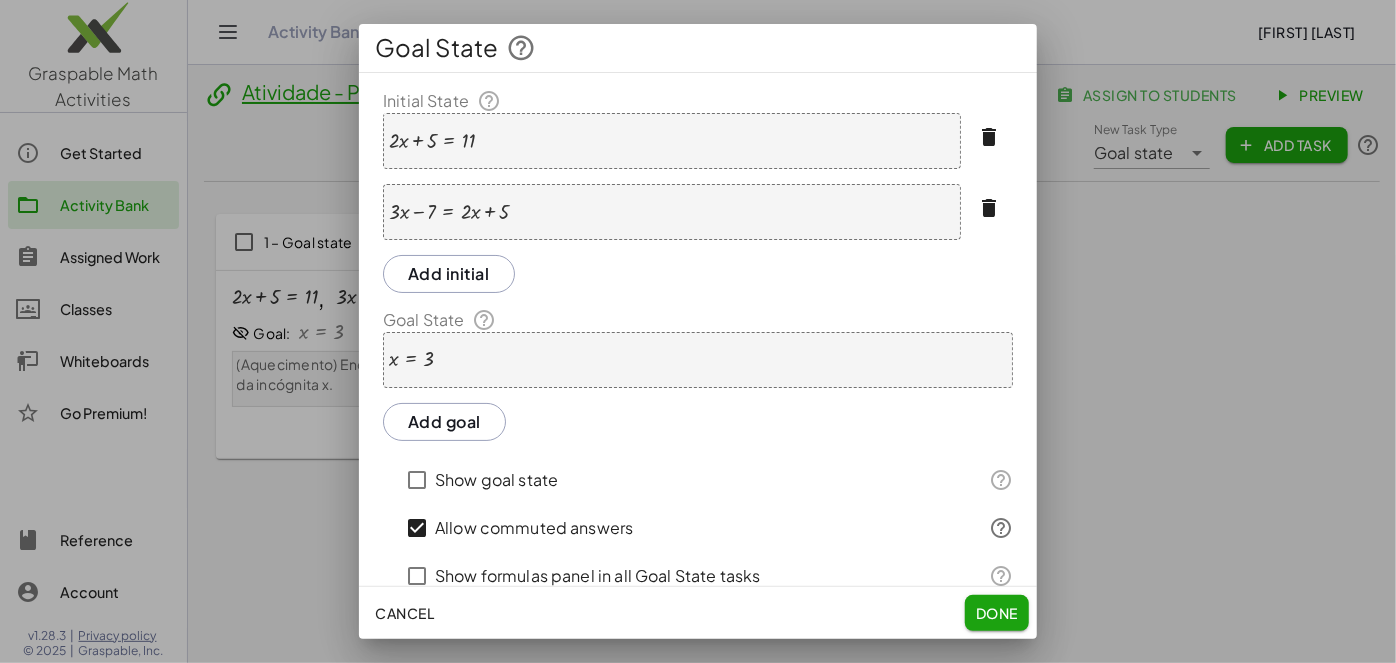 click 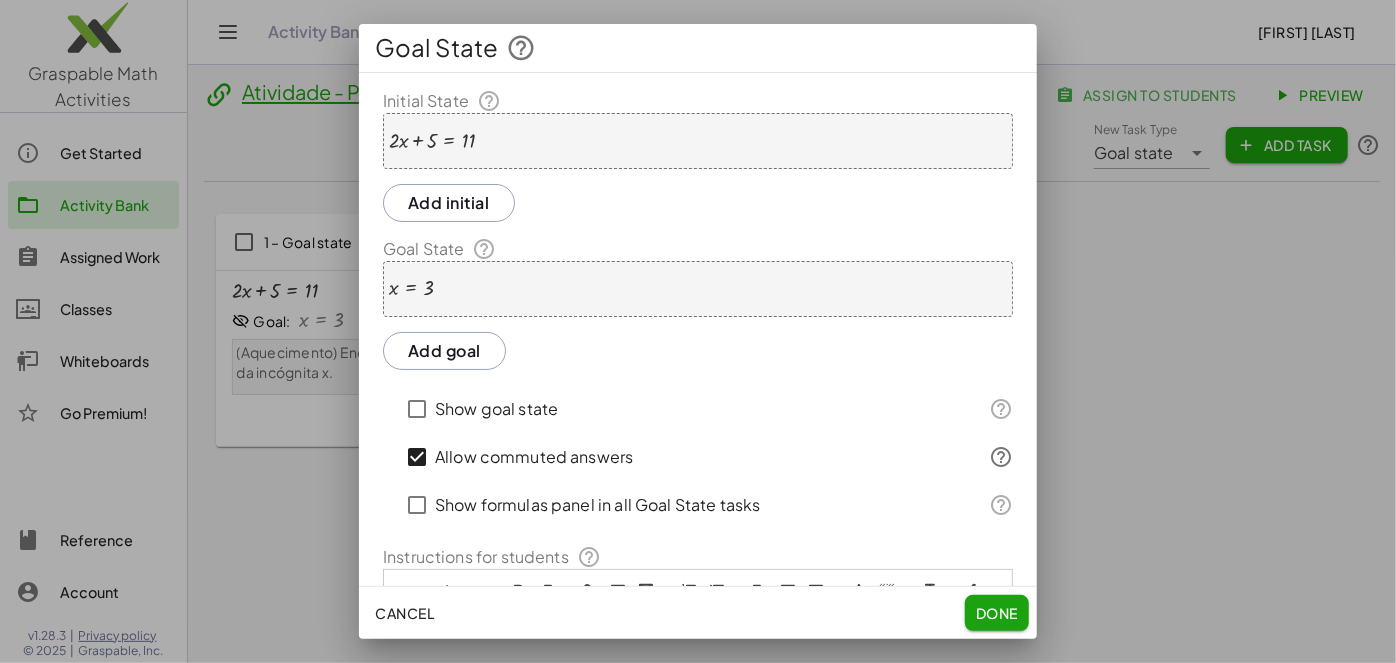 click on "Done" 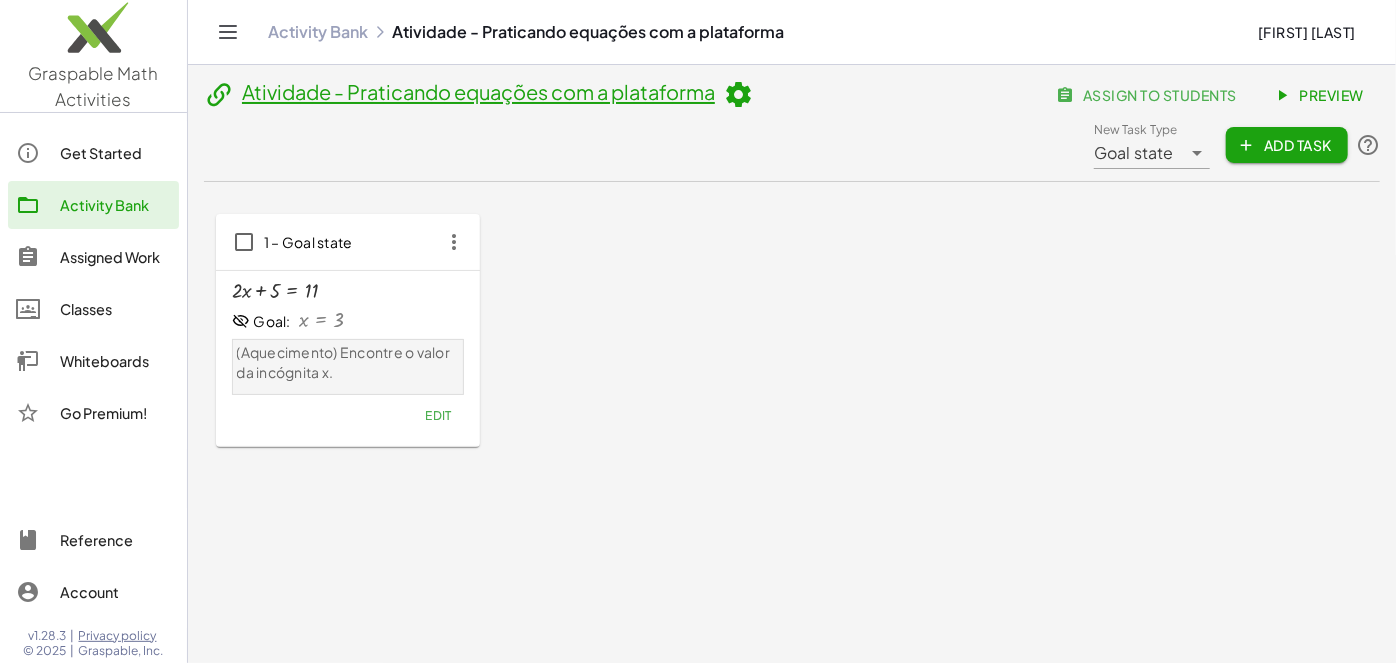 click on "Add Task" 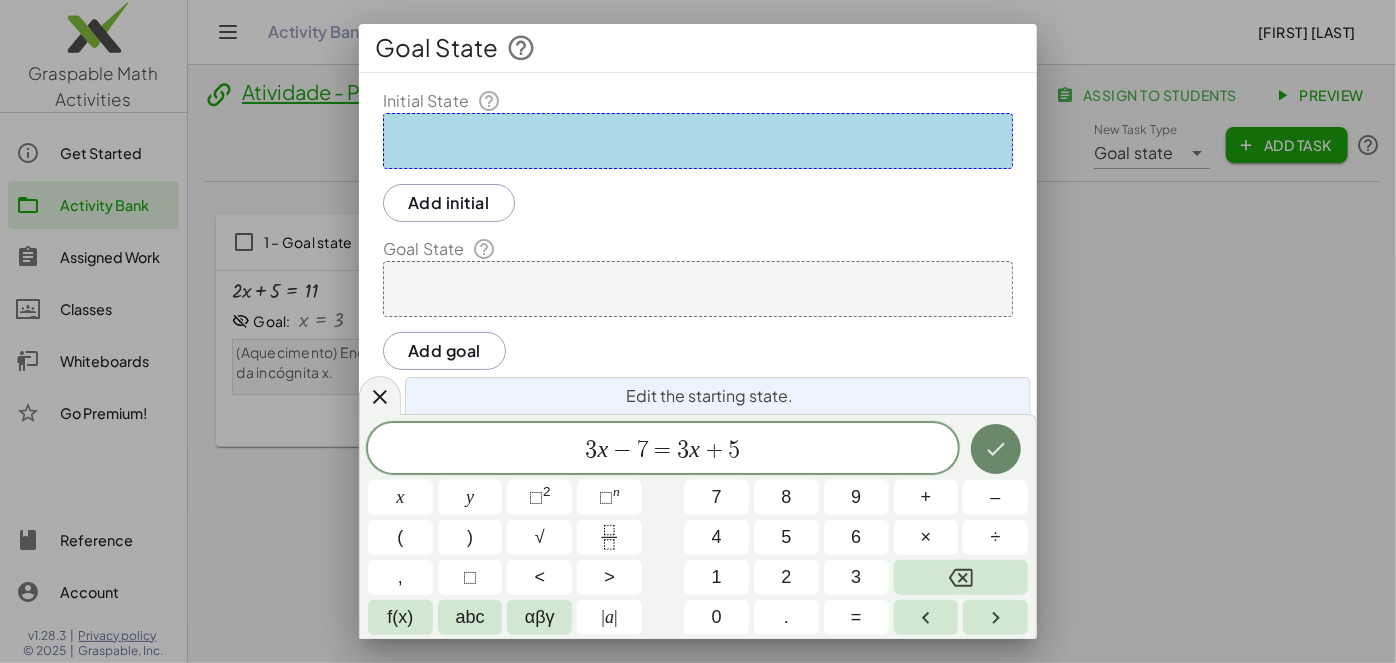 click 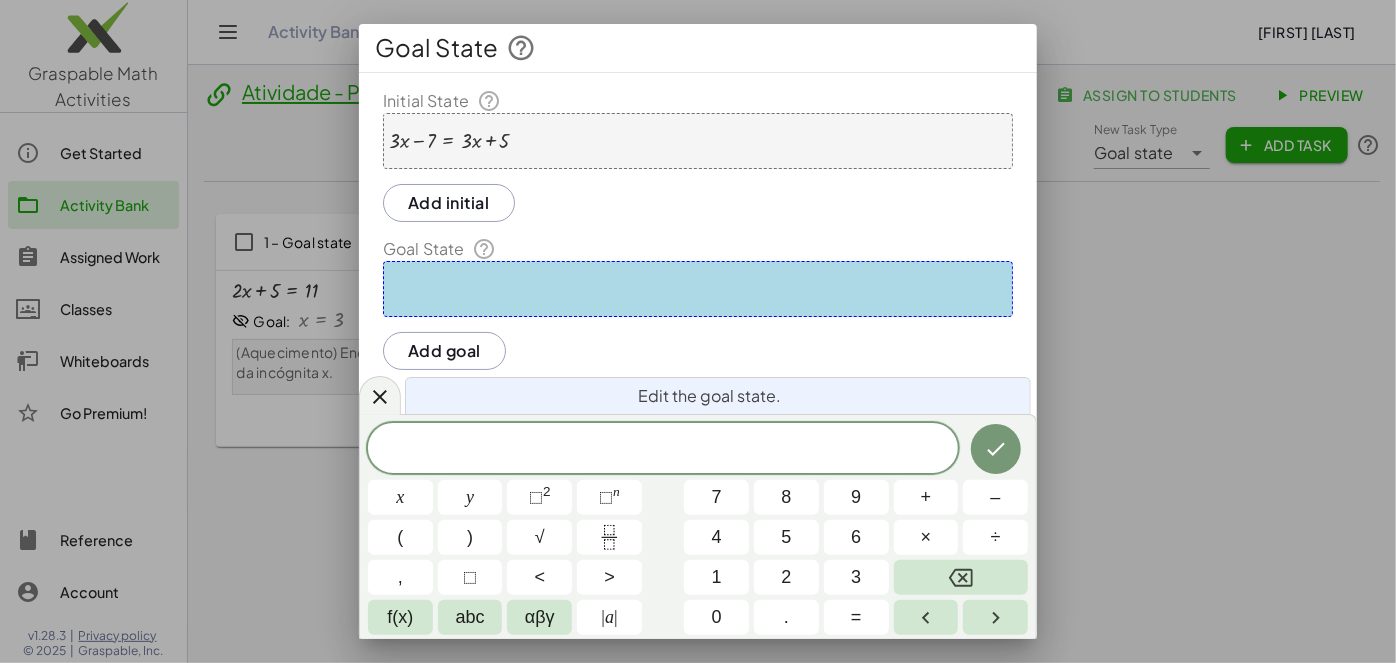scroll, scrollTop: 90, scrollLeft: 0, axis: vertical 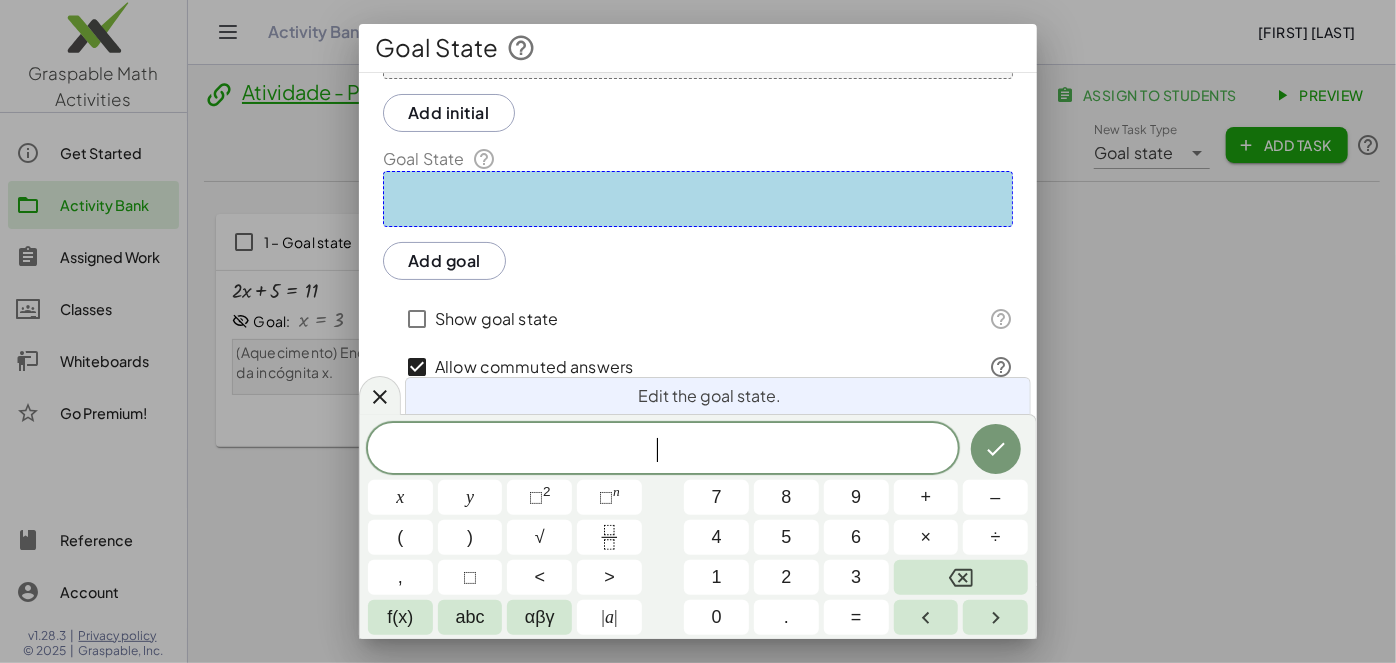 drag, startPoint x: 819, startPoint y: 284, endPoint x: 808, endPoint y: 275, distance: 14.21267 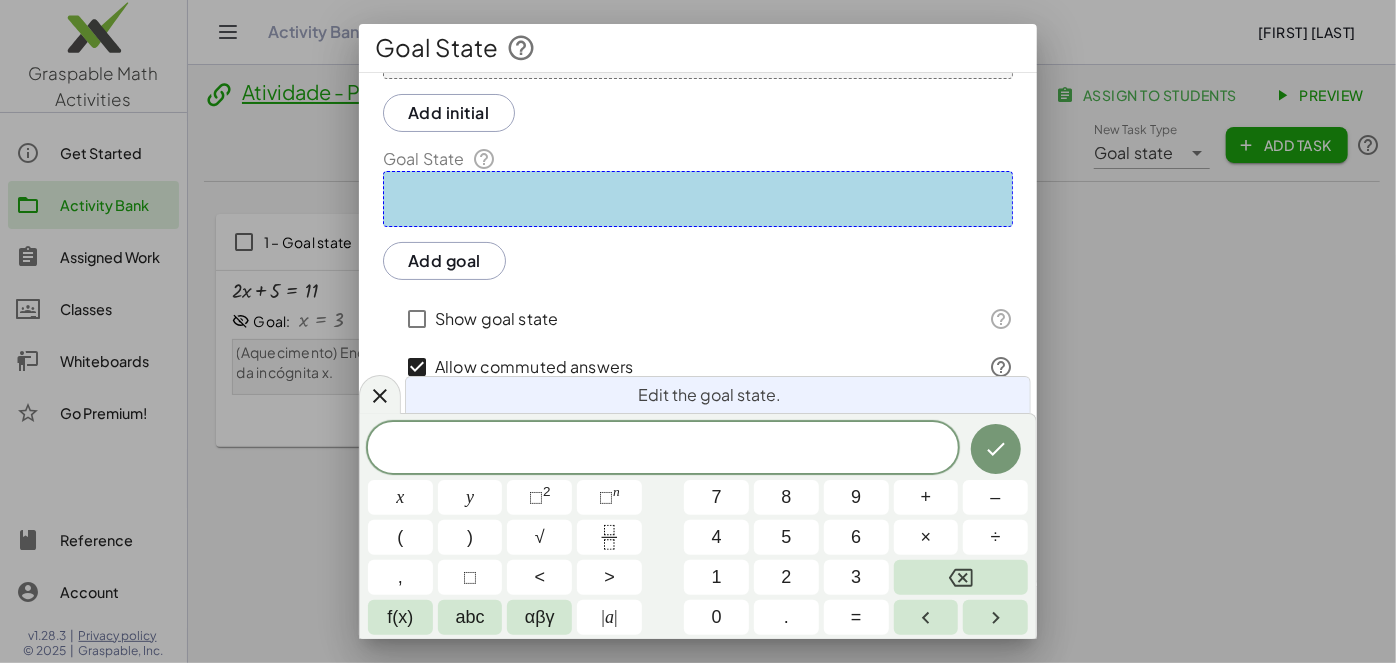 click 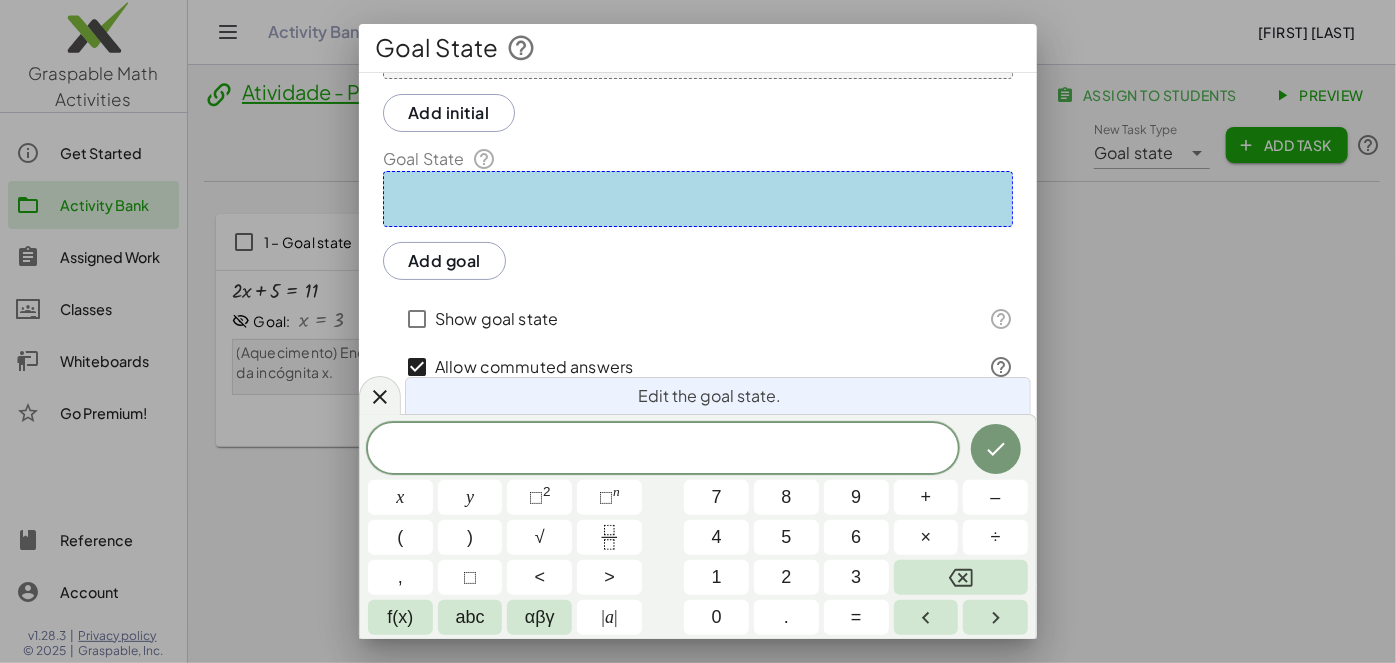scroll, scrollTop: 0, scrollLeft: 0, axis: both 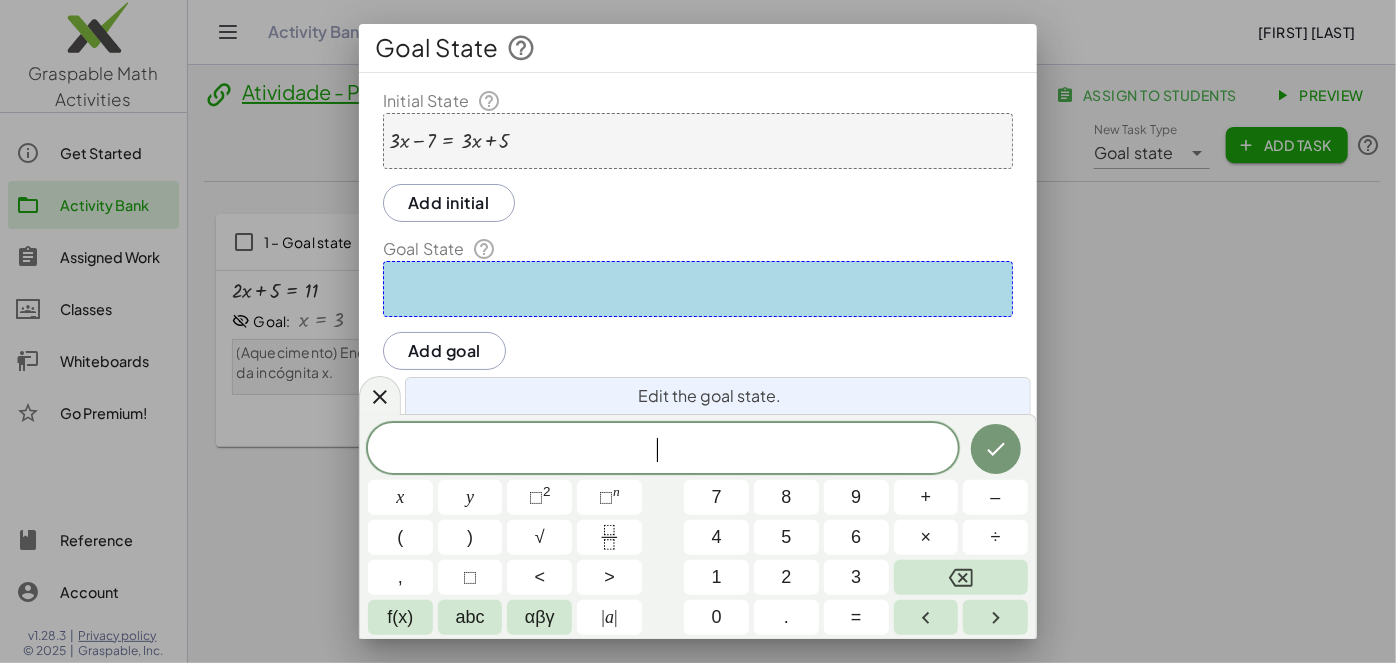 click at bounding box center [449, 141] 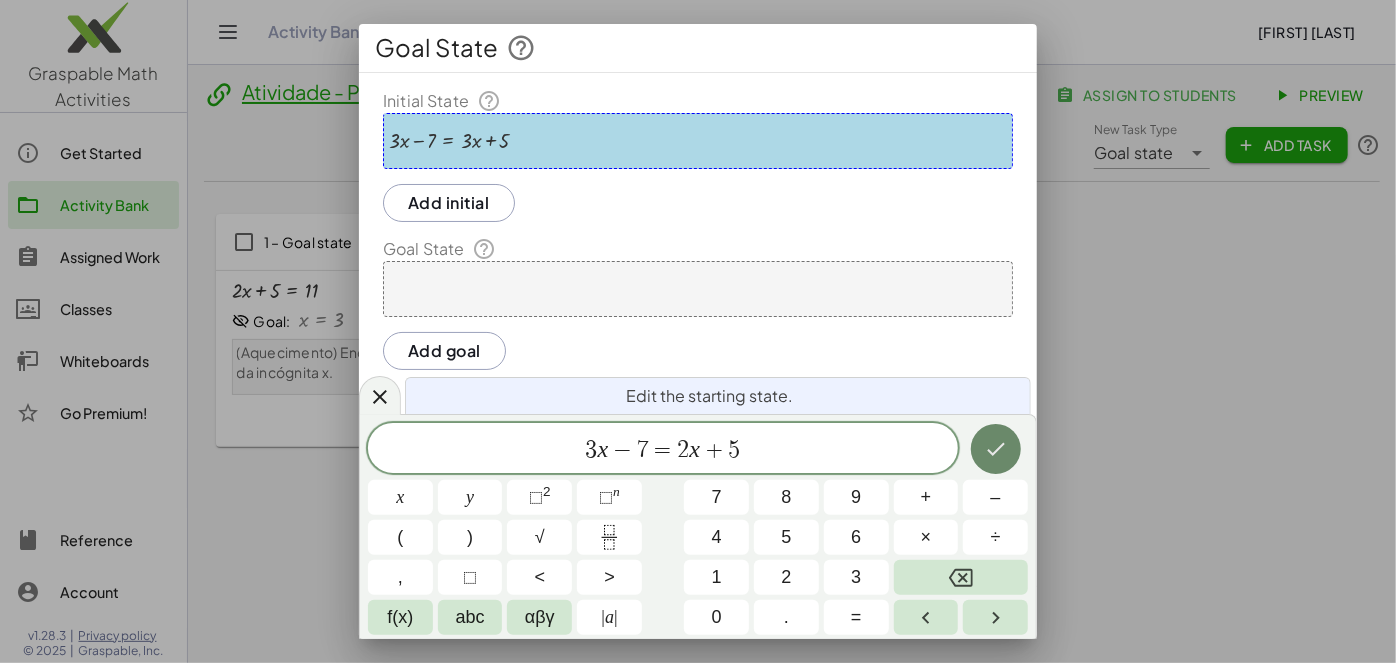 click 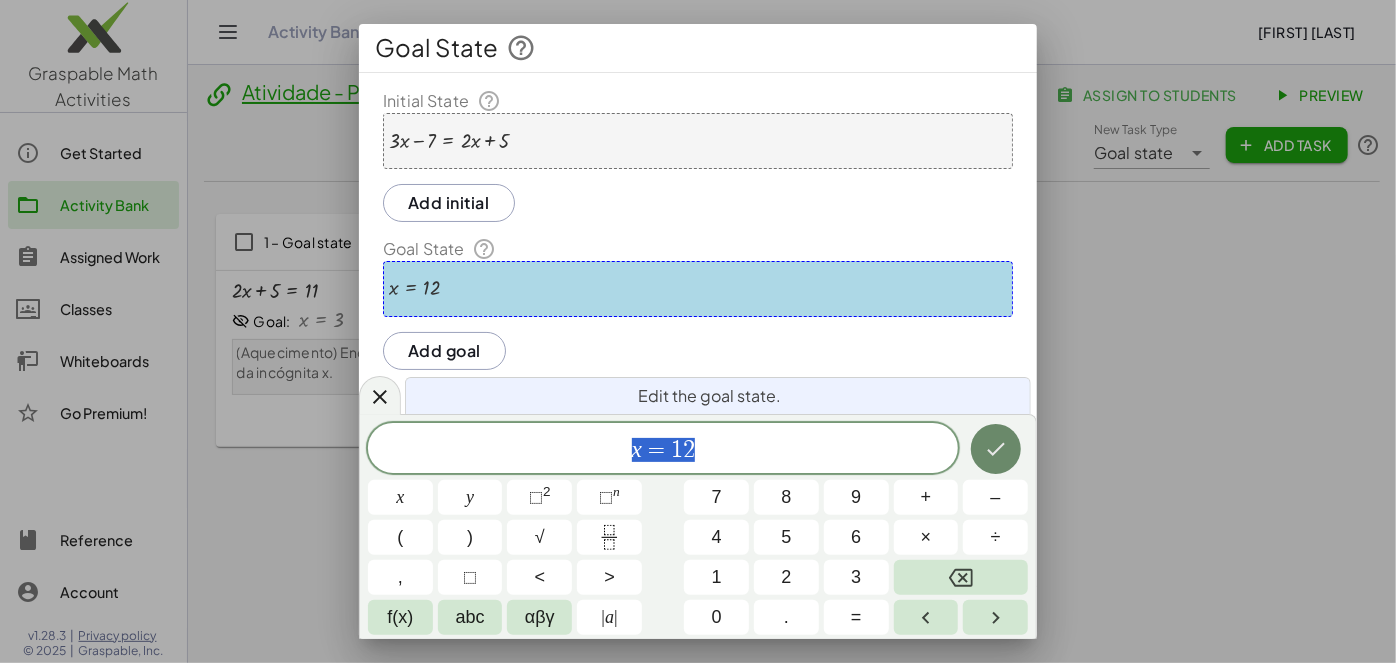 click 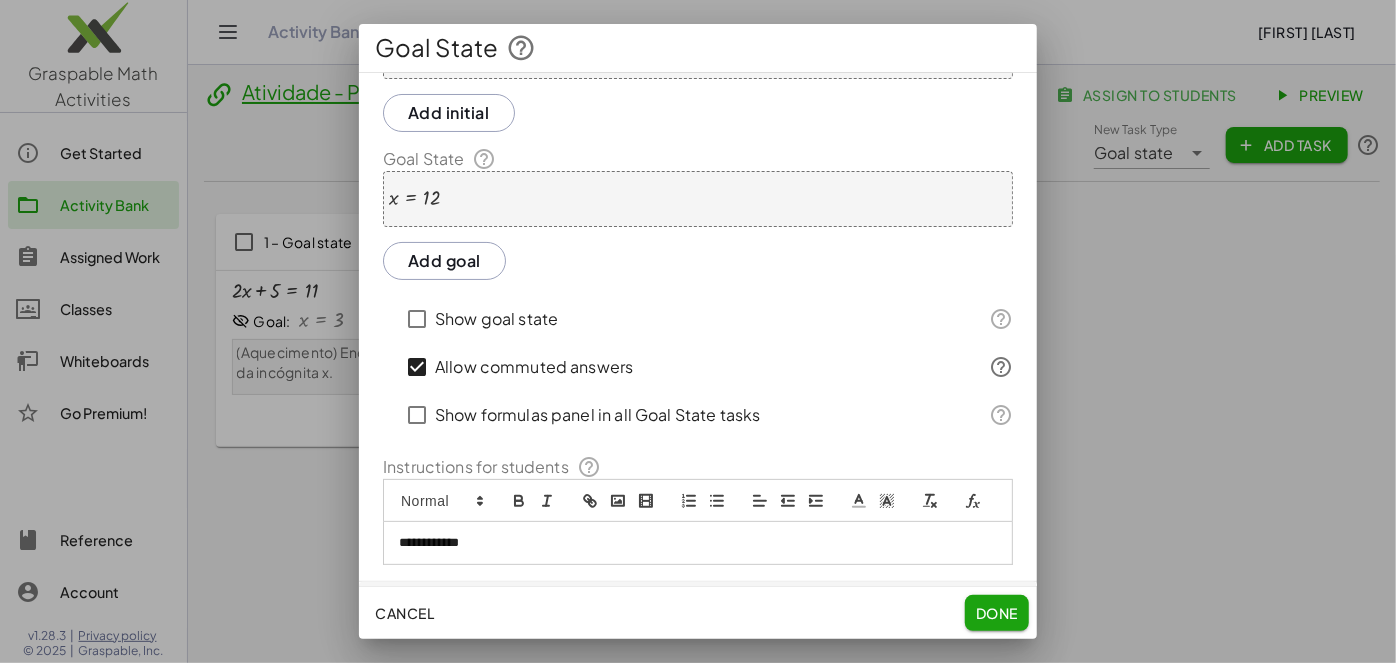 scroll, scrollTop: 156, scrollLeft: 0, axis: vertical 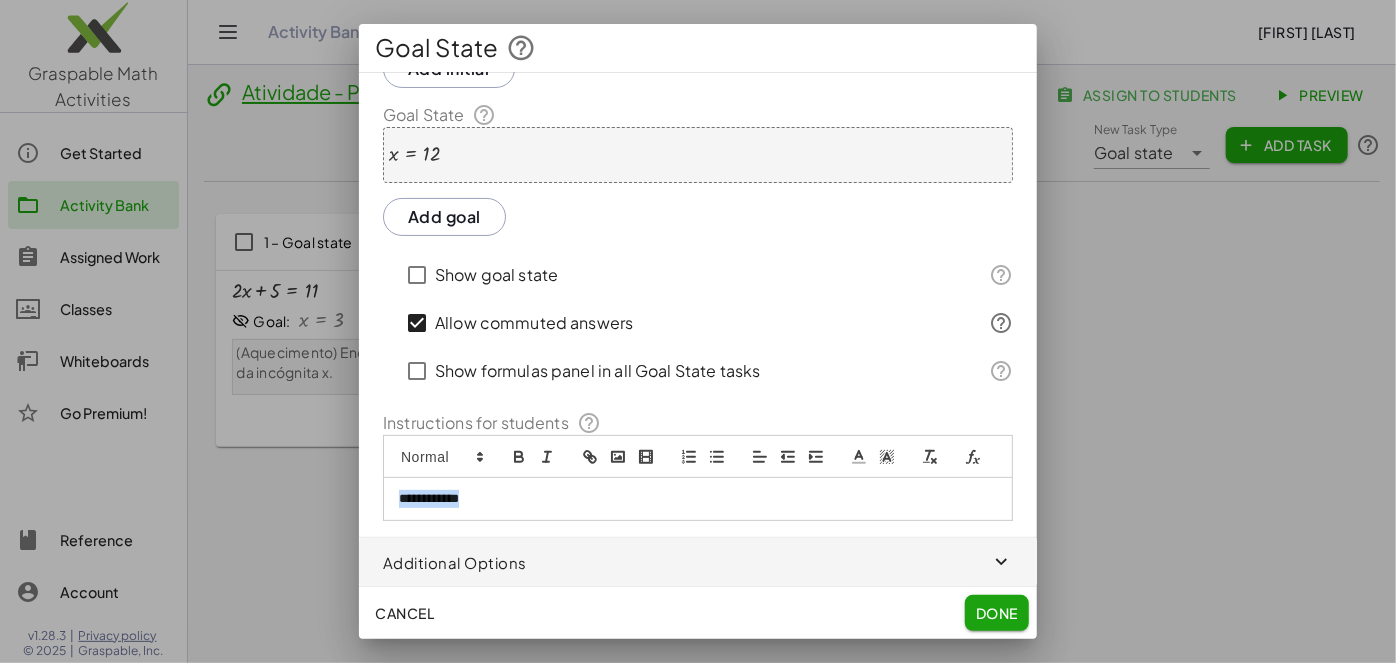 drag, startPoint x: 345, startPoint y: 483, endPoint x: 163, endPoint y: 483, distance: 182 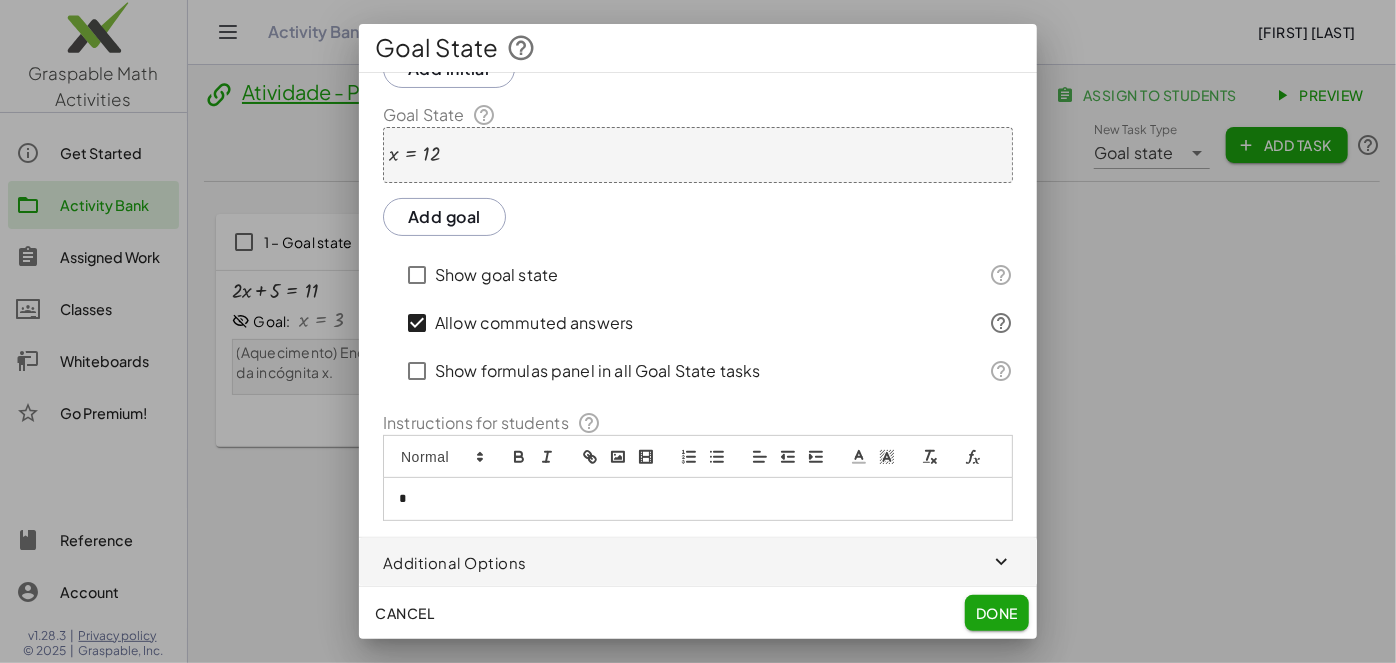 type 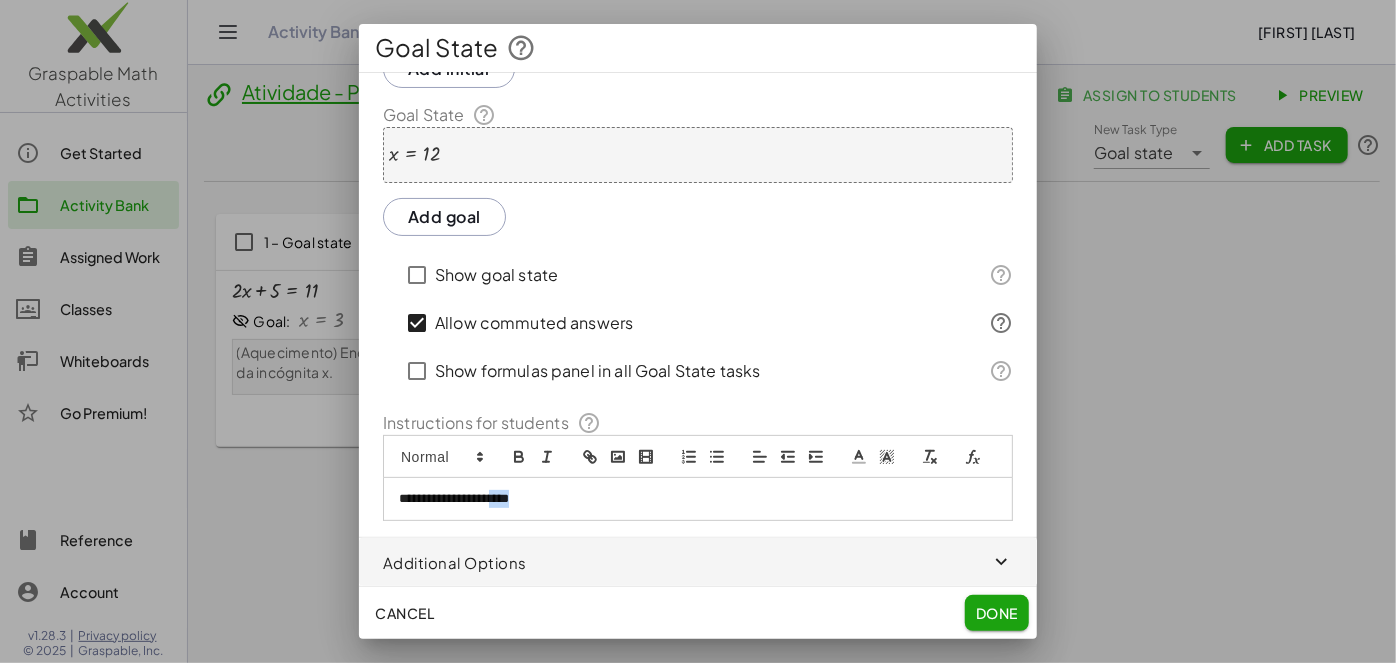 drag, startPoint x: 702, startPoint y: 510, endPoint x: 513, endPoint y: 504, distance: 189.09521 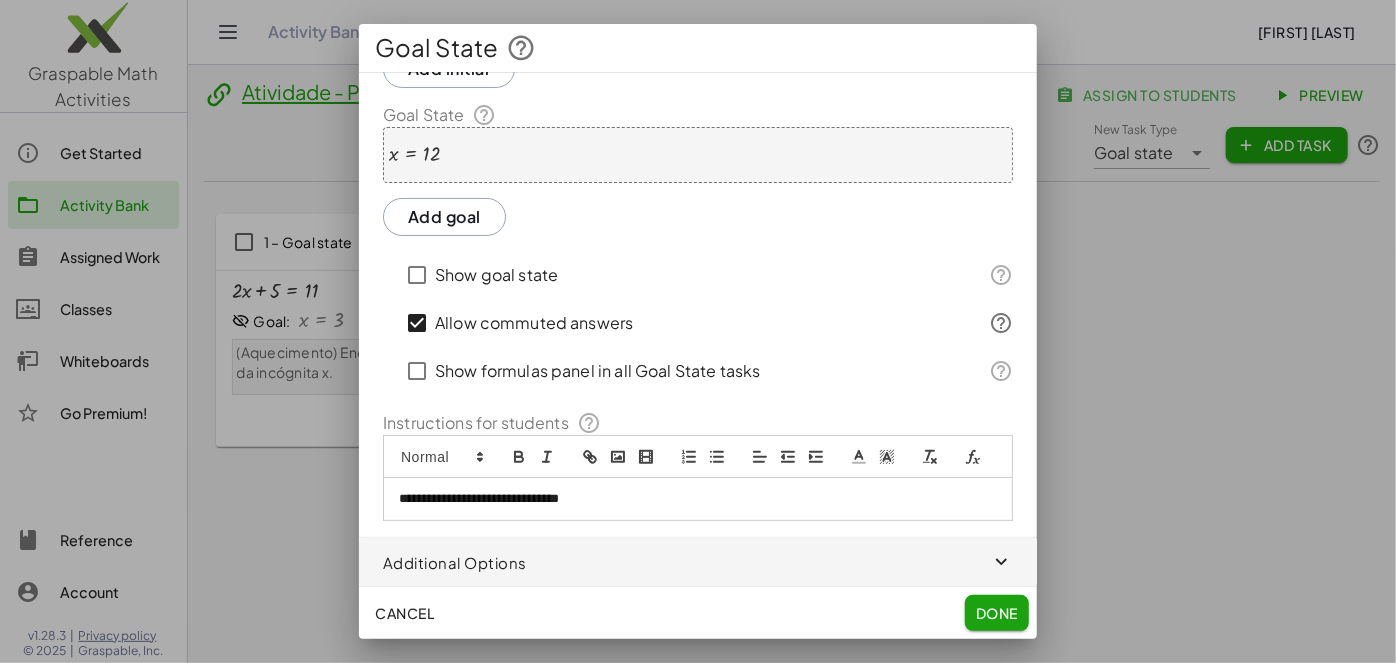 scroll, scrollTop: 0, scrollLeft: 0, axis: both 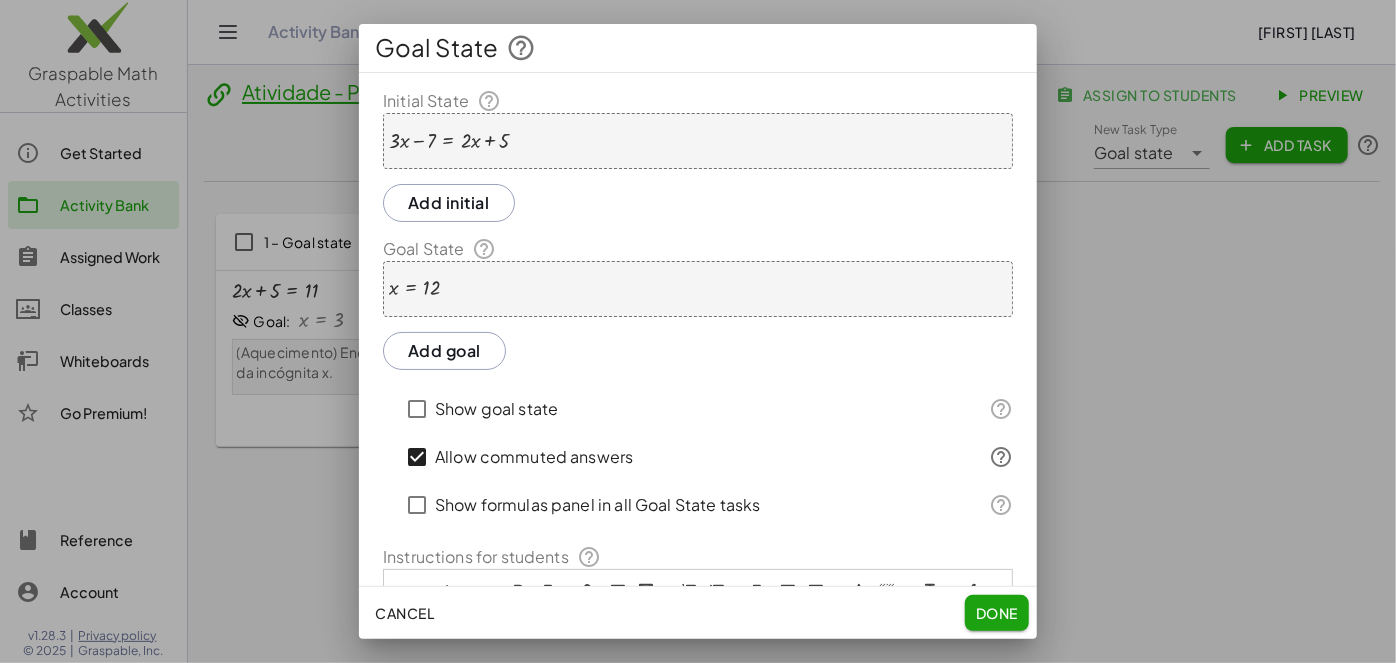 click on "Done" 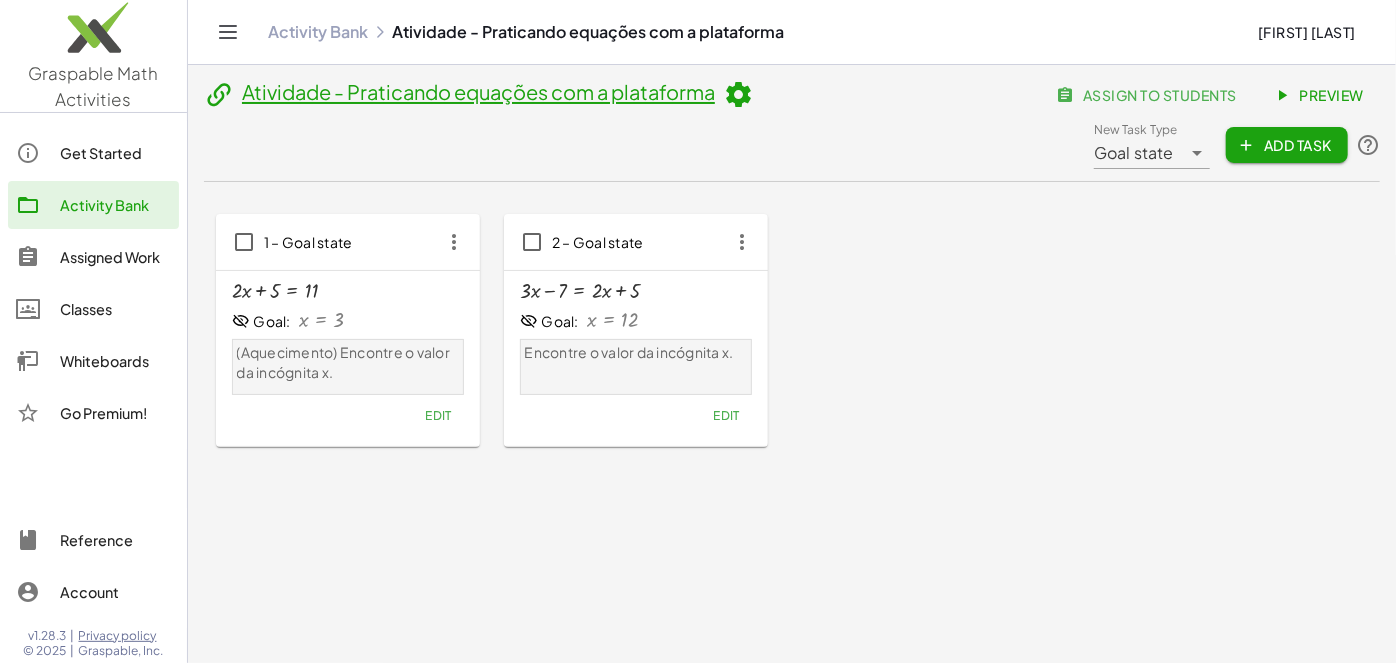 click on "Atividade - Praticando equações com a plataforma  assign to students   Preview  New Task Type Goal state ********* New Task Type  Add Task  1 – Goal state + · 2 · x + 5 = 11 Goal: x = 3 (Aquecimento) Encontre o valor da incógnita x.  Edit  2 – Goal state + · 3 · x − 7 = + · 2 · x + 5 Goal: x = 12 Encontre o valor da incógnita x.  Edit" 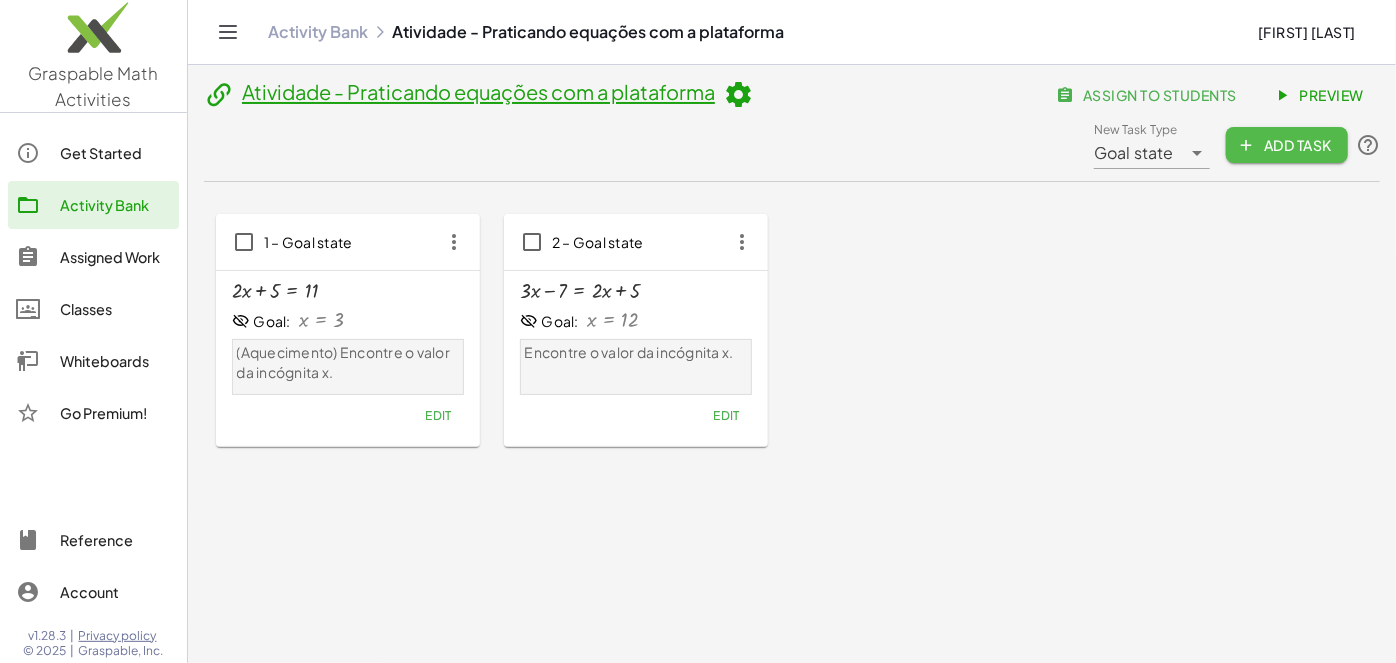 click 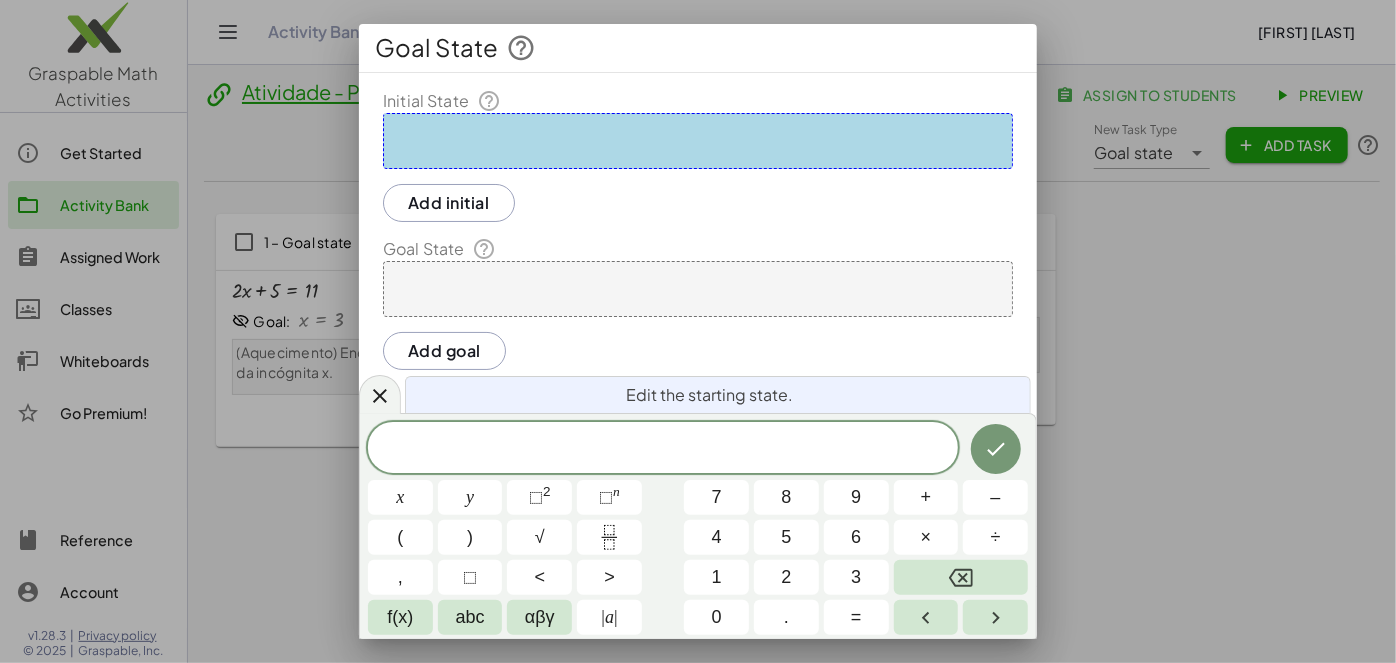click at bounding box center [698, 141] 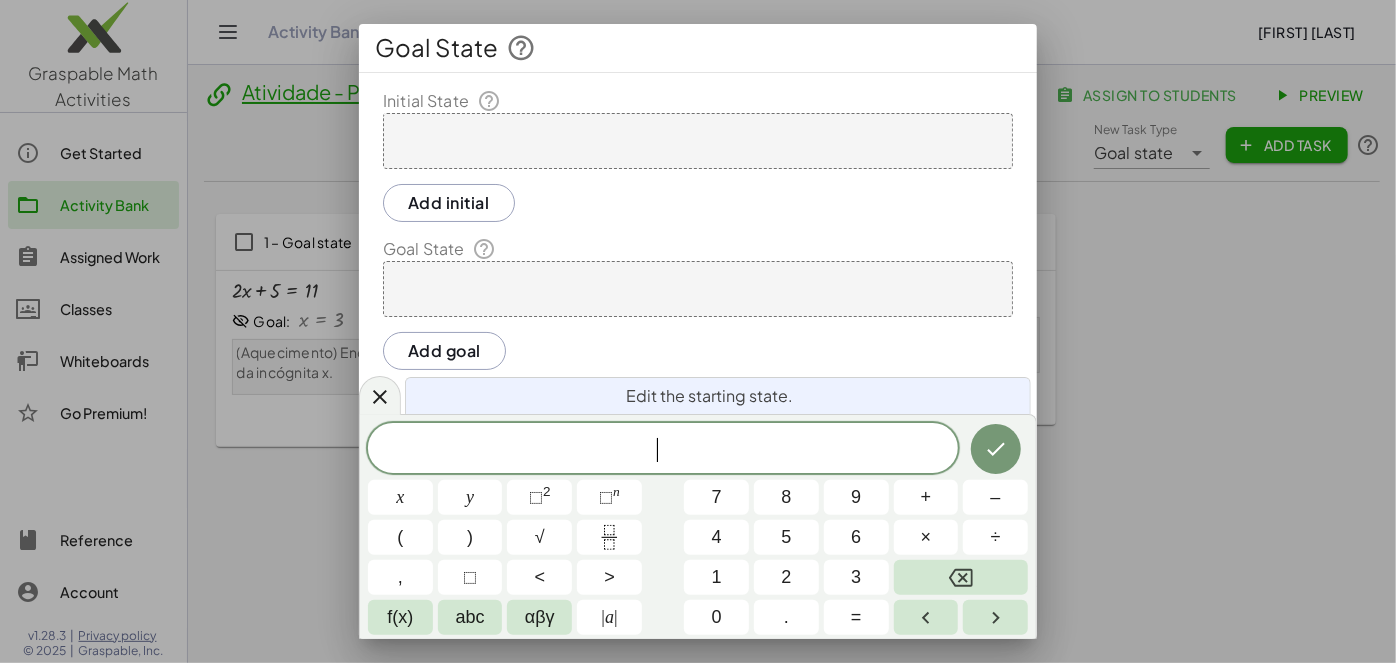 click on "​" at bounding box center [663, 450] 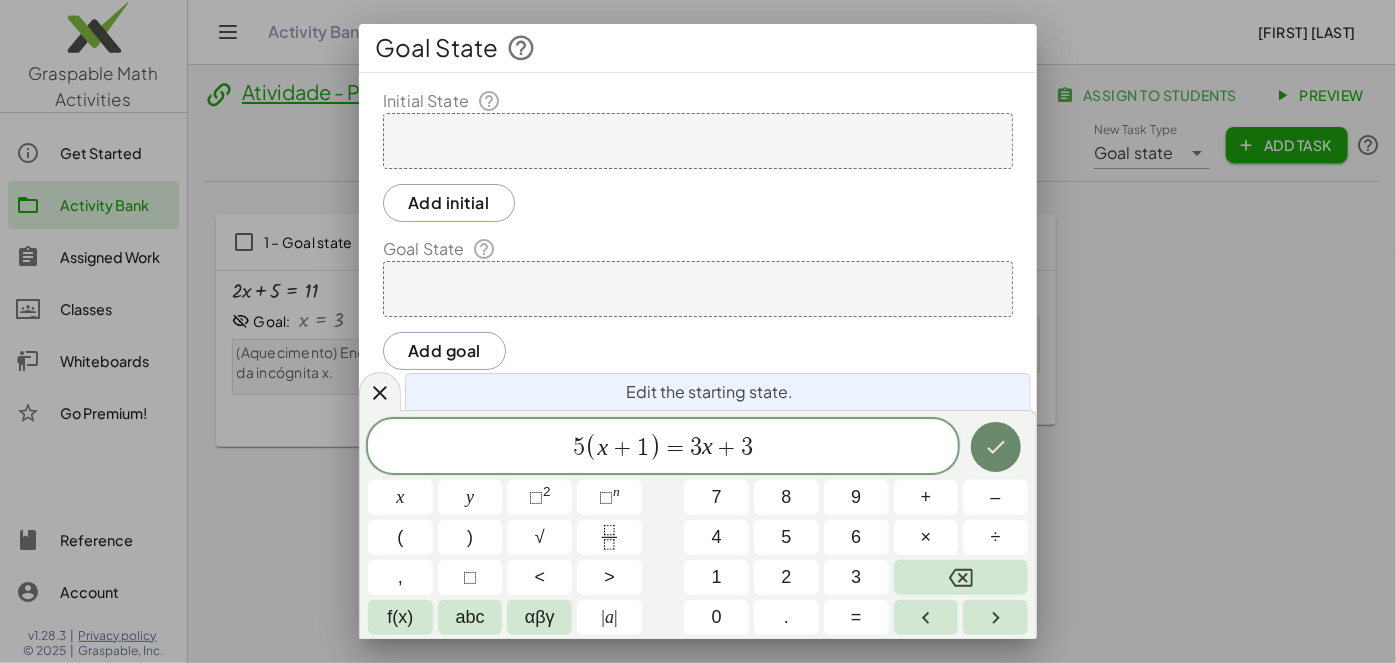 click 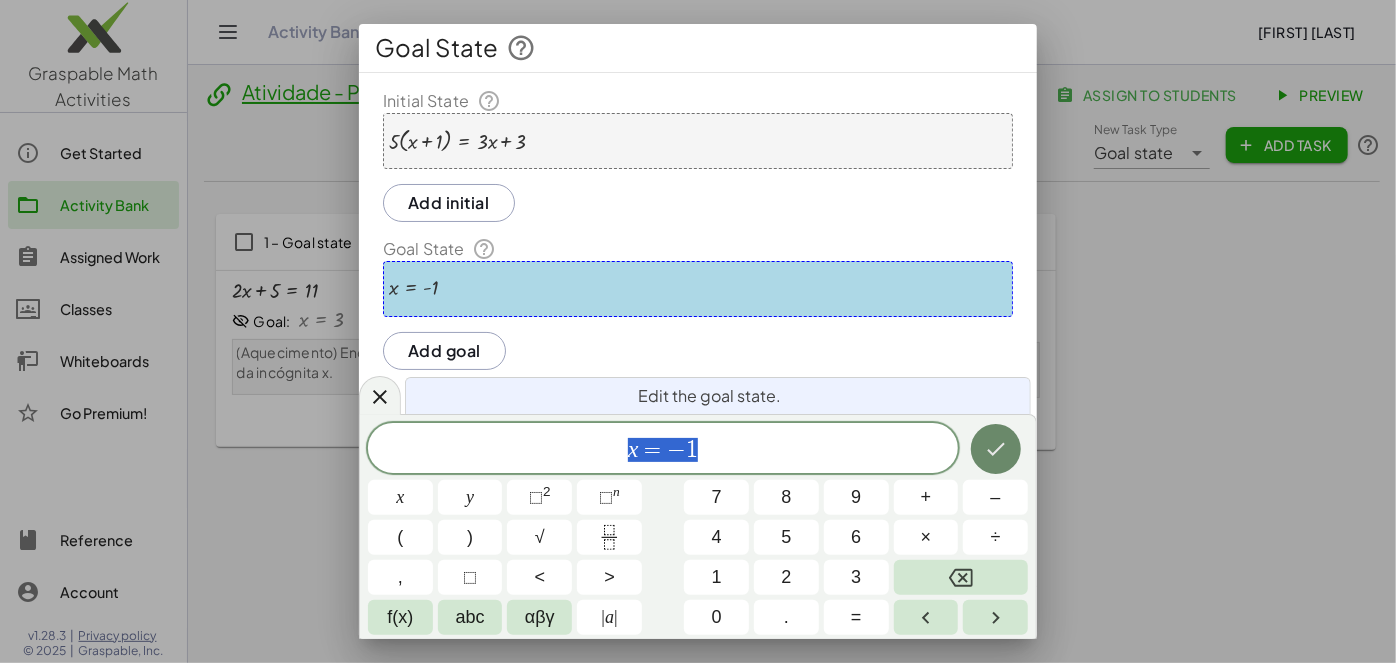 click 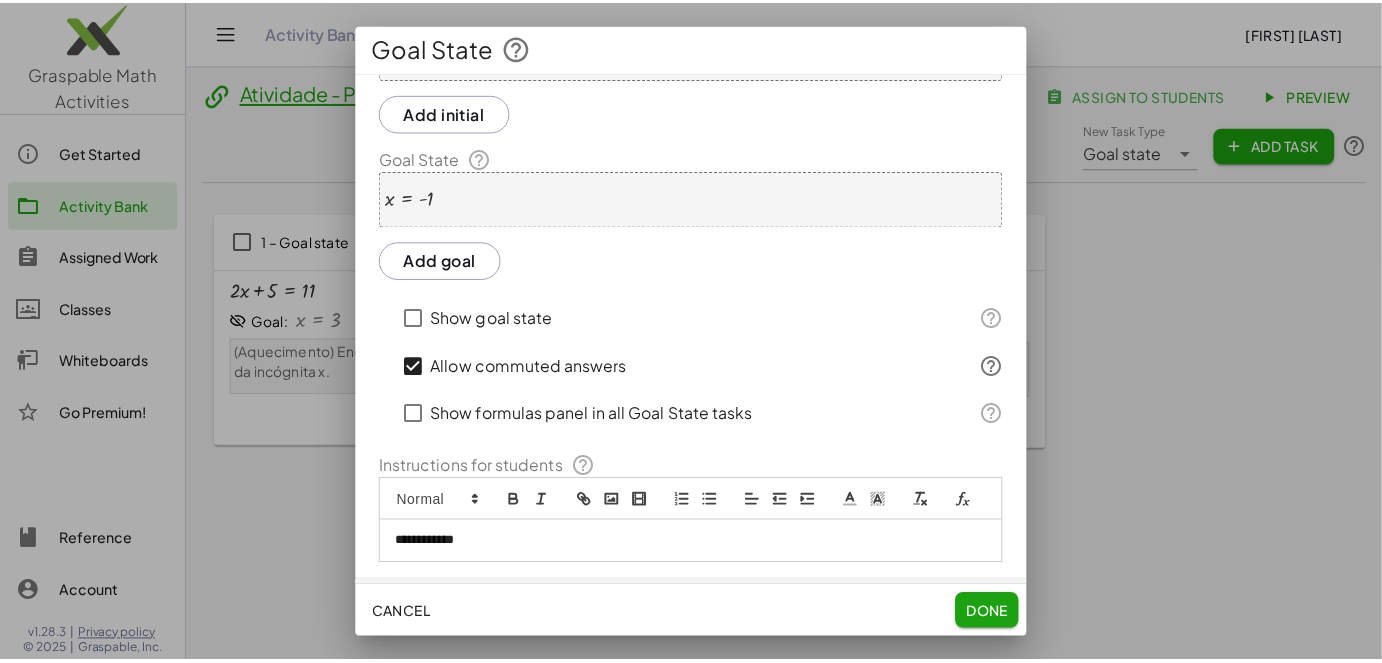 scroll, scrollTop: 156, scrollLeft: 0, axis: vertical 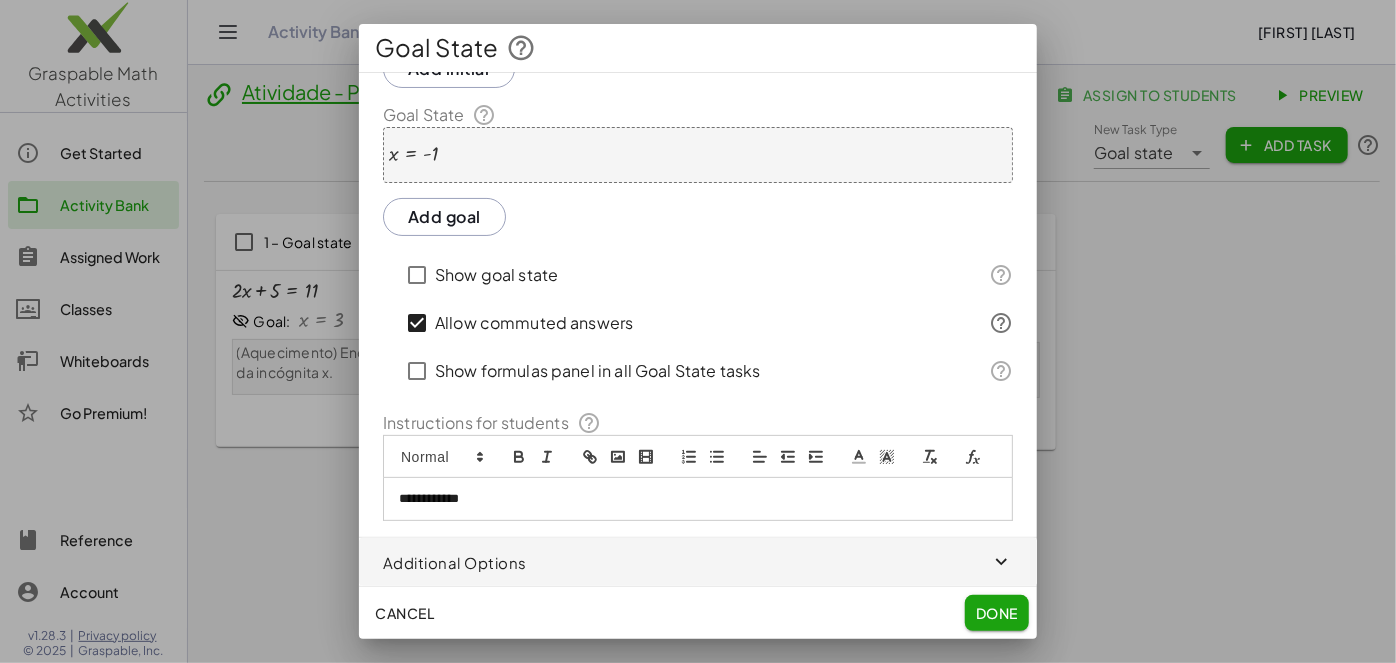 click on "**********" at bounding box center (691, 499) 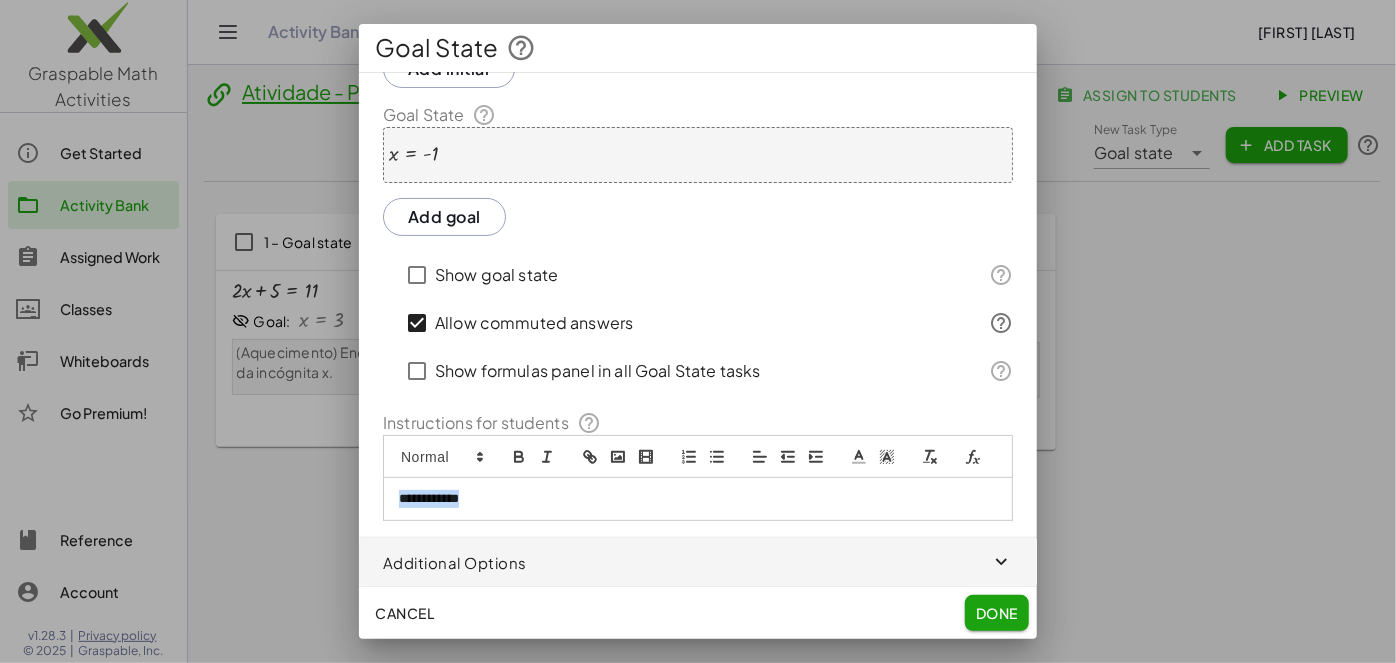 click on "**********" at bounding box center [691, 499] 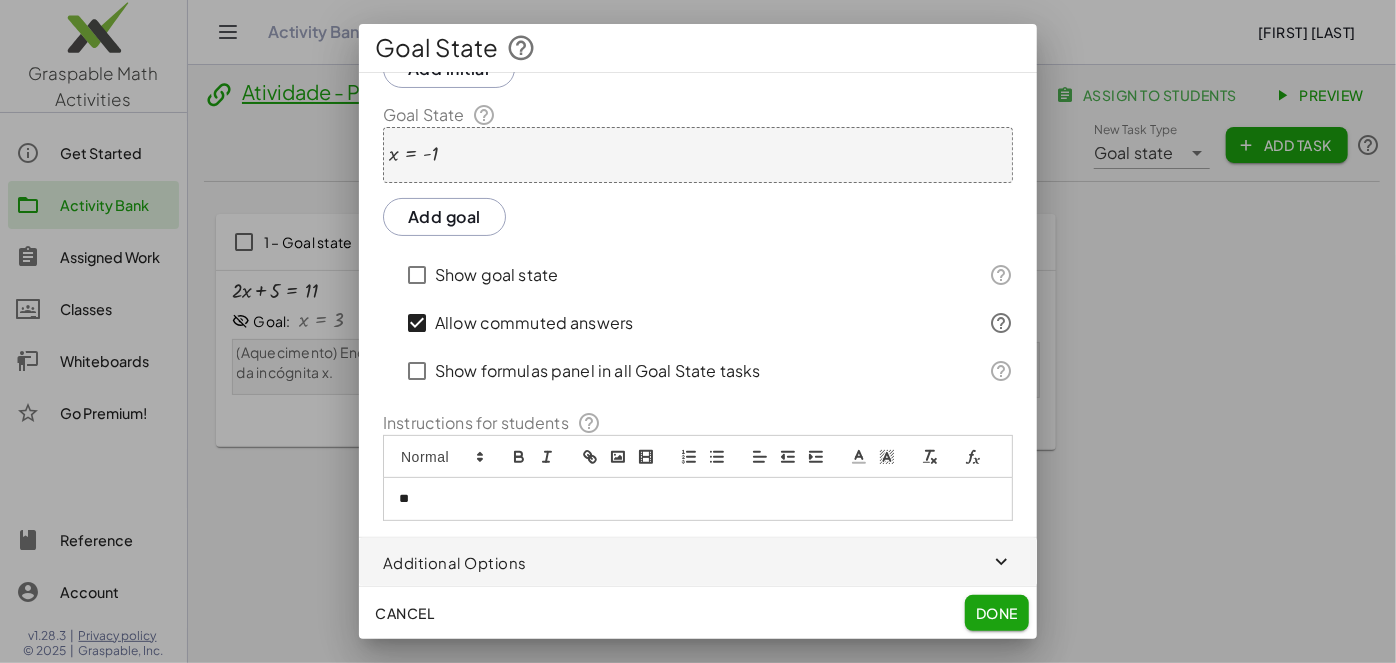 type 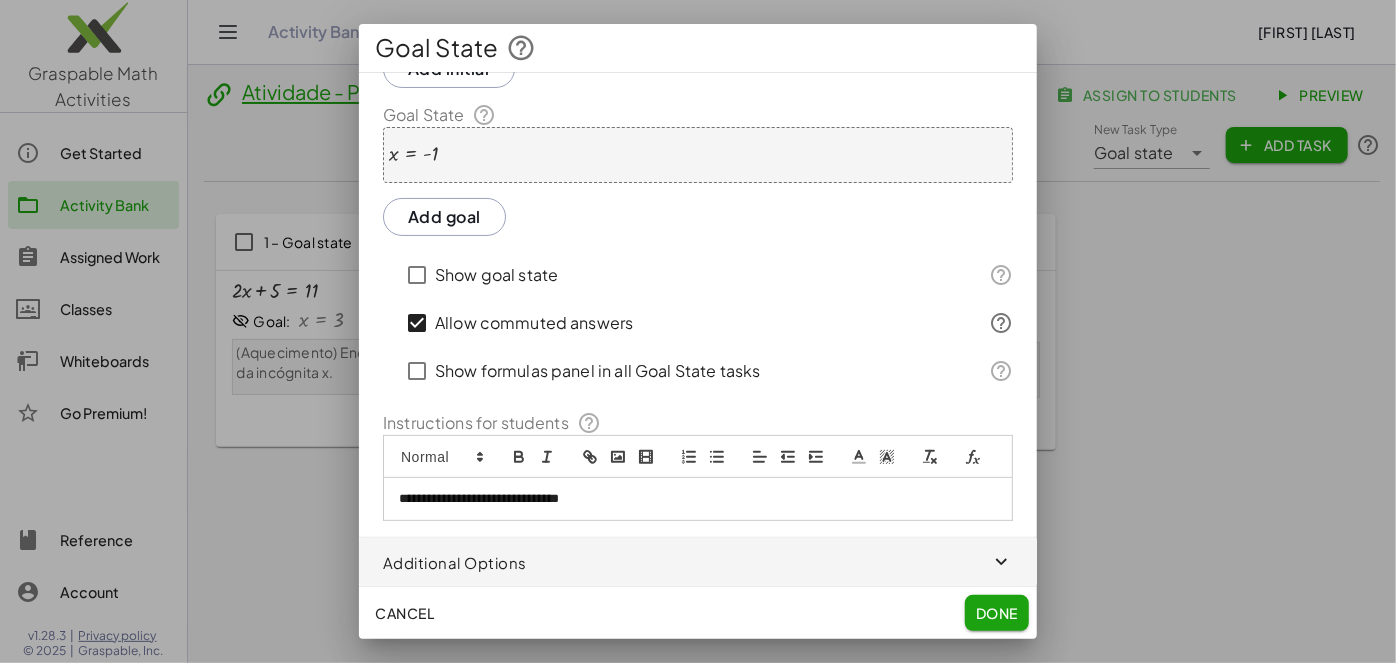 click on "Done" 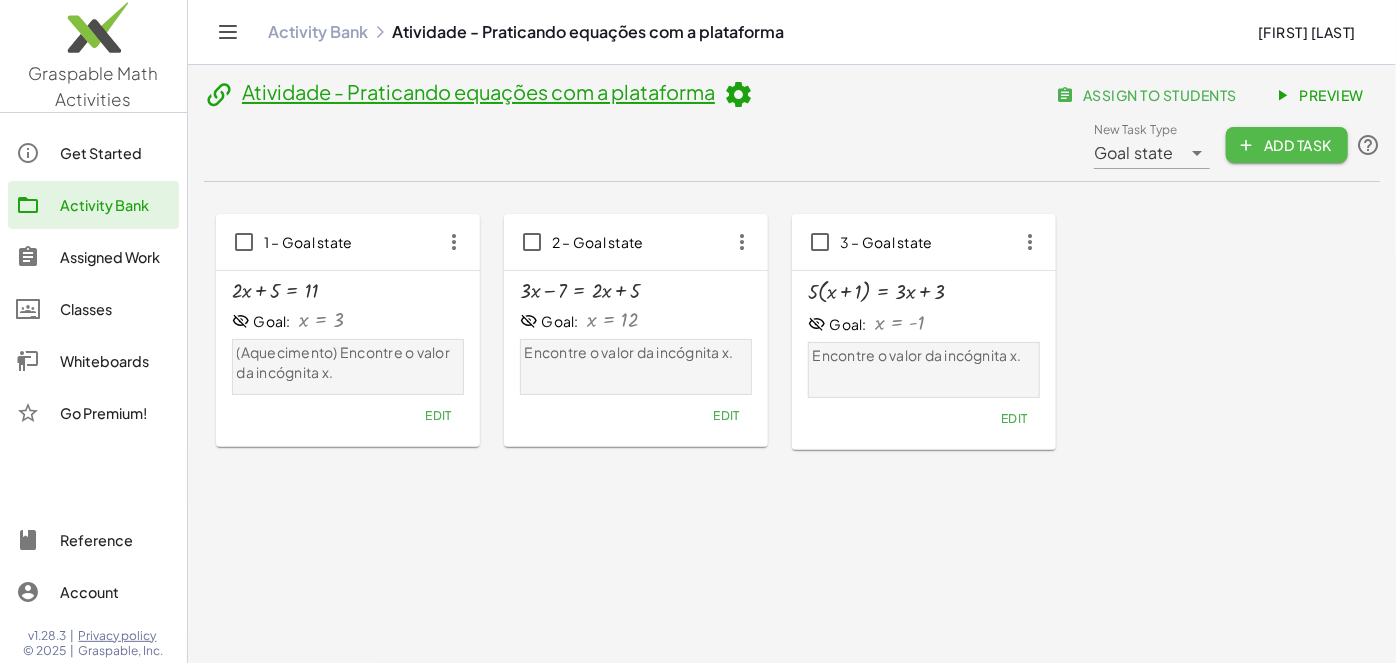 click on "Add Task" 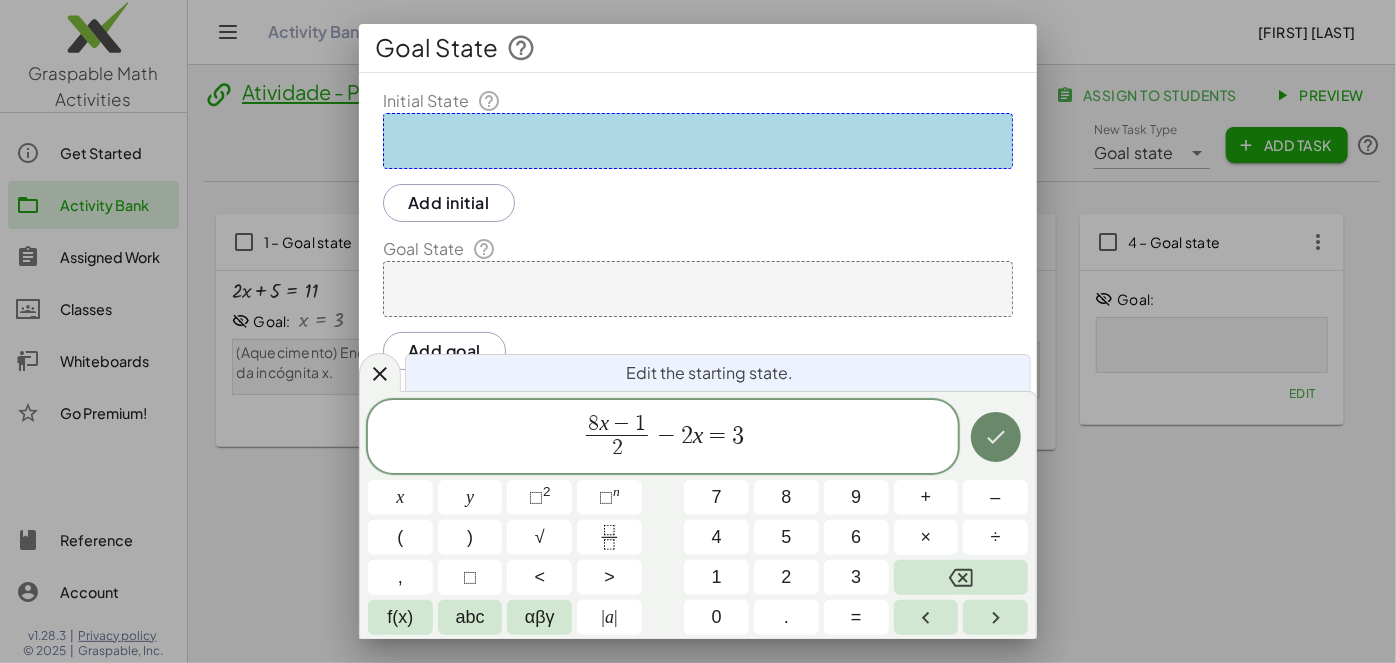 click 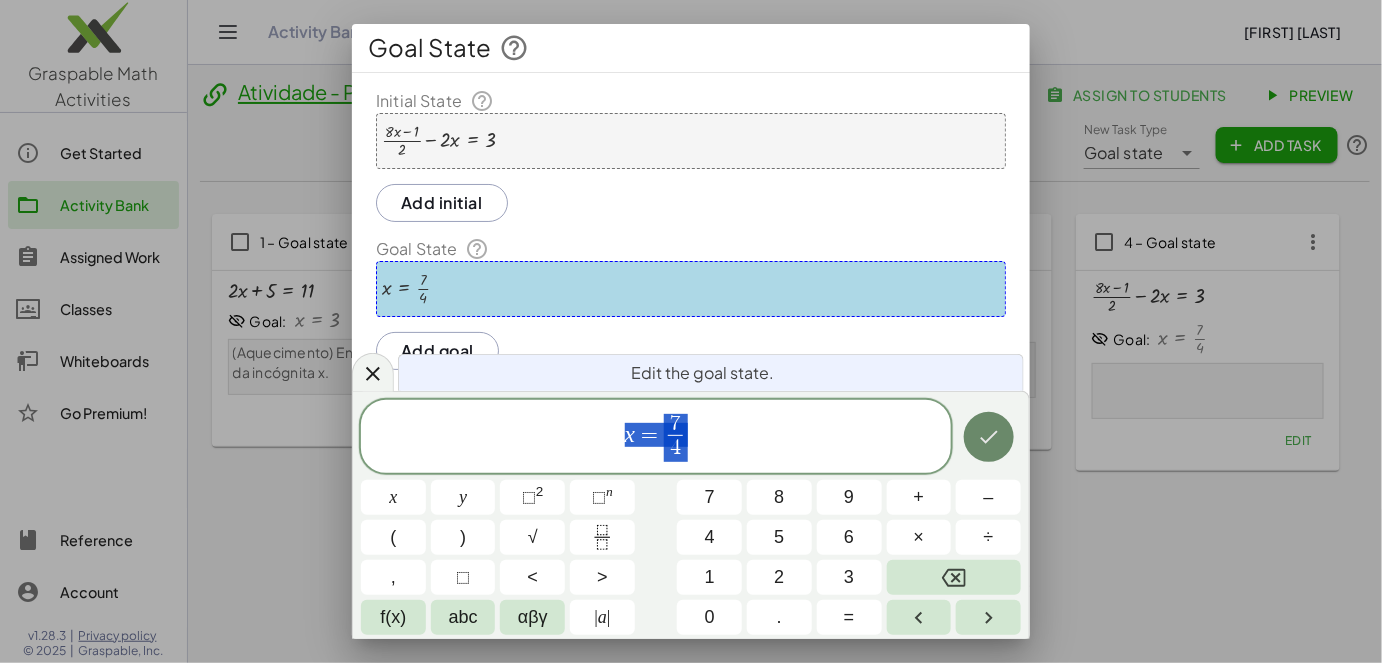 click 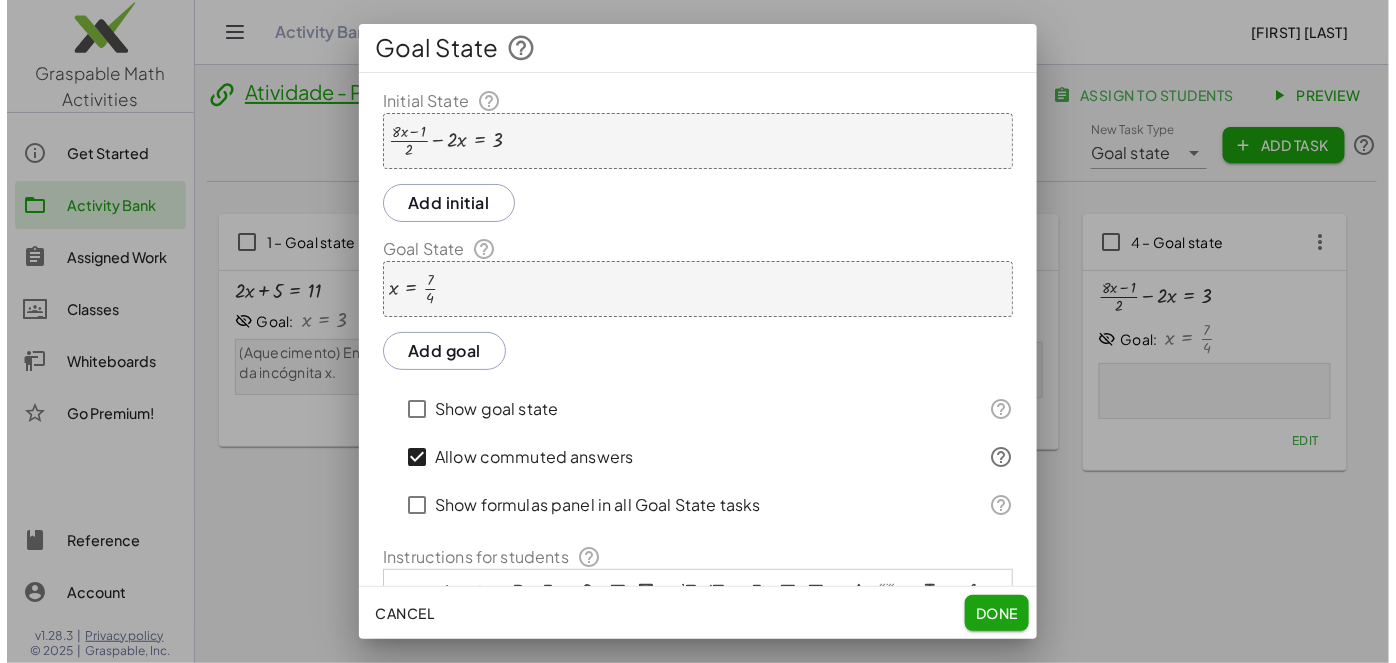 scroll, scrollTop: 156, scrollLeft: 0, axis: vertical 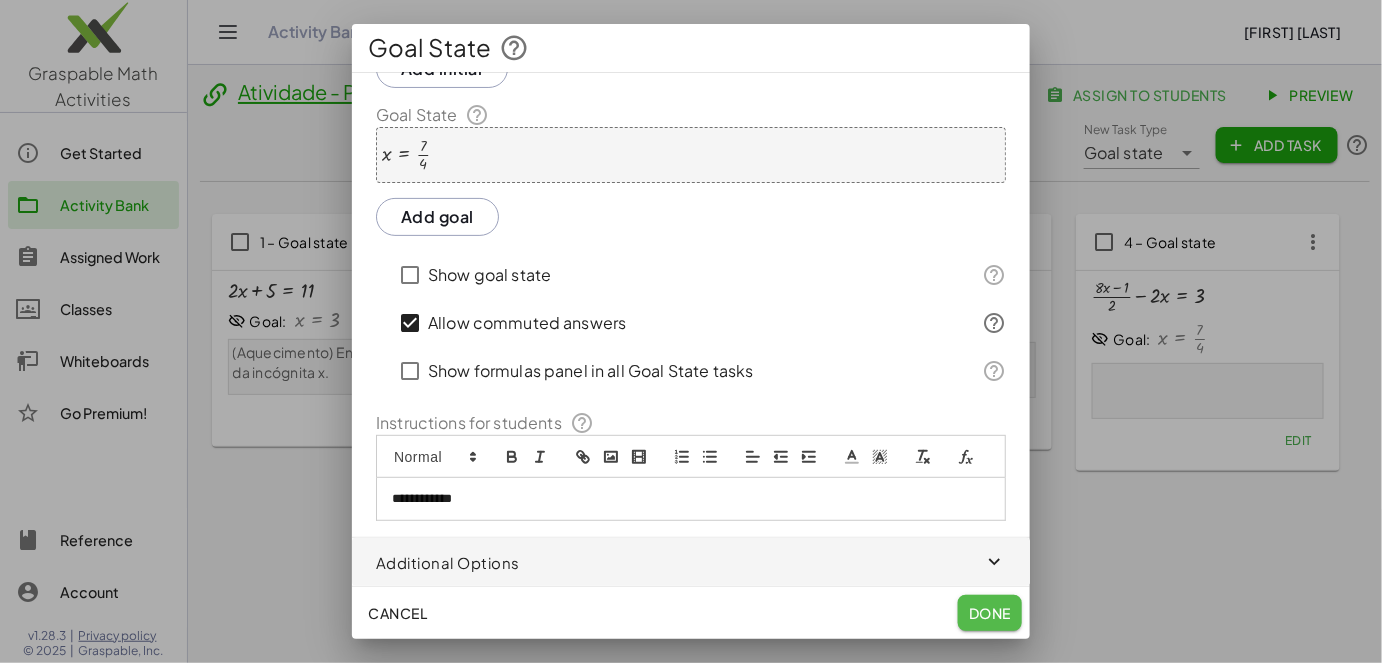 click on "Done" 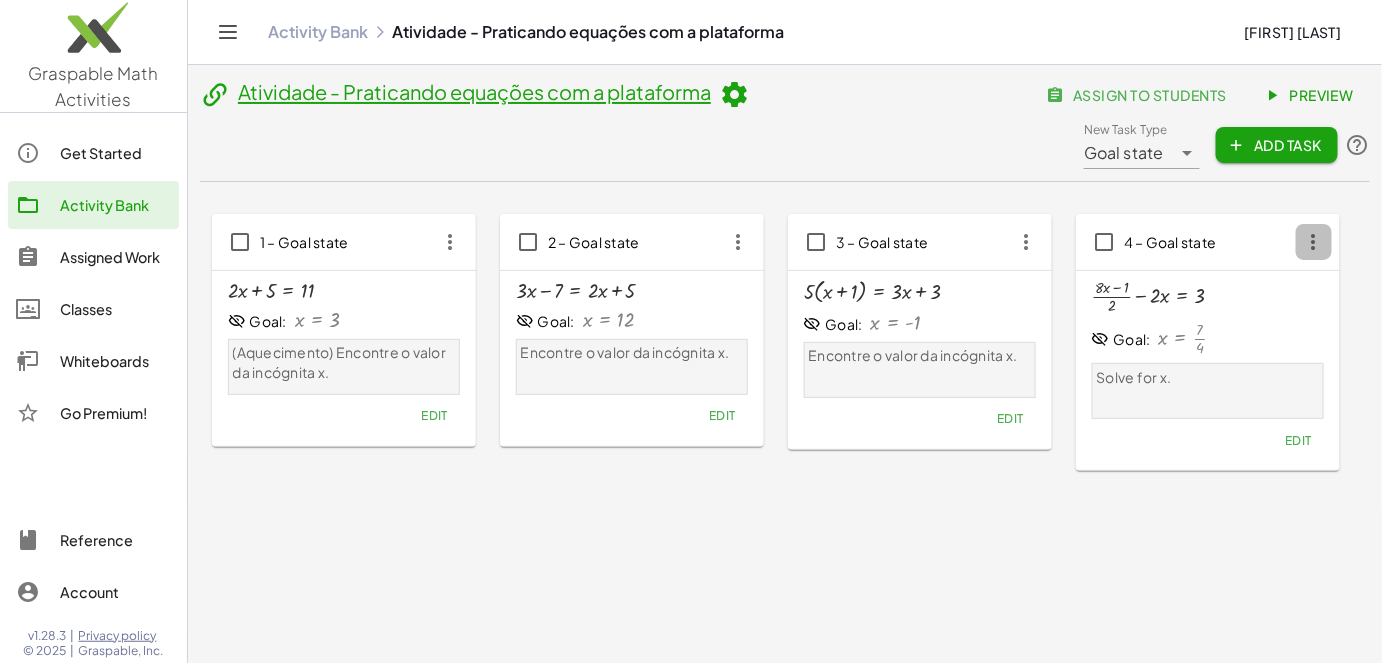 click 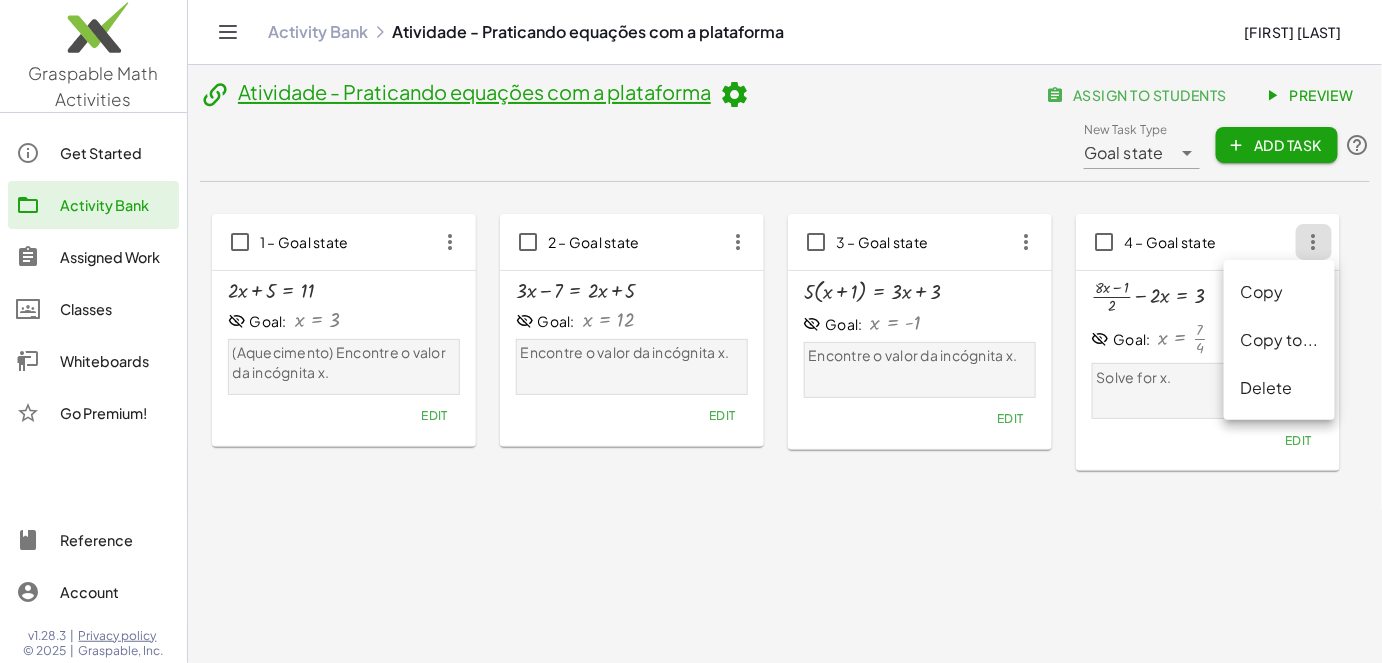 click on "Edit" 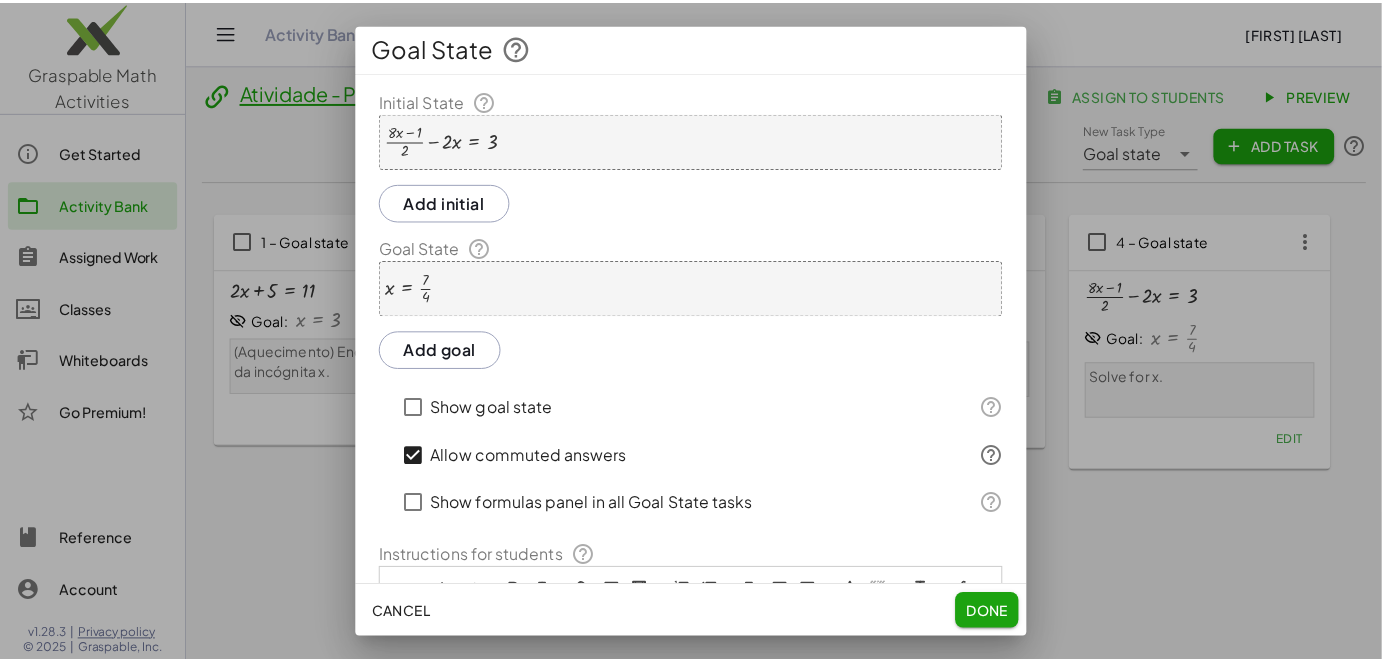 scroll, scrollTop: 156, scrollLeft: 0, axis: vertical 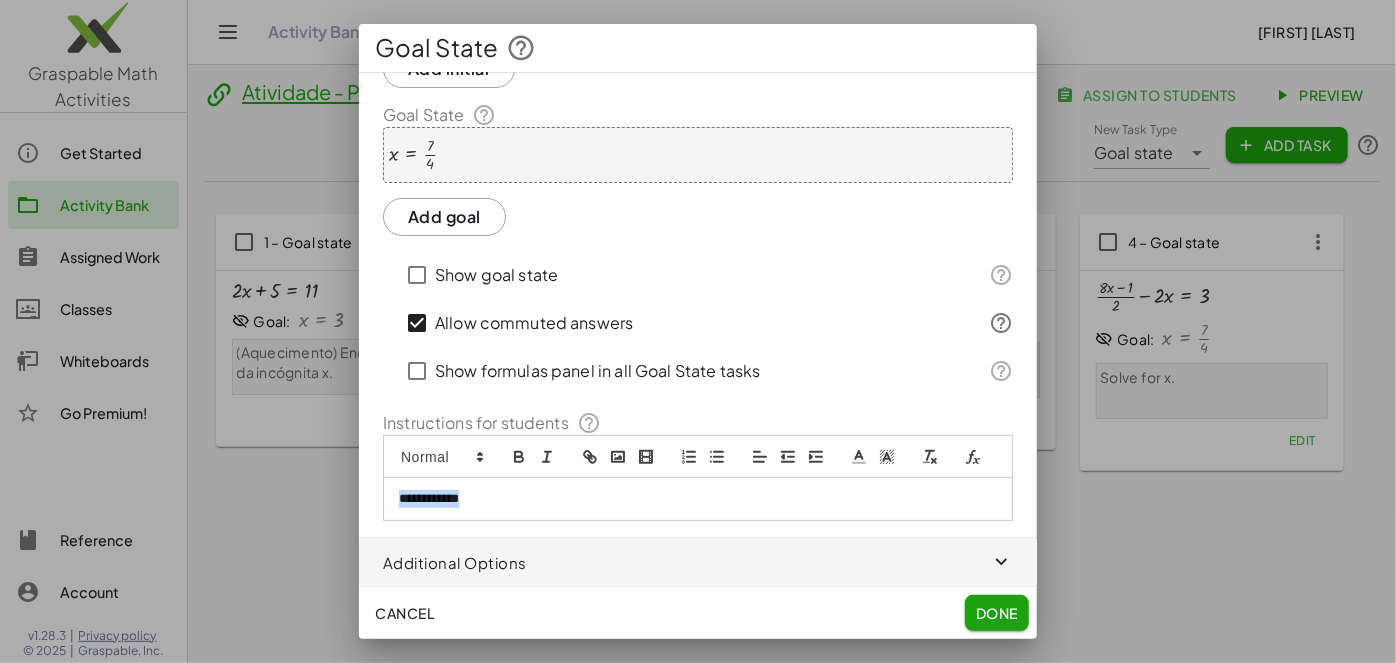 drag, startPoint x: 405, startPoint y: 505, endPoint x: 166, endPoint y: 517, distance: 239.30107 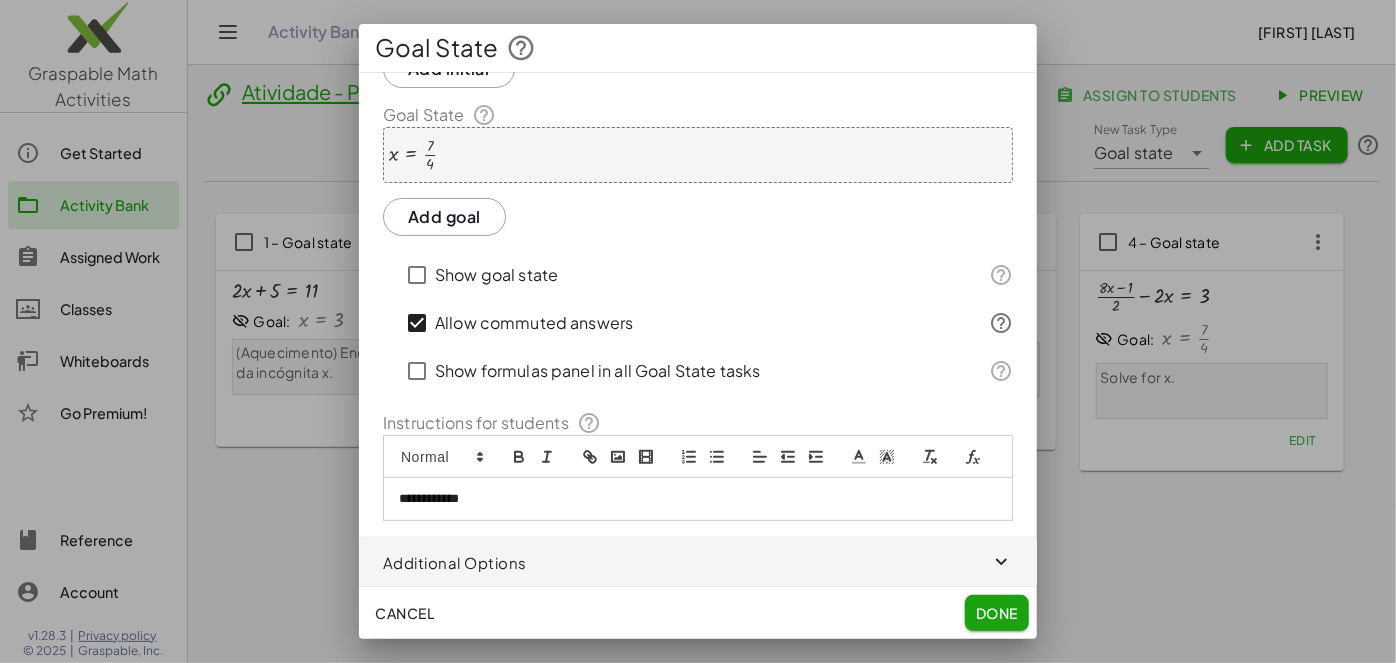 type 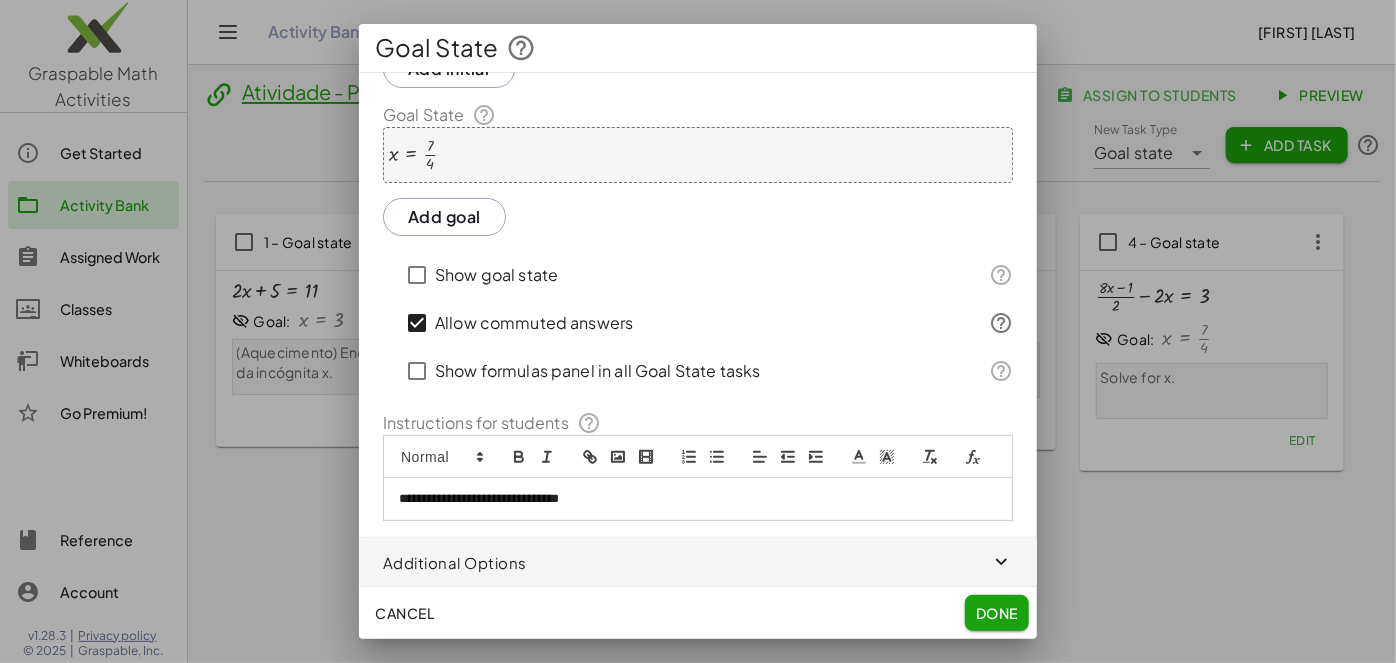 click on "Done" 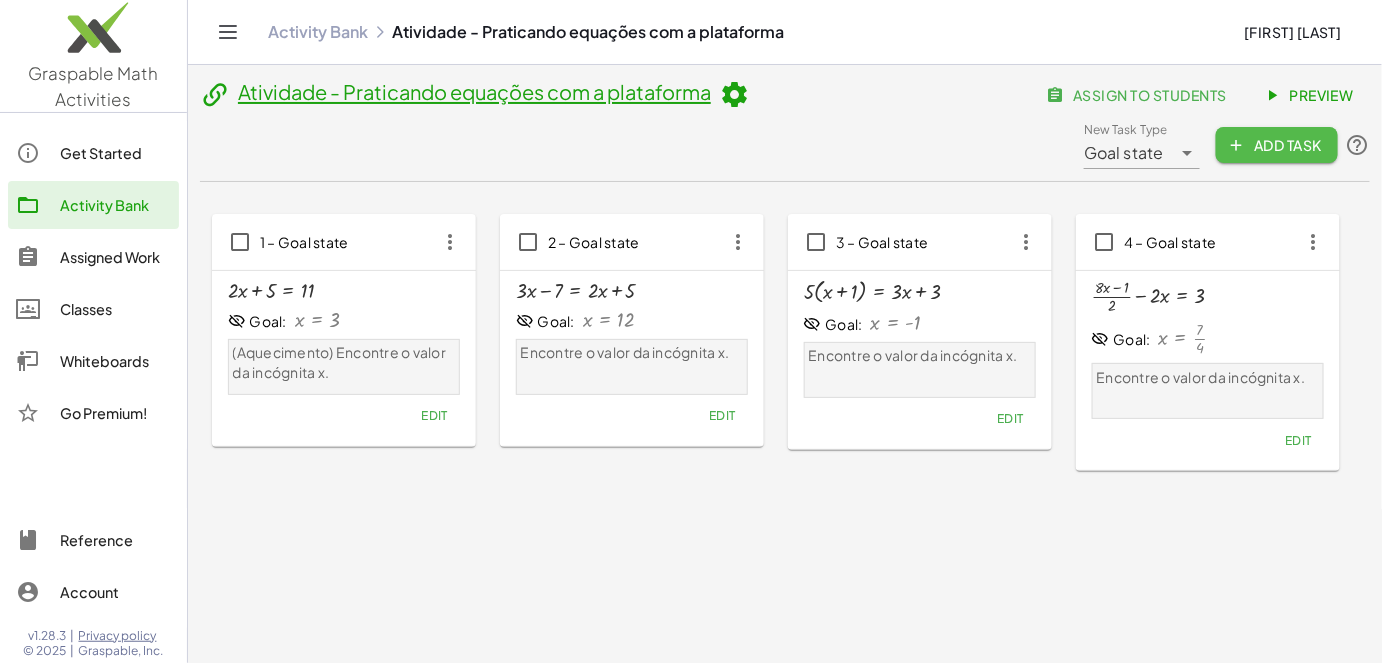 click on "Add Task" 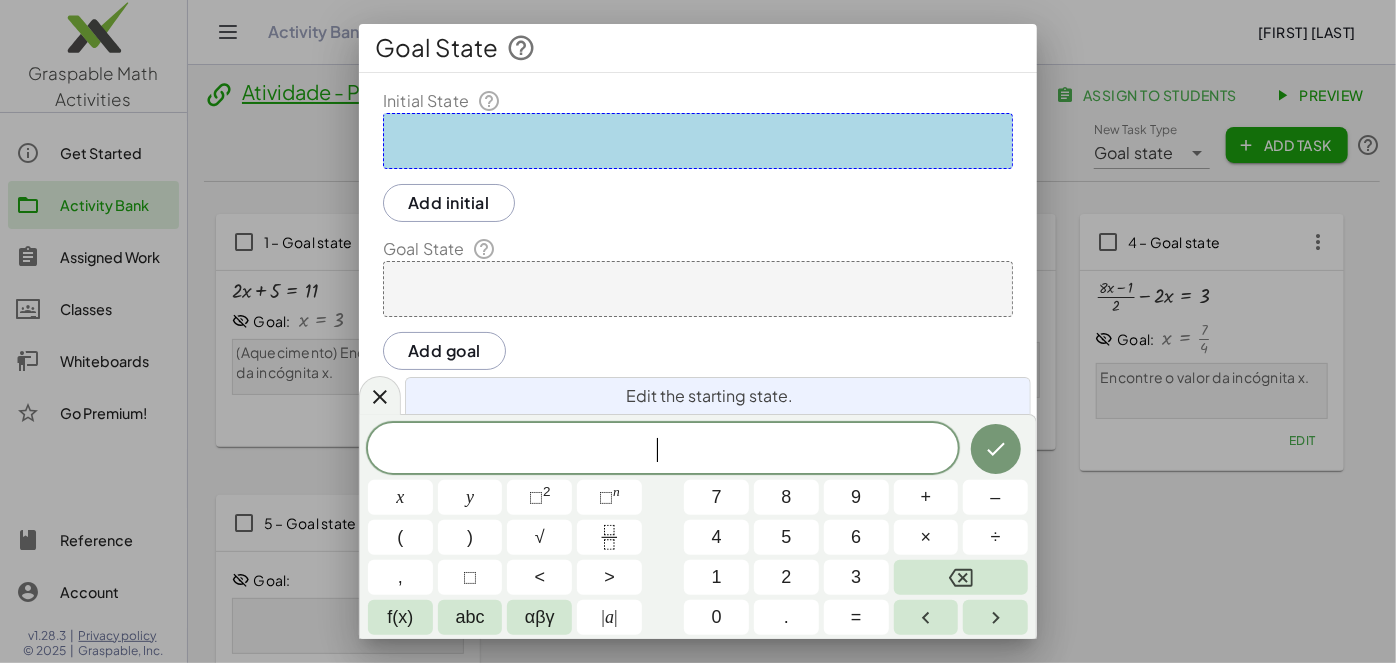 click 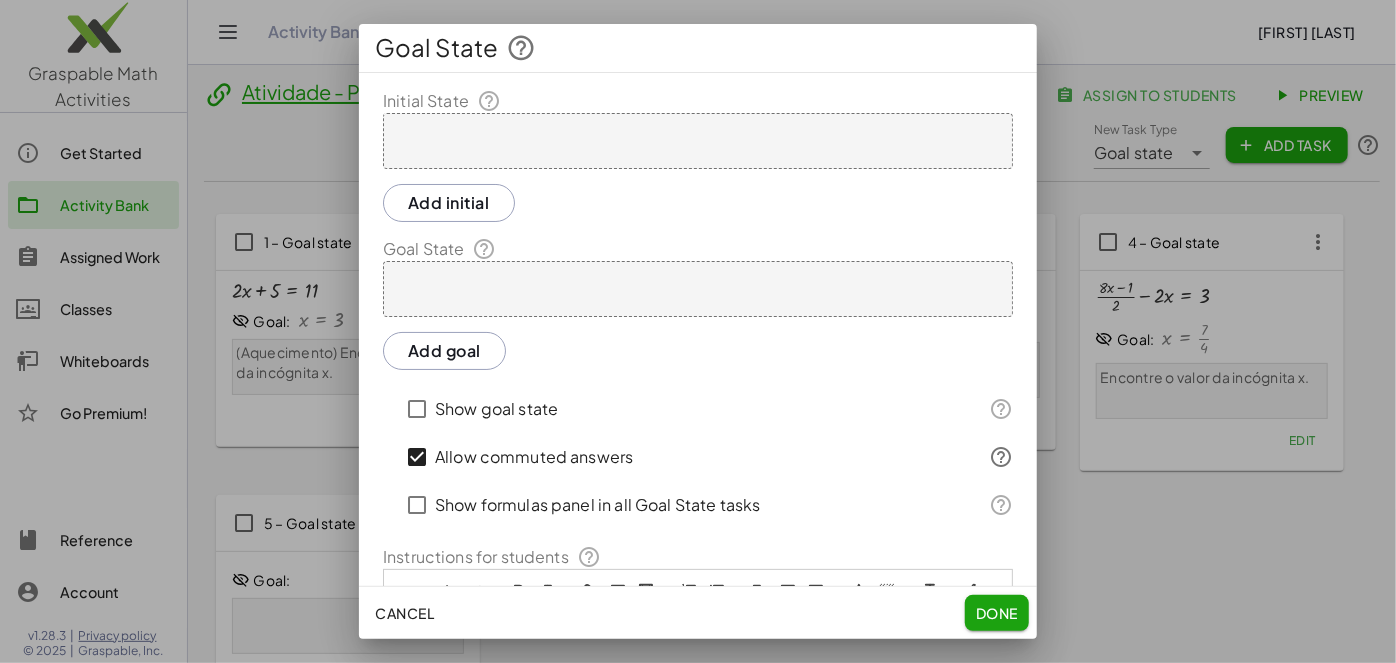 click on "Cancel" 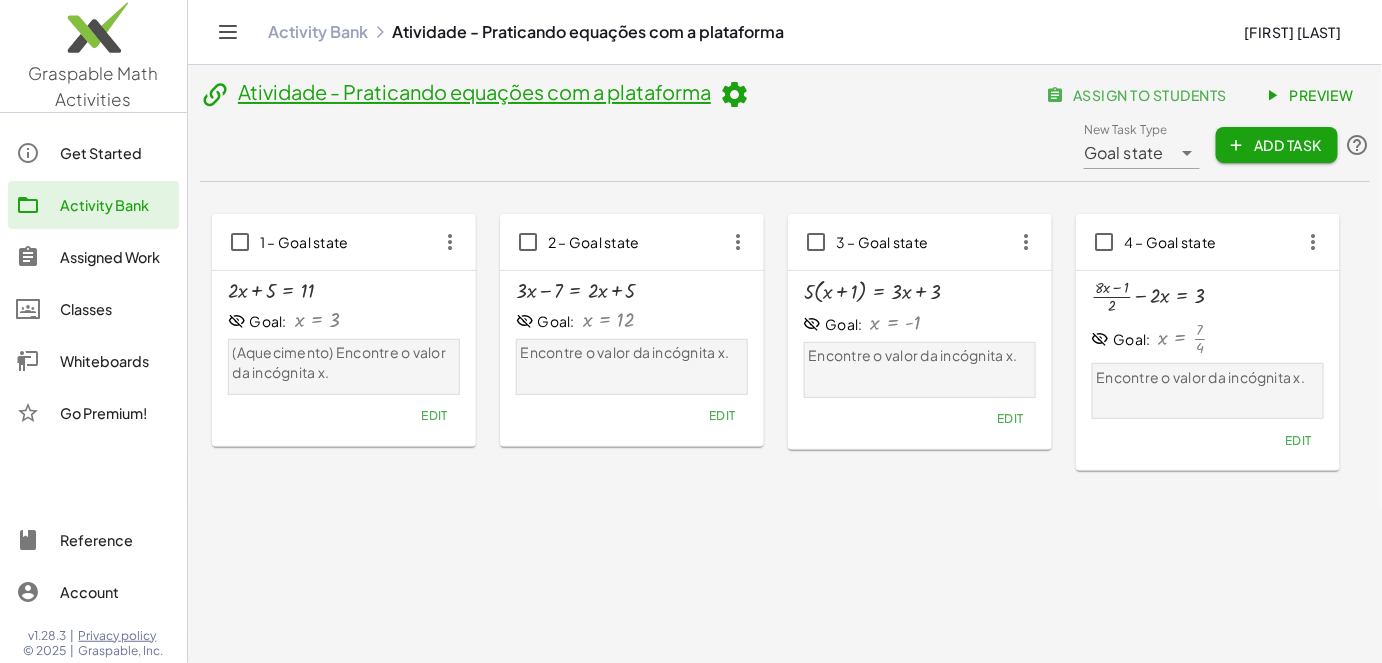 click on "Preview" 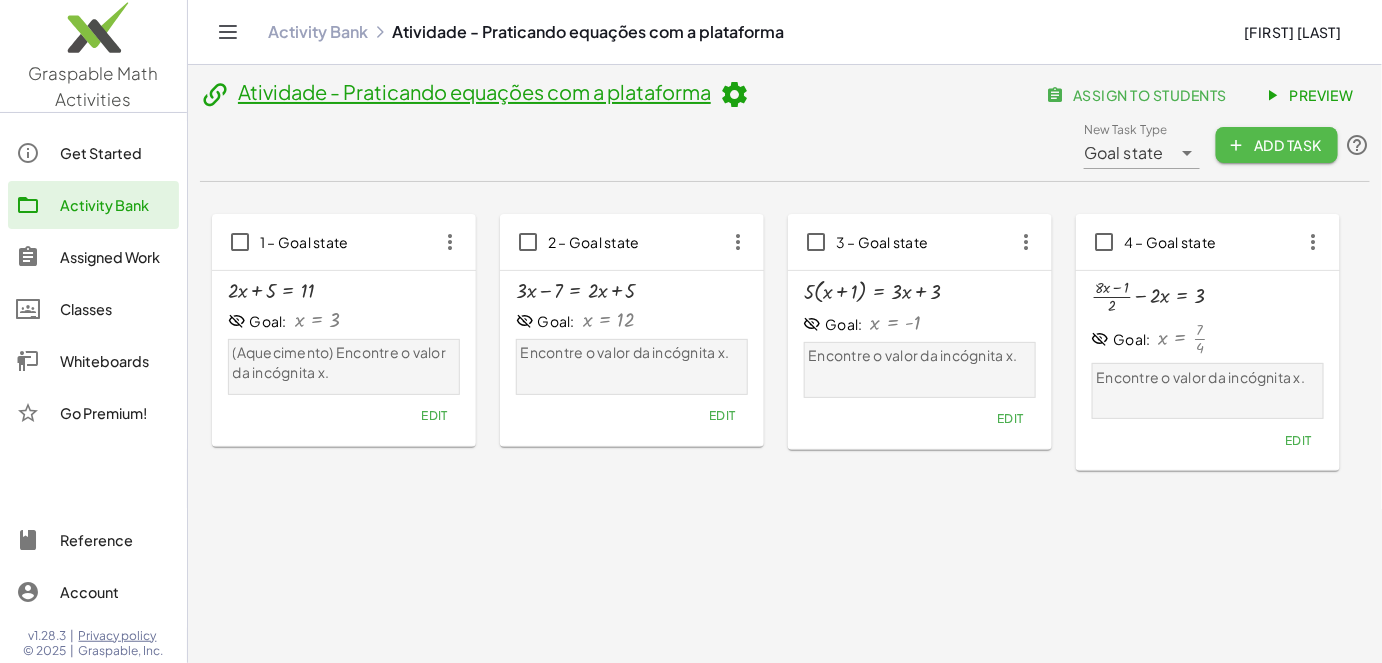 click on "Add Task" 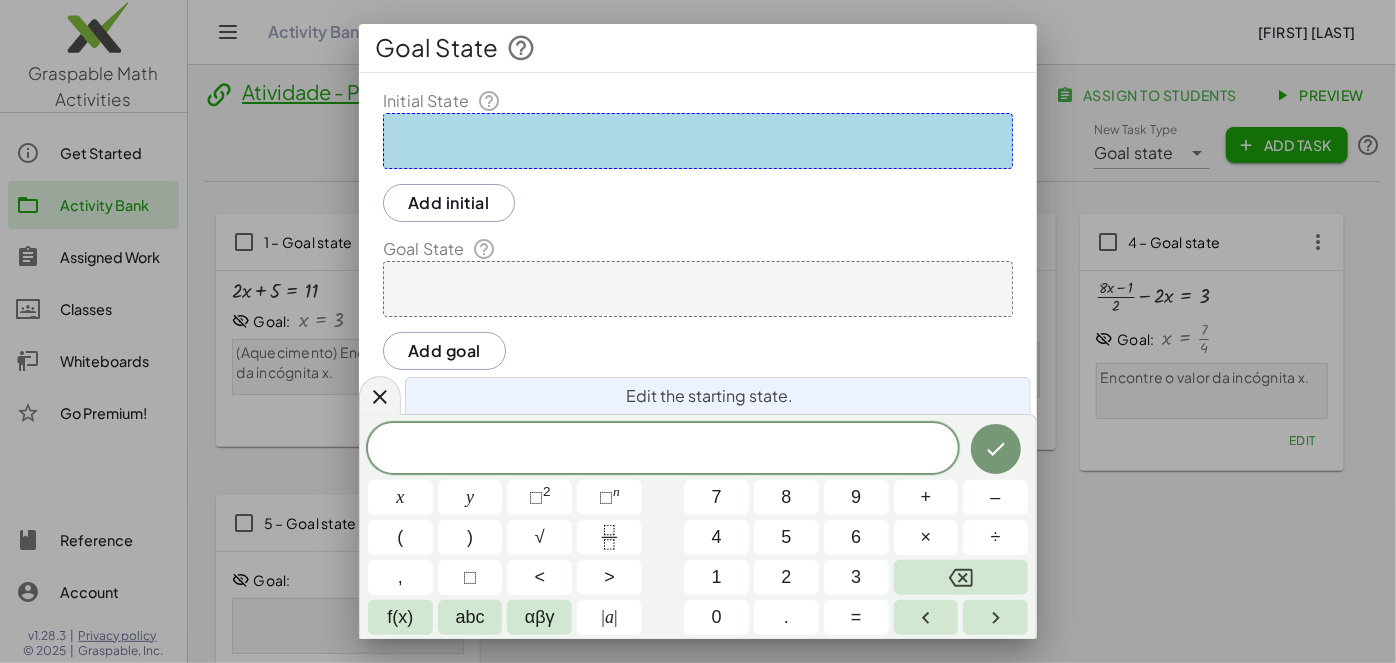click at bounding box center [698, 331] 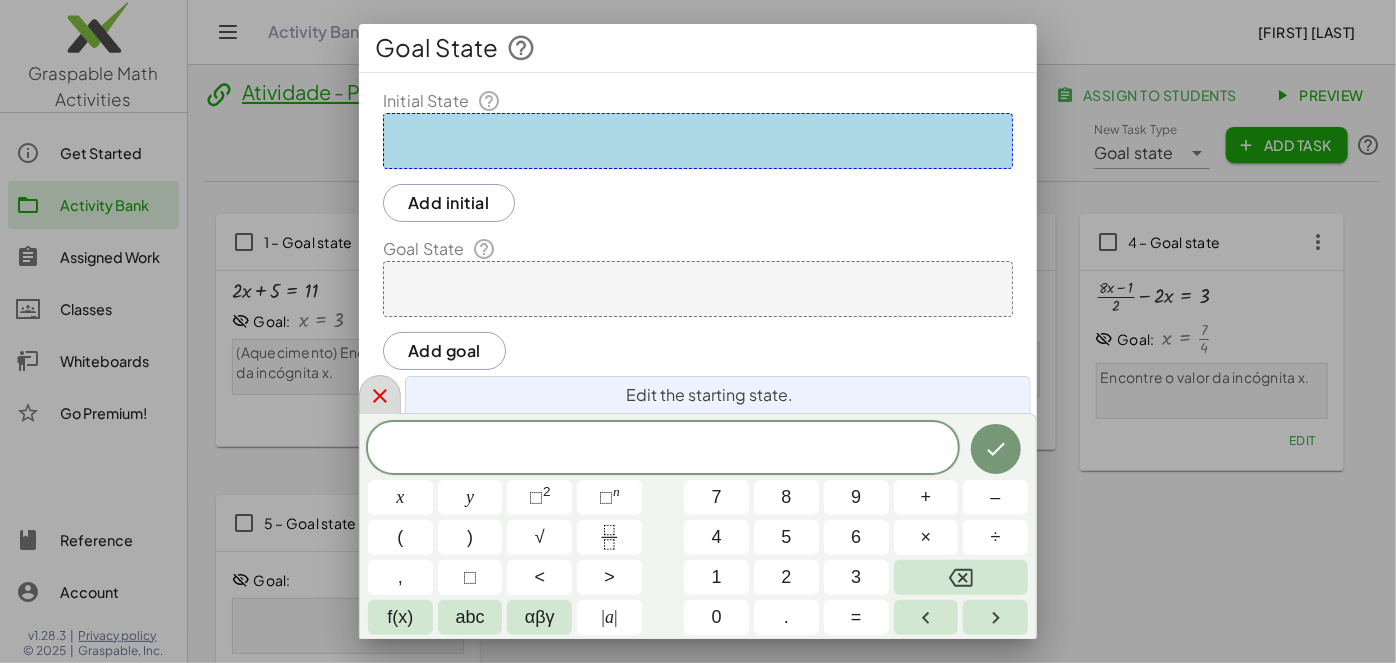 click 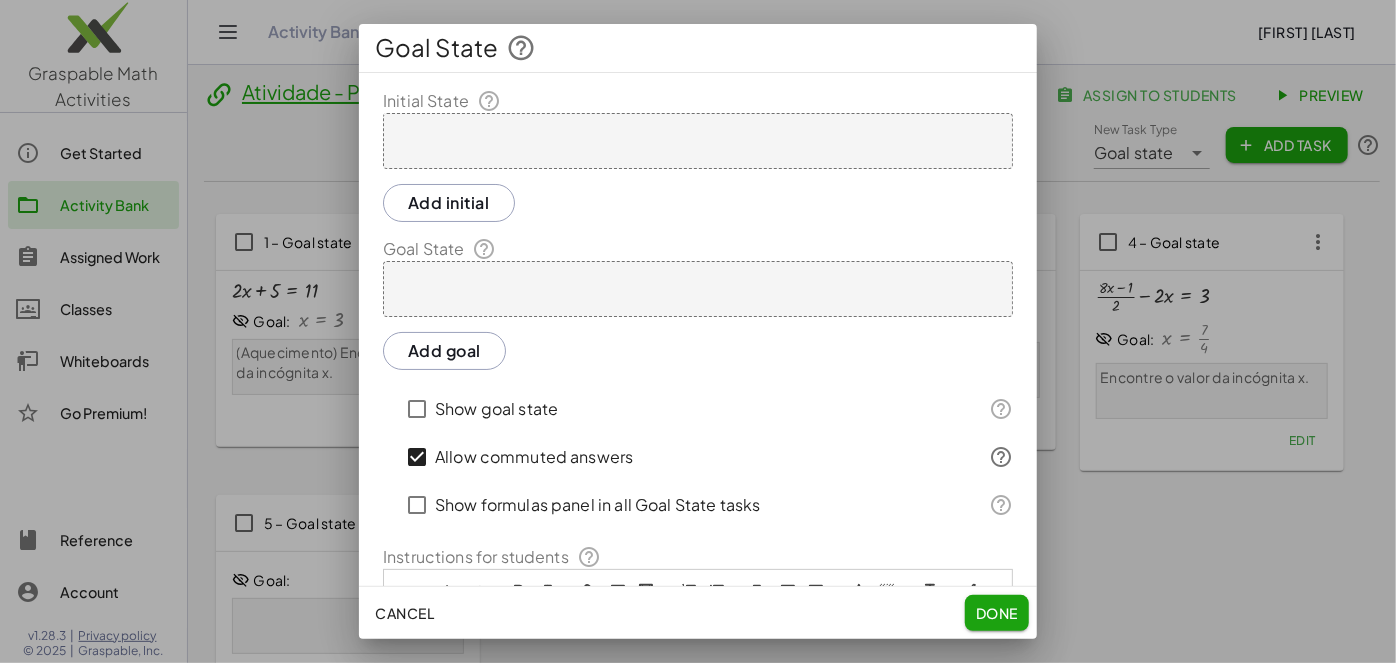 click on "Cancel" 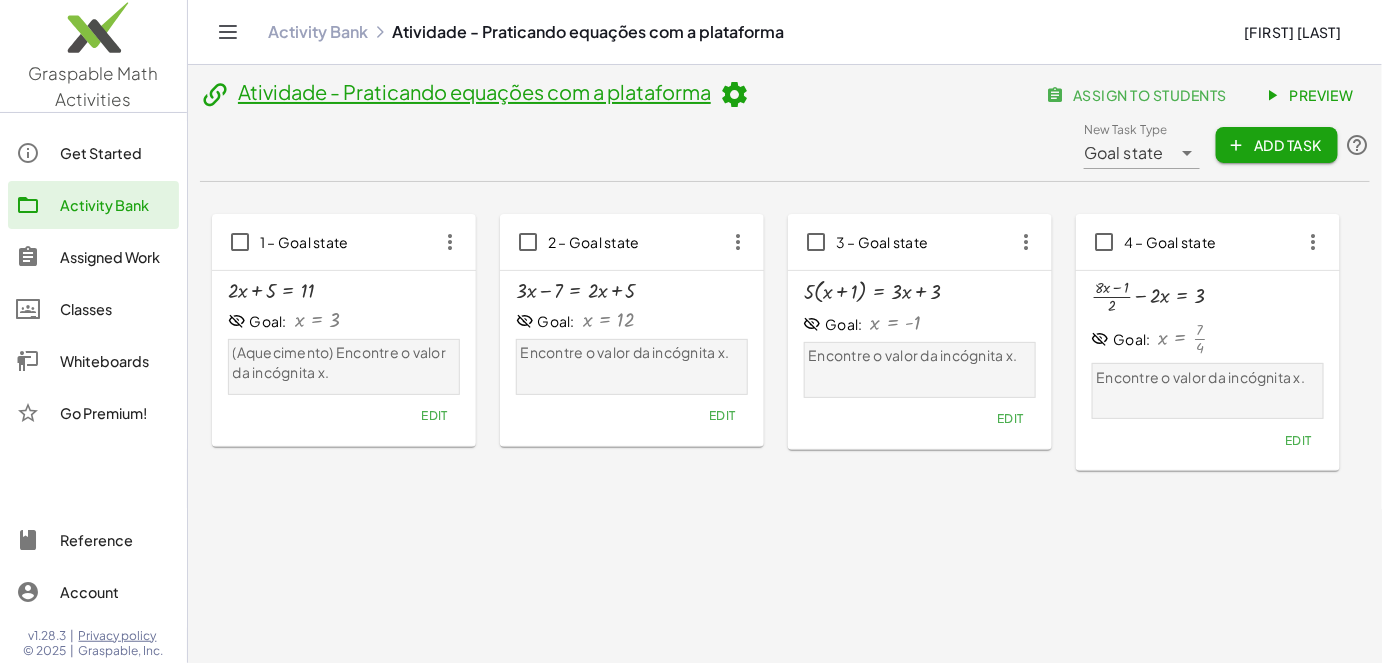 click on "Add Task" 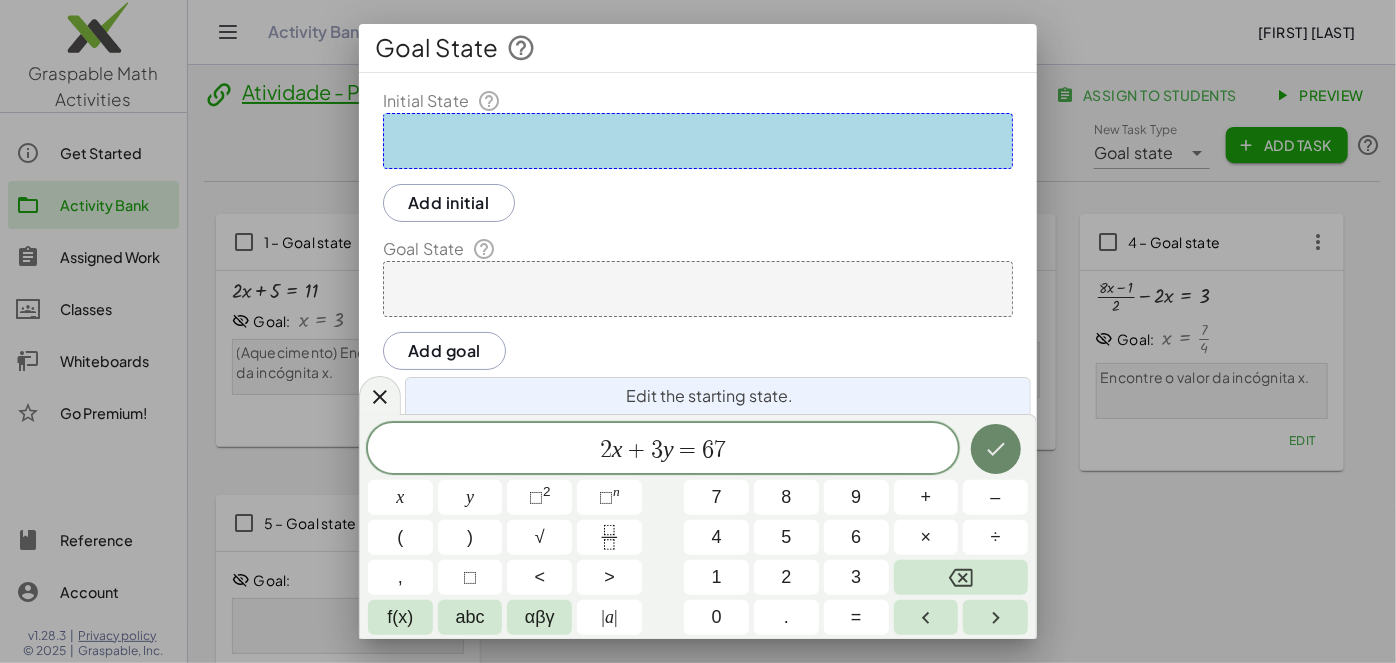 click 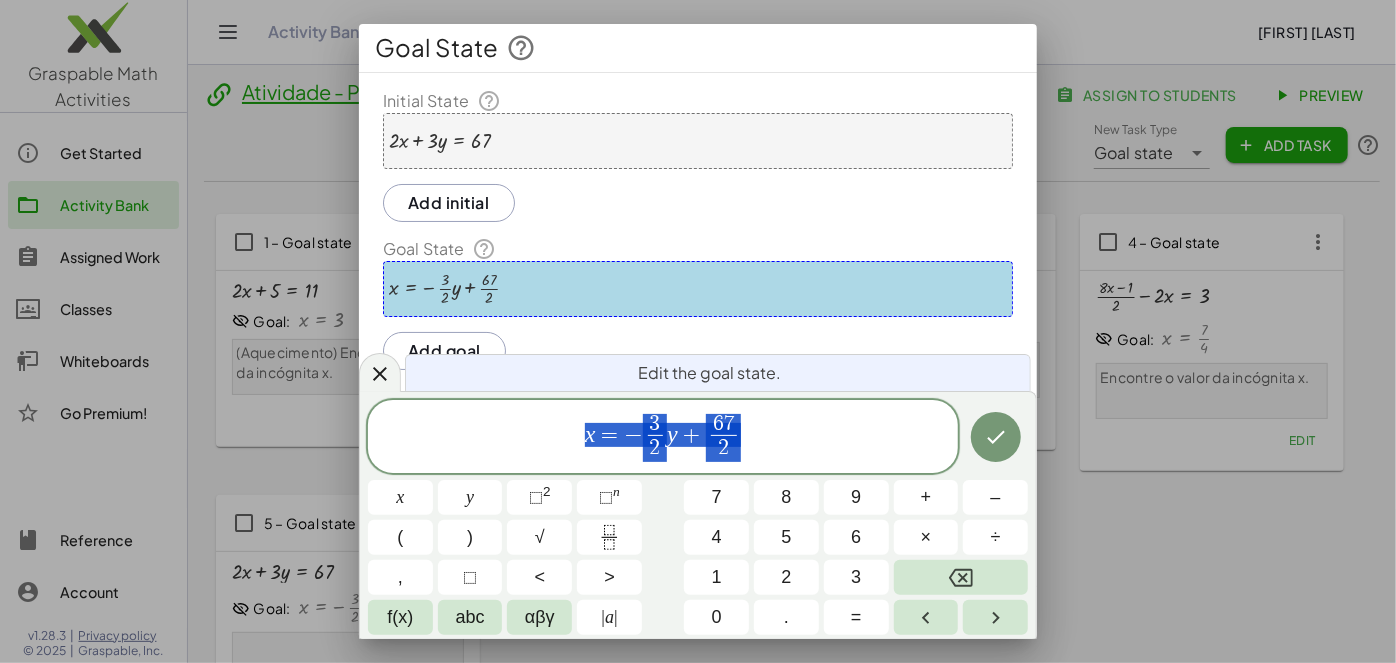 click on "Add initial" at bounding box center [449, 203] 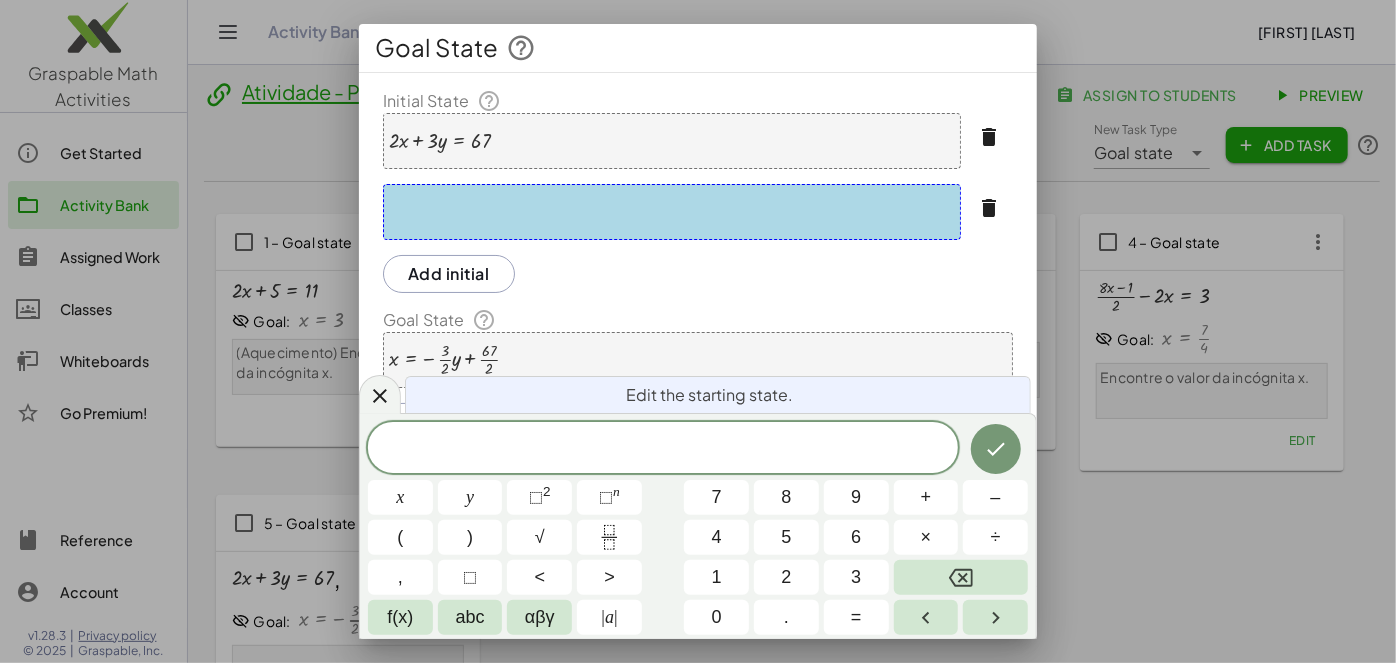 click at bounding box center (672, 212) 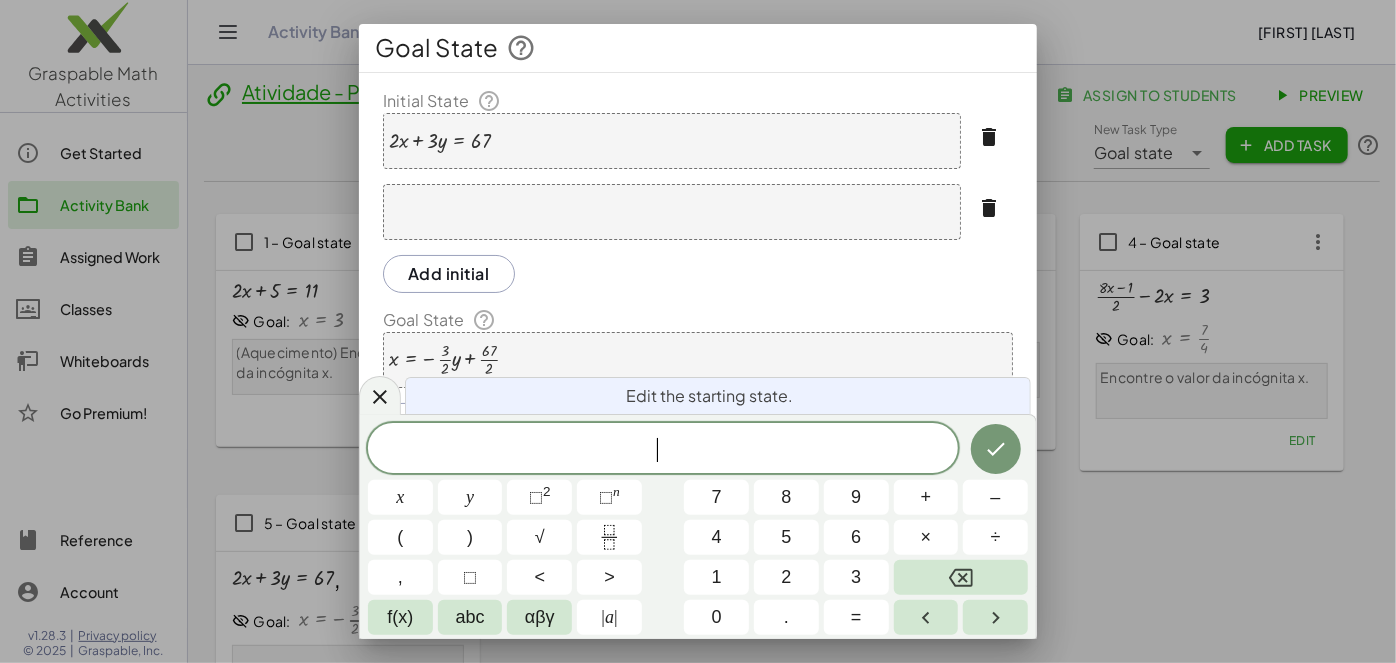 click at bounding box center (672, 212) 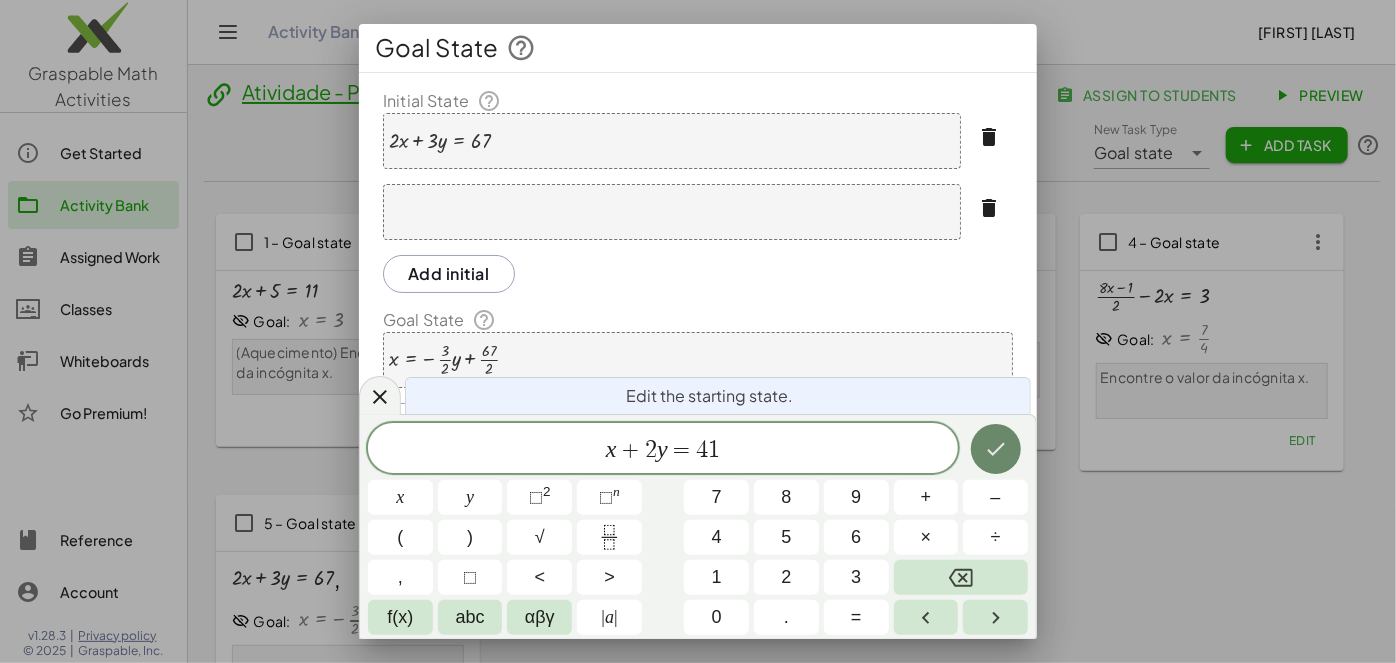 click at bounding box center [996, 449] 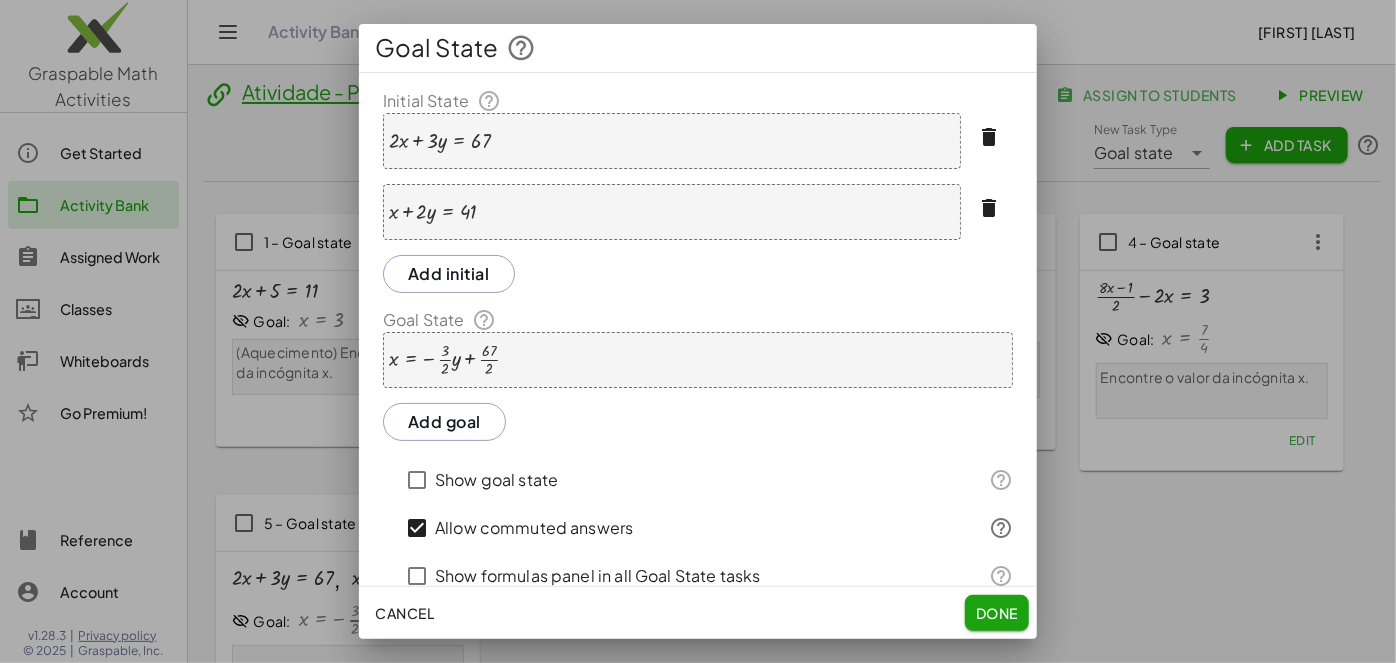 click at bounding box center (444, 360) 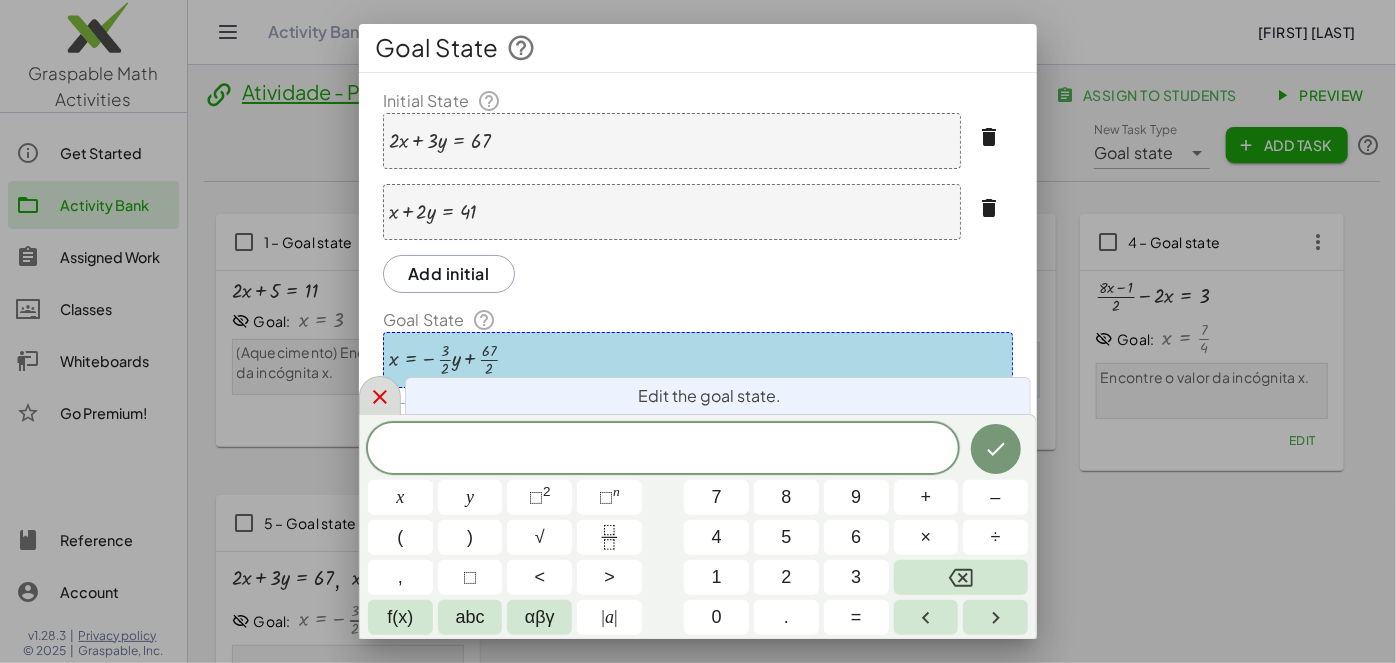 click at bounding box center [380, 395] 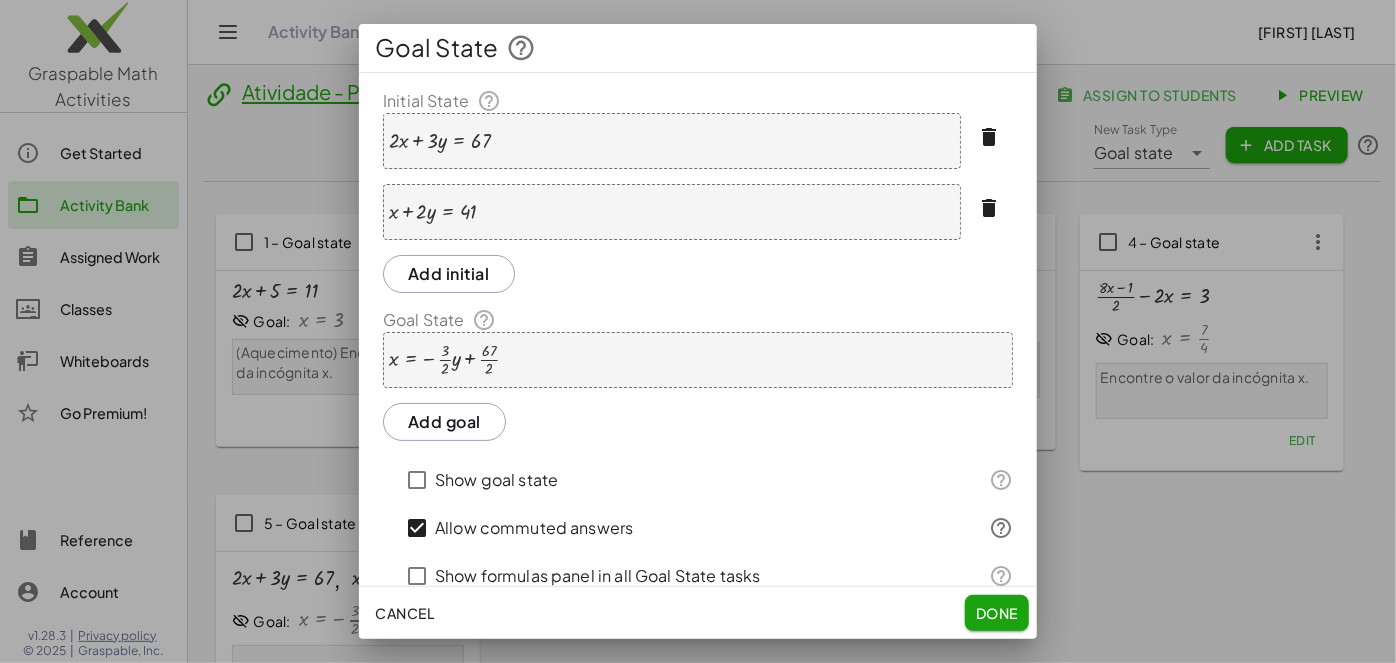 click on "x = − · · 3 · 2 · y + · 67 · 2" at bounding box center (698, 360) 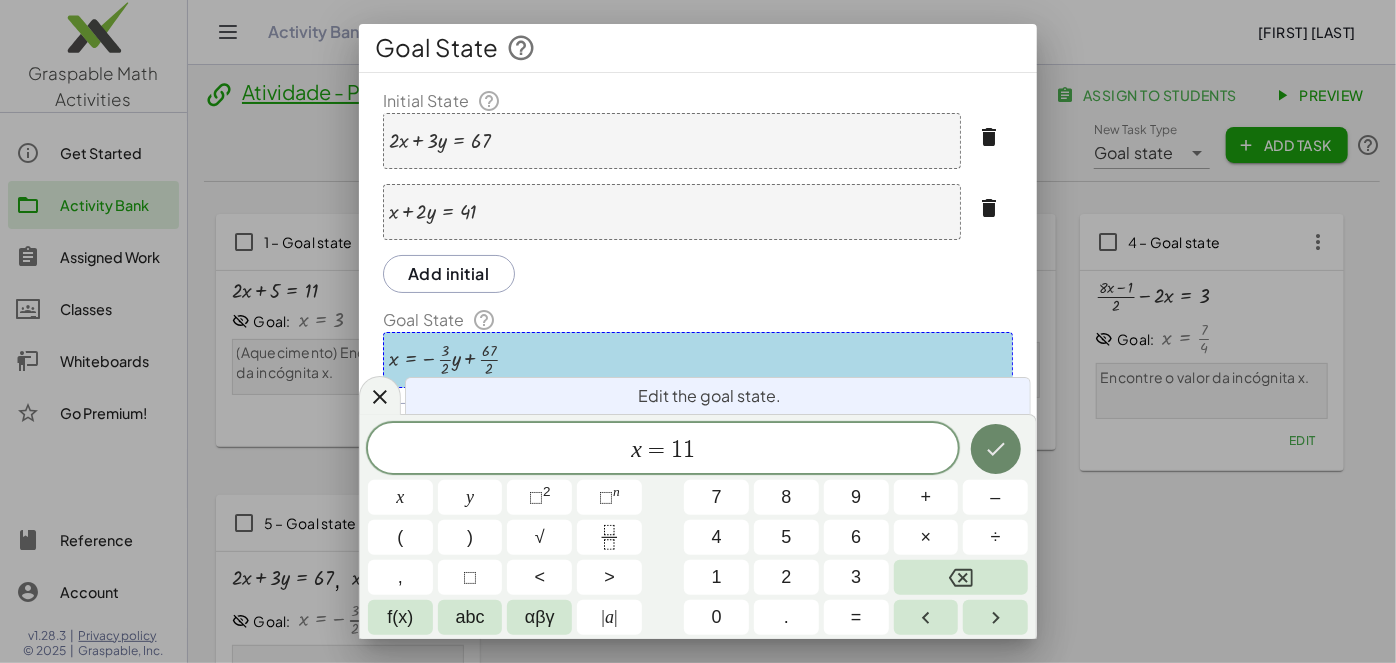 click 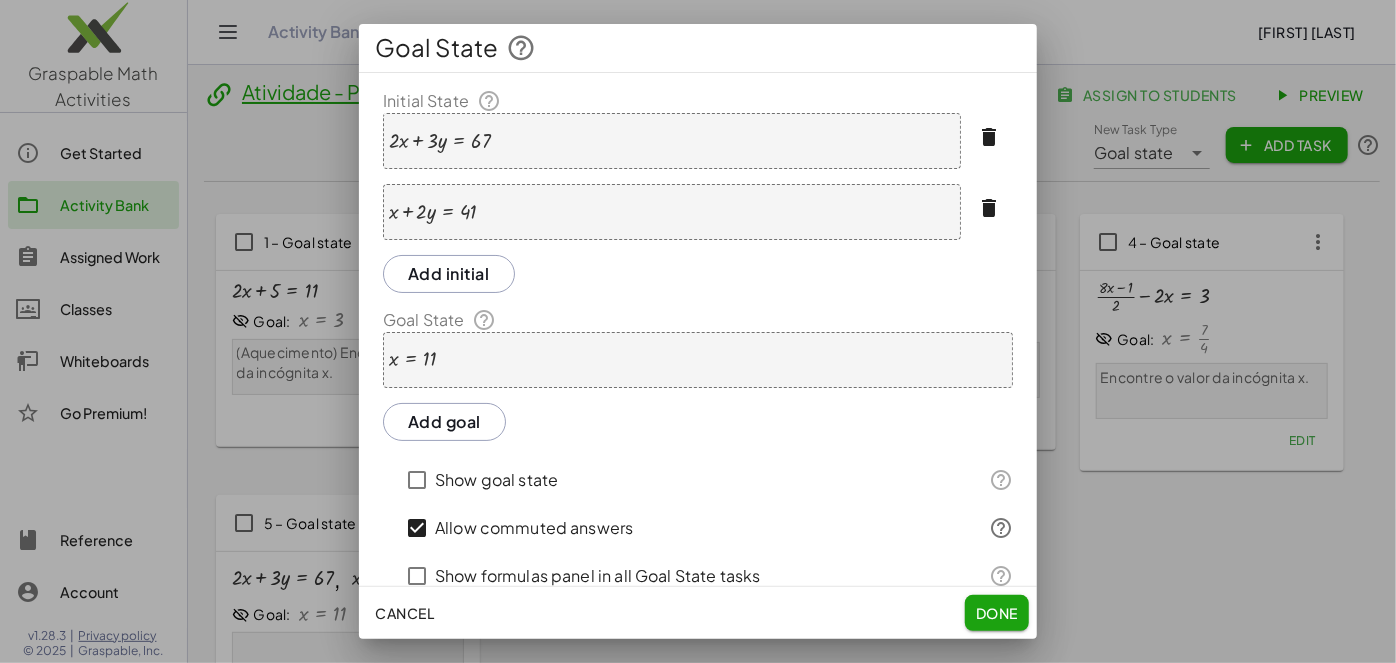 click on "Add goal" at bounding box center (444, 422) 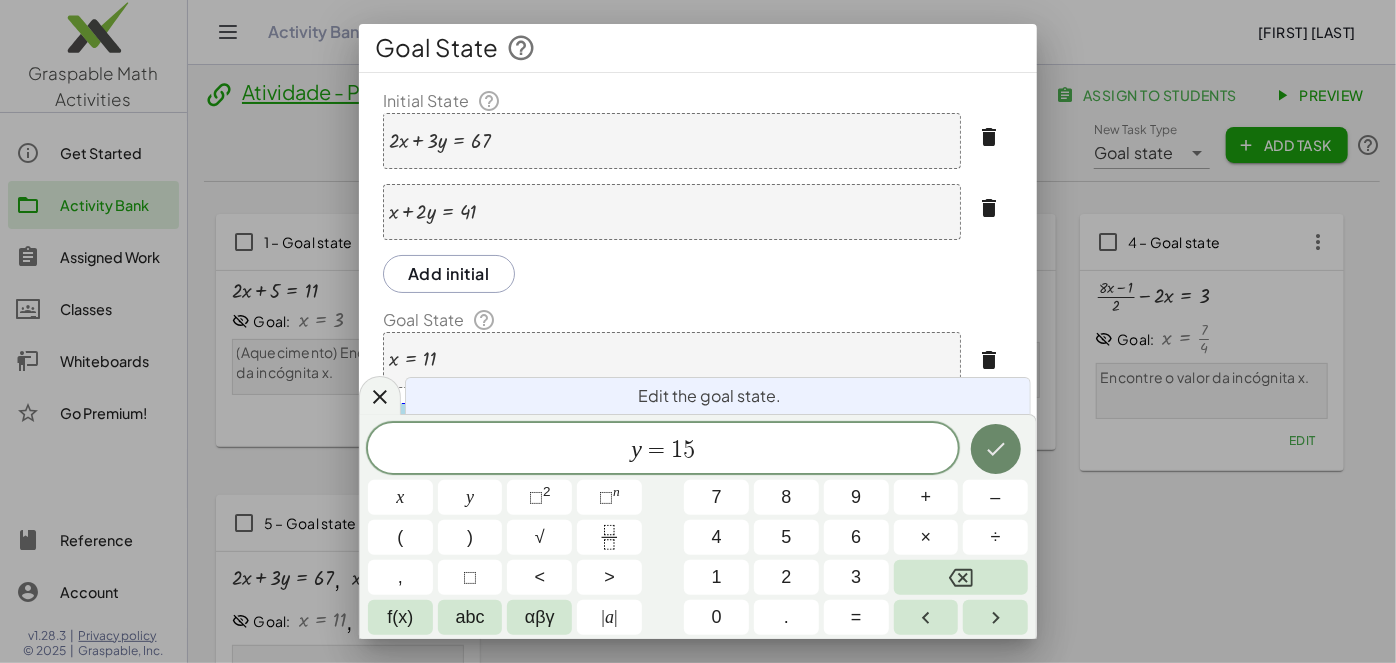 click 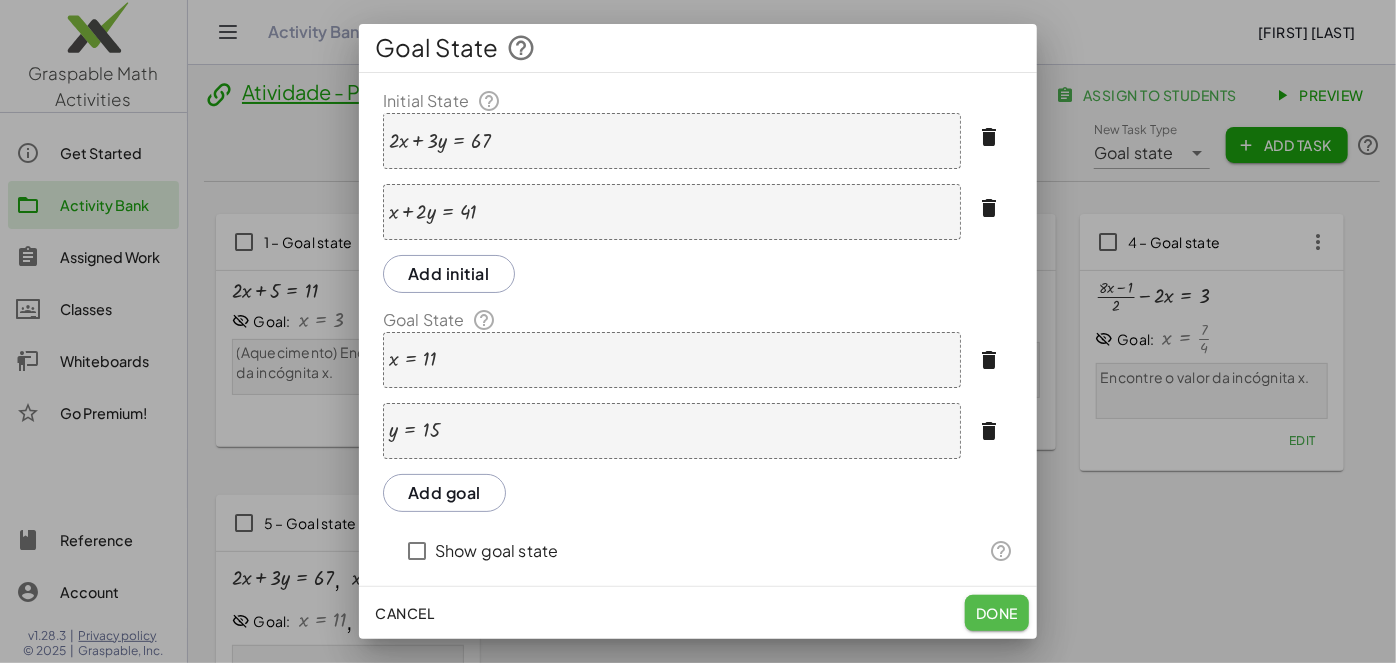 click on "Done" 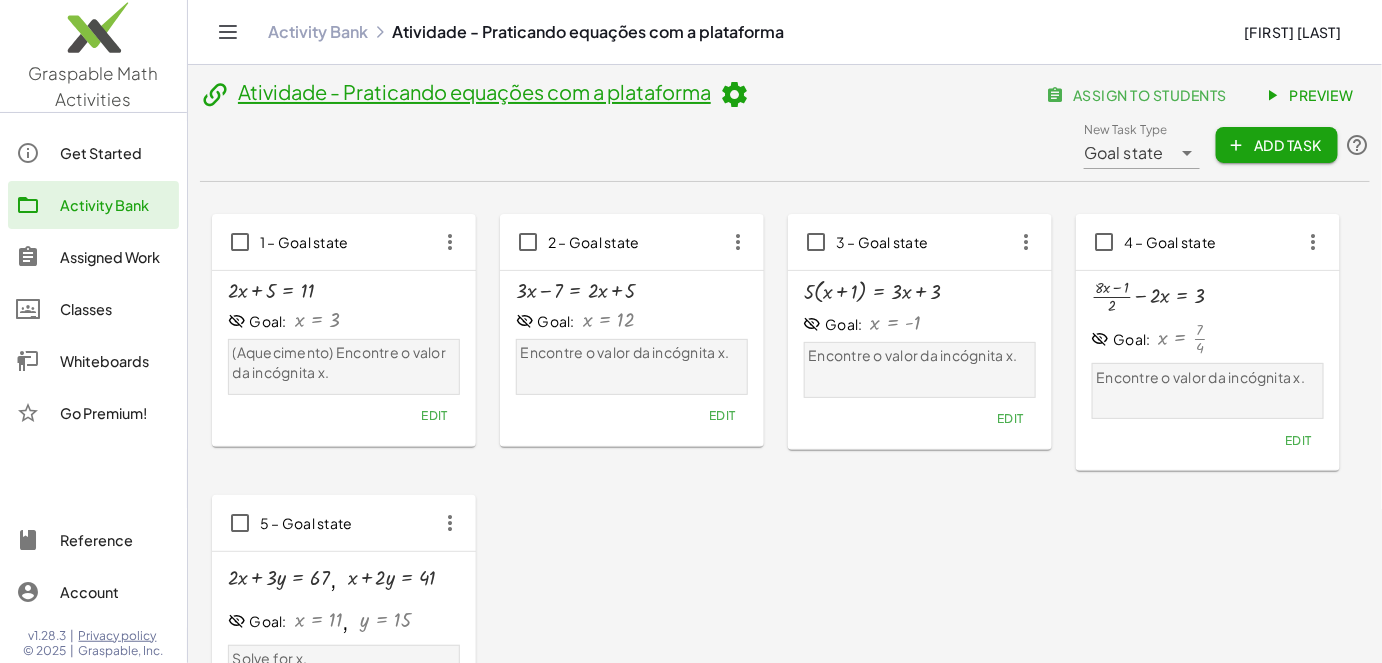 scroll, scrollTop: 181, scrollLeft: 0, axis: vertical 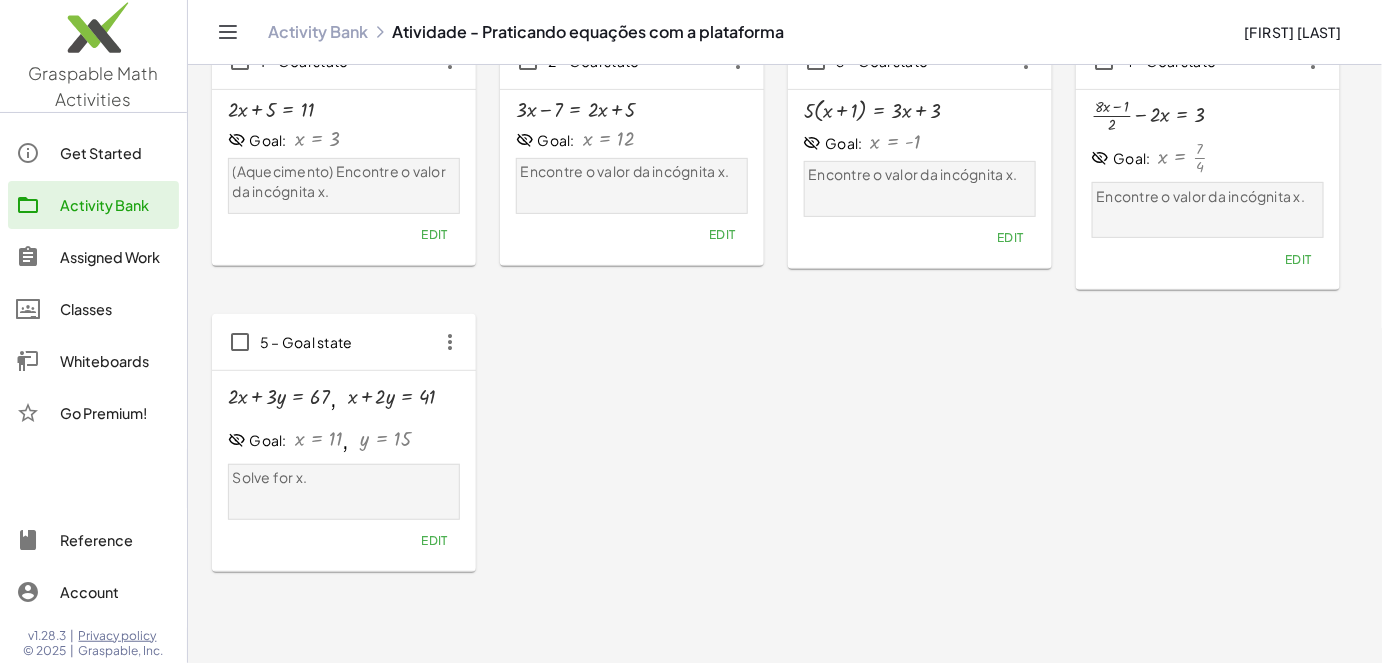 click on "+ · 2 · x + · 3 · y = 67 ,  + x + · 2 · y = 41 Goal: x = 11 ,  y = 15 Solve for x.  Edit" at bounding box center [344, 467] 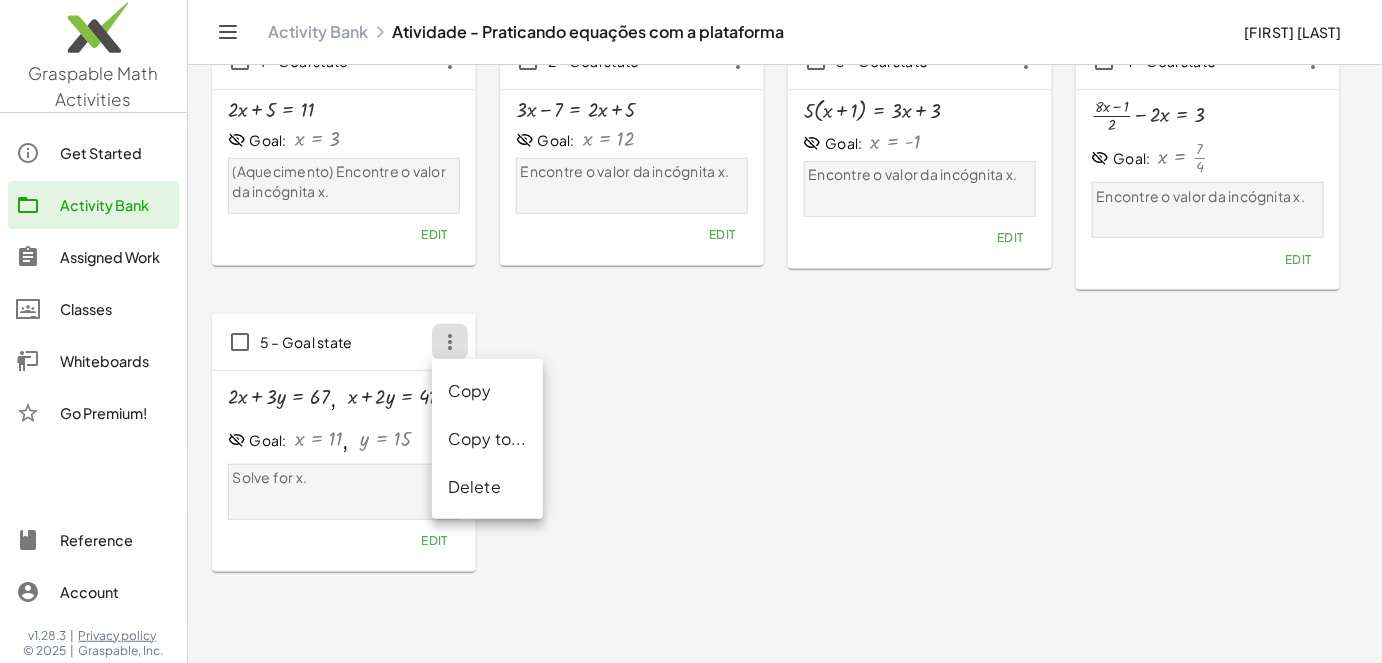 click on "1 – Goal state + · 2 · x + 5 = 11 Goal: x = 3 (Aquecimento) Encontre o valor da incógnita x.  Edit  2 – Goal state + · 3 · x − 7 = + · 2 · x + 5 Goal: x = 12 Encontre o valor da incógnita x.  Edit  3 – Goal state · 5 · ( + x + 1 ) = + · 3 · x + 3 Goal: x = - 1 Encontre o valor da incógnita x.  Edit  4 – Goal state + · ( + · 8 · x − 1 ) · 2 − · 2 · x = 3 Goal: x = · 7 · 4 Encontre o valor da incógnita x.  Edit  5 – Goal state + · 2 · x + · 3 · y = 67 ,  + x + · 2 · y = 41 Goal: x = 11 ,  y = 15 Solve for x.  Edit" at bounding box center (785, 302) 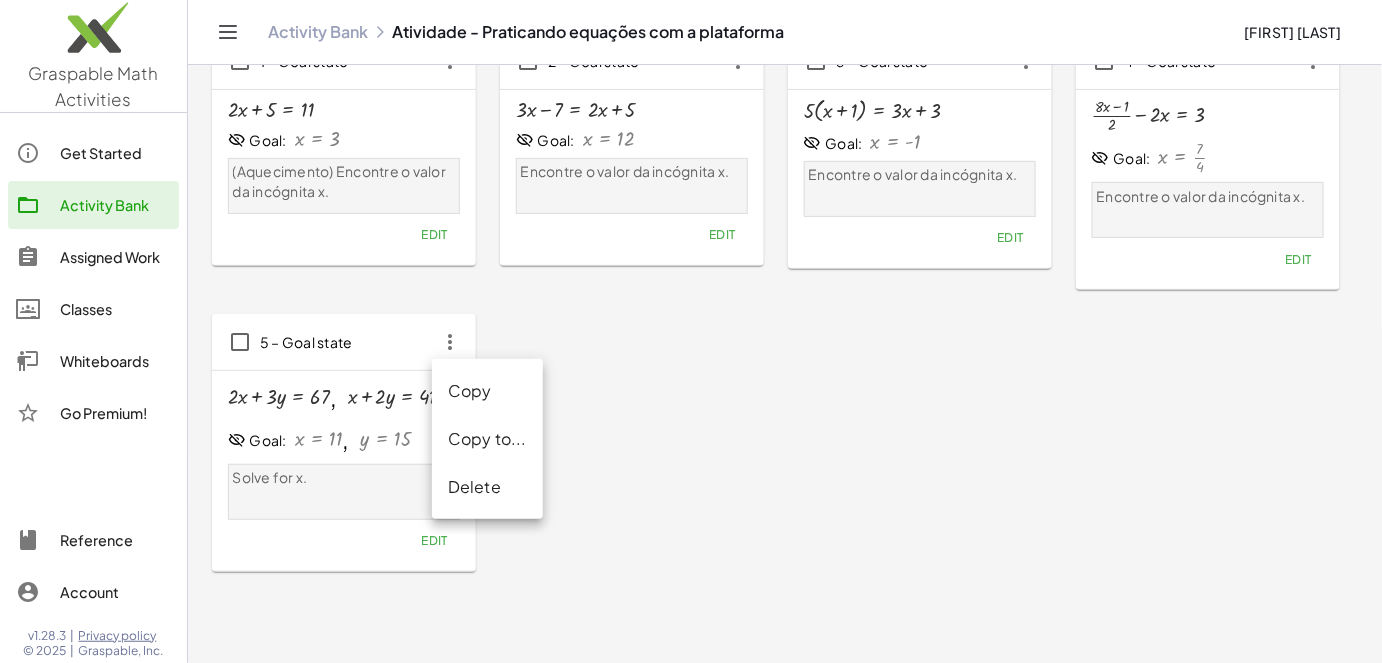 click on "+ · 2 · x + · 3 · y = 67 ,  + x + · 2 · y = 41 Goal: x = 11 ,  y = 15 Solve for x.  Edit" at bounding box center [344, 467] 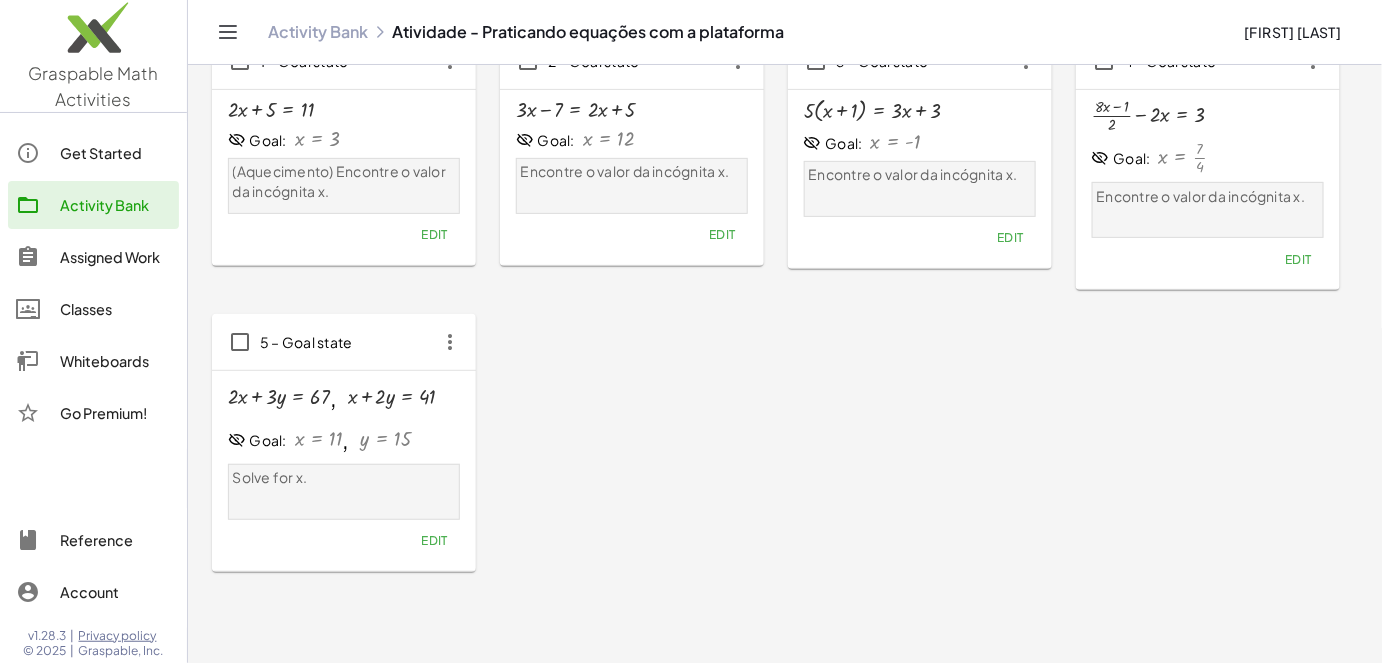 click on "+ · 2 · x + · 3 · y = 67 ,  + x + · 2 · y = 41 Goal: x = 11 ,  y = 15 Solve for x.  Edit" at bounding box center [344, 467] 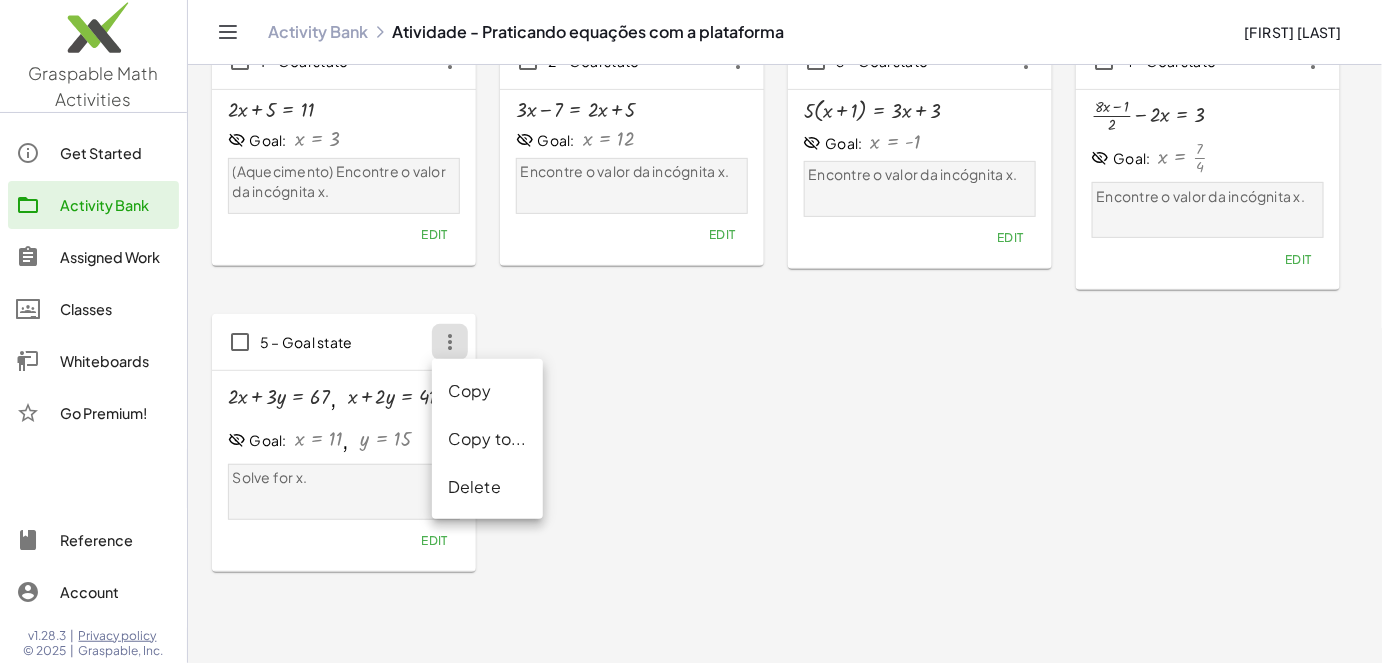 click on "1 – Goal state + · 2 · x + 5 = 11 Goal: x = 3 (Aquecimento) Encontre o valor da incógnita x.  Edit  2 – Goal state + · 3 · x − 7 = + · 2 · x + 5 Goal: x = 12 Encontre o valor da incógnita x.  Edit  3 – Goal state · 5 · ( + x + 1 ) = + · 3 · x + 3 Goal: x = - 1 Encontre o valor da incógnita x.  Edit  4 – Goal state + · ( + · 8 · x − 1 ) · 2 − · 2 · x = 3 Goal: x = · 7 · 4 Encontre o valor da incógnita x.  Edit  5 – Goal state + · 2 · x + · 3 · y = 67 ,  + x + · 2 · y = 41 Goal: x = 11 ,  y = 15 Solve for x.  Edit" at bounding box center [785, 302] 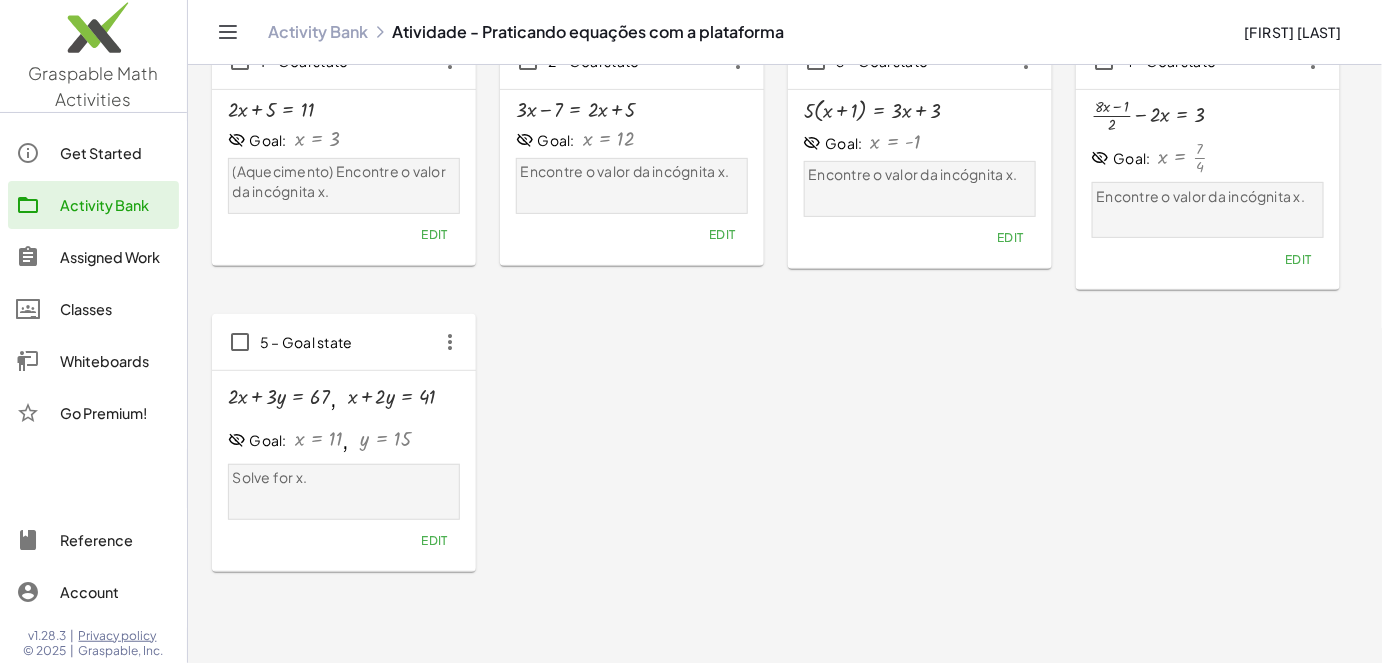 scroll, scrollTop: 0, scrollLeft: 0, axis: both 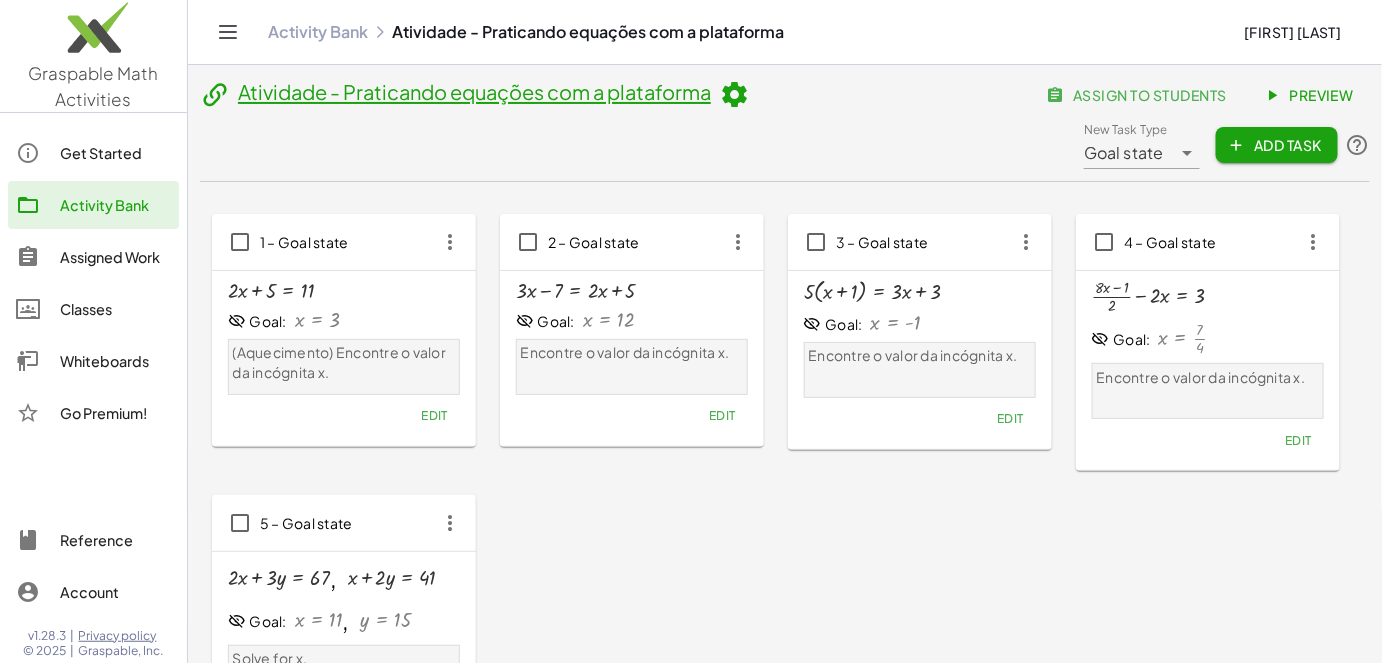 click on "Preview" 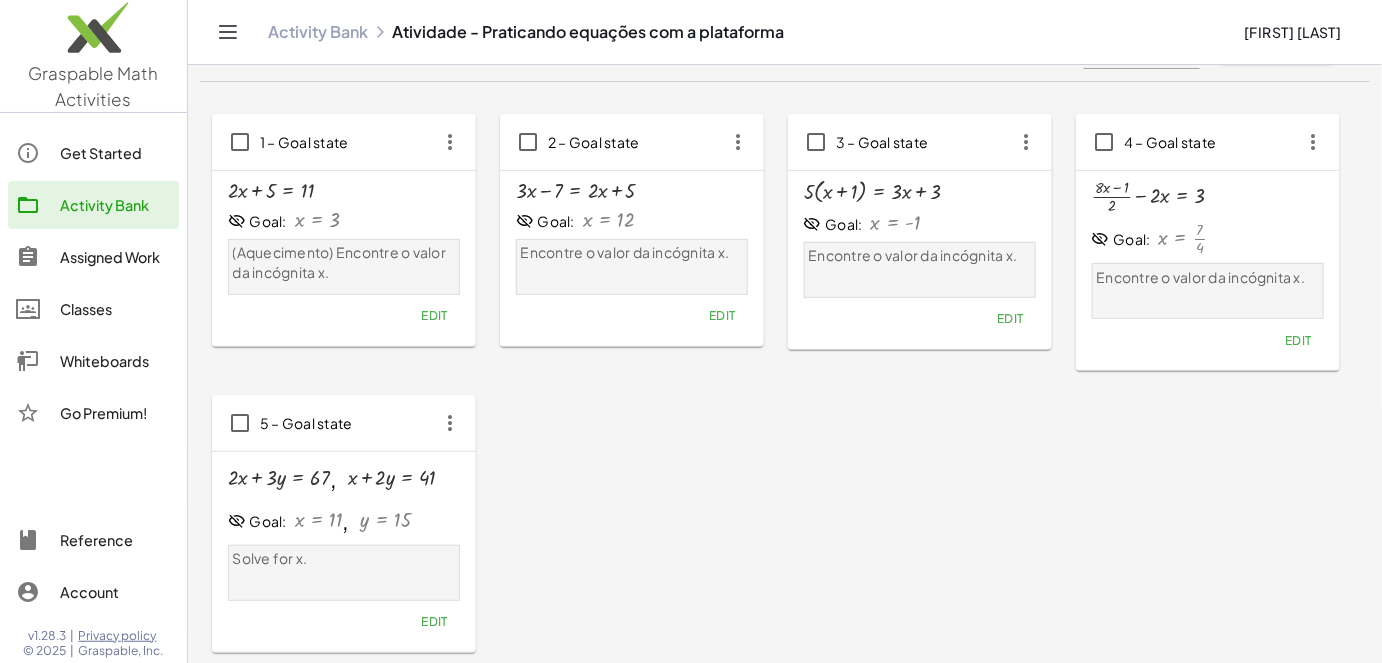 scroll, scrollTop: 9, scrollLeft: 0, axis: vertical 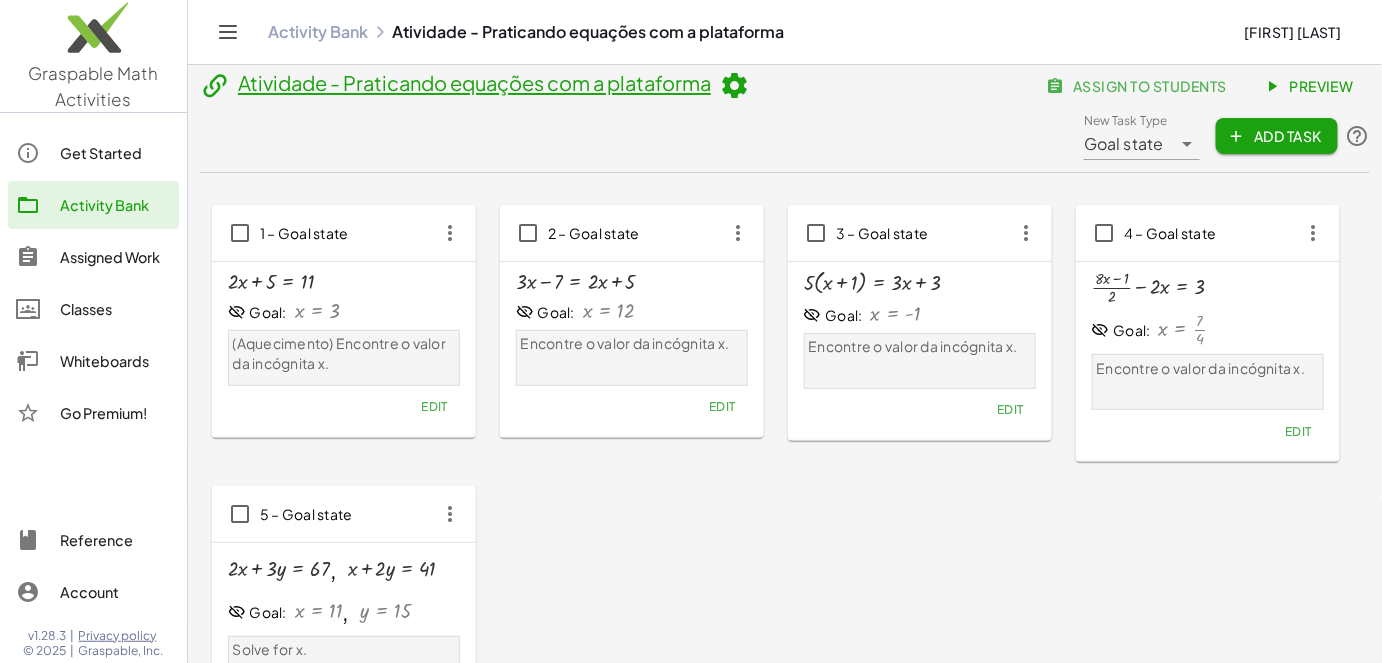 click on "Preview" 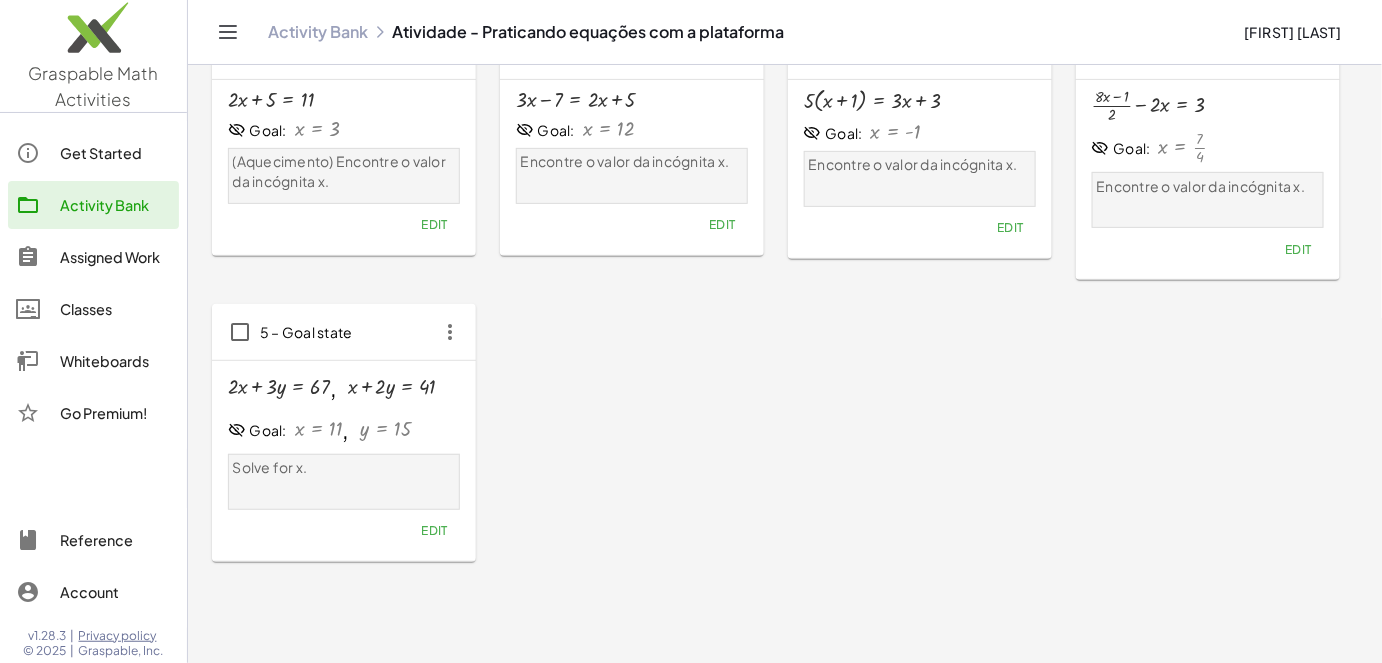 scroll, scrollTop: 9, scrollLeft: 0, axis: vertical 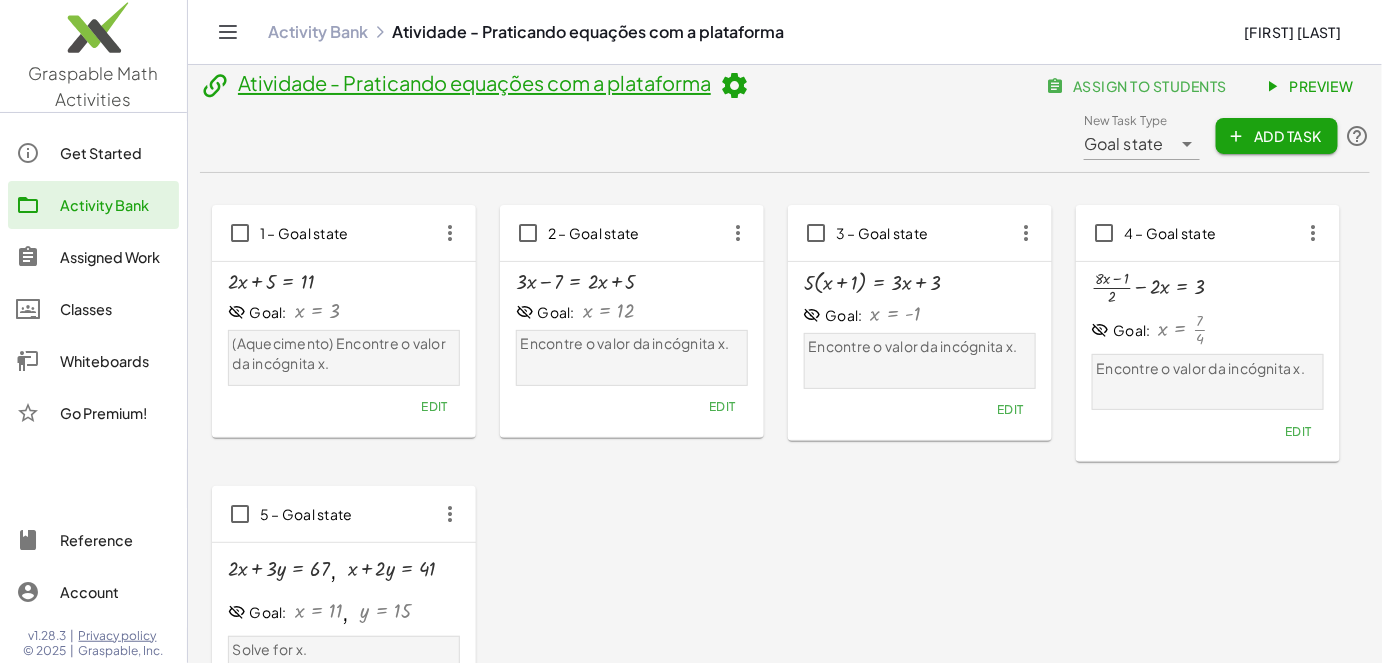 click on "Add Task" 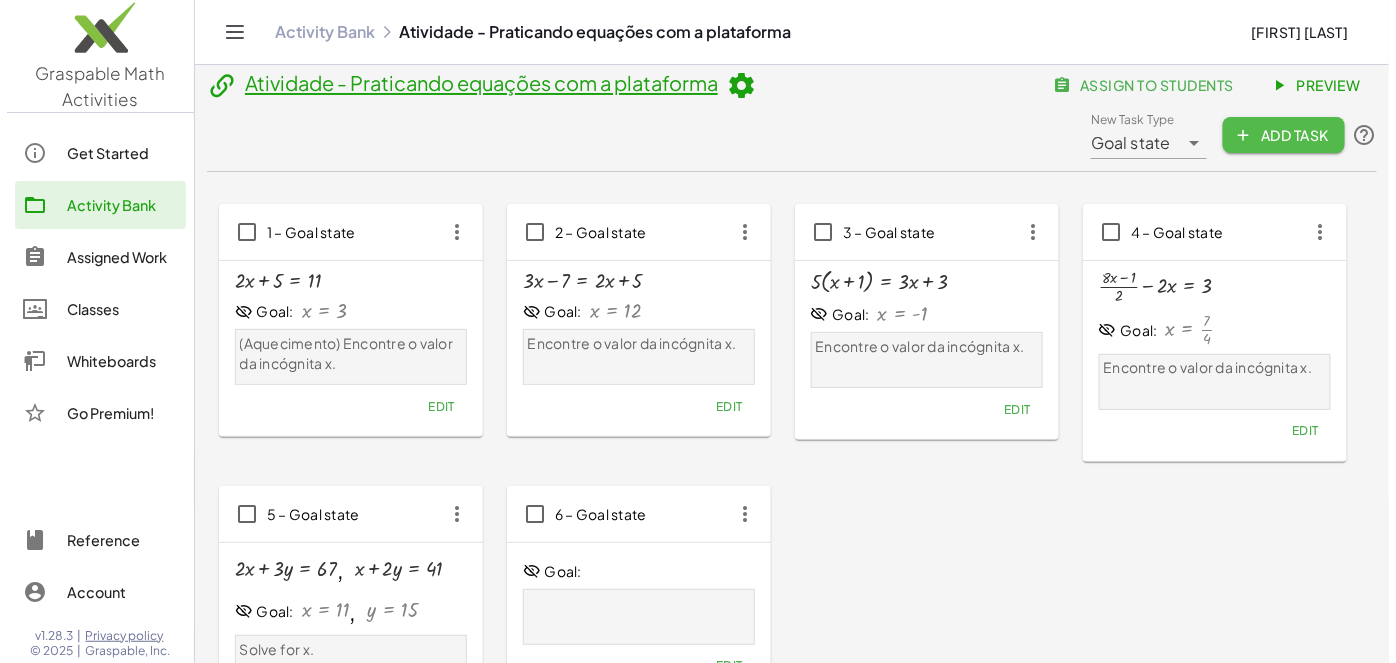 scroll, scrollTop: 0, scrollLeft: 0, axis: both 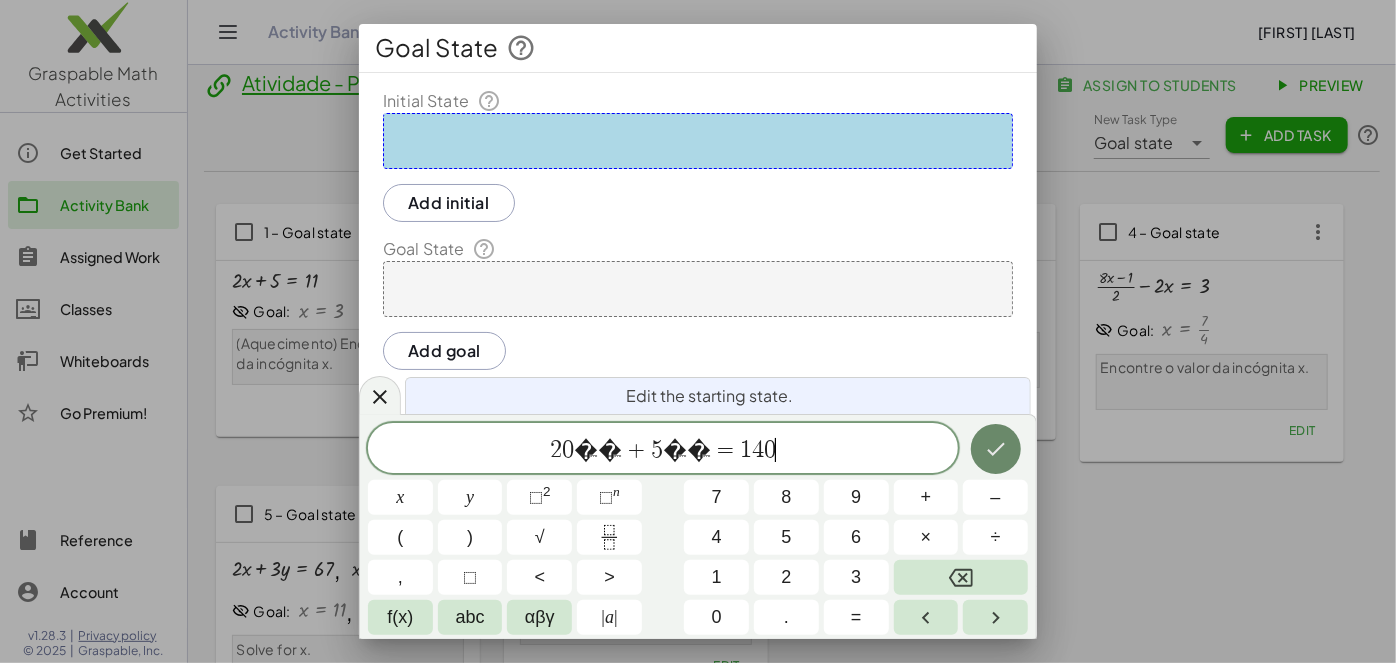 click 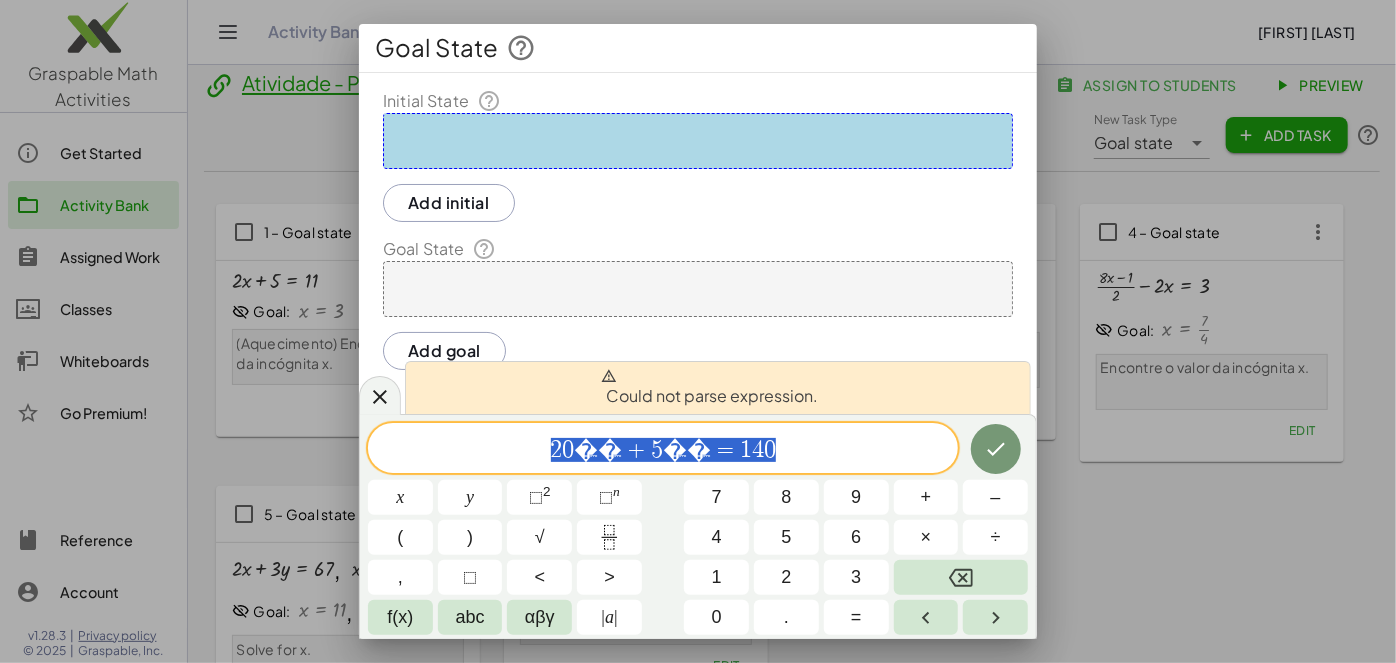 drag, startPoint x: 176, startPoint y: 442, endPoint x: 116, endPoint y: 443, distance: 60.00833 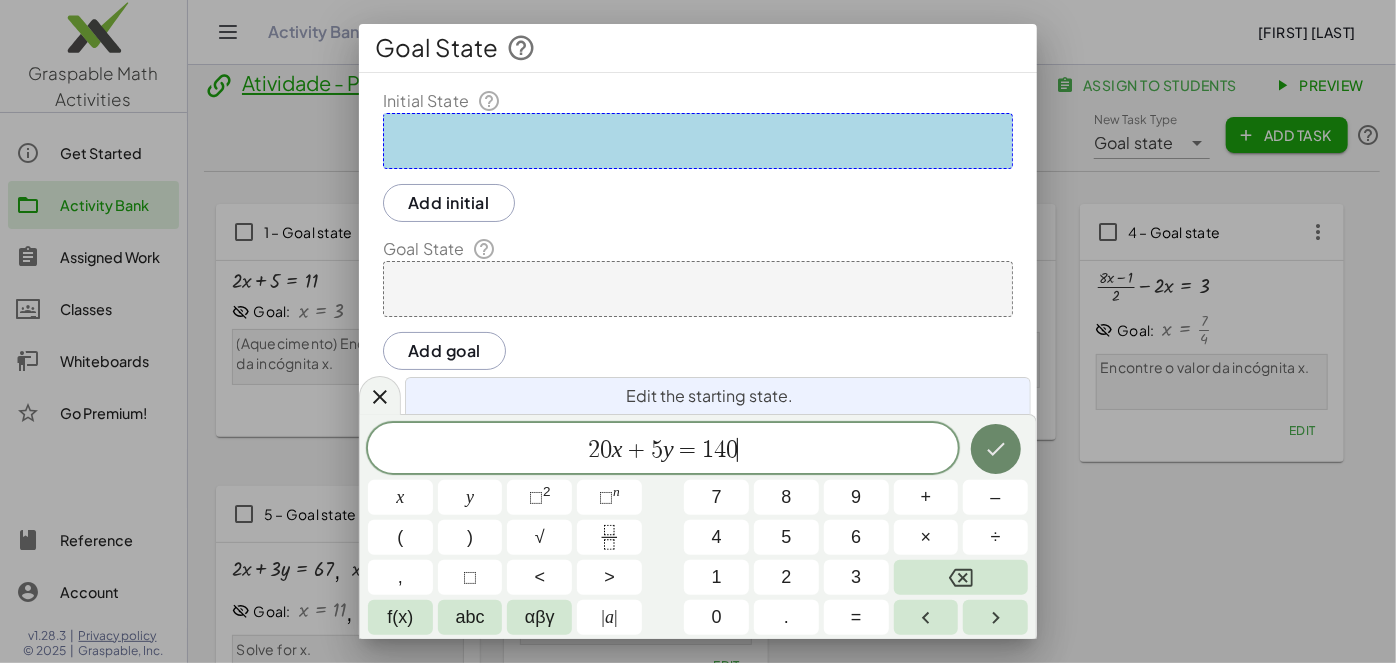 click at bounding box center [996, 449] 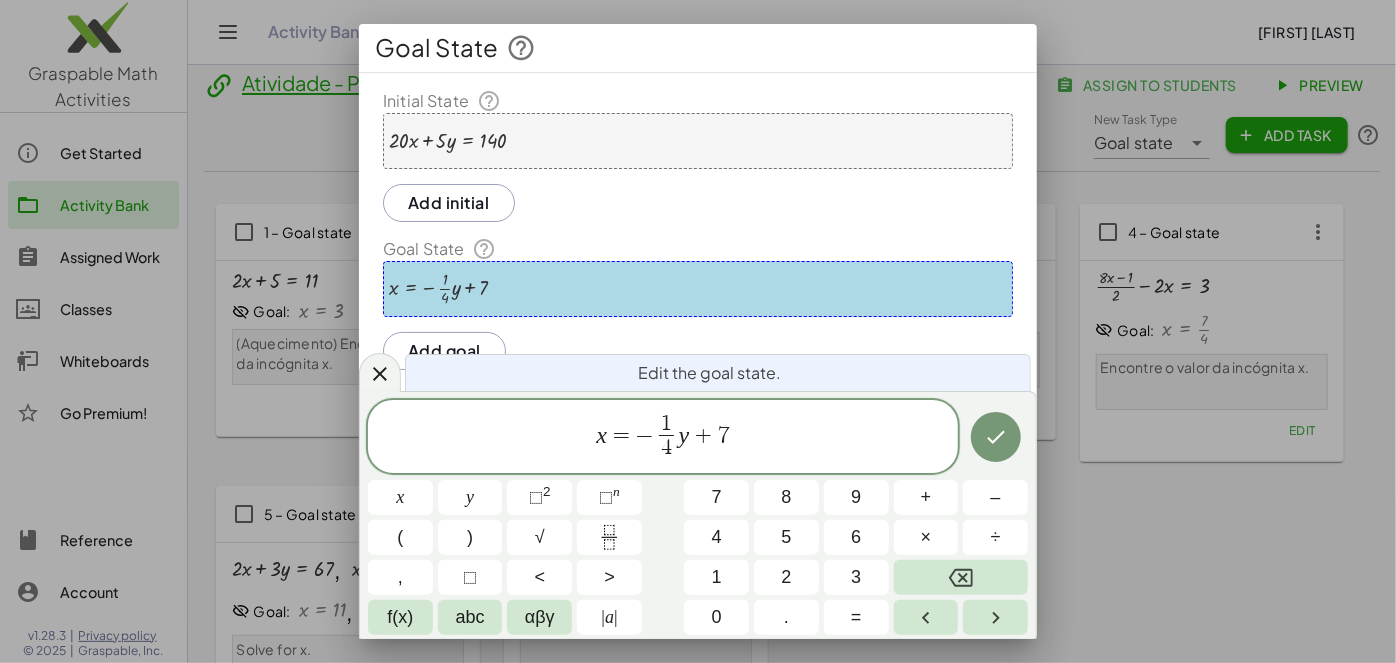 click on "Add initial" at bounding box center (449, 203) 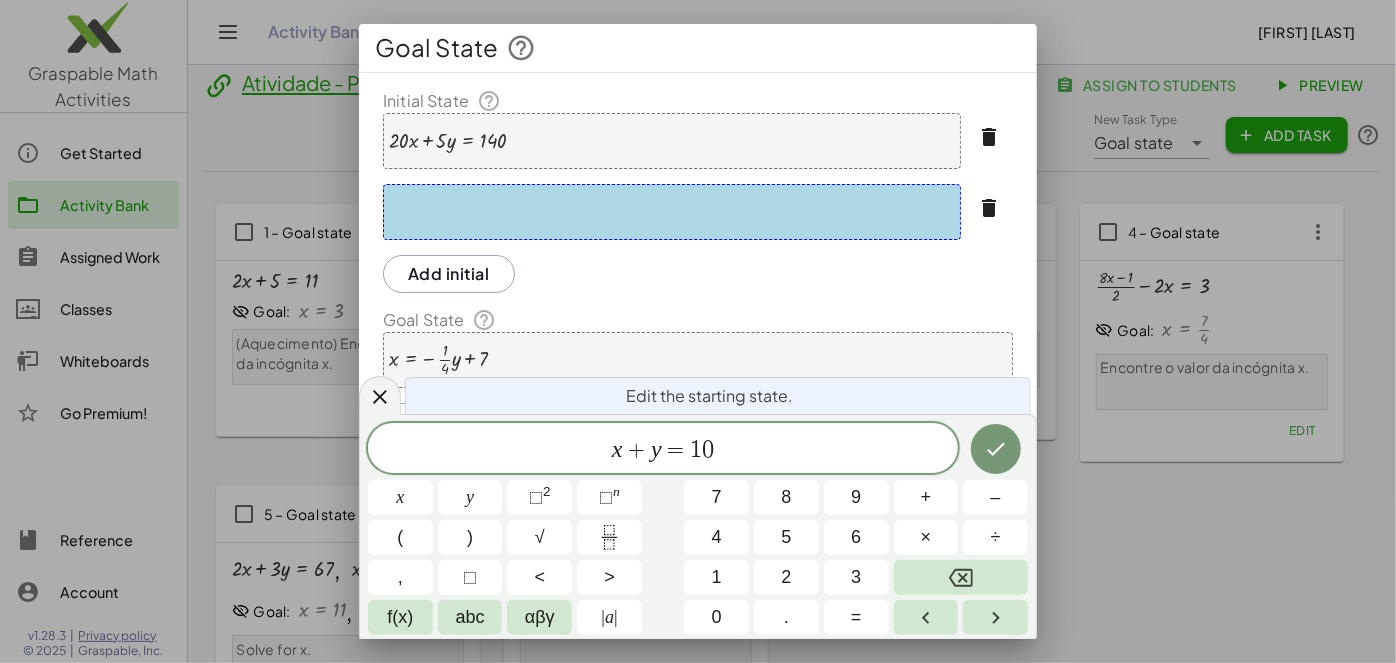 click 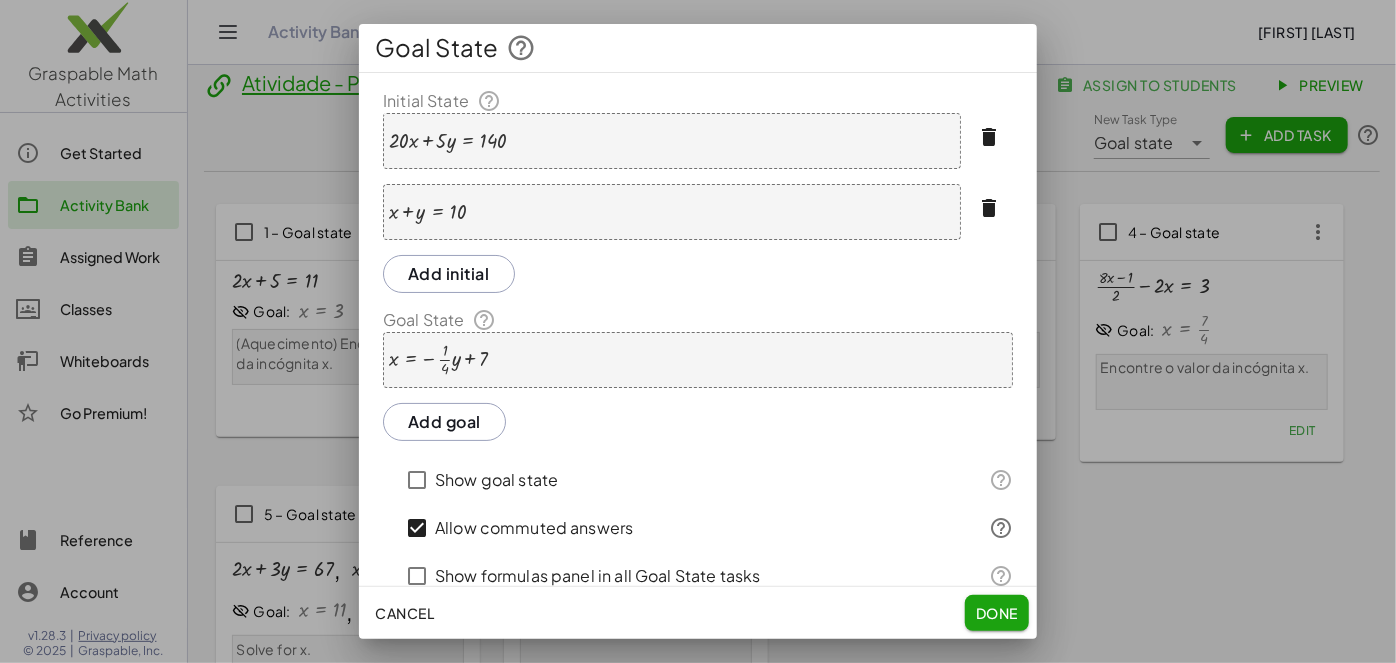 click on "Add goal" at bounding box center [444, 422] 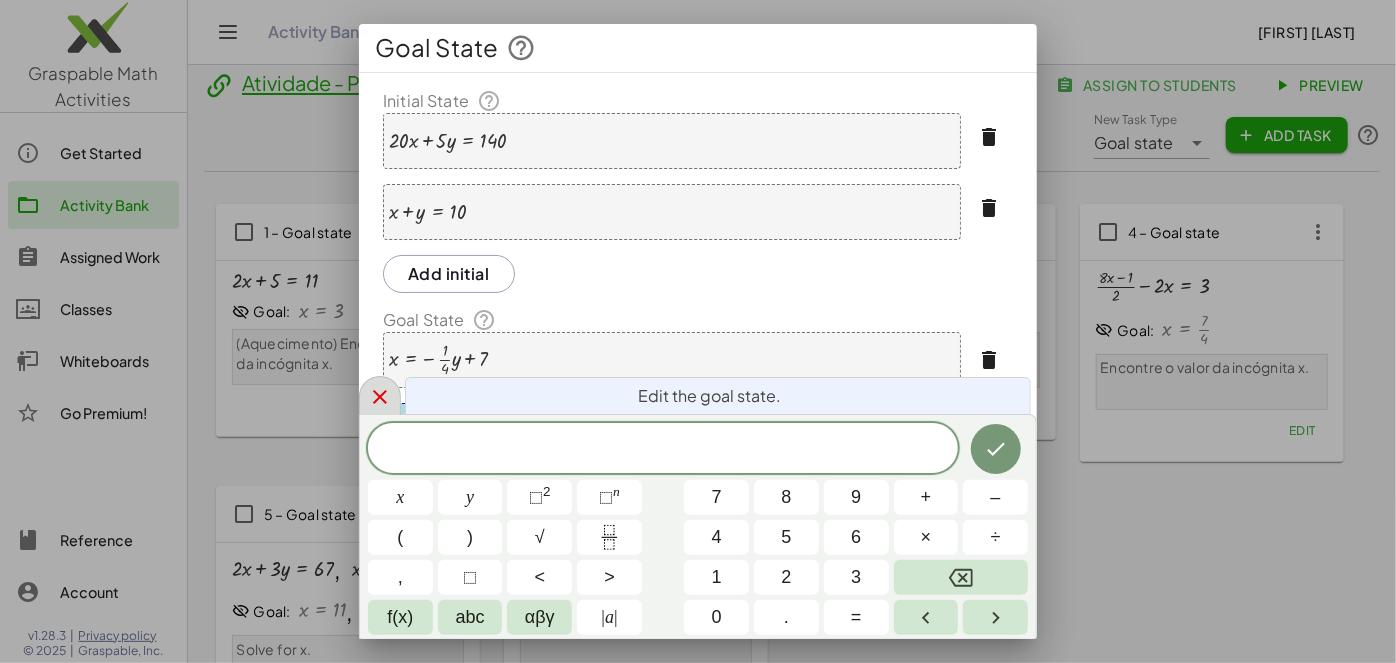 click at bounding box center (380, 395) 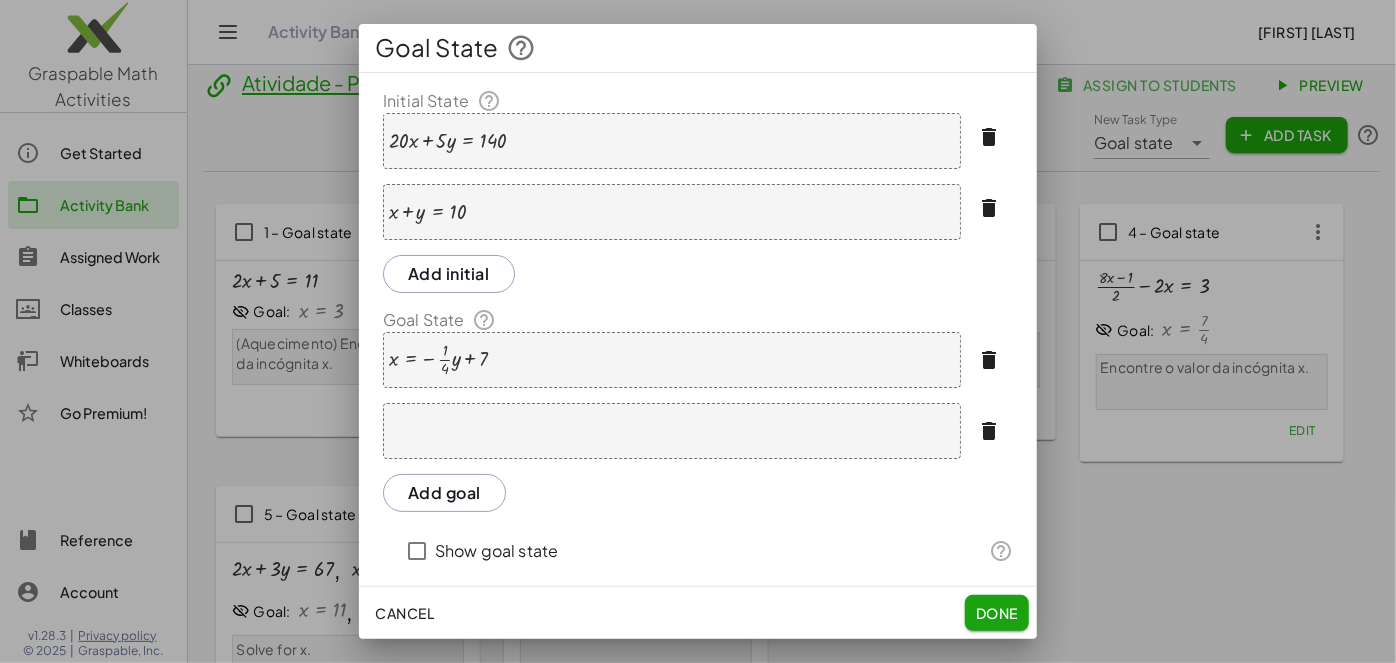 click on "x = − · · 1 · 4 · y + 7" at bounding box center (672, 360) 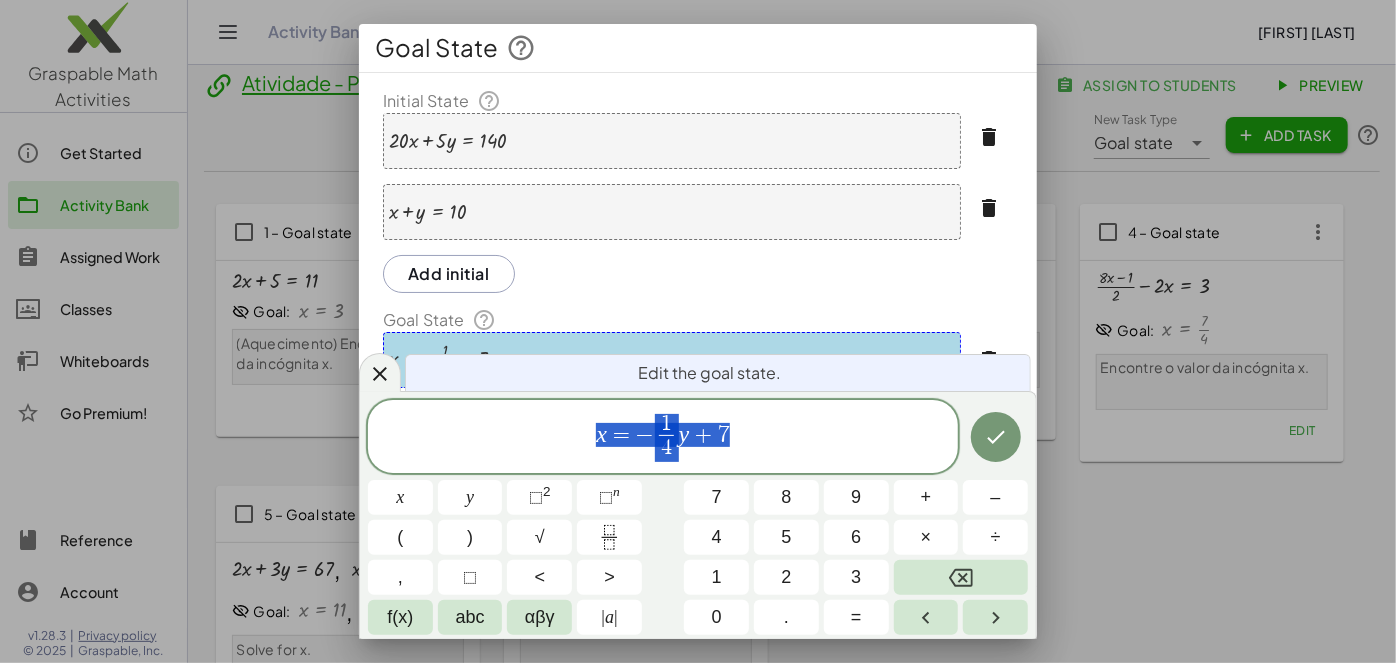 click at bounding box center [989, 360] 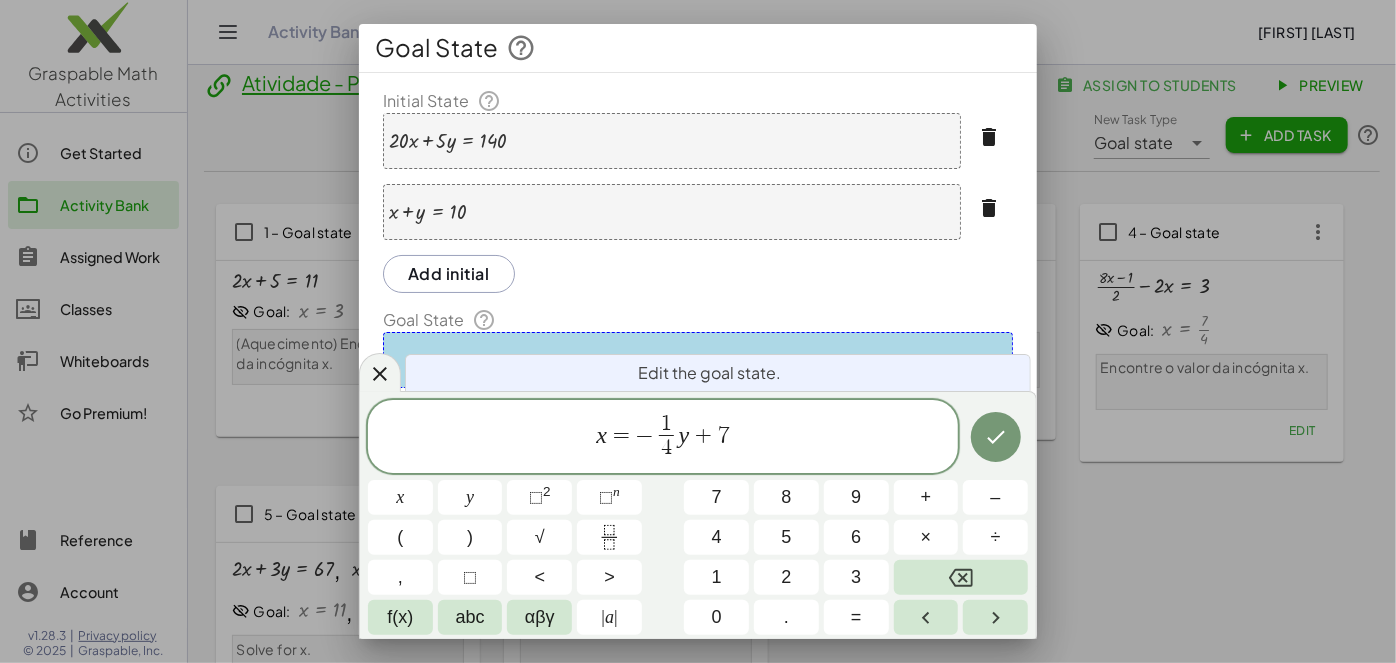 click on "x = − 1 4 ​ y + 7" at bounding box center [663, 438] 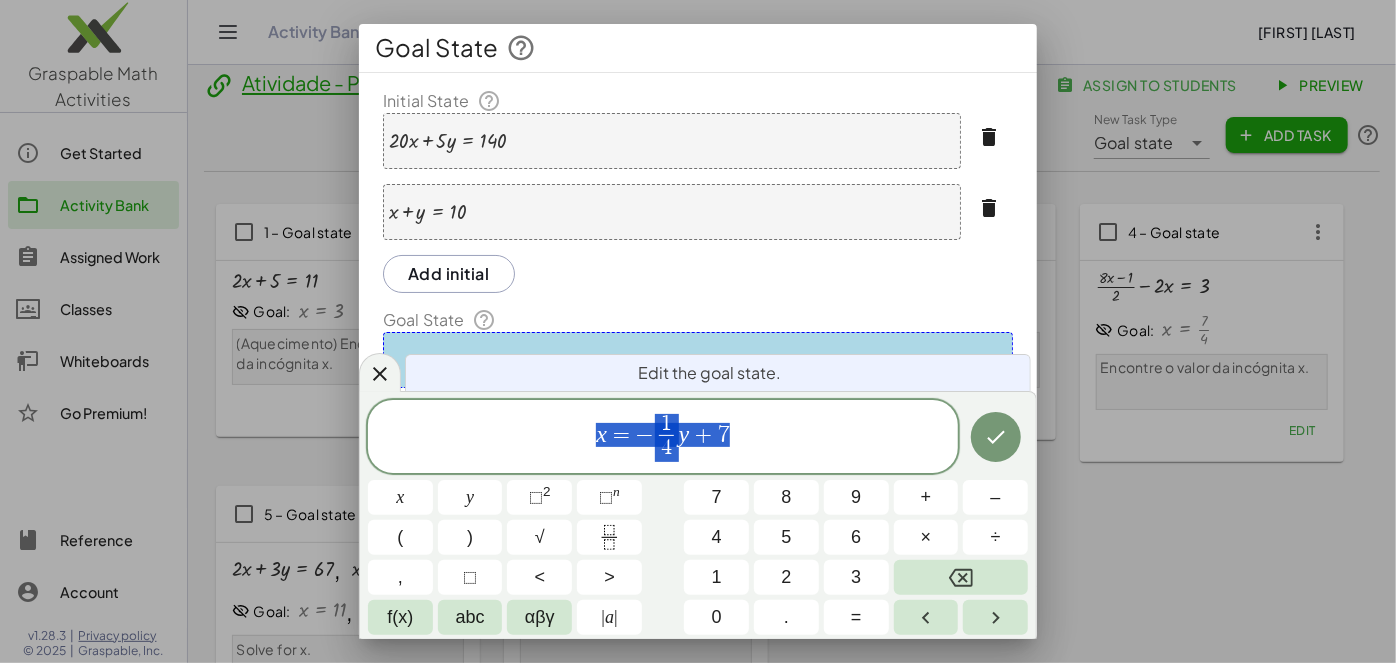 drag, startPoint x: 770, startPoint y: 442, endPoint x: 561, endPoint y: 433, distance: 209.1937 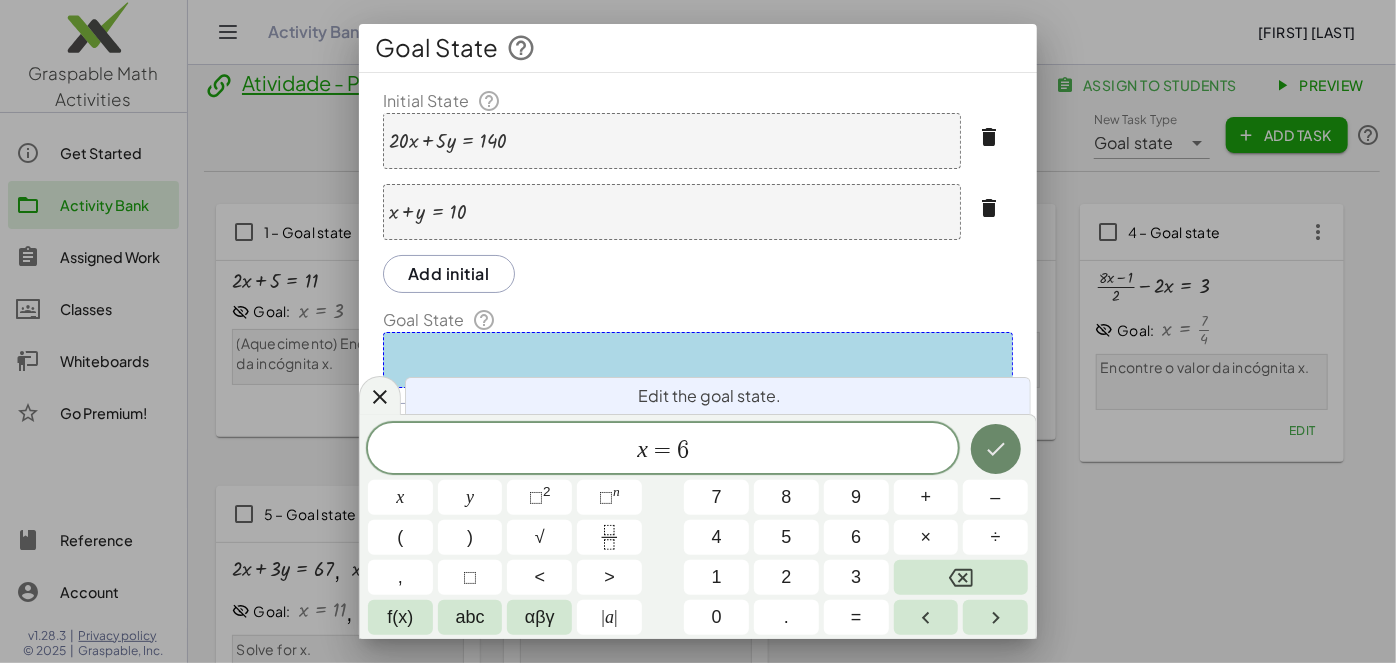click 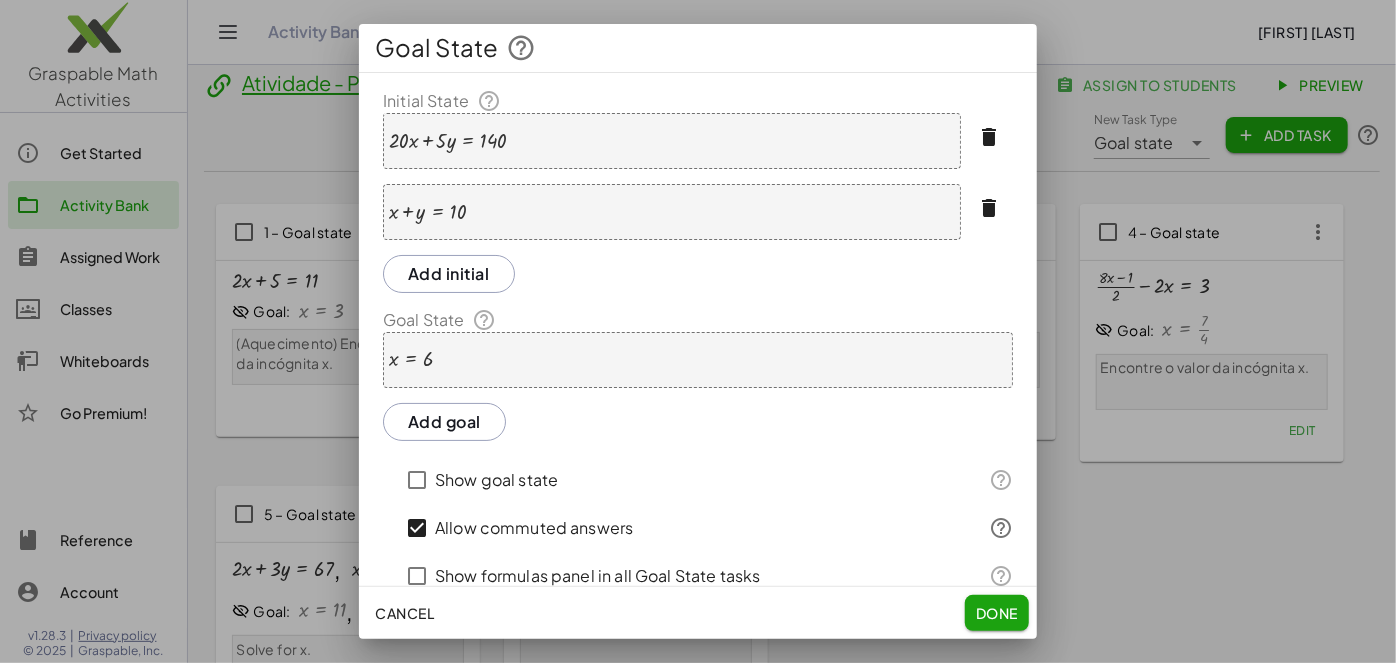 type 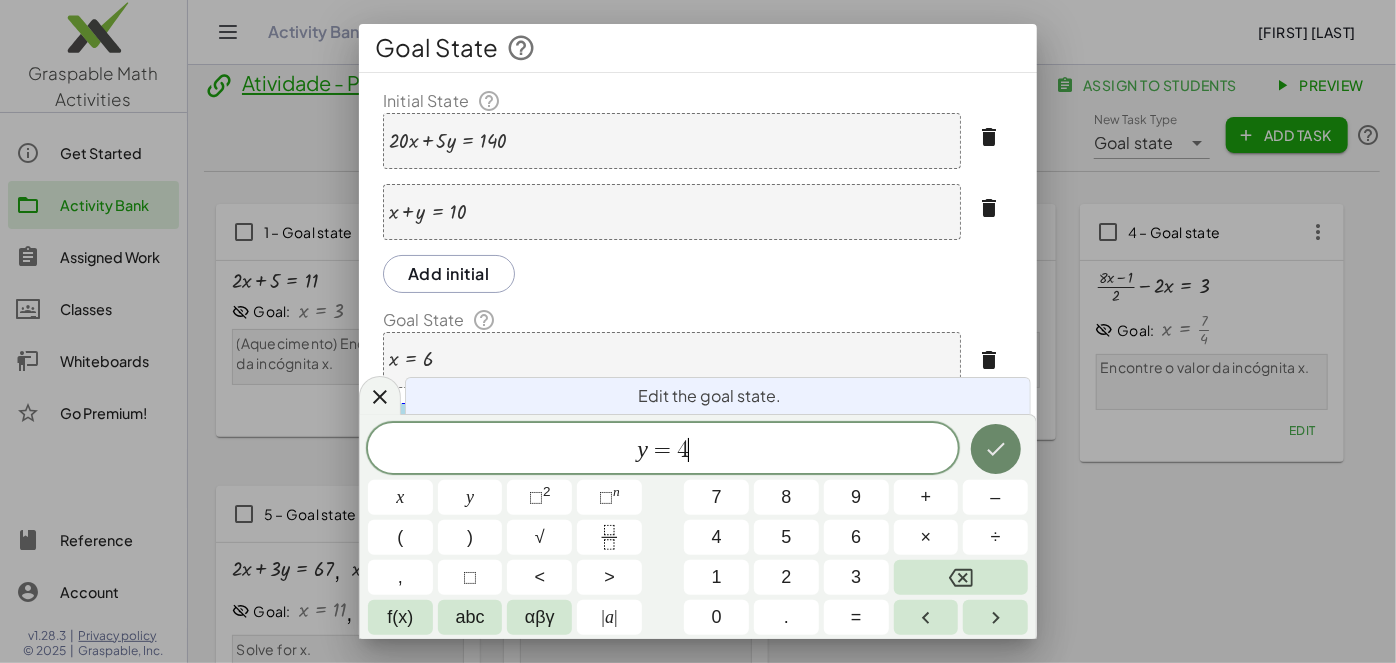 click 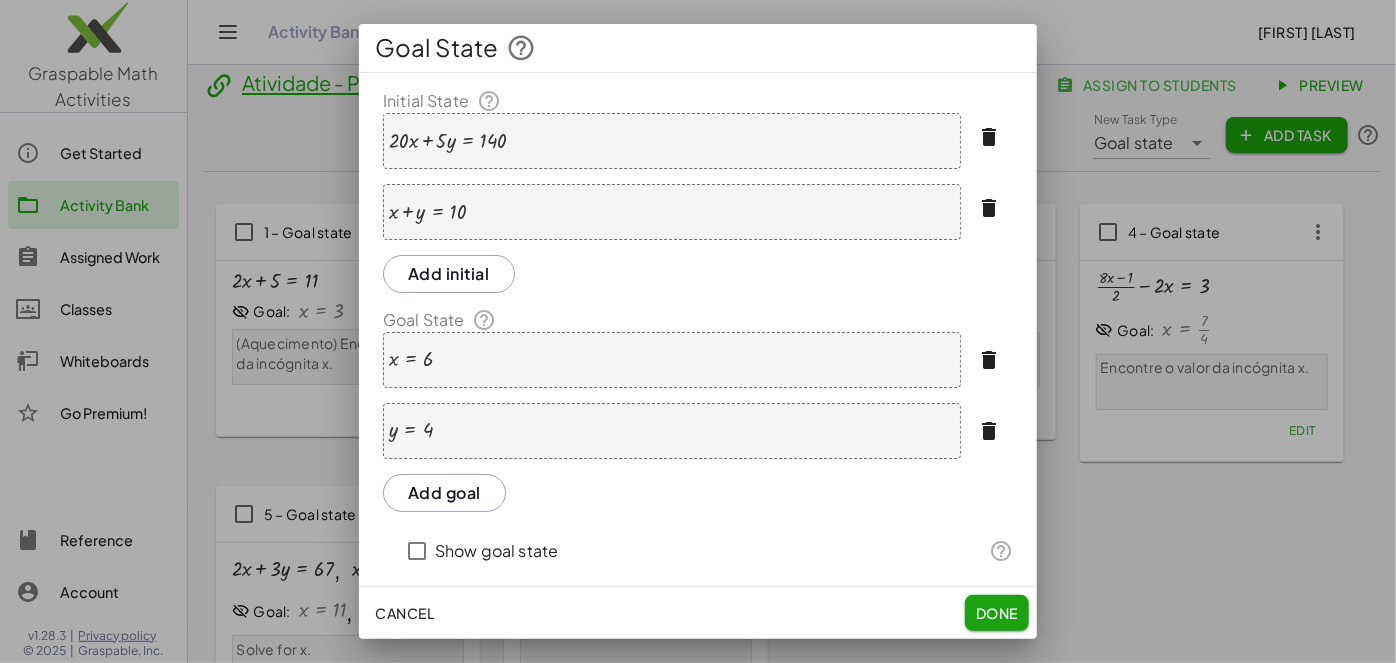 click on "Done" 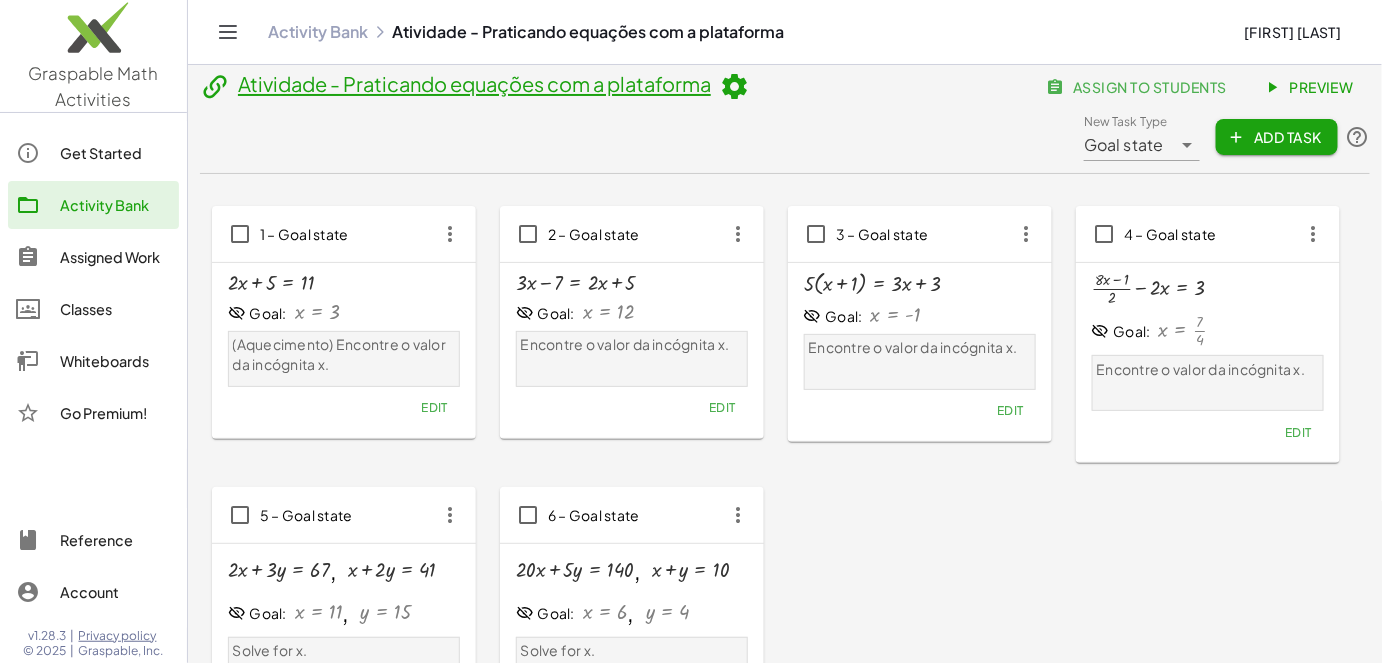 scroll, scrollTop: 190, scrollLeft: 0, axis: vertical 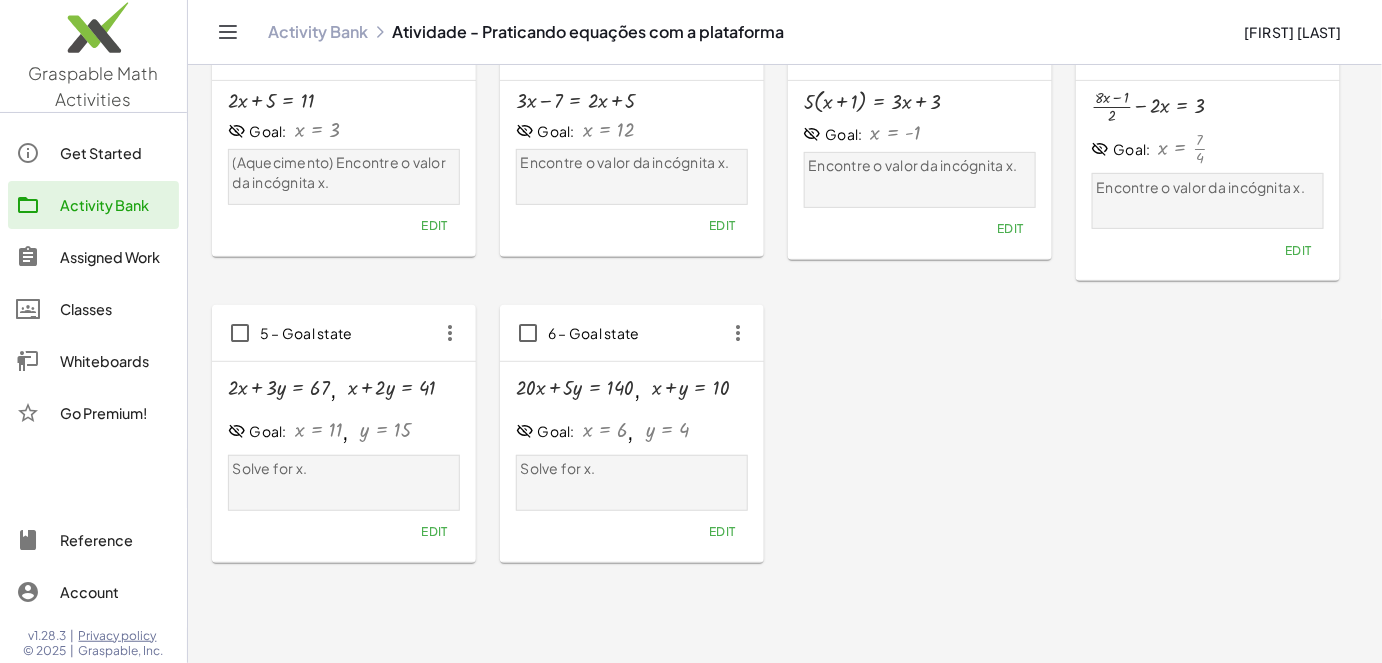 click on "Edit" 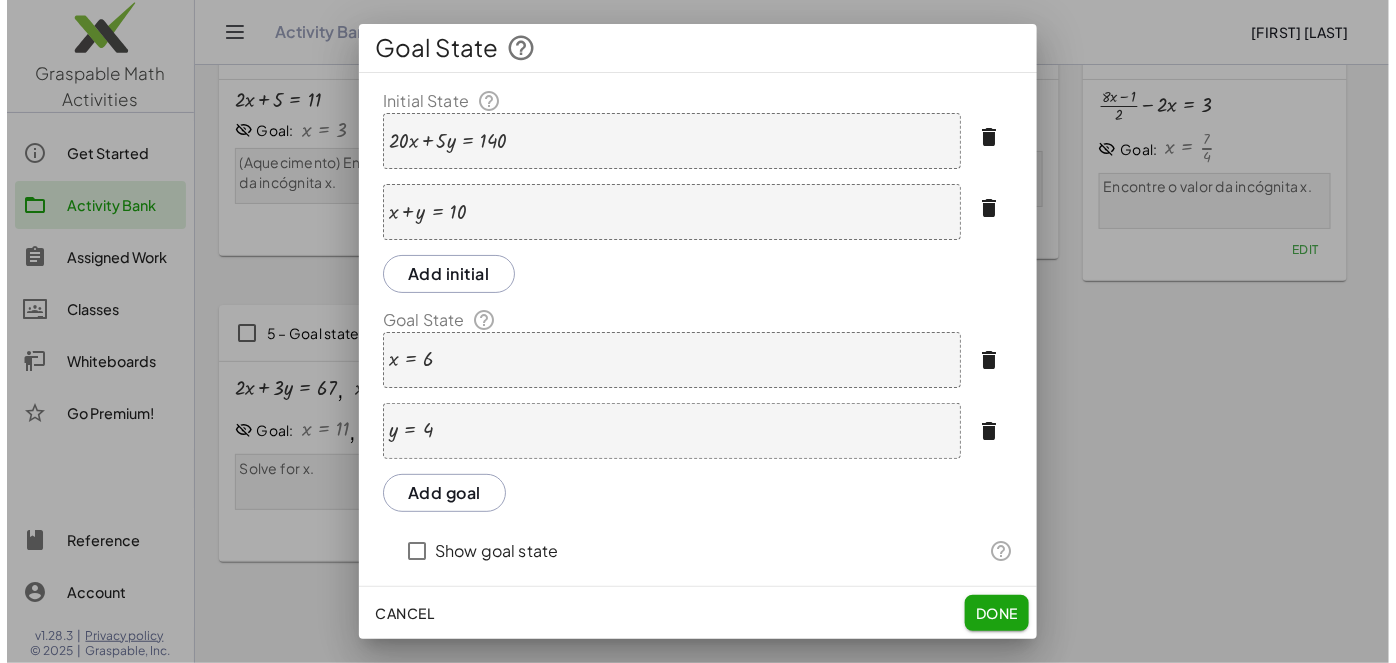 scroll, scrollTop: 0, scrollLeft: 0, axis: both 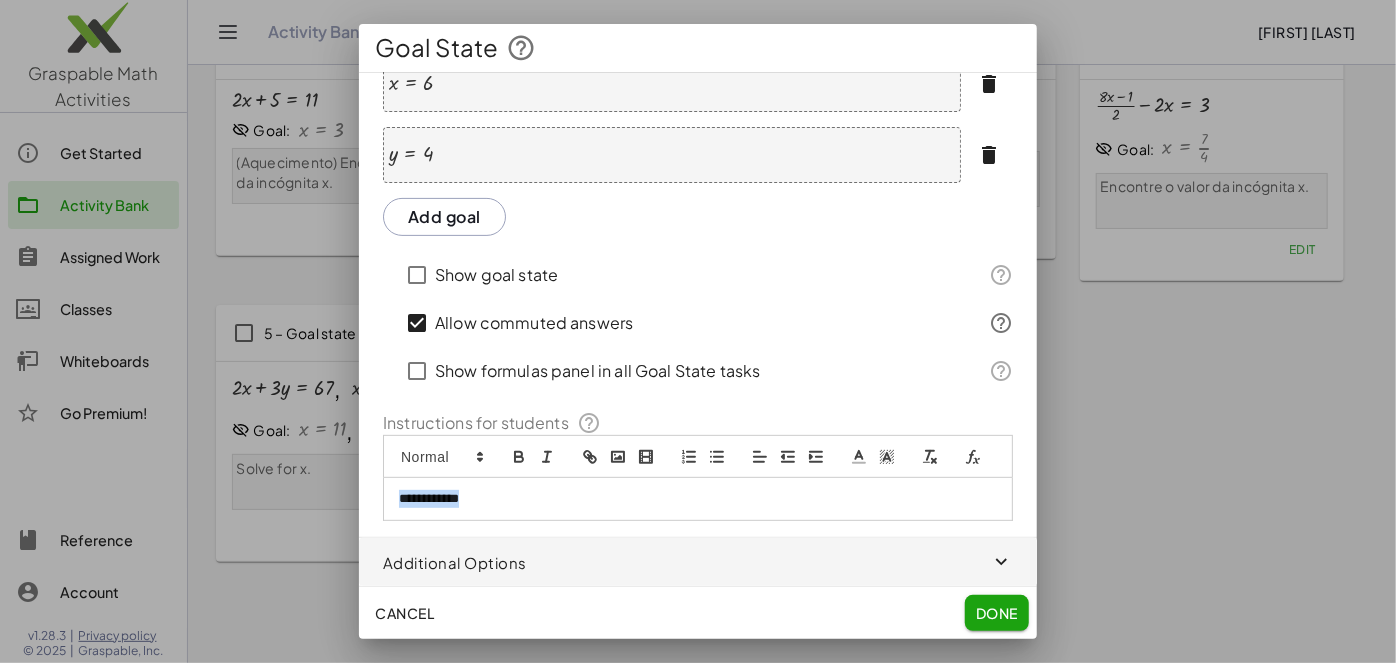 drag, startPoint x: 519, startPoint y: 494, endPoint x: 256, endPoint y: 502, distance: 263.12164 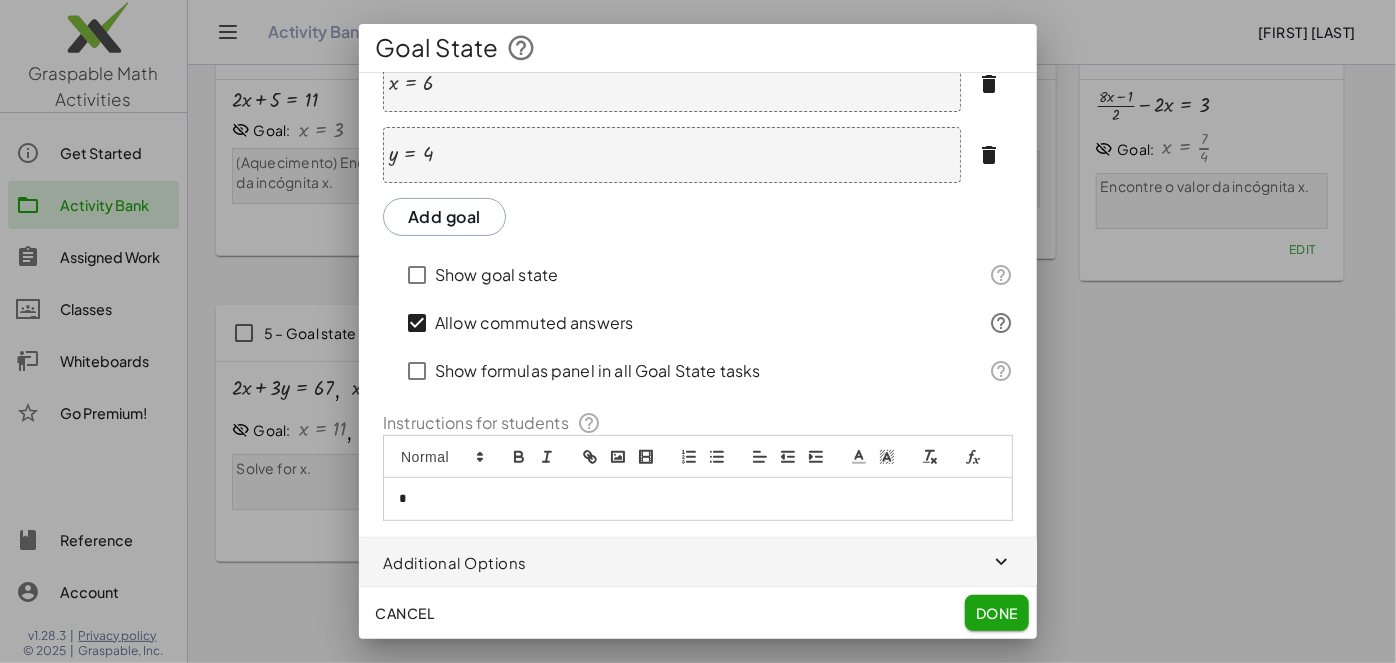 type 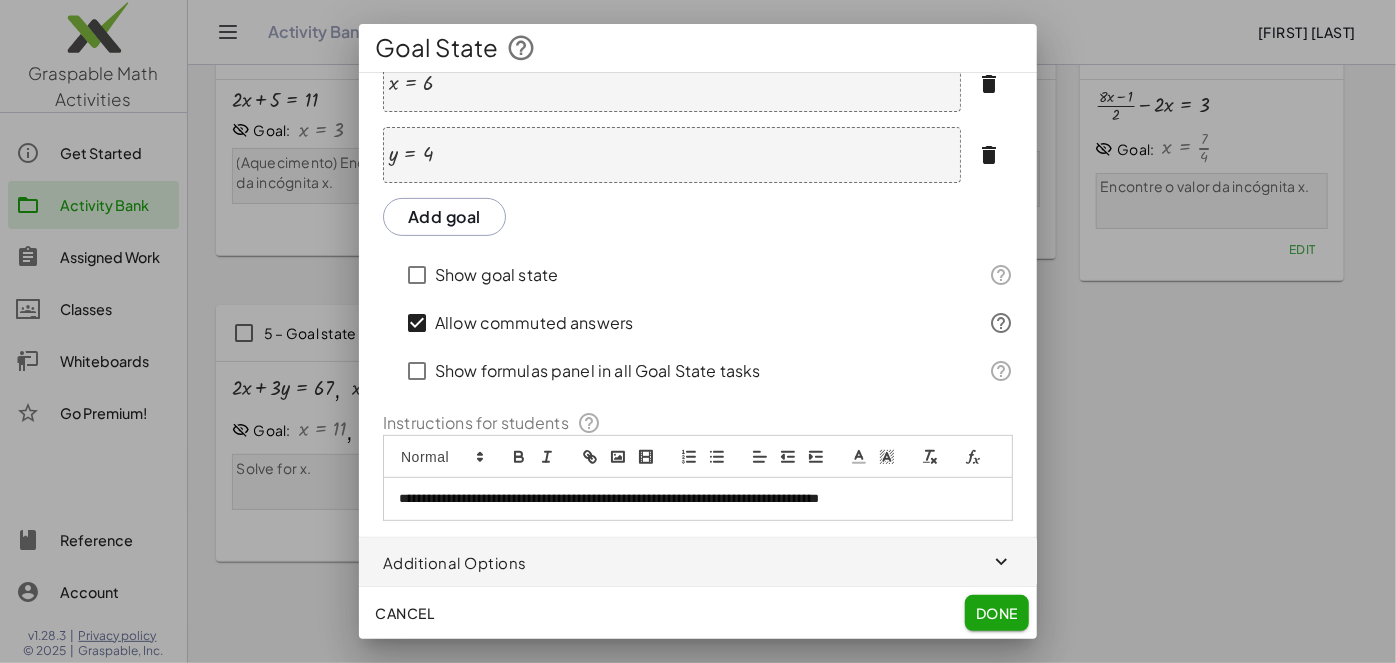 click on "Cancel   Done" 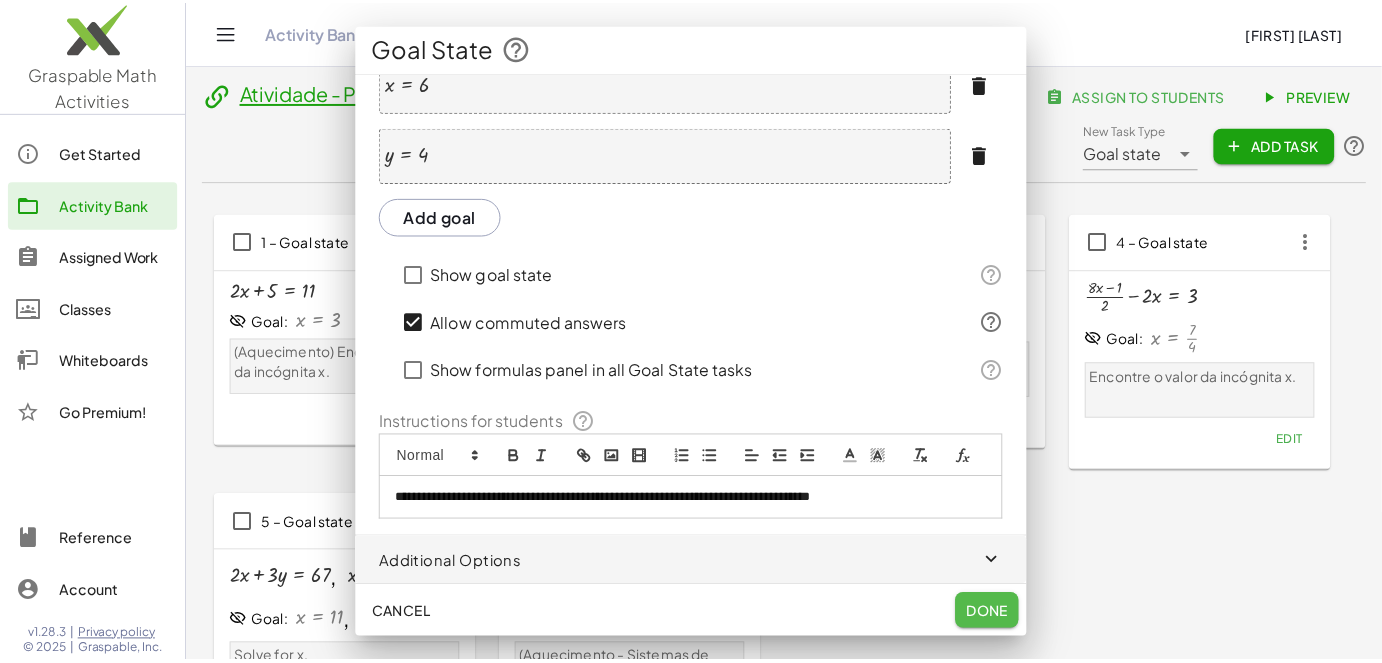 scroll, scrollTop: 190, scrollLeft: 0, axis: vertical 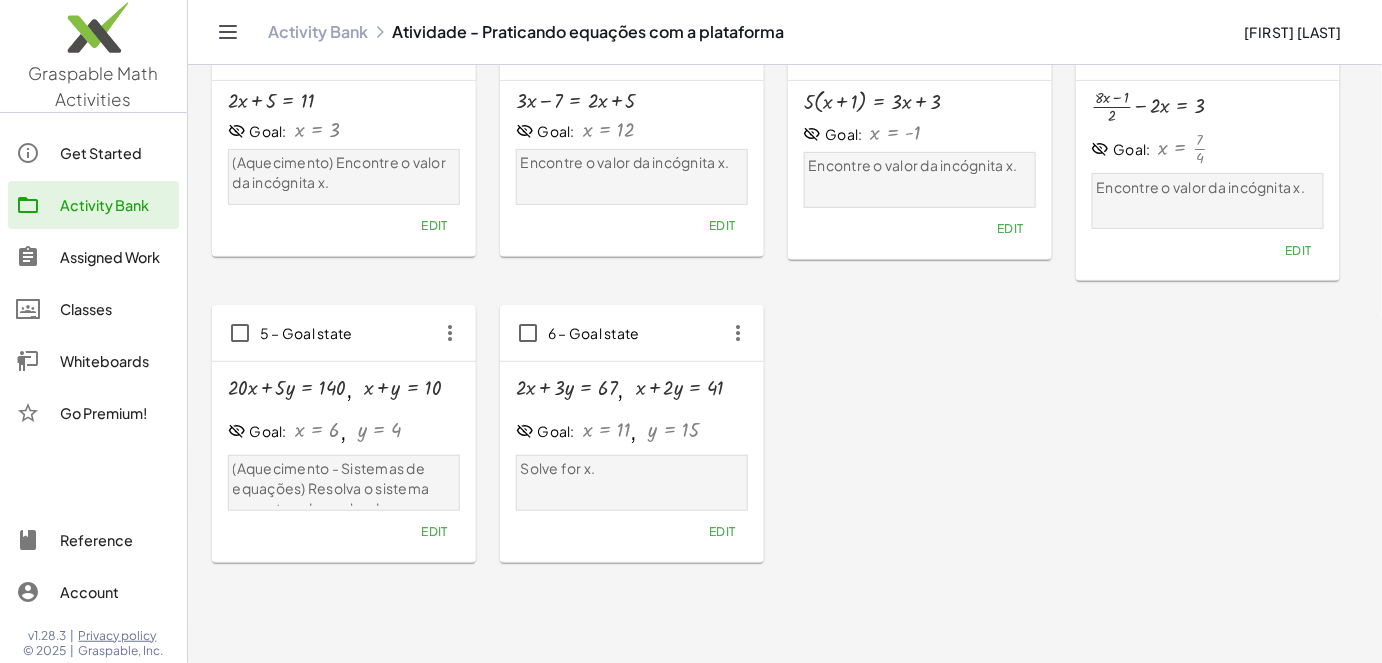 click on "(Aquecimento - Sistemas de equações) Resolva o sistema encontrando o valor de x e y." at bounding box center (344, 489) 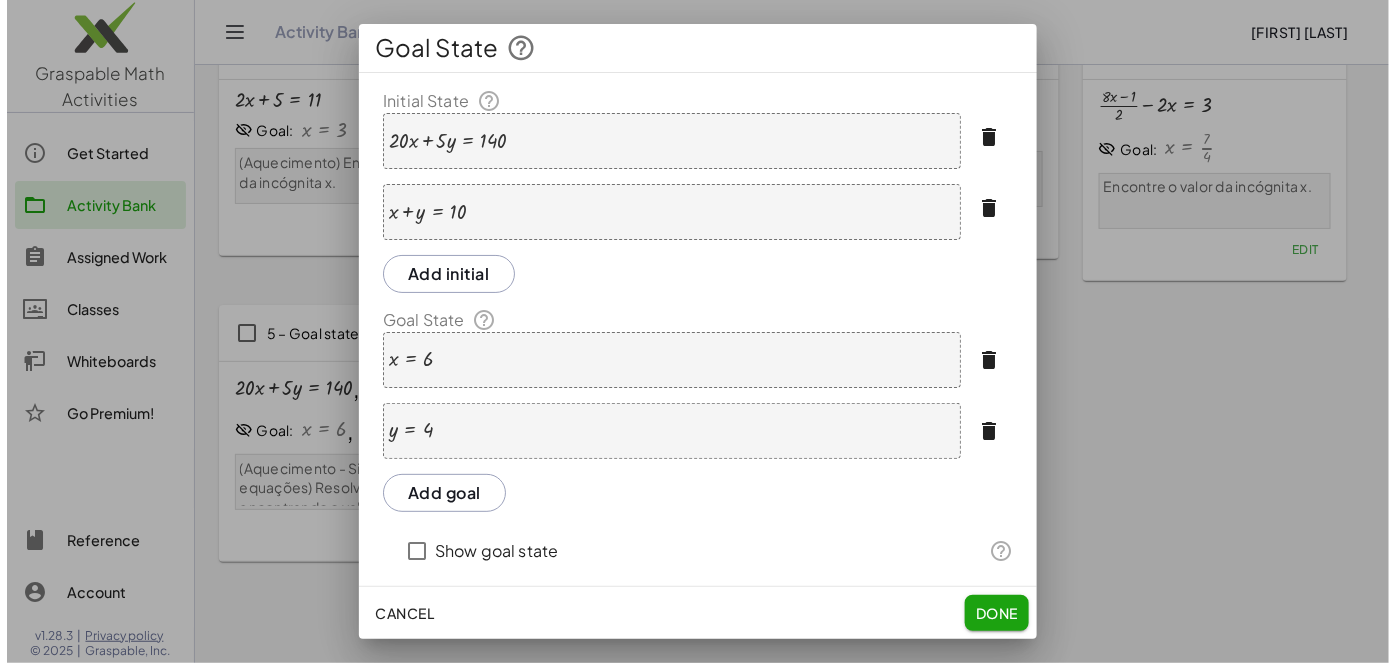scroll, scrollTop: 0, scrollLeft: 0, axis: both 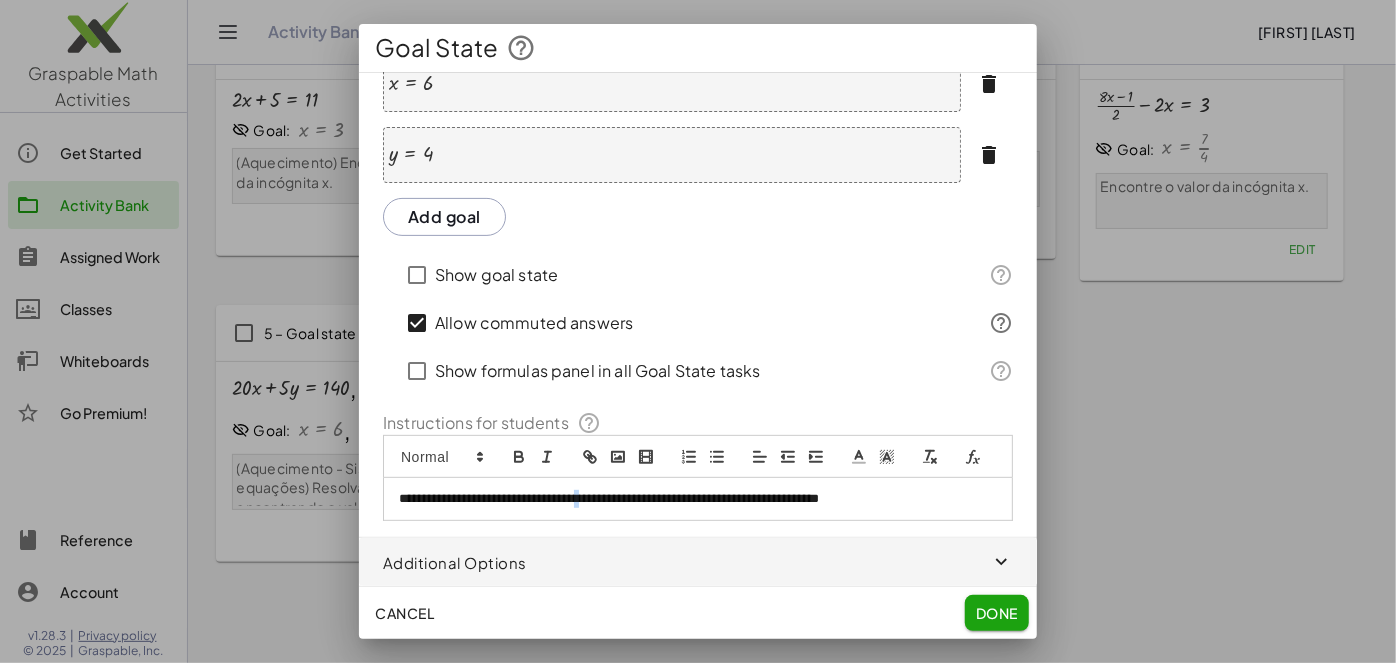 click on "**********" at bounding box center (691, 499) 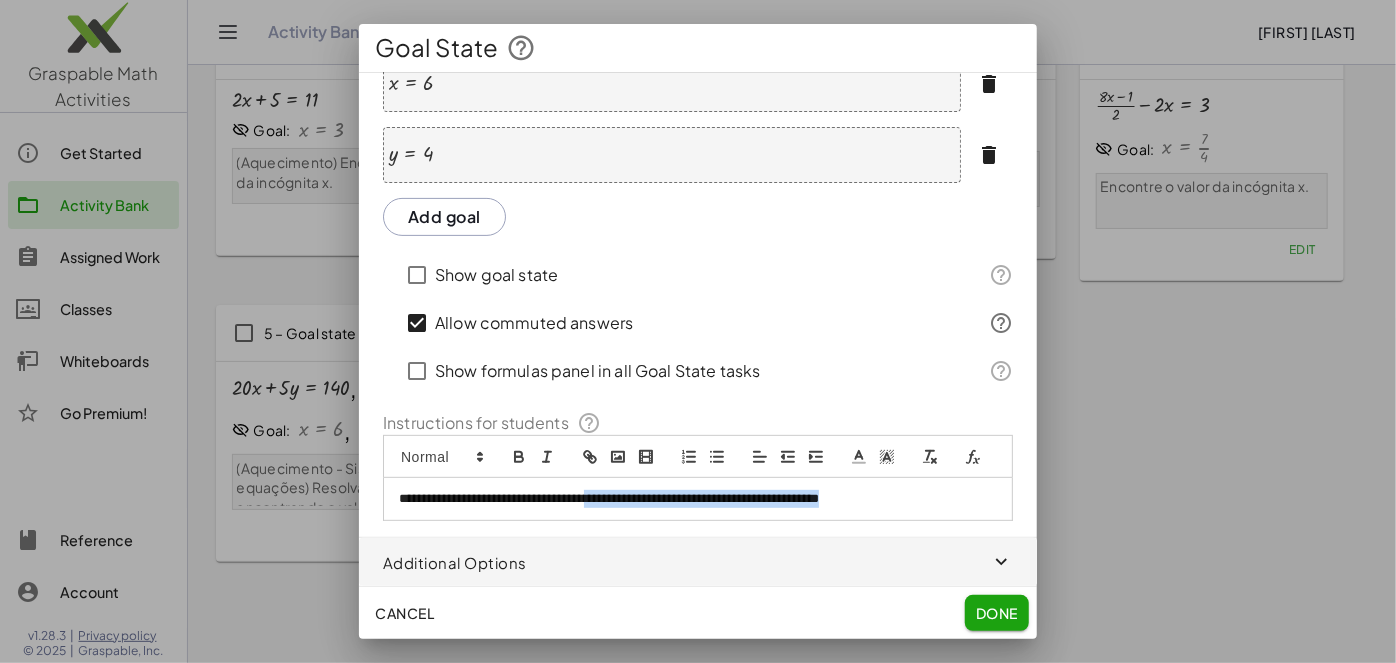 drag, startPoint x: 652, startPoint y: 499, endPoint x: 1030, endPoint y: 606, distance: 392.8524 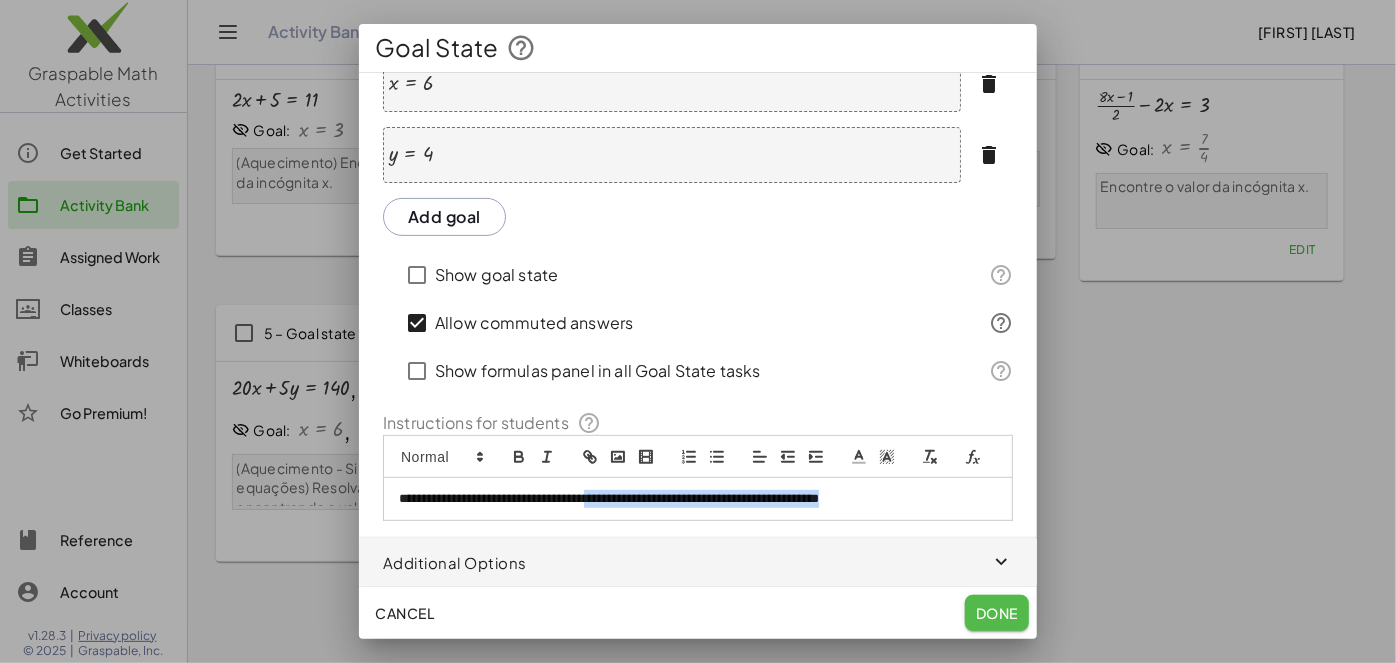 click on "Done" 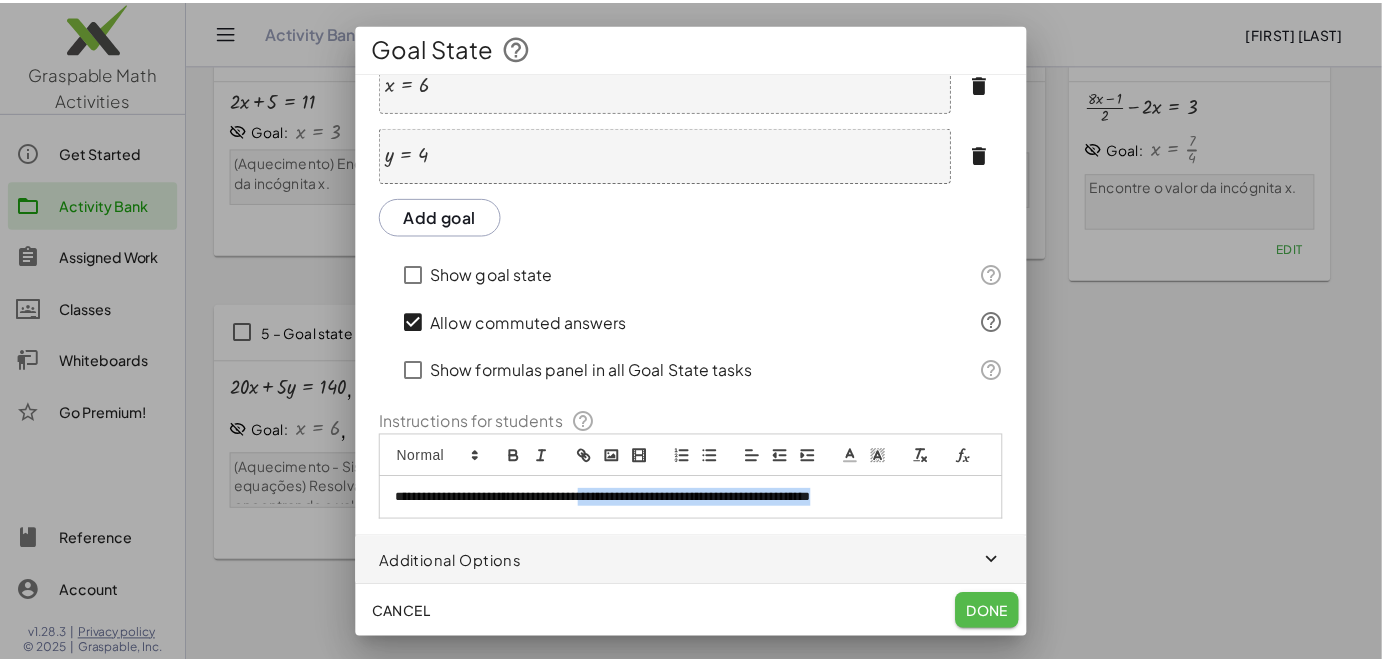 scroll, scrollTop: 190, scrollLeft: 0, axis: vertical 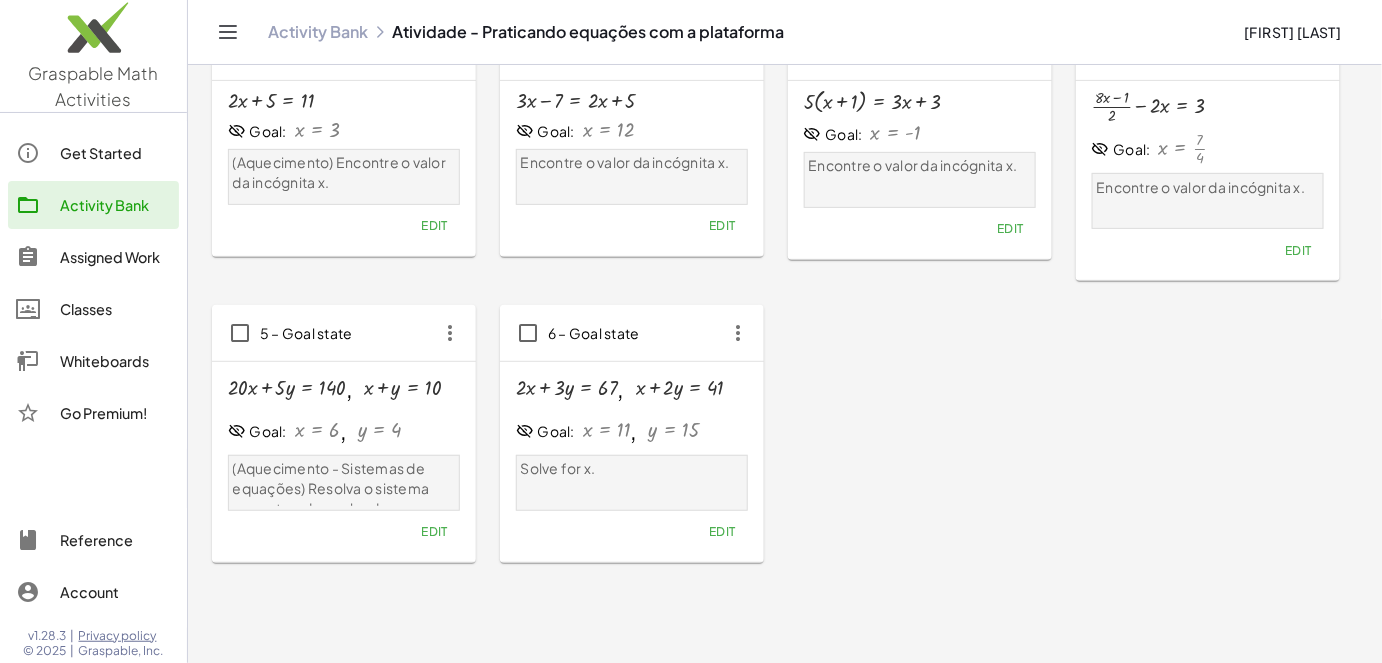 click on "Solve for x." at bounding box center [632, 469] 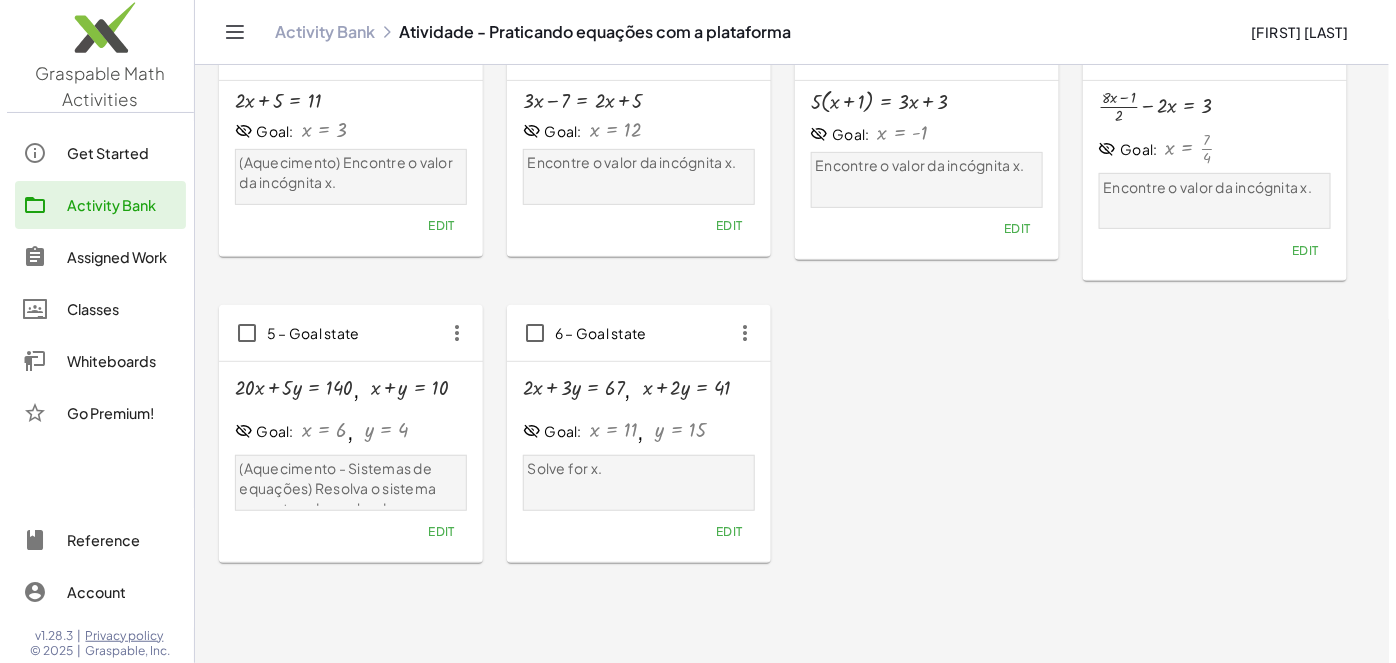 scroll, scrollTop: 0, scrollLeft: 0, axis: both 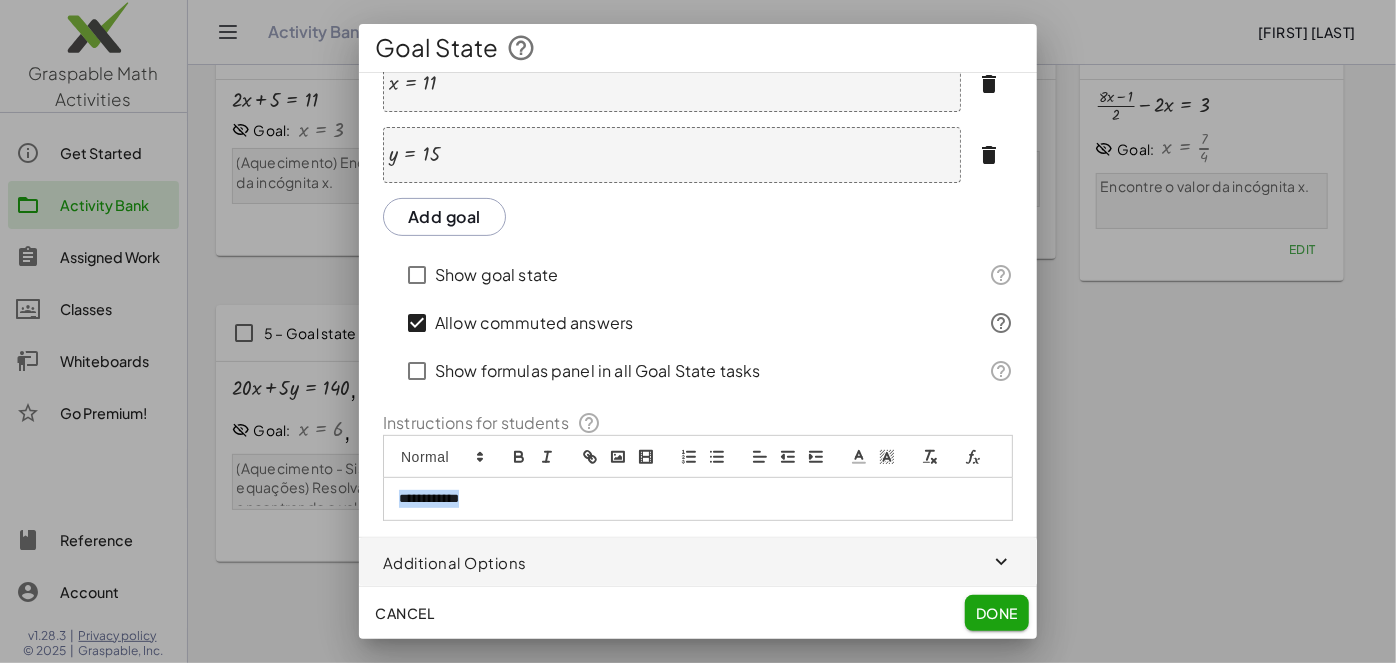 drag, startPoint x: 552, startPoint y: 502, endPoint x: 349, endPoint y: 491, distance: 203.2978 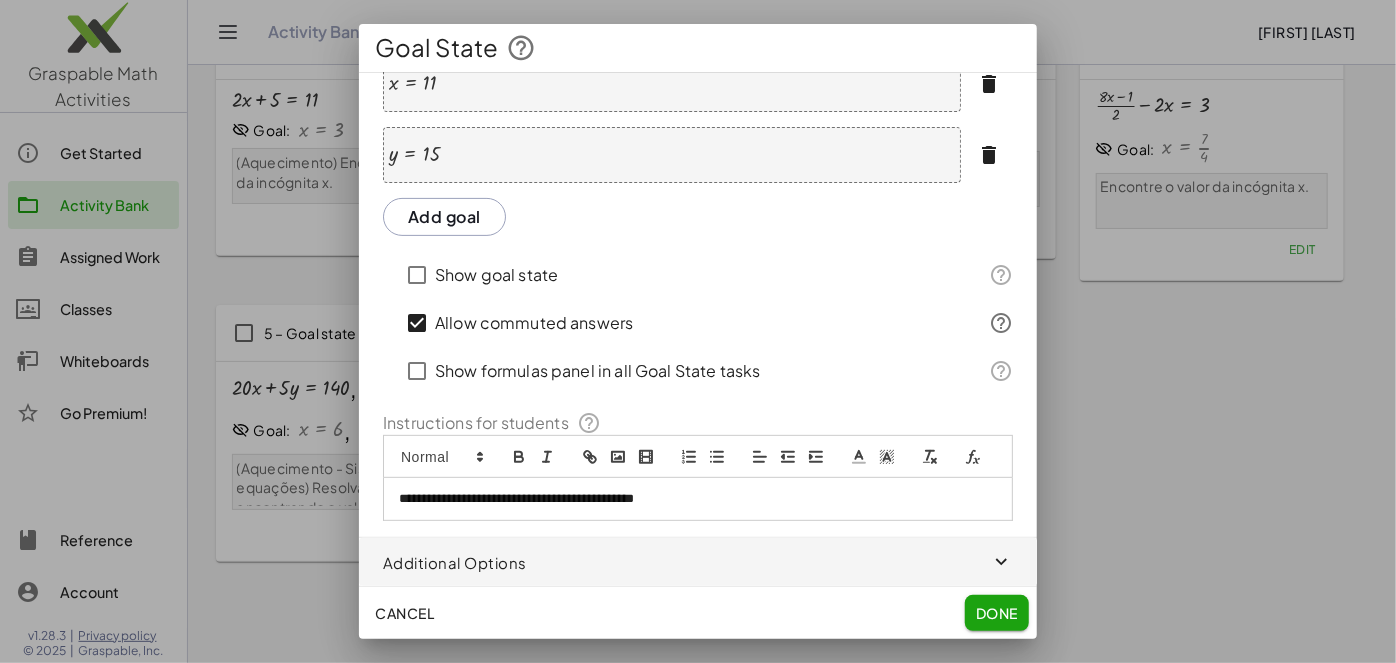 click on "Done" 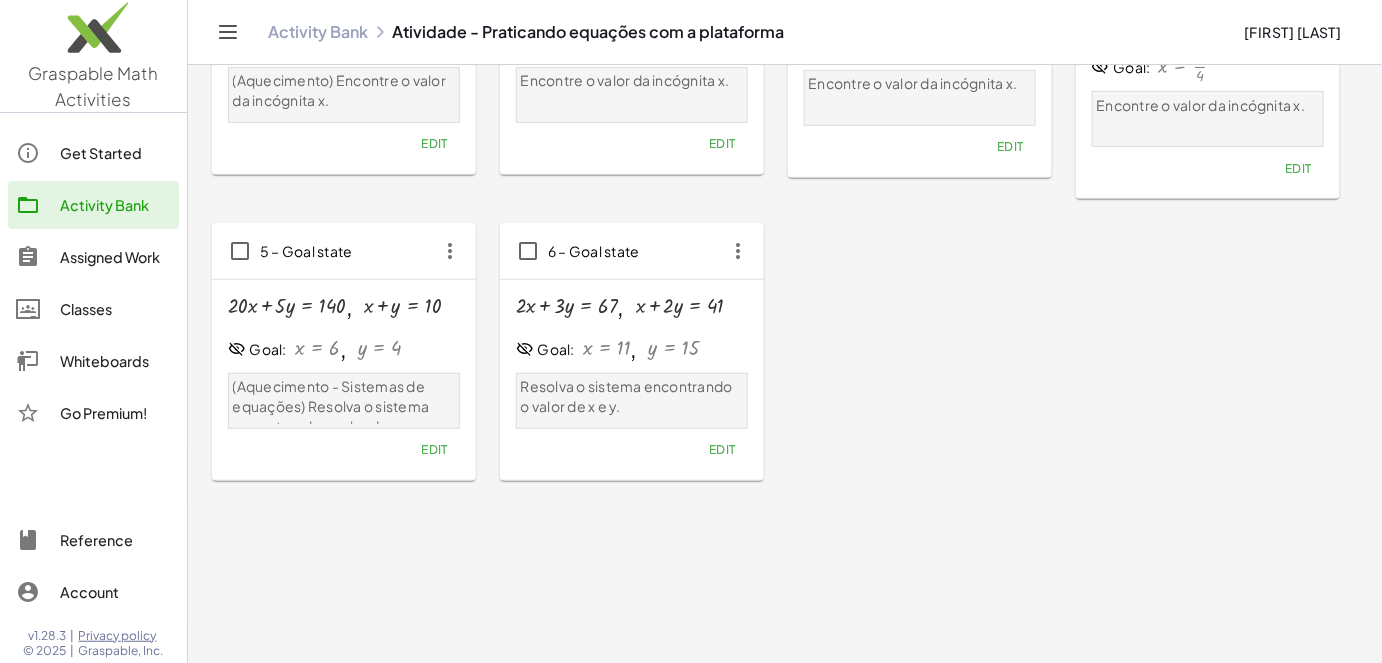 scroll, scrollTop: 181, scrollLeft: 0, axis: vertical 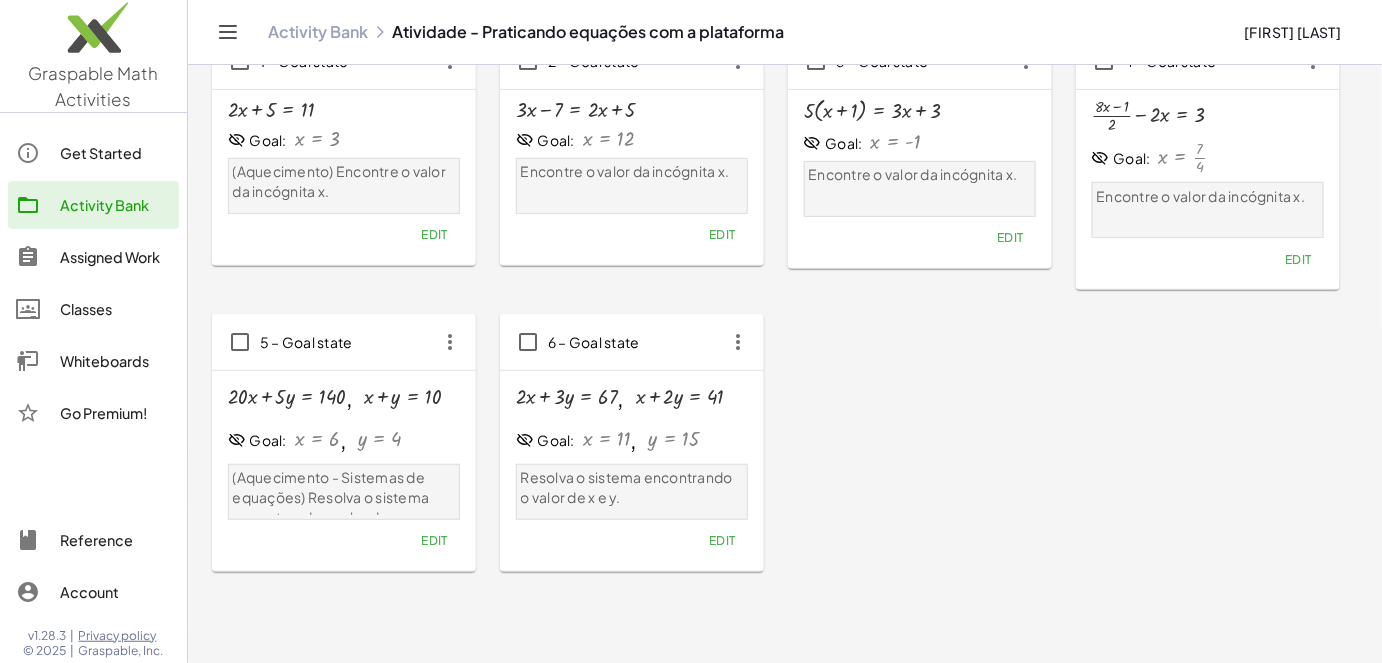 type 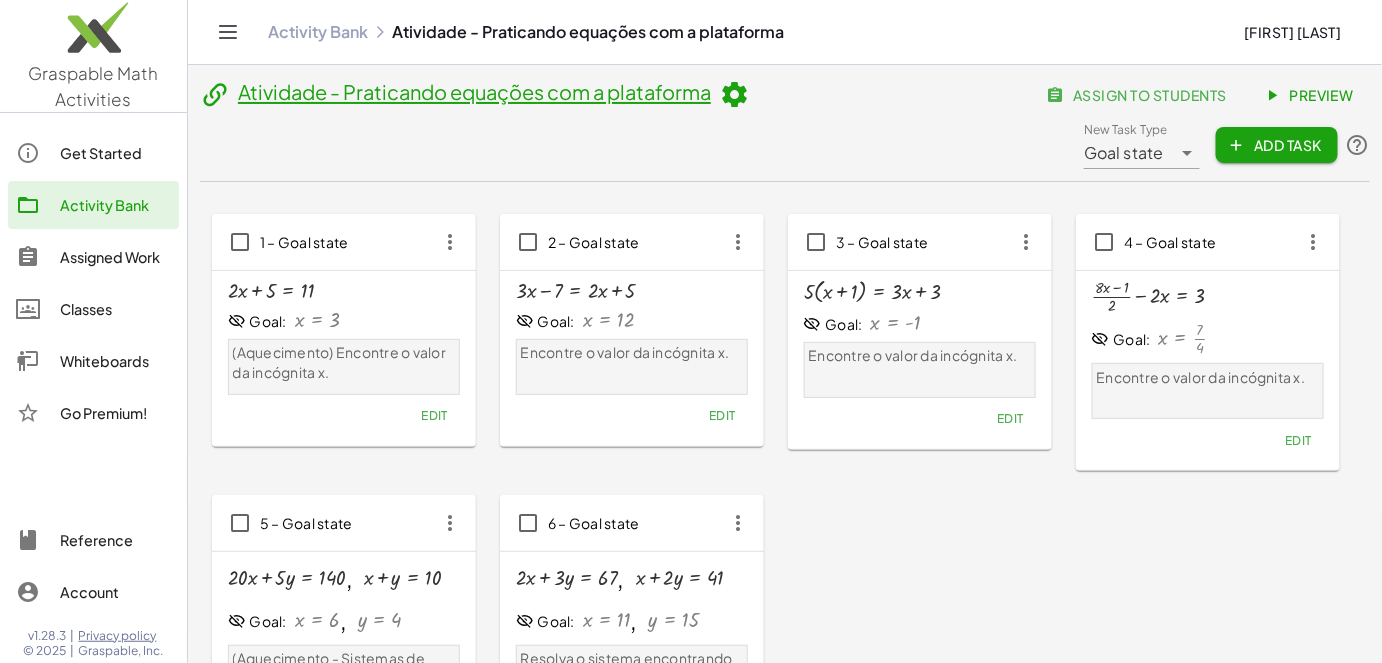 scroll, scrollTop: 90, scrollLeft: 0, axis: vertical 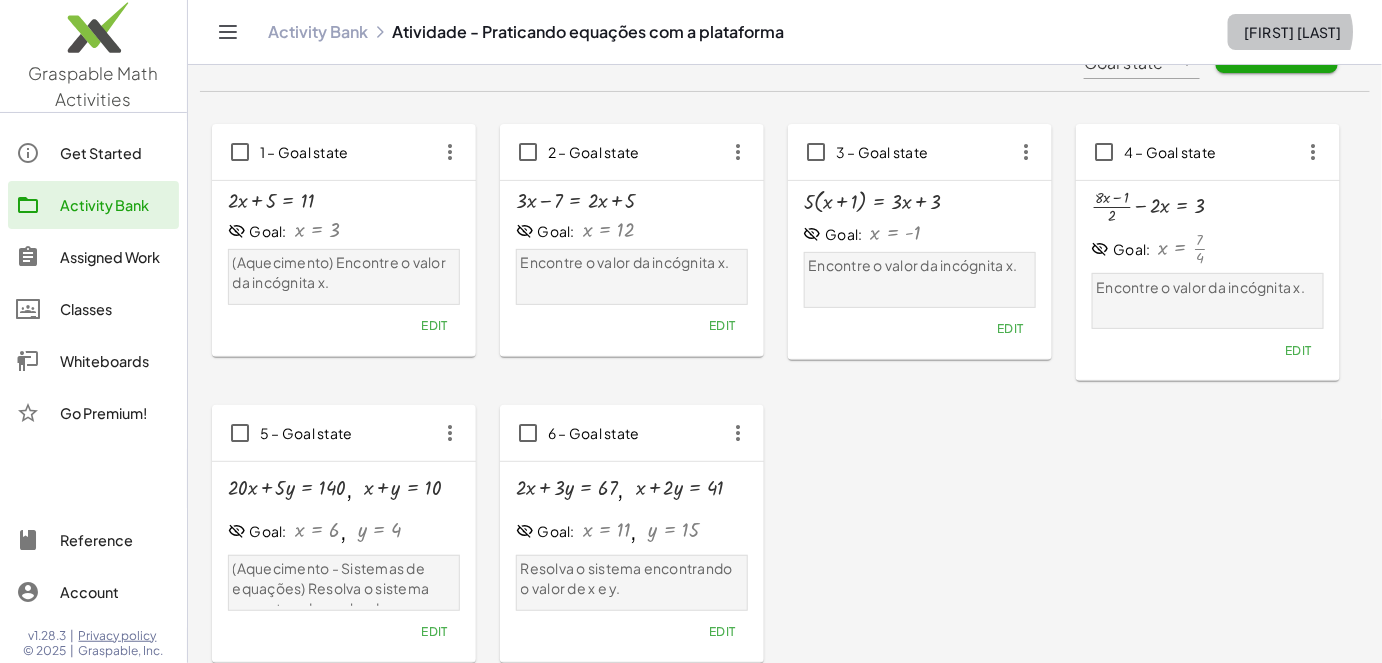 click on "Kenny Uezu" 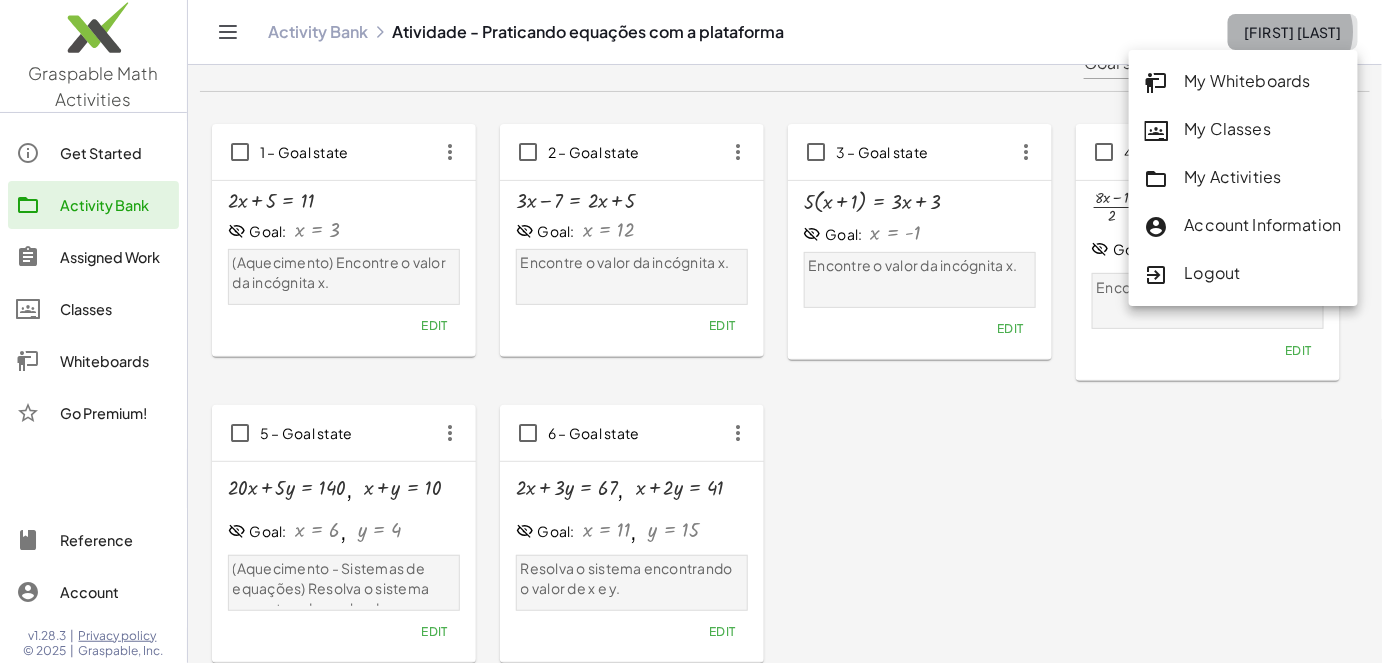 click on "Kenny Uezu" 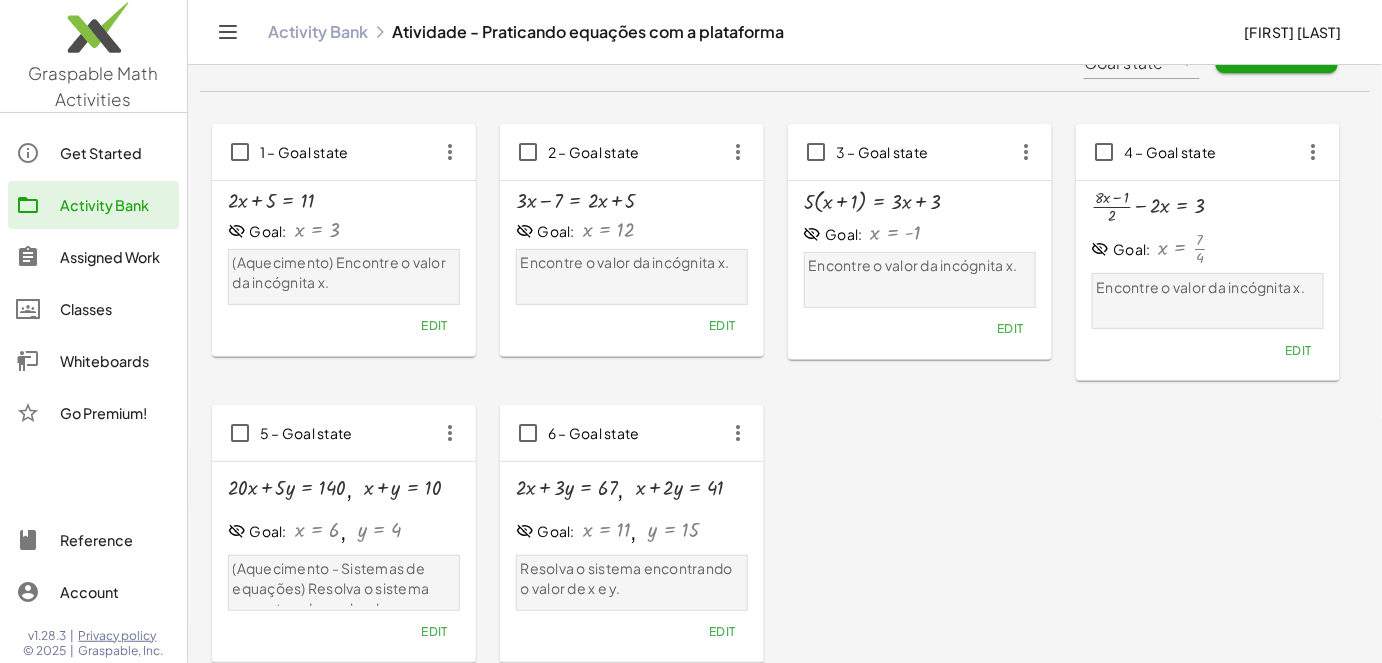 click on "Kenny Uezu" 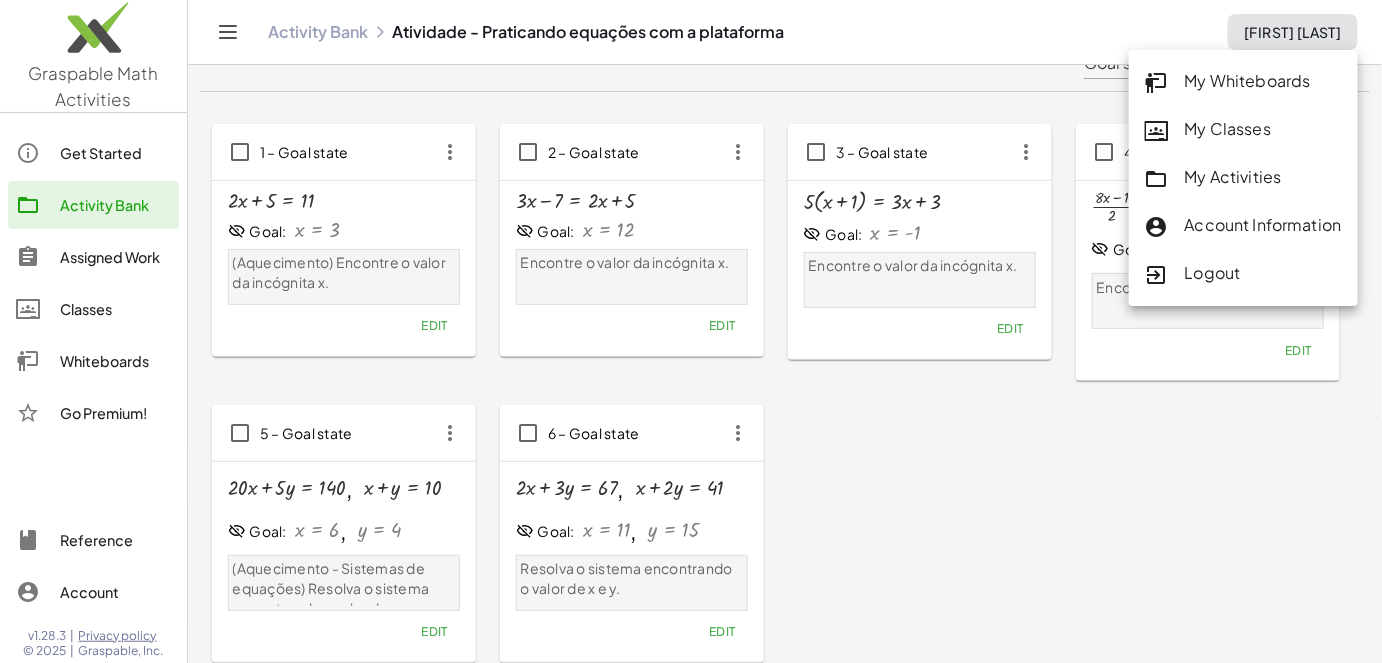 click on "Kenny Uezu" 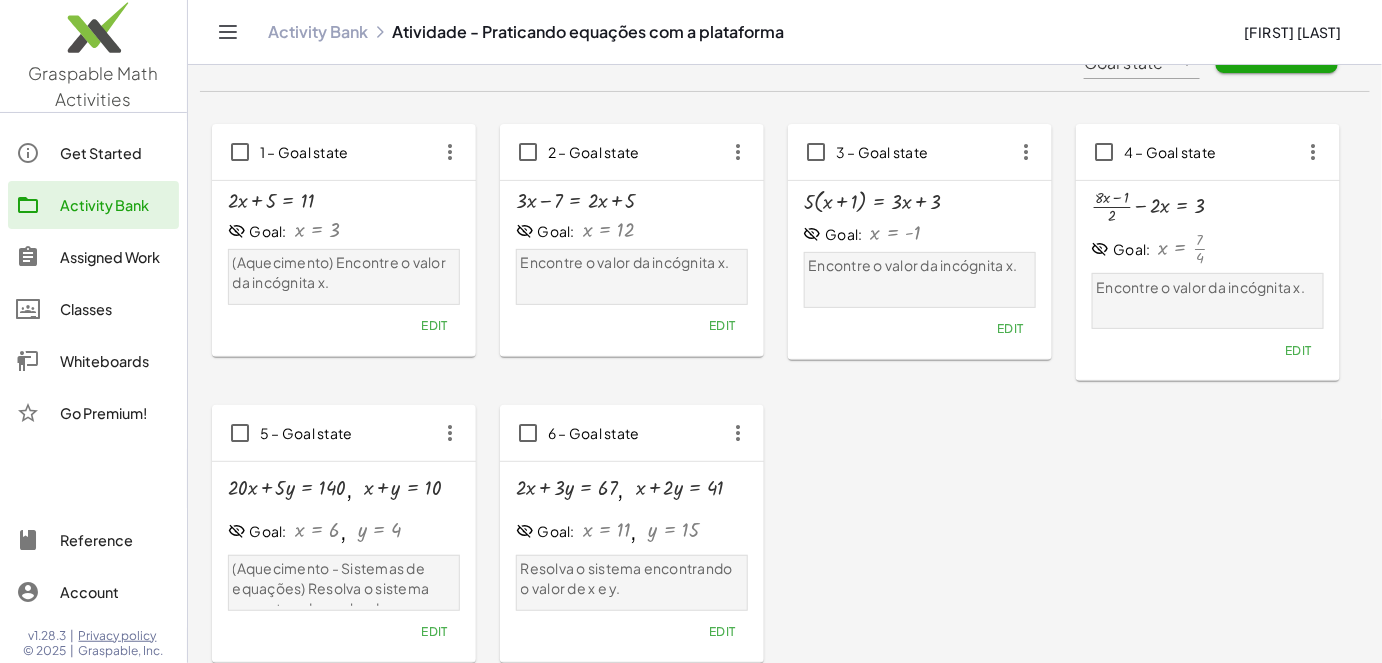scroll, scrollTop: 0, scrollLeft: 0, axis: both 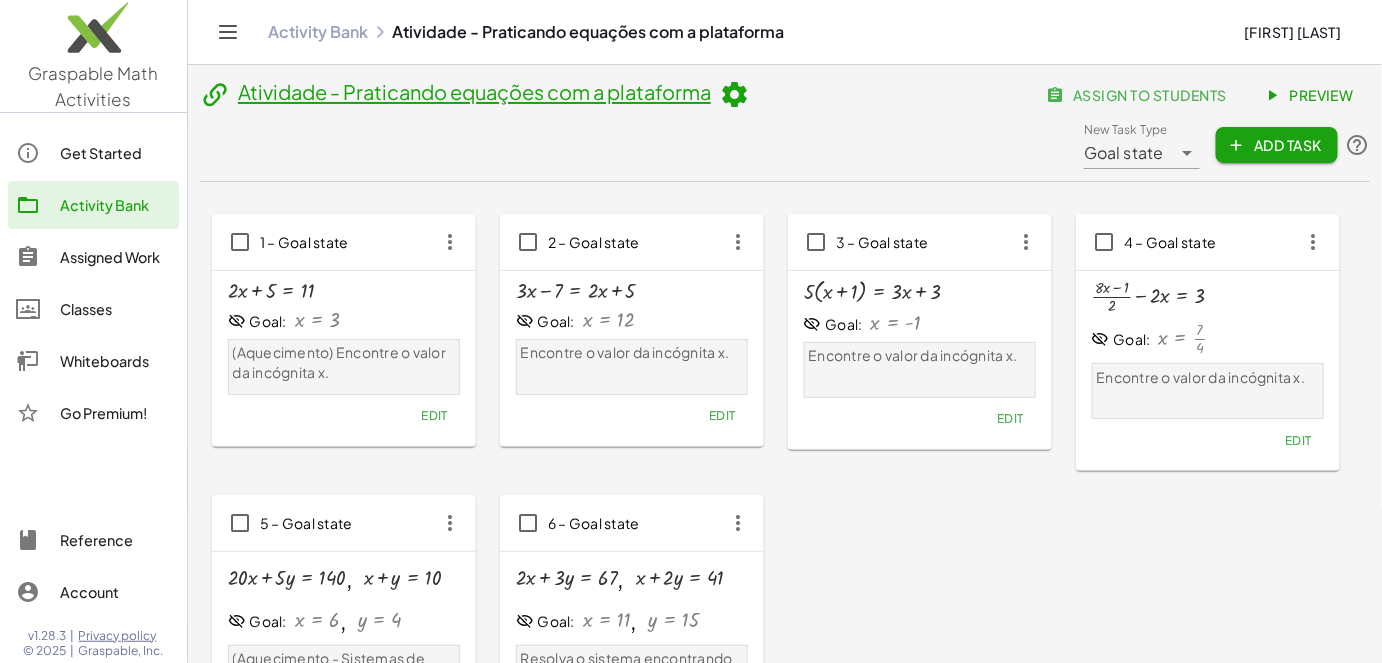 click 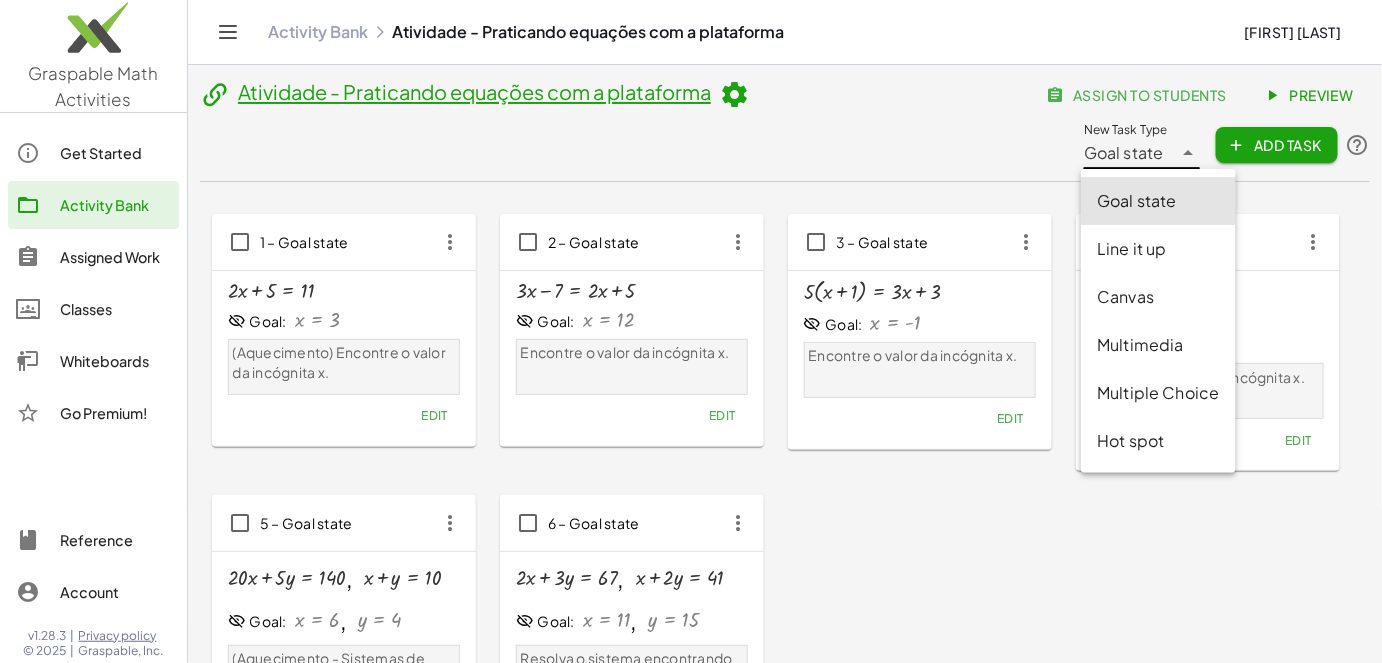 click on "Line it up" 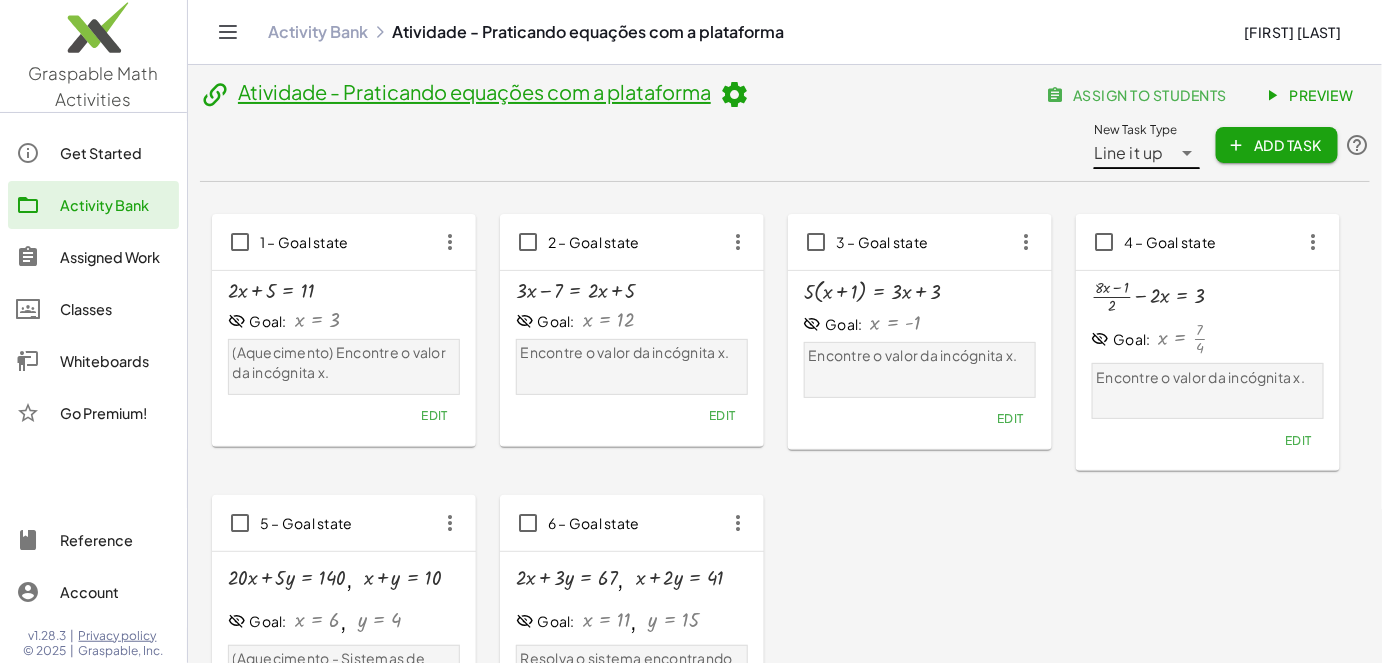 click on "Preview" 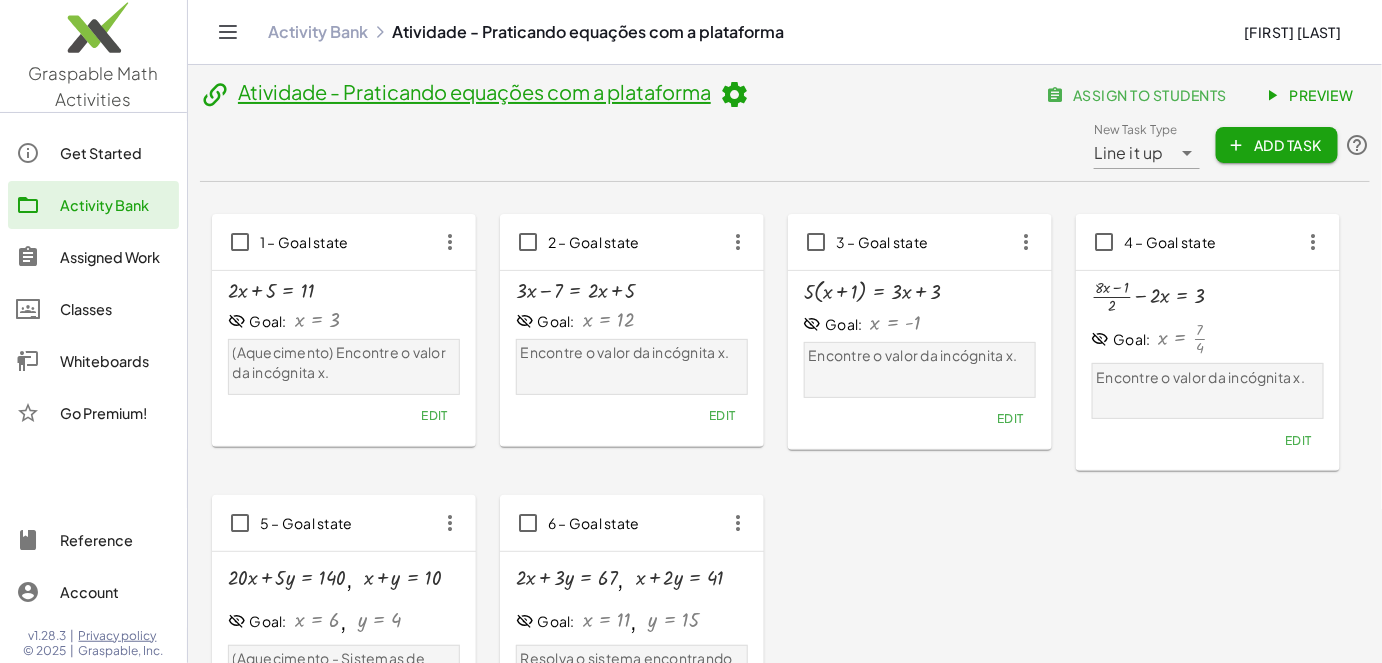 click on "Line it up ********" 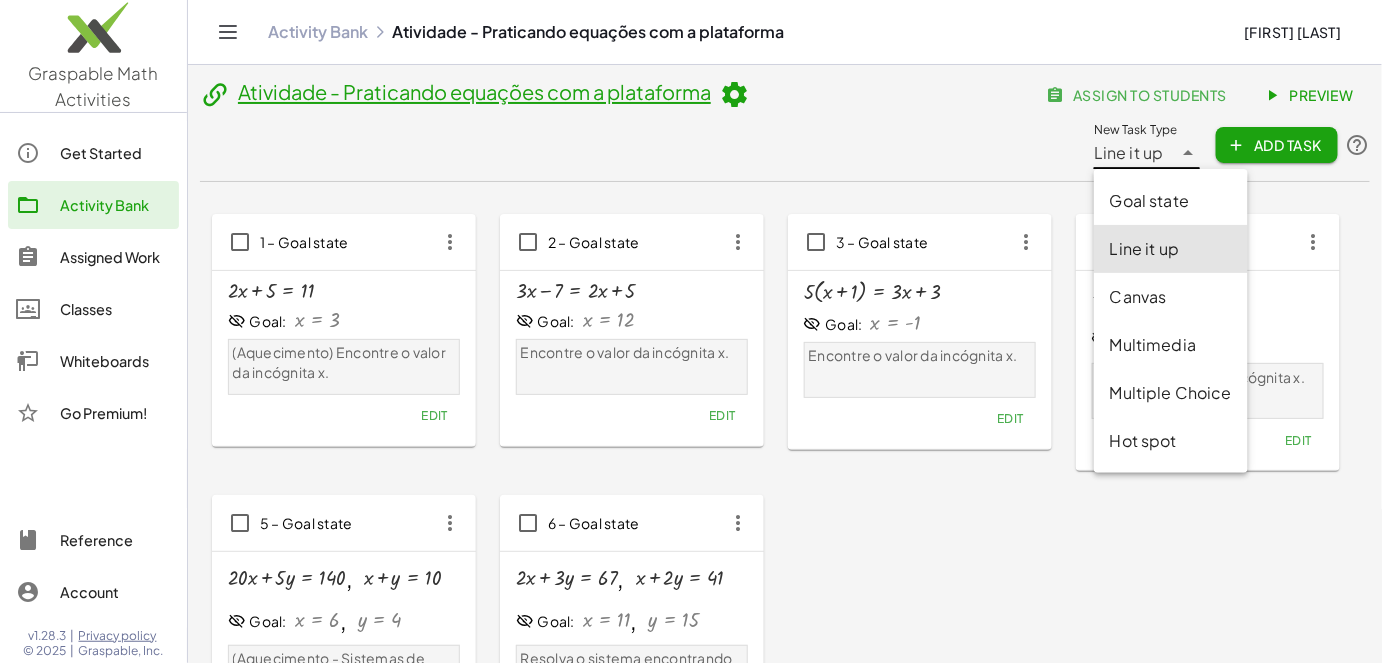 click on "Goal state" at bounding box center [1171, 201] 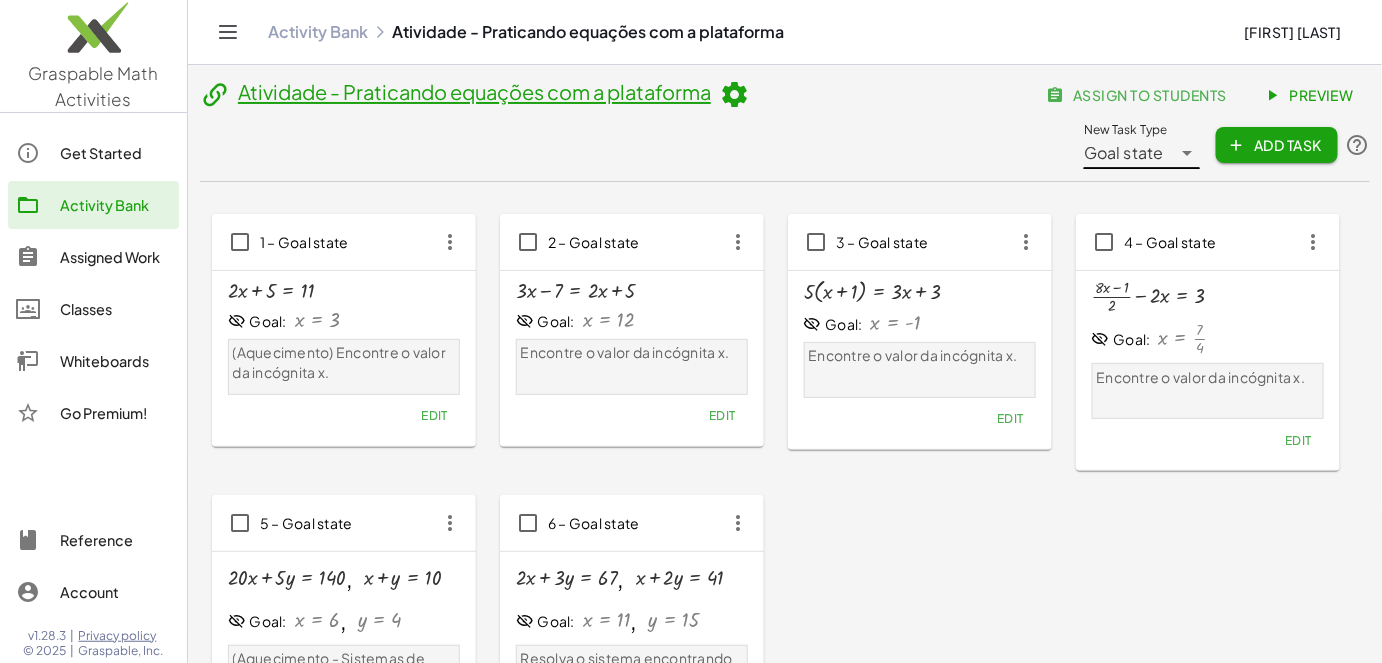 click on "Atividade - Praticando equações com a plataforma  assign to students   Preview  New Task Type Goal state ********* New Task Type  Add Task" at bounding box center (785, 129) 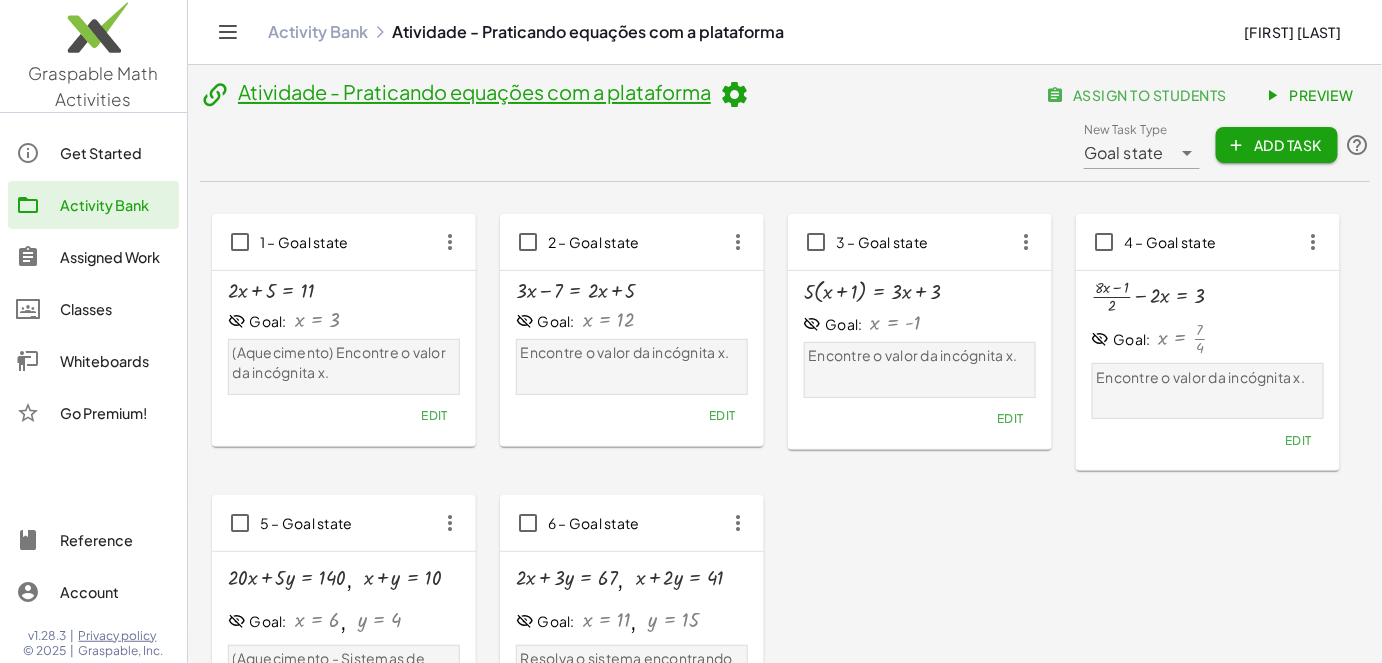 click on "Goal state" at bounding box center [1124, 153] 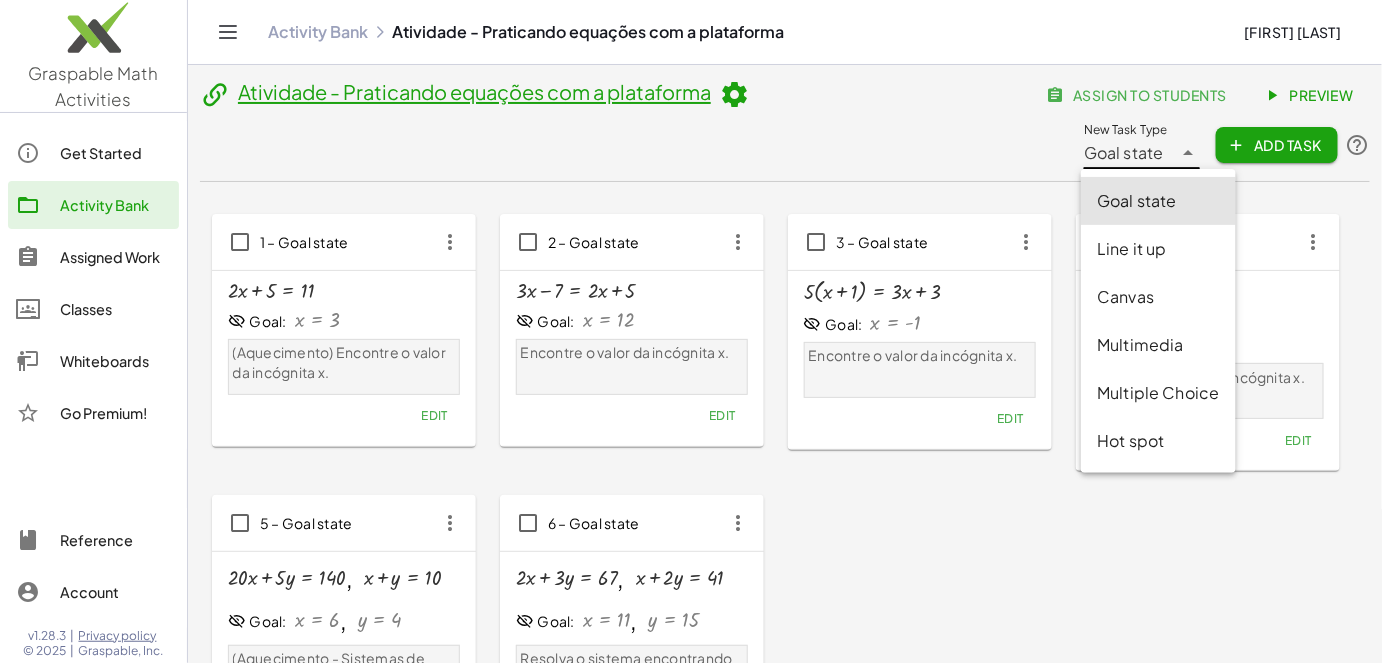 click on "Line it up" at bounding box center (1158, 249) 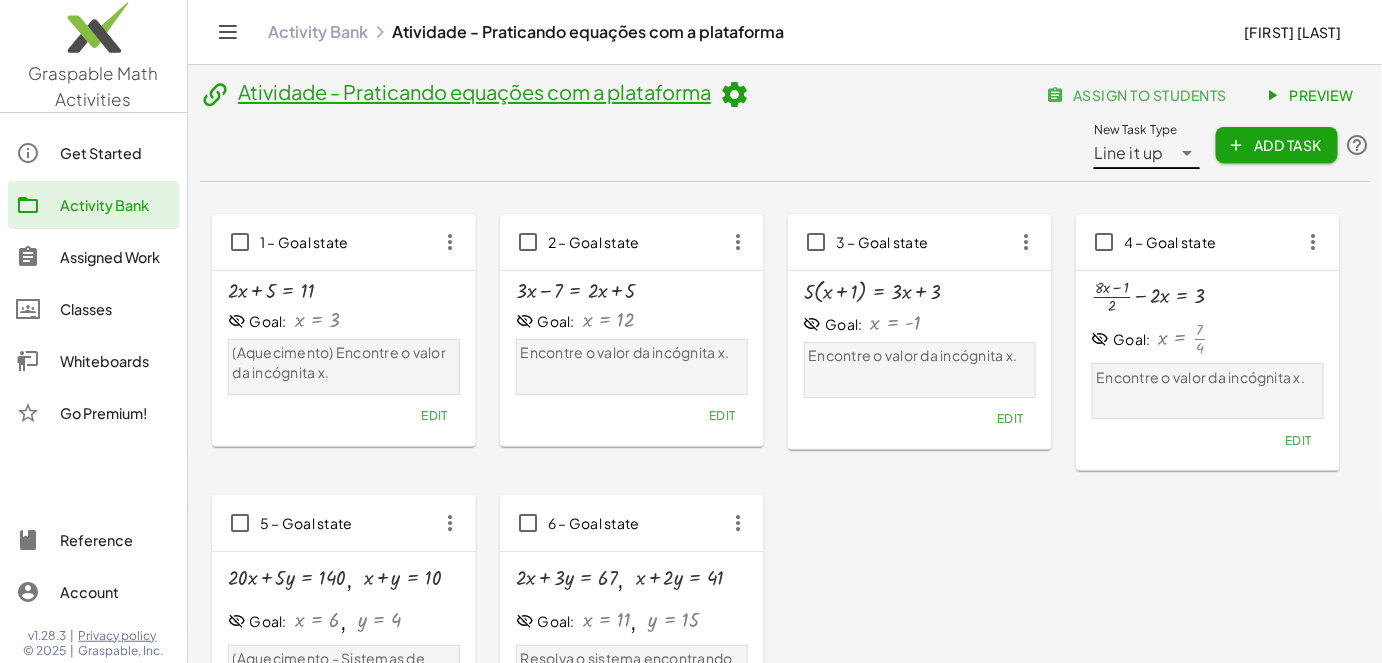 click on "Add Task" at bounding box center [1277, 145] 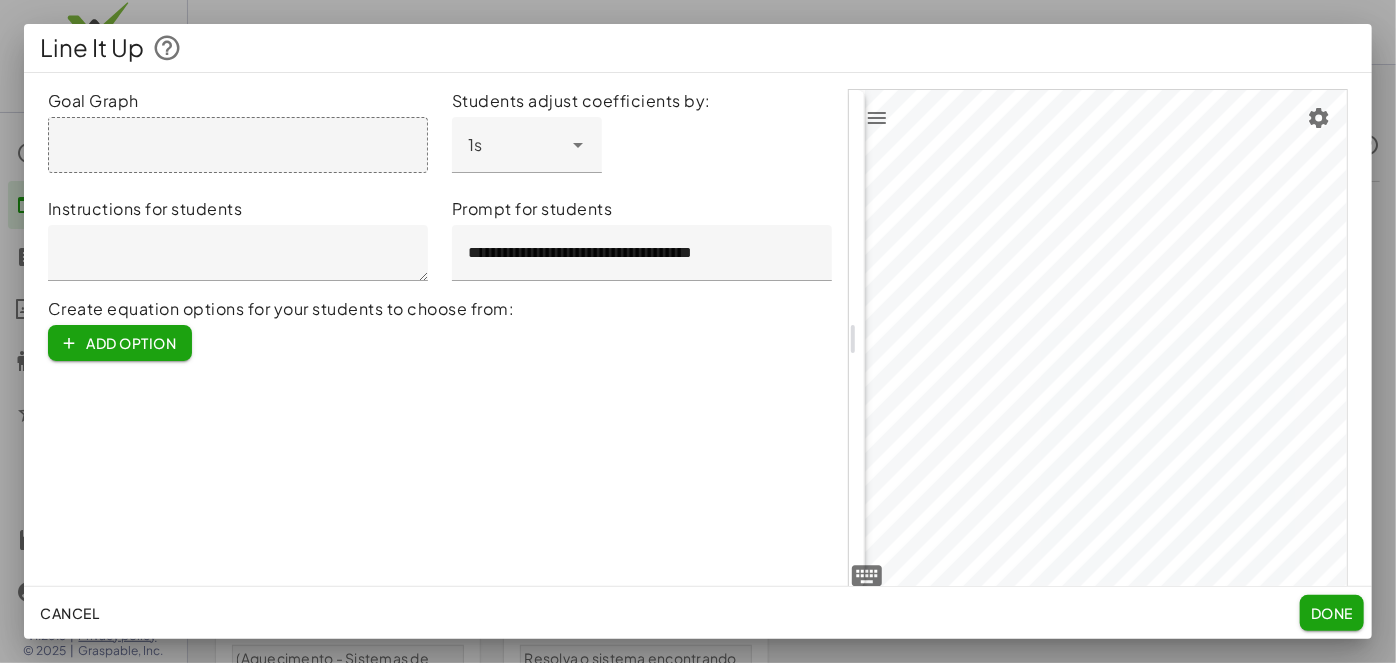 click on "Cancel" 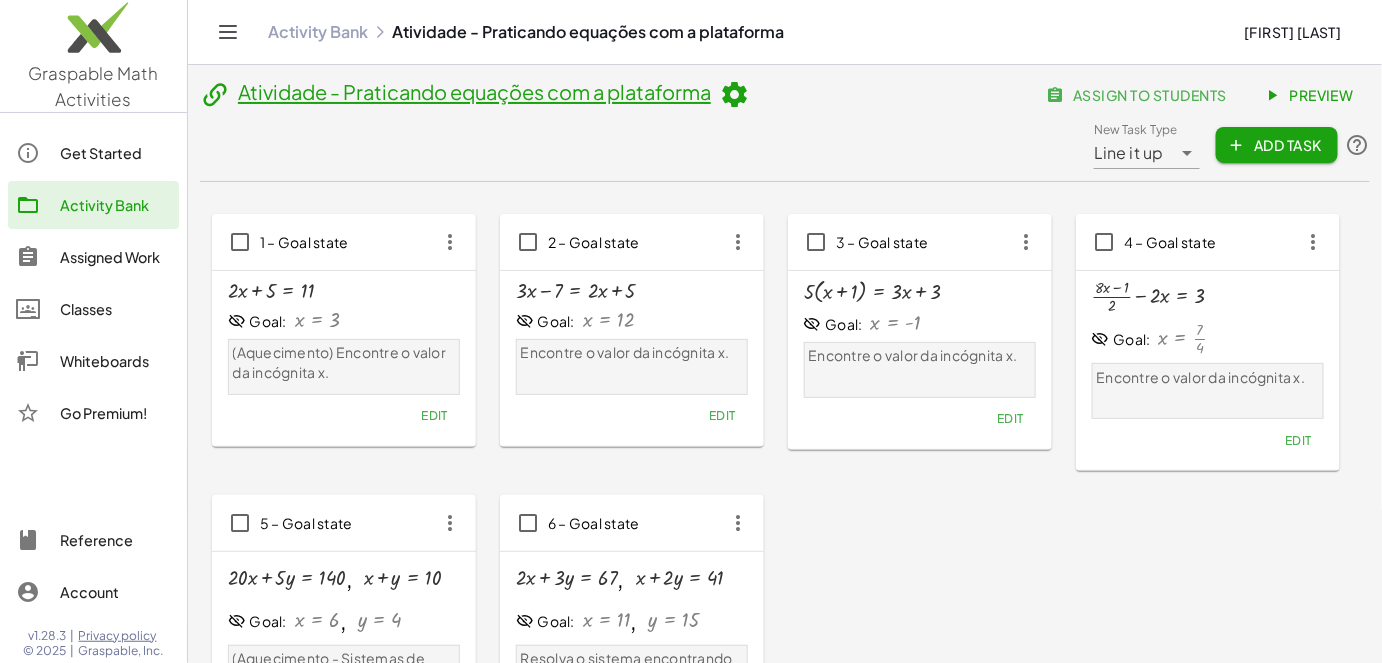 click 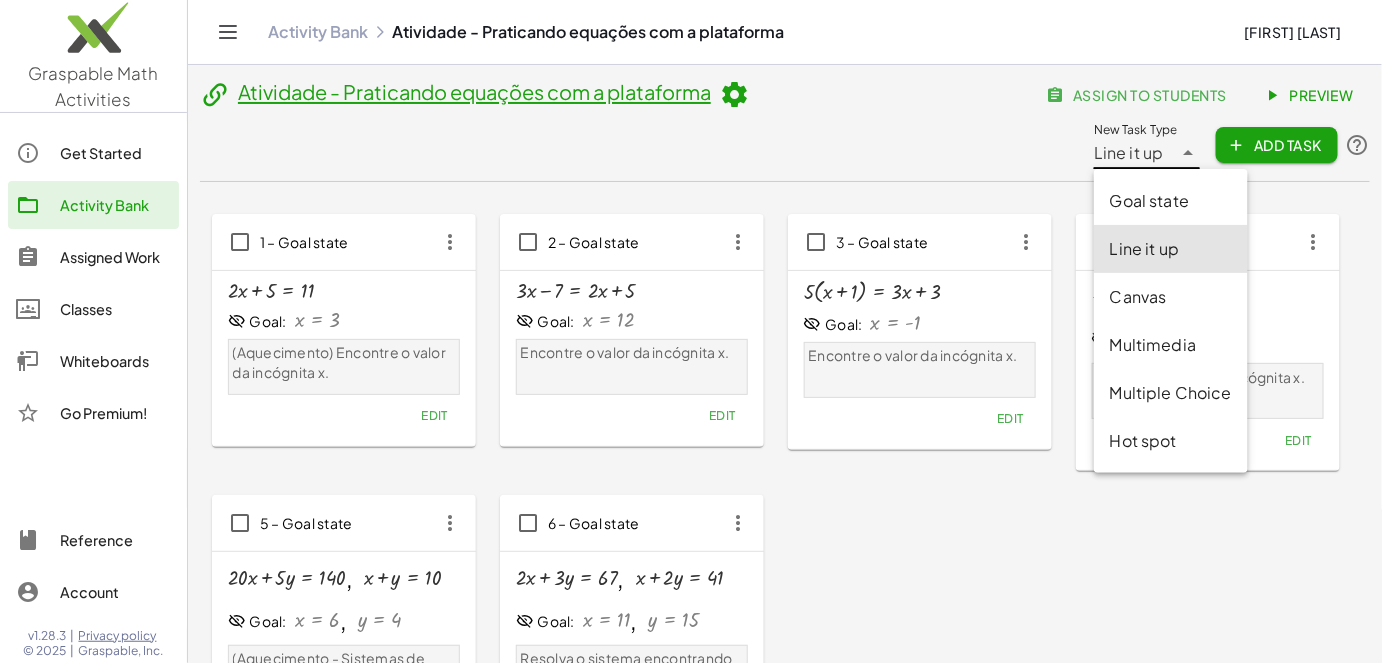 click on "Canvas" at bounding box center (1171, 297) 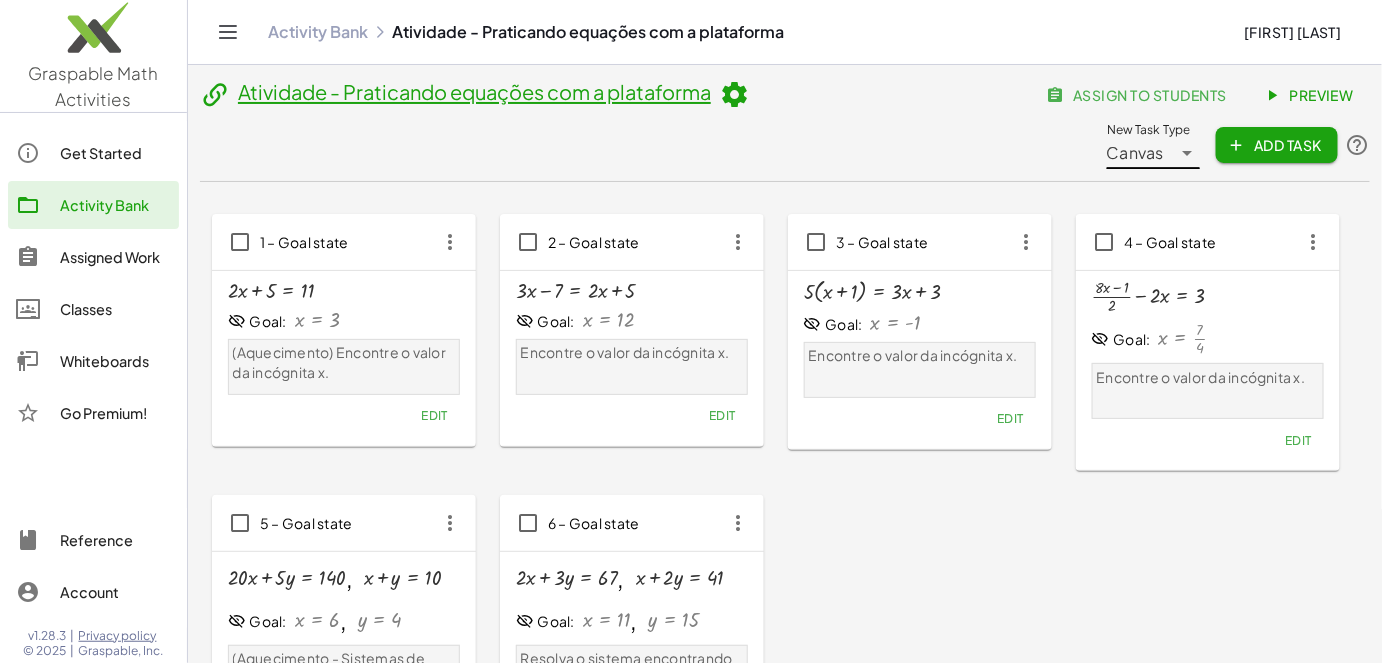 click on "Add Task" at bounding box center (1277, 145) 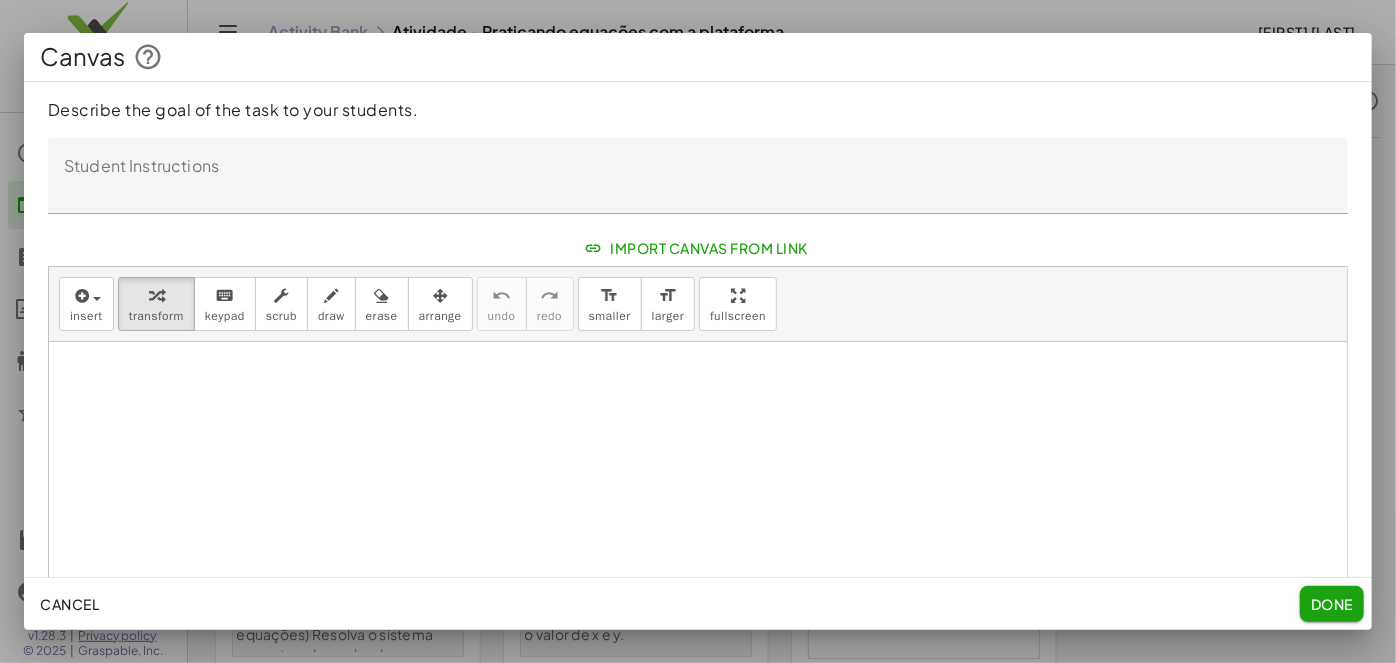 click at bounding box center [698, 562] 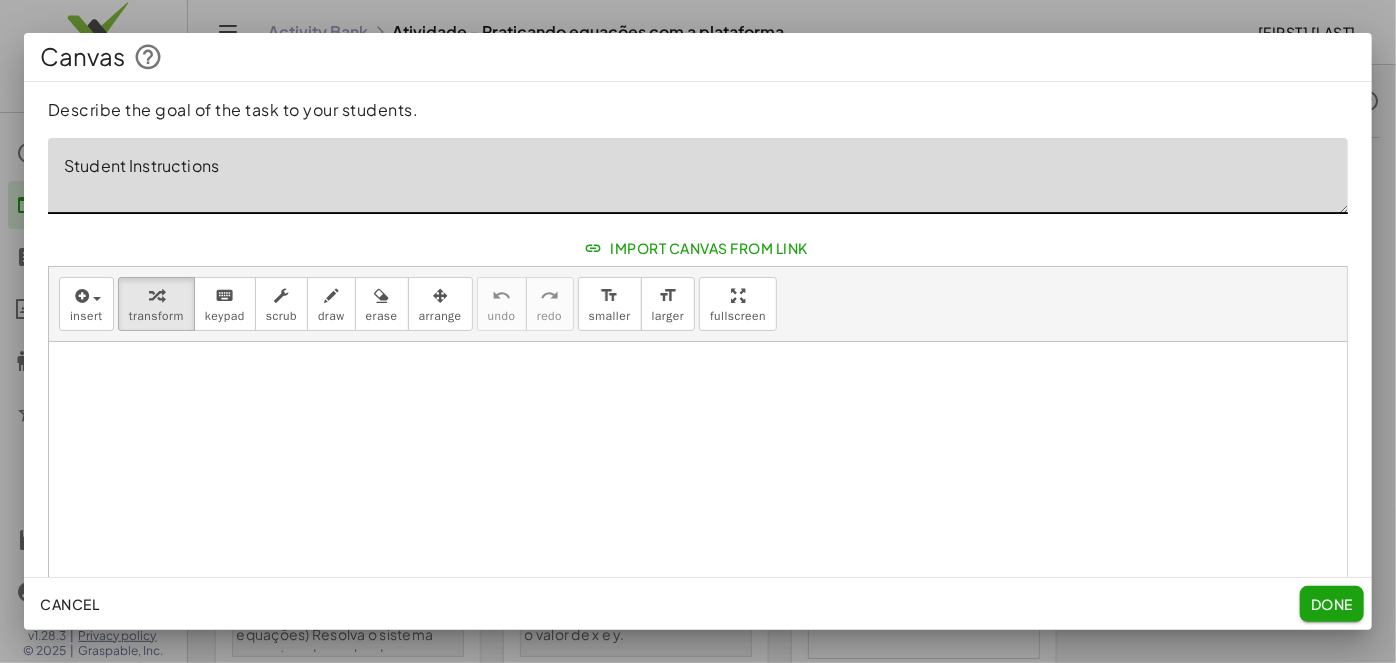 click on "Student Instructions" 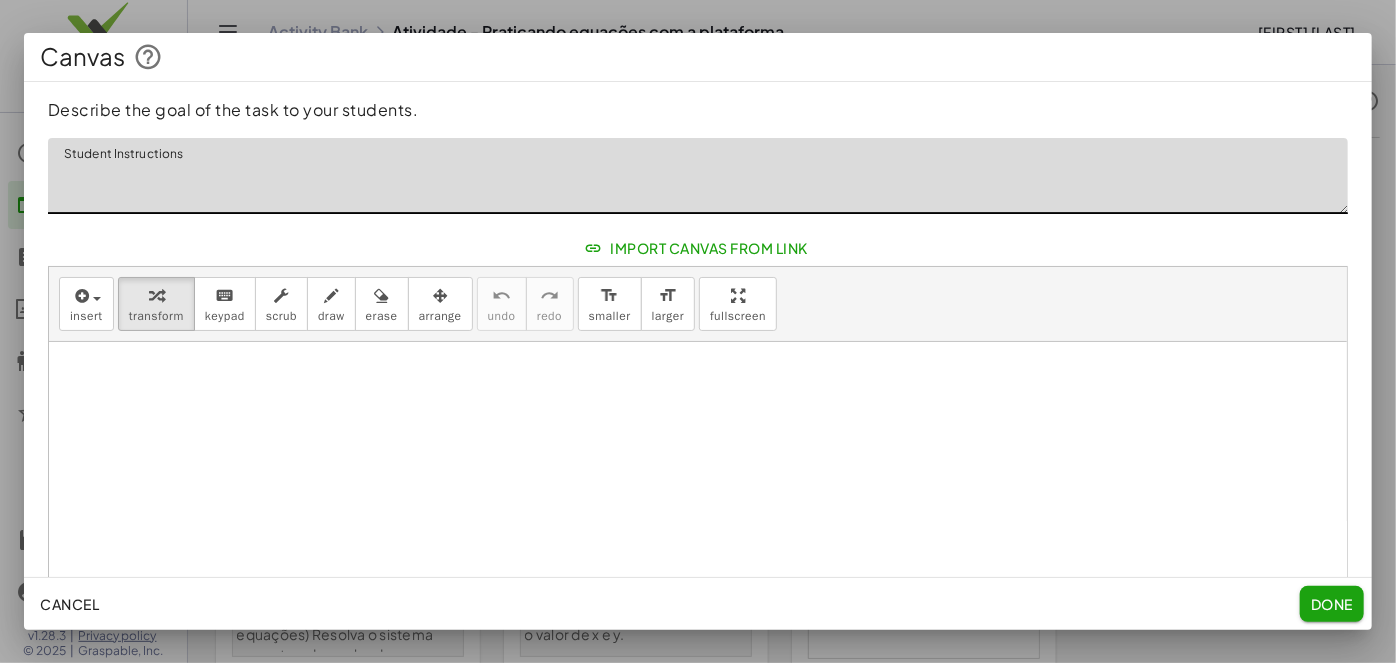 click at bounding box center [698, 562] 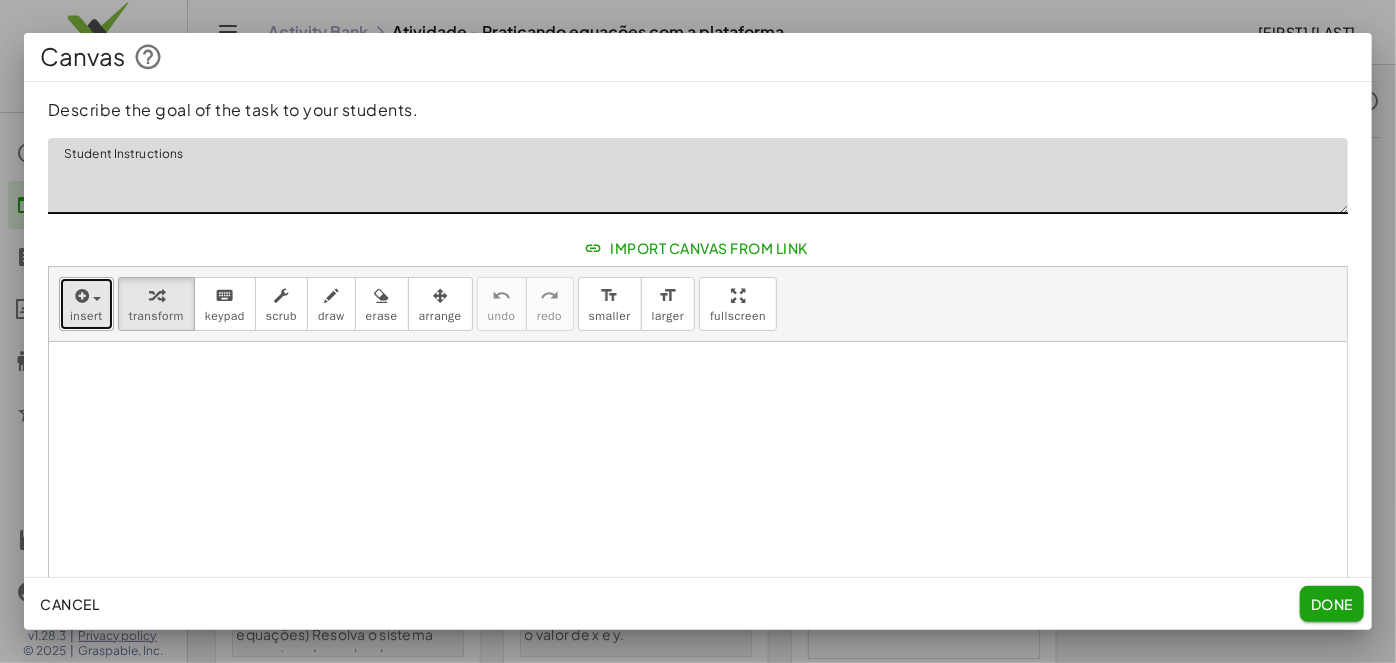 click on "insert" at bounding box center [86, 304] 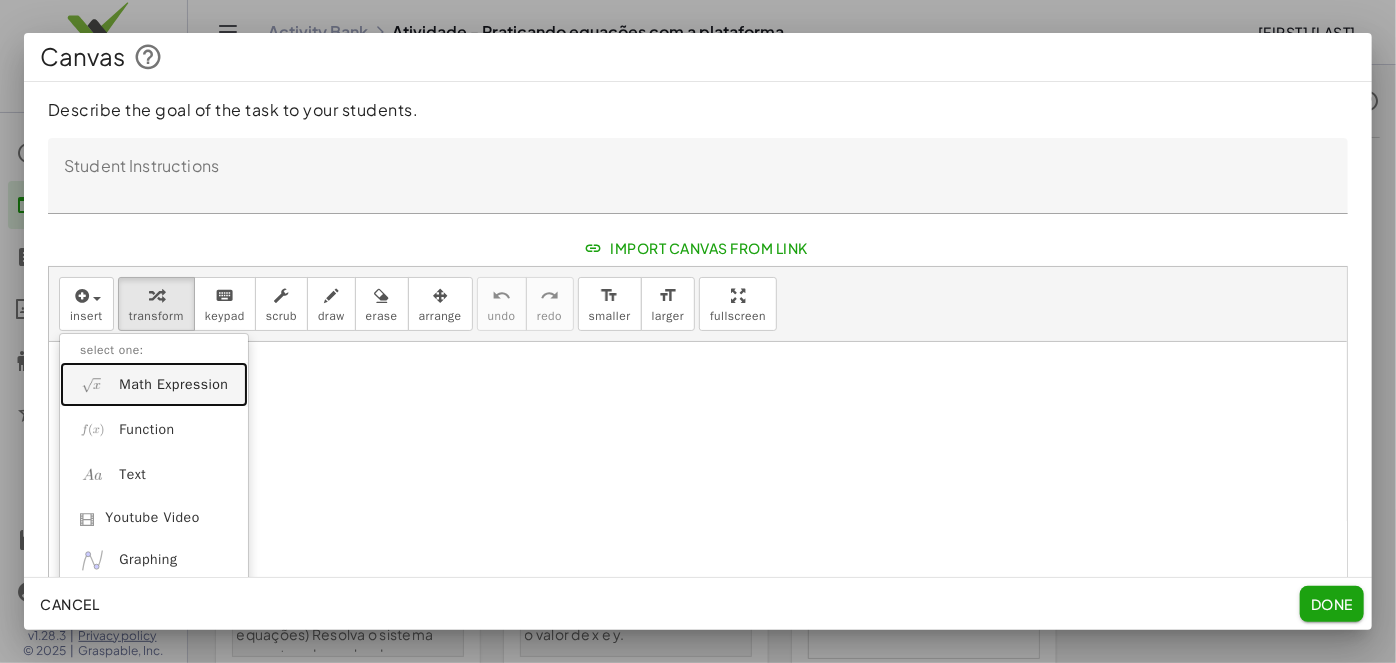 click on "Math Expression" at bounding box center [173, 385] 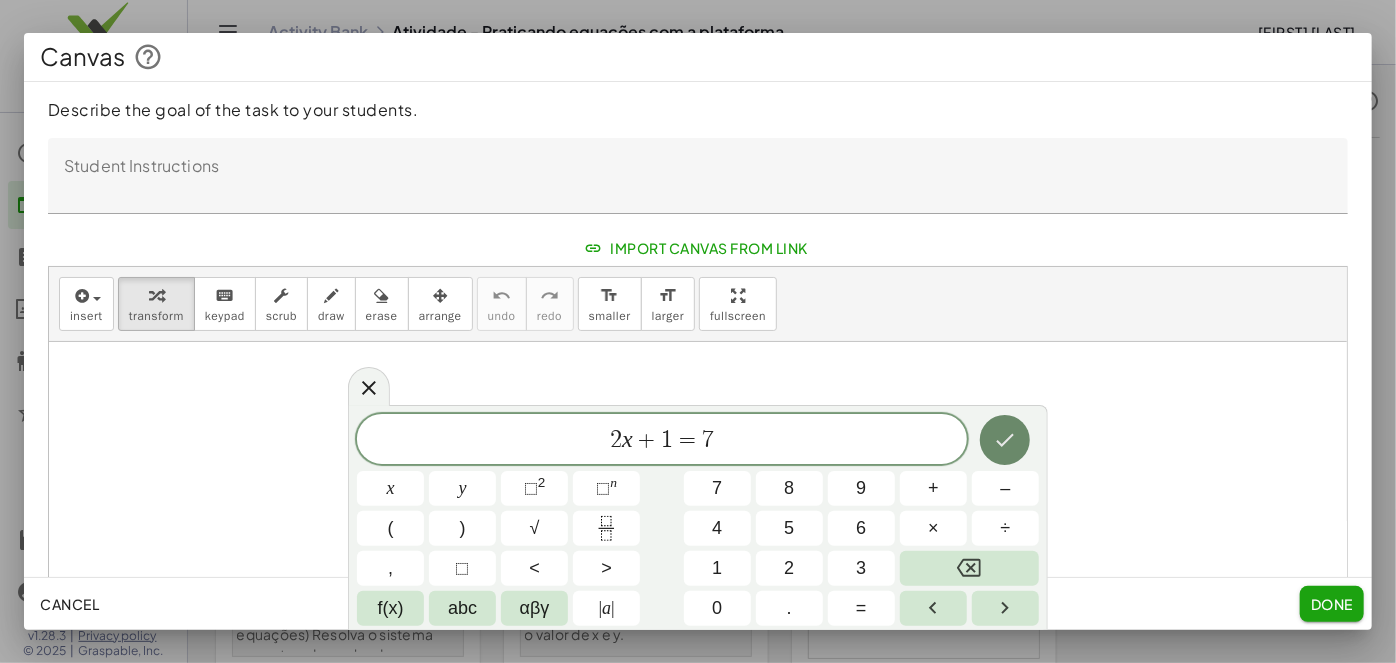 click at bounding box center (1005, 440) 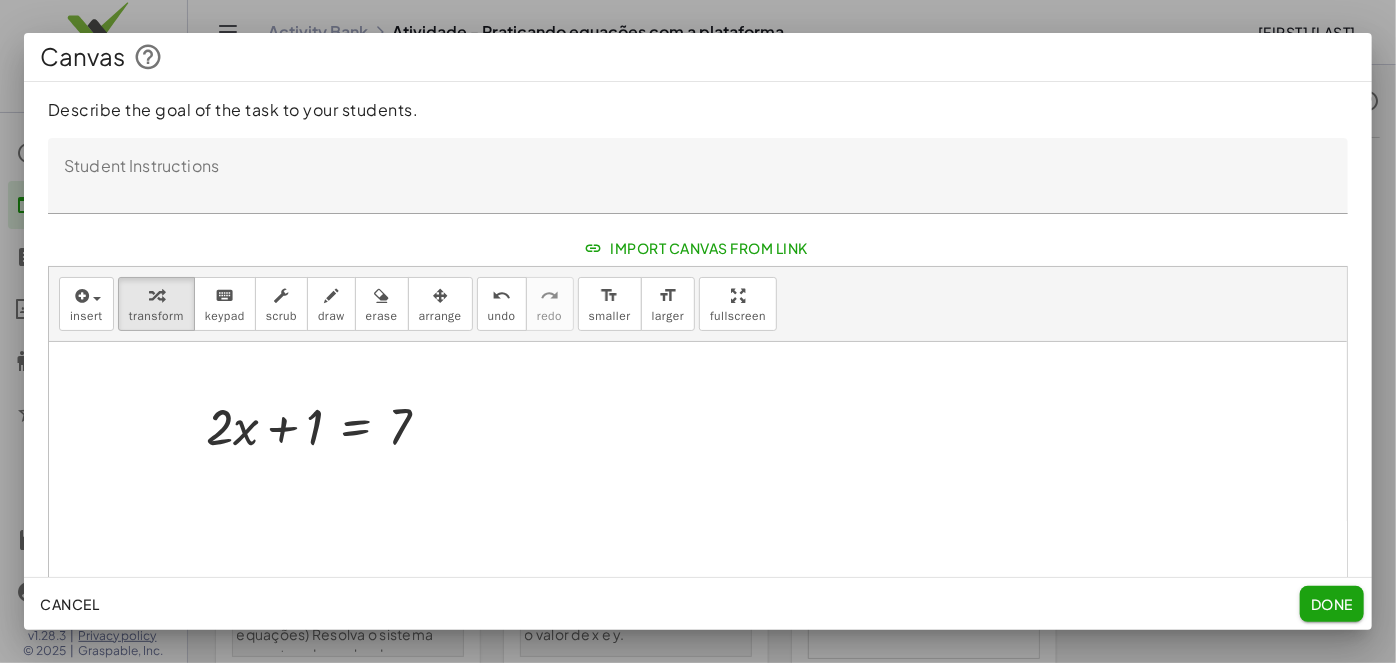 click on "Done" 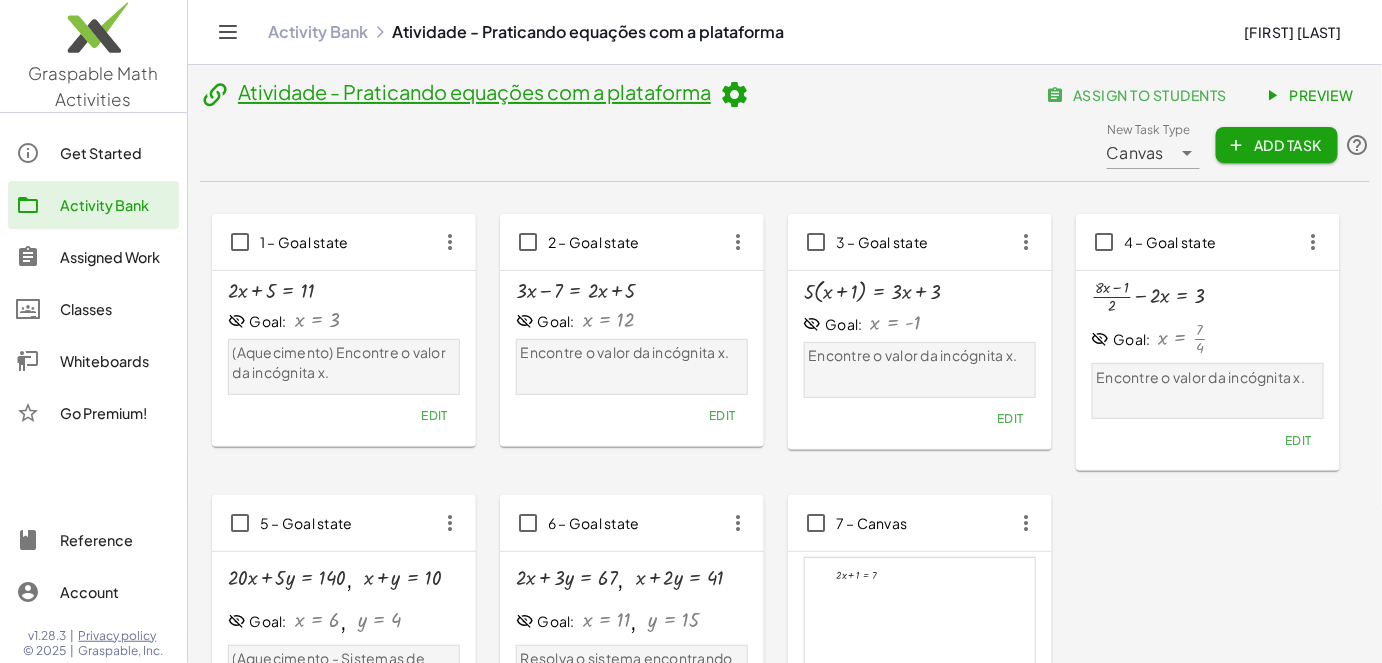 scroll, scrollTop: 181, scrollLeft: 0, axis: vertical 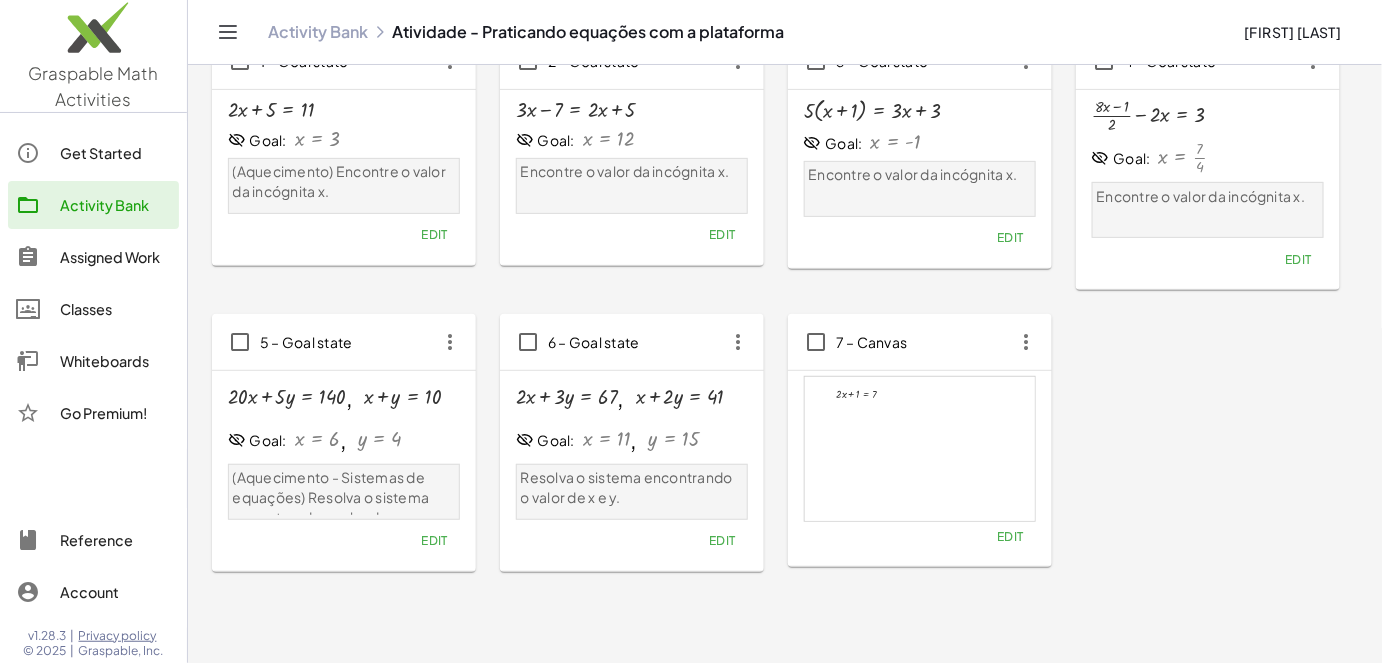 click at bounding box center (920, 449) 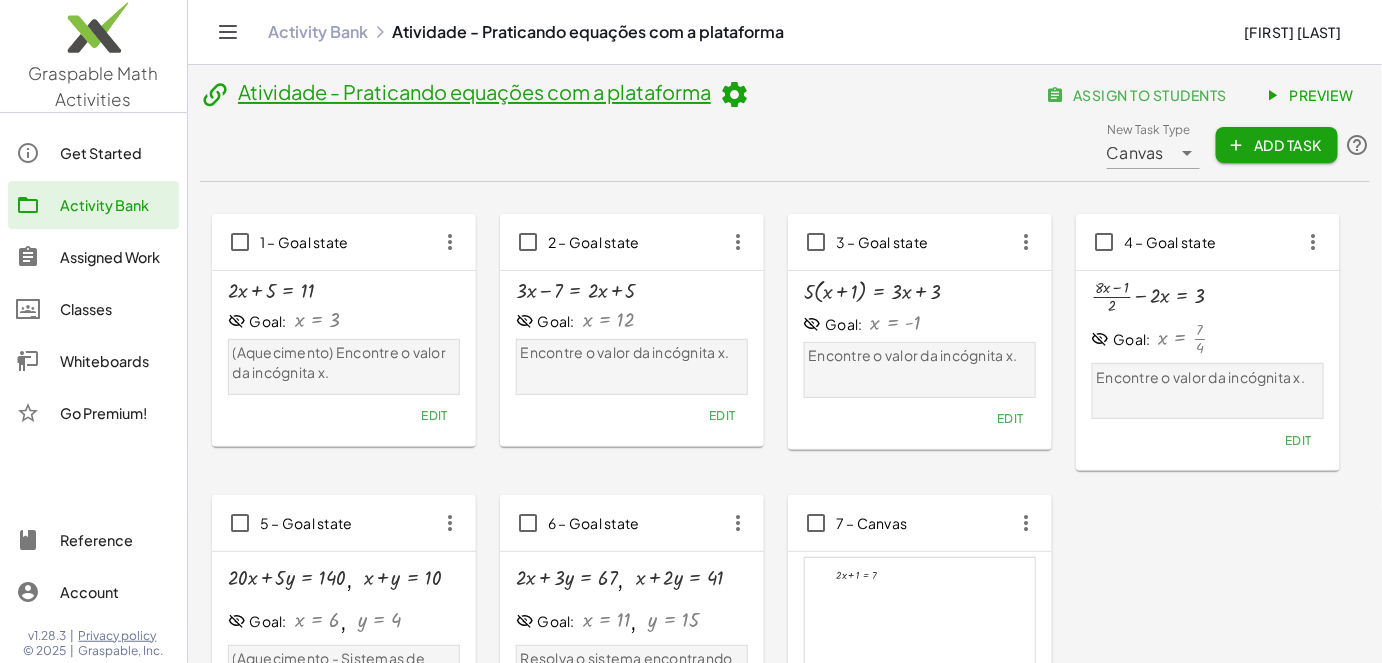 click on "Preview" 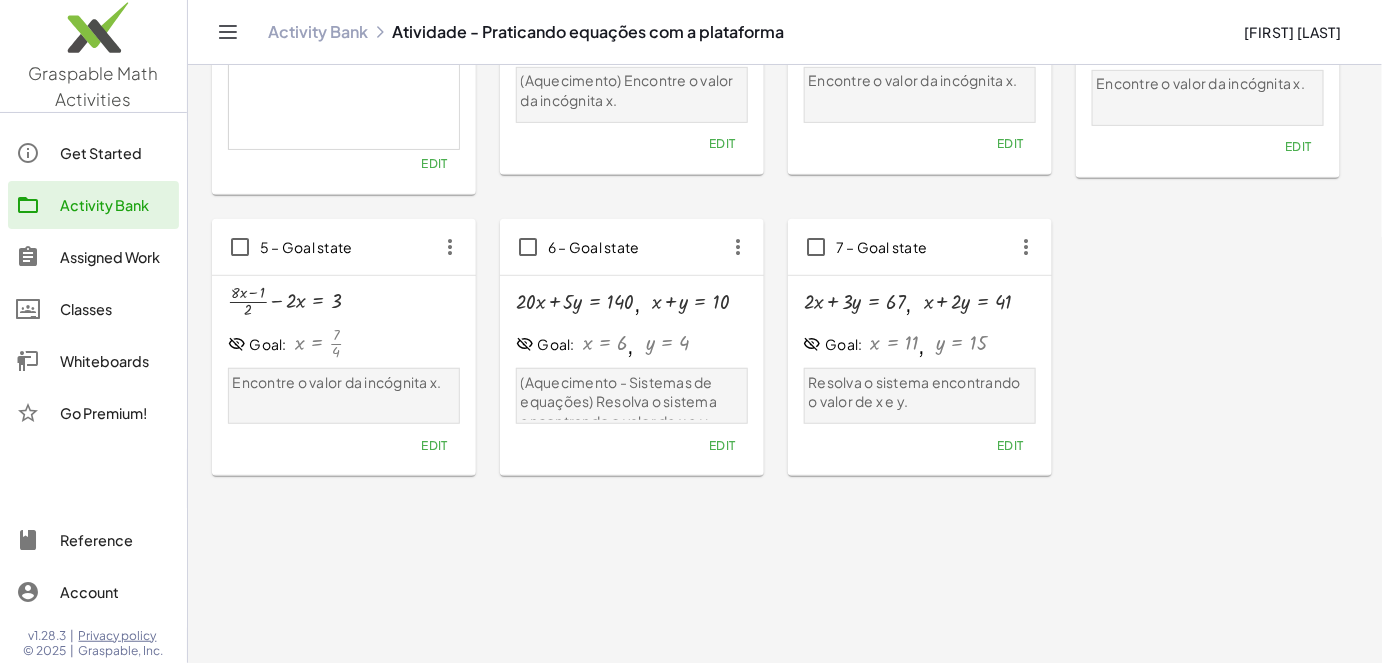 scroll, scrollTop: 0, scrollLeft: 0, axis: both 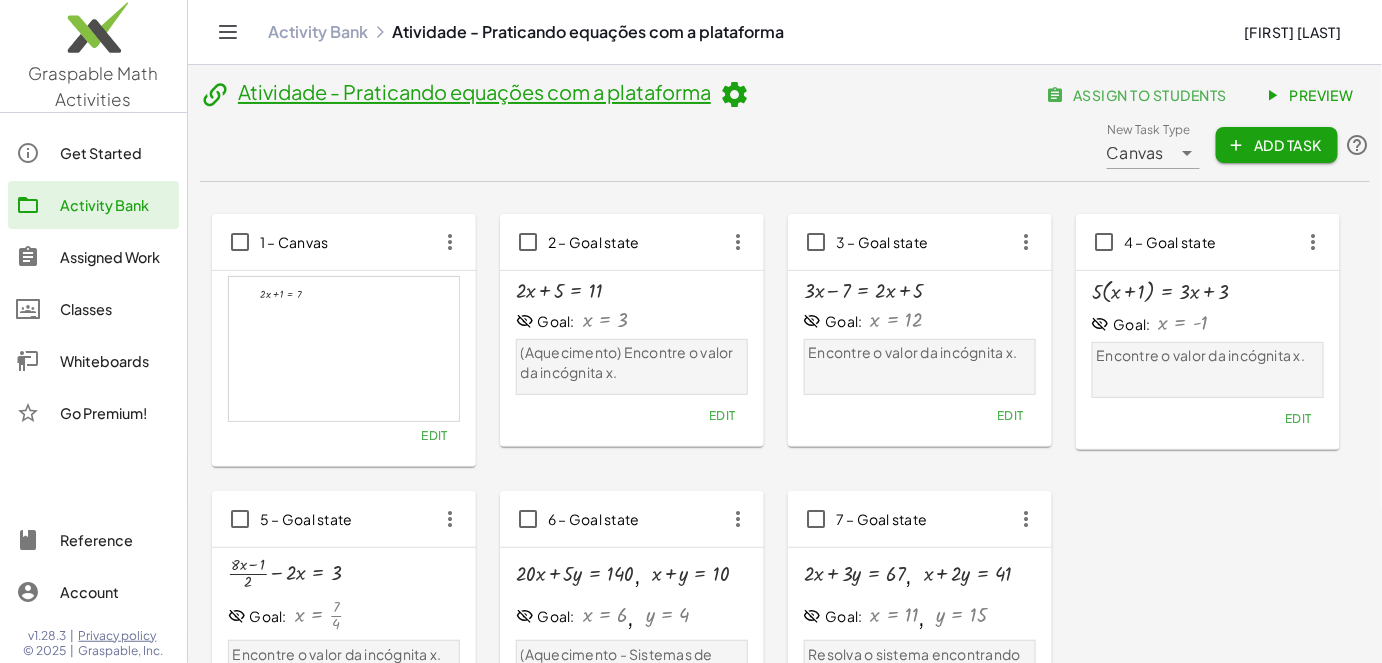 click on "assign to students" at bounding box center (1139, 95) 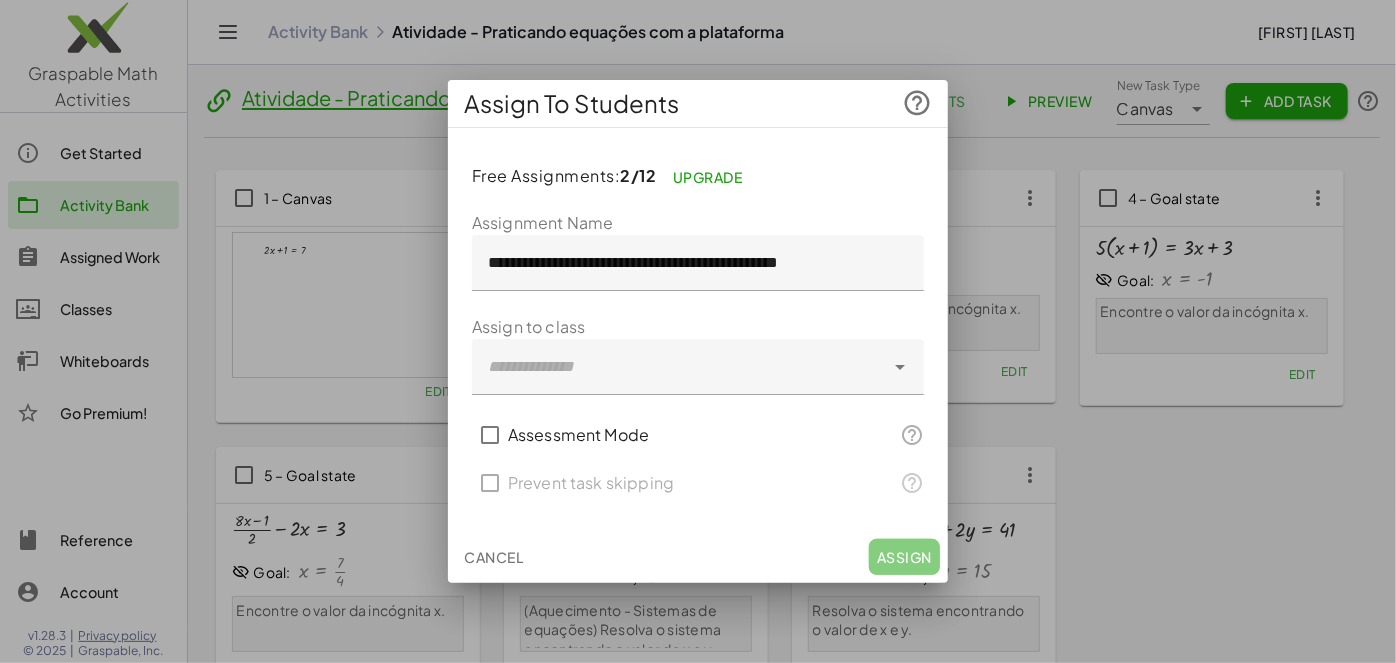 click 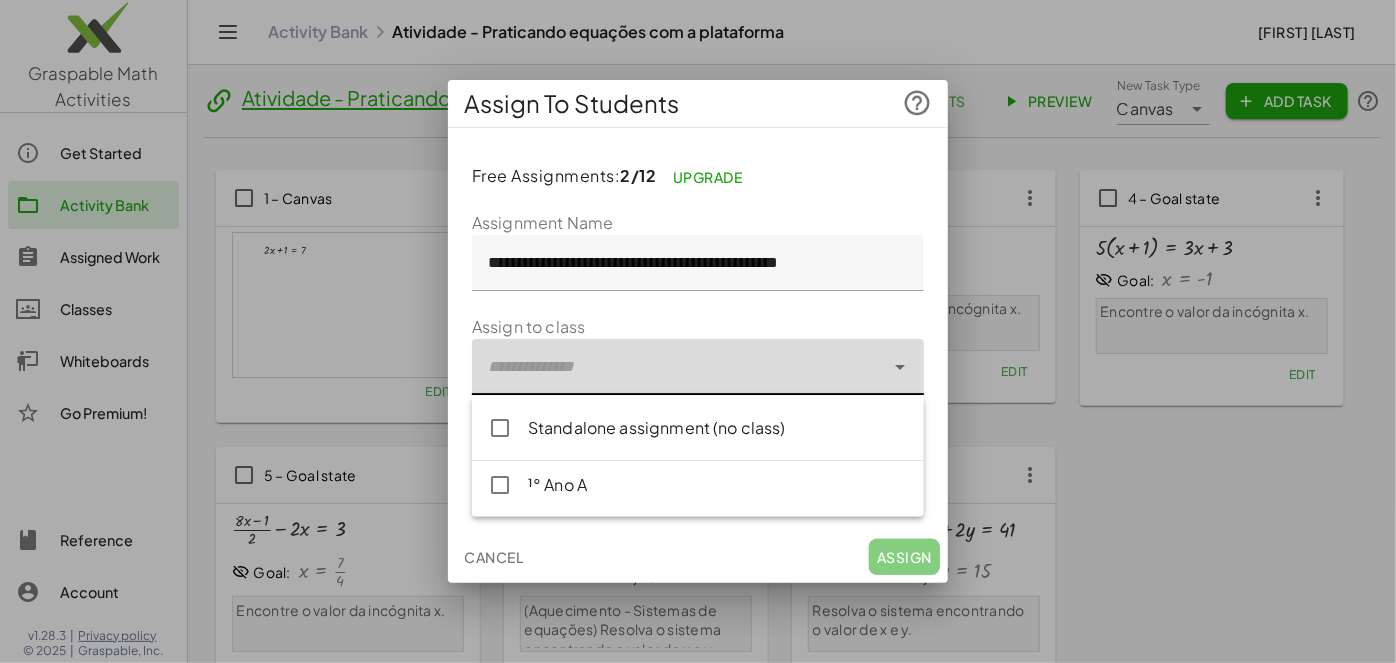 click 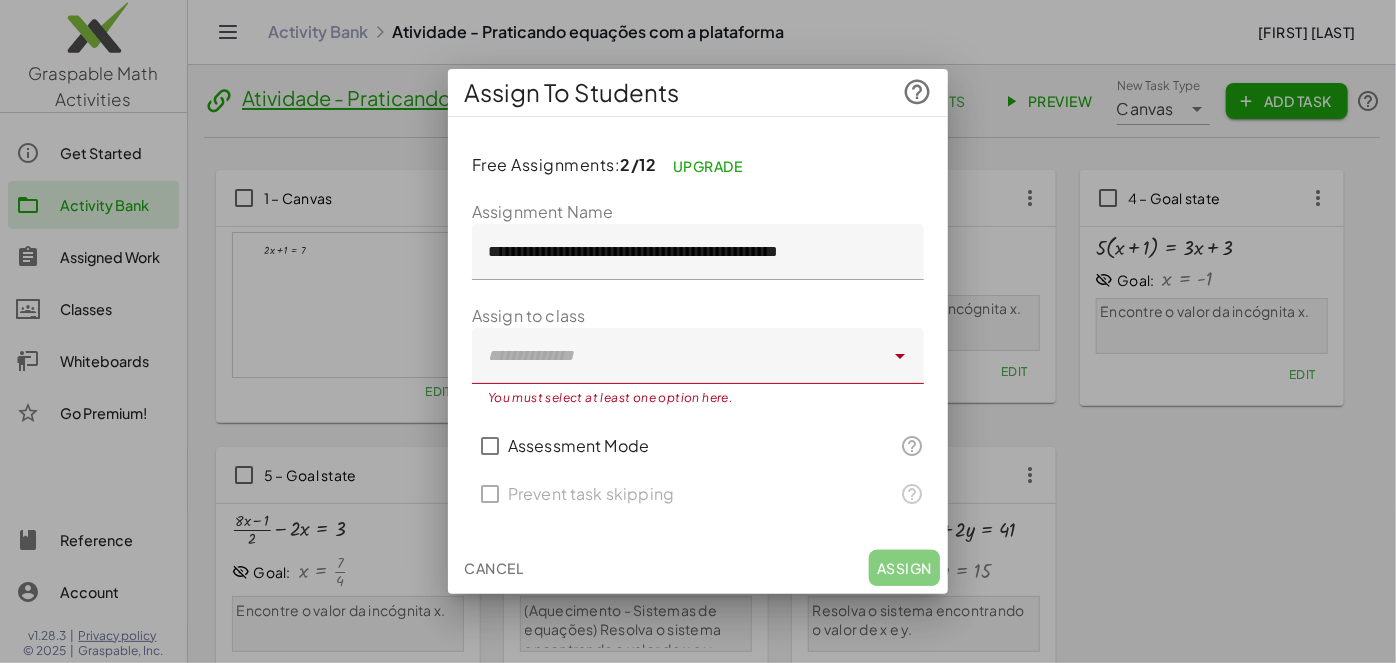 drag, startPoint x: 1229, startPoint y: 587, endPoint x: 1197, endPoint y: 566, distance: 38.27532 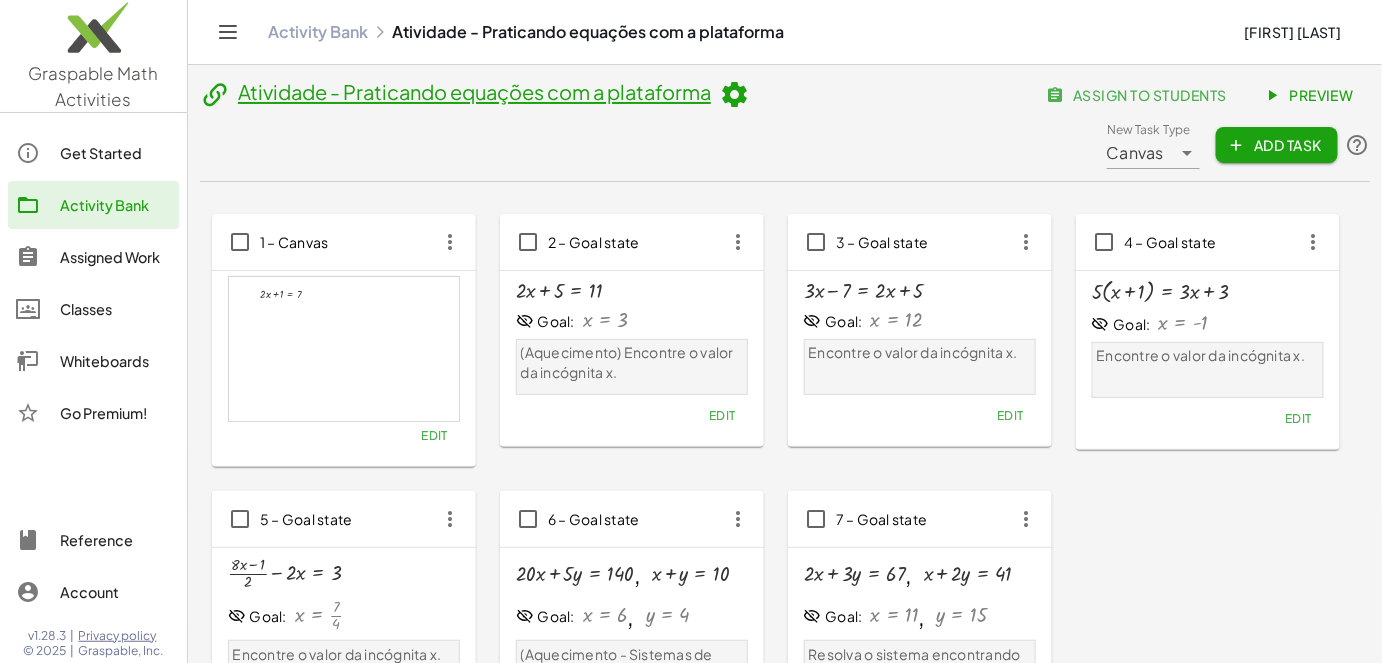 click on "Classes" 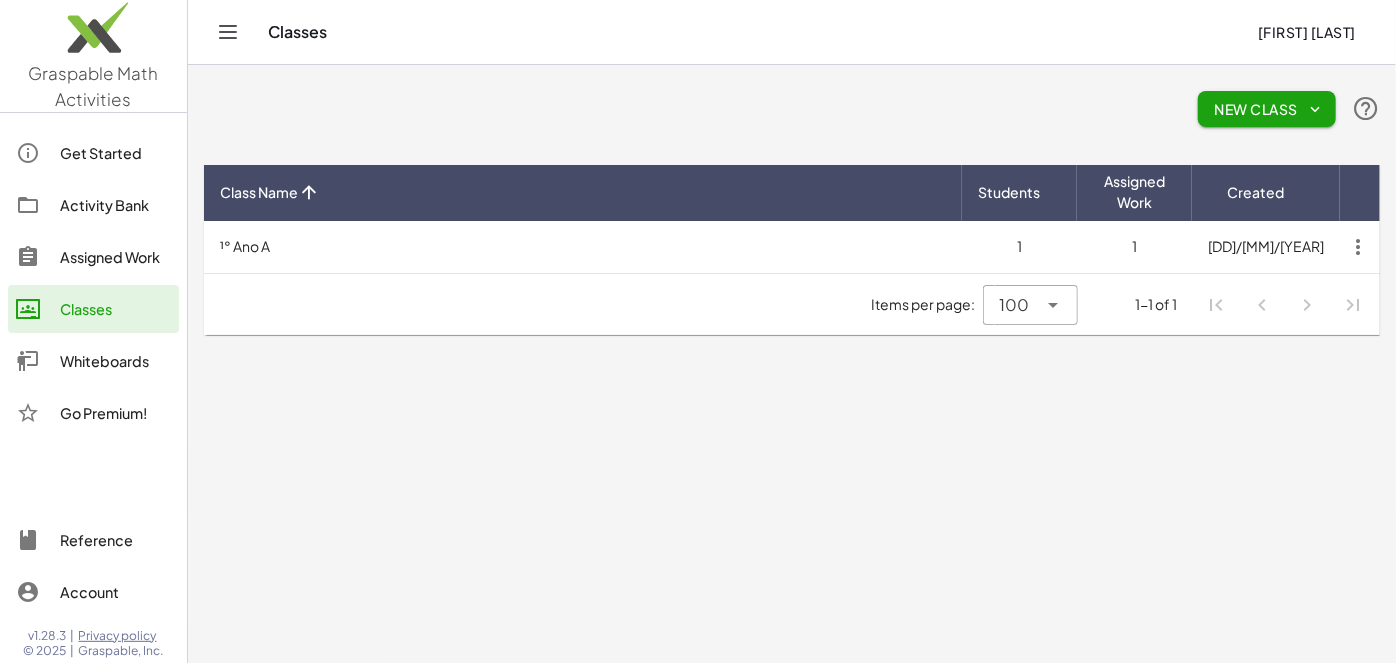 click 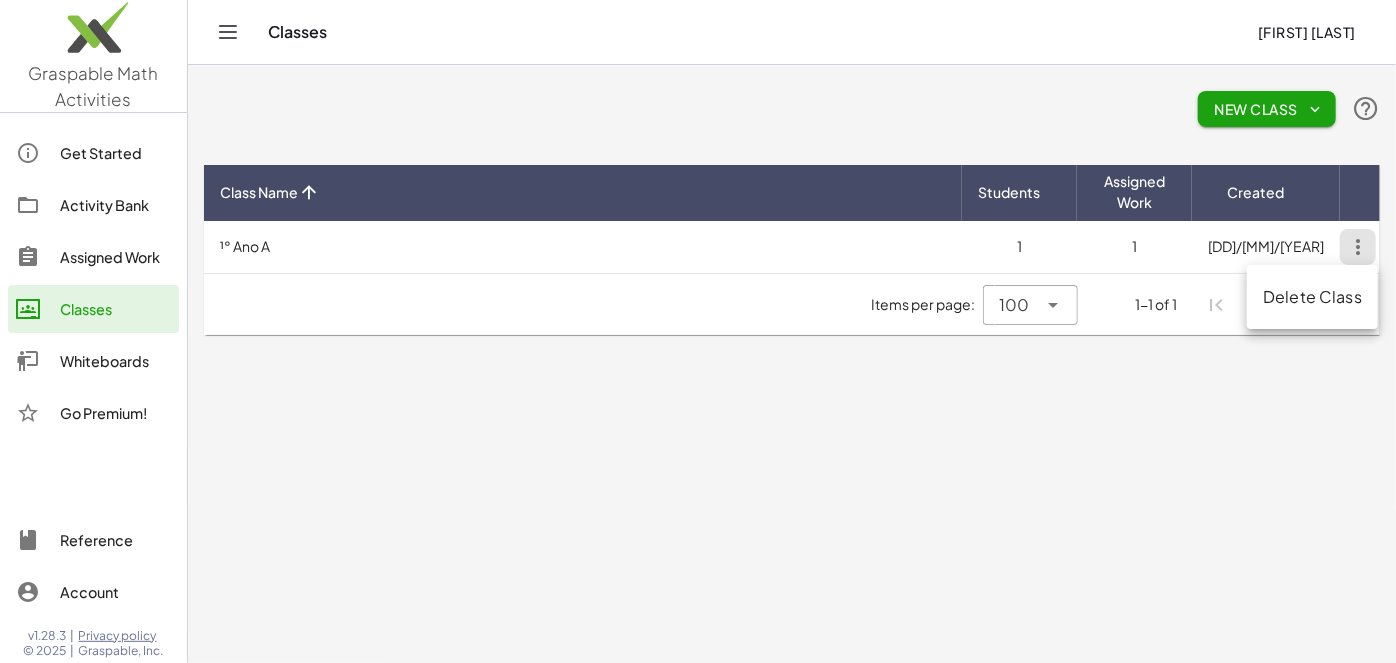click on "Delete Class" 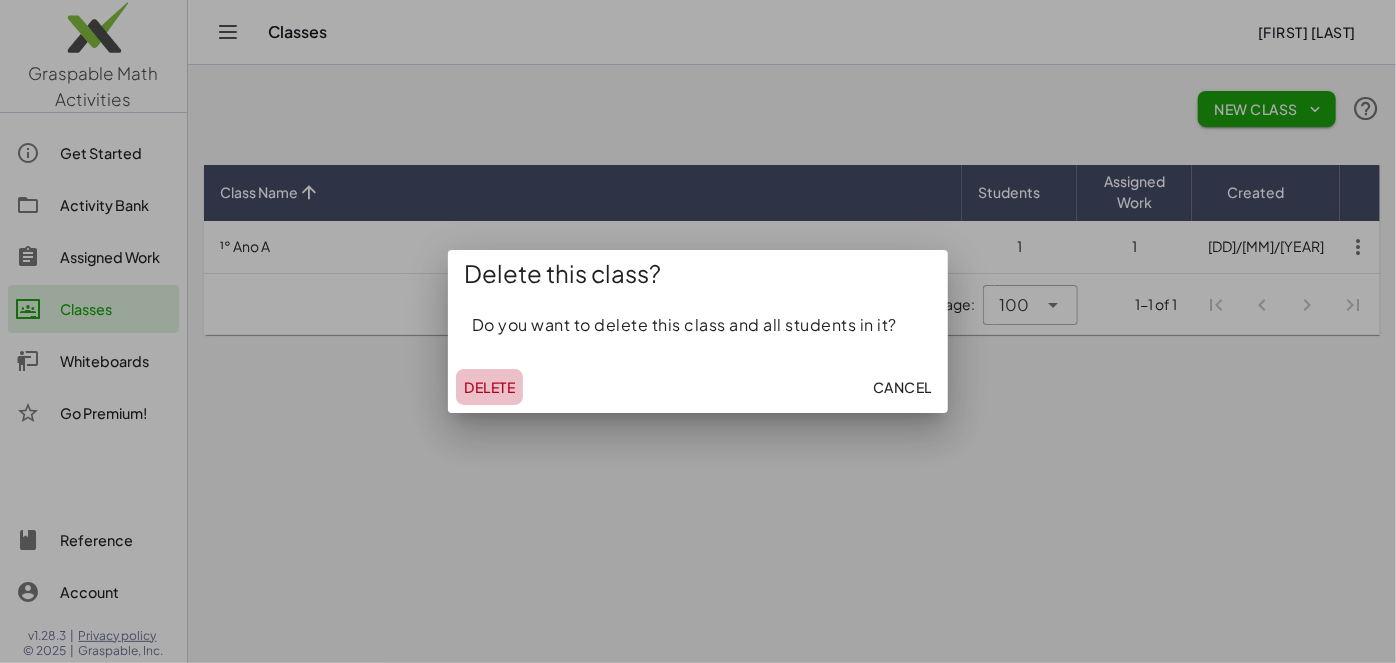 click on "Delete" 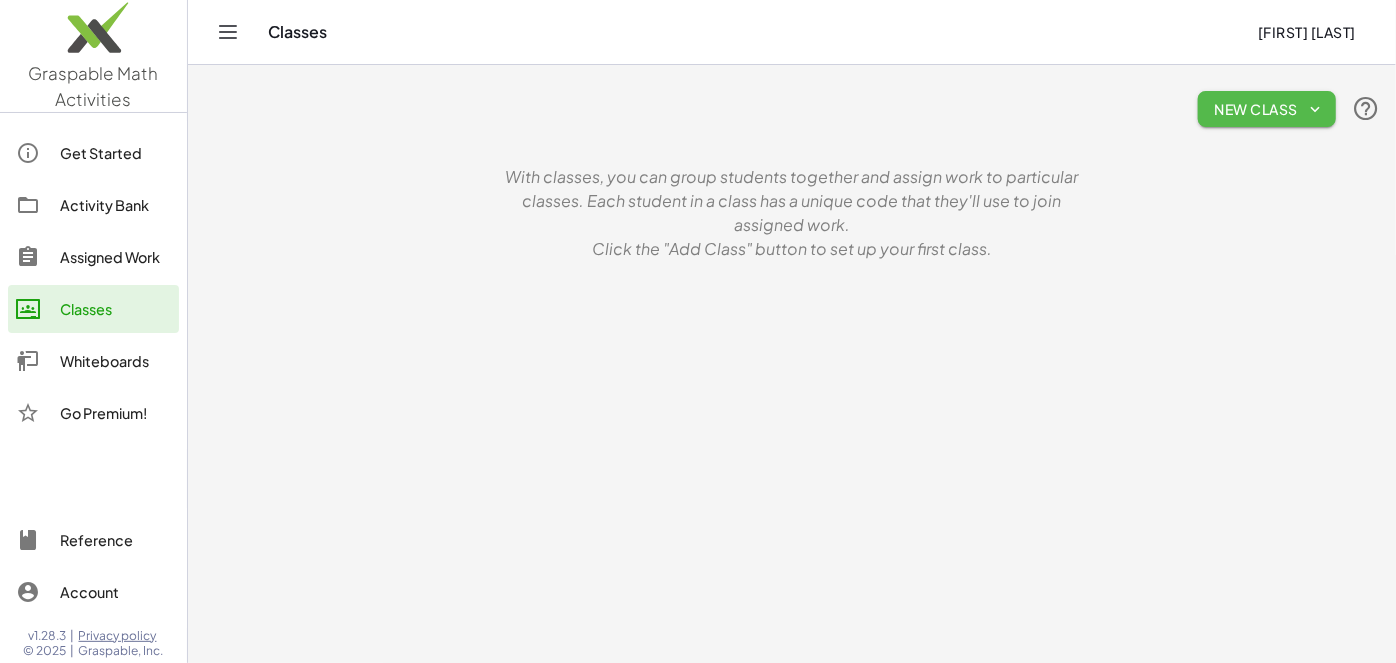 click on "New Class" 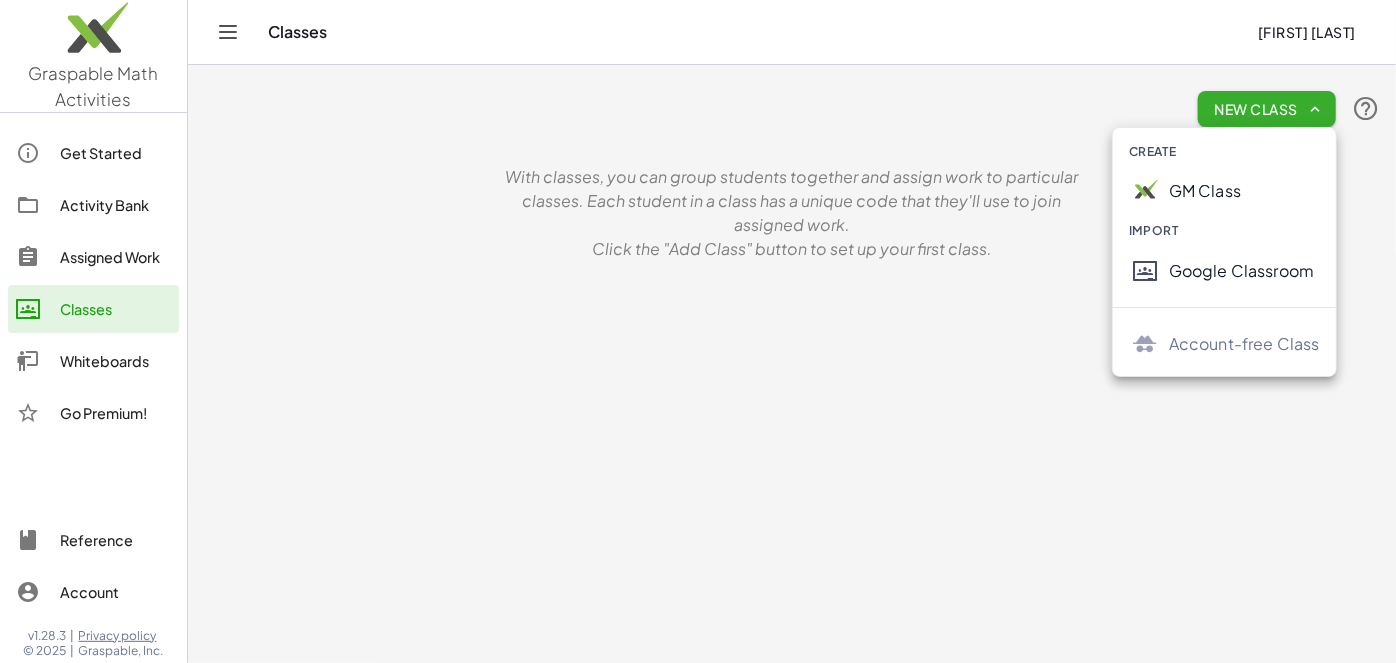 click on "GM Class" 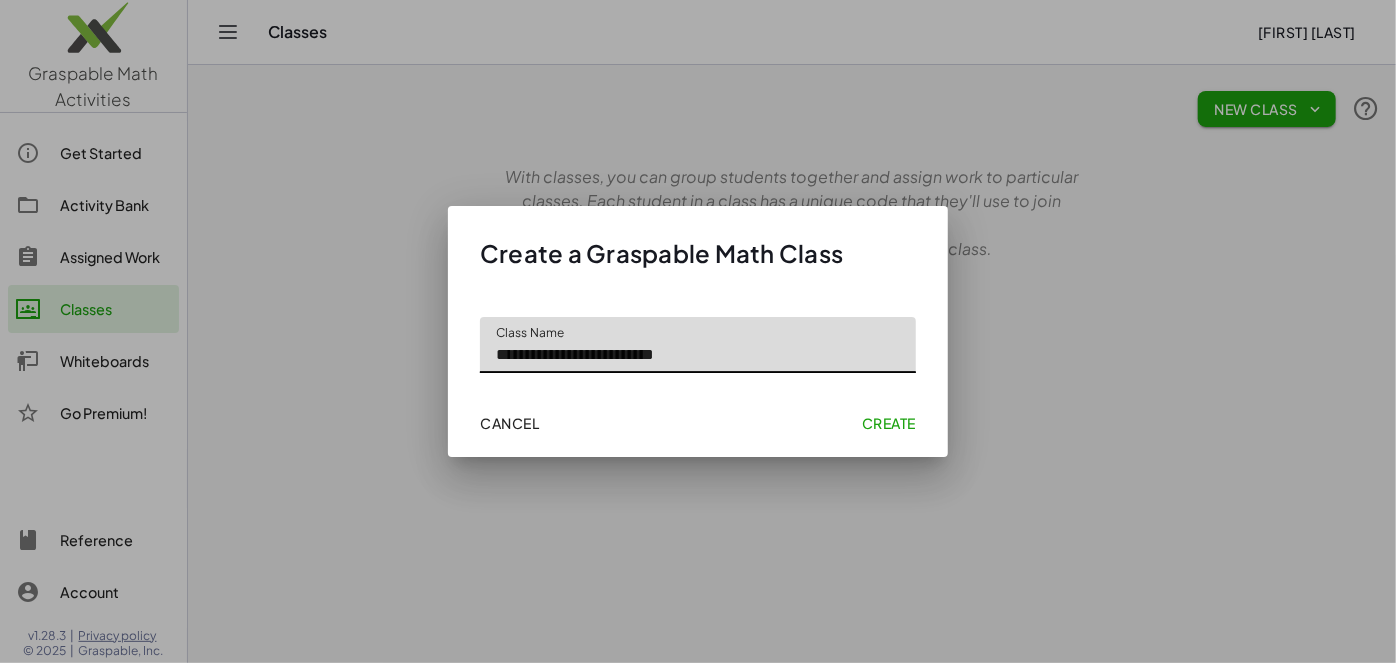 type on "**********" 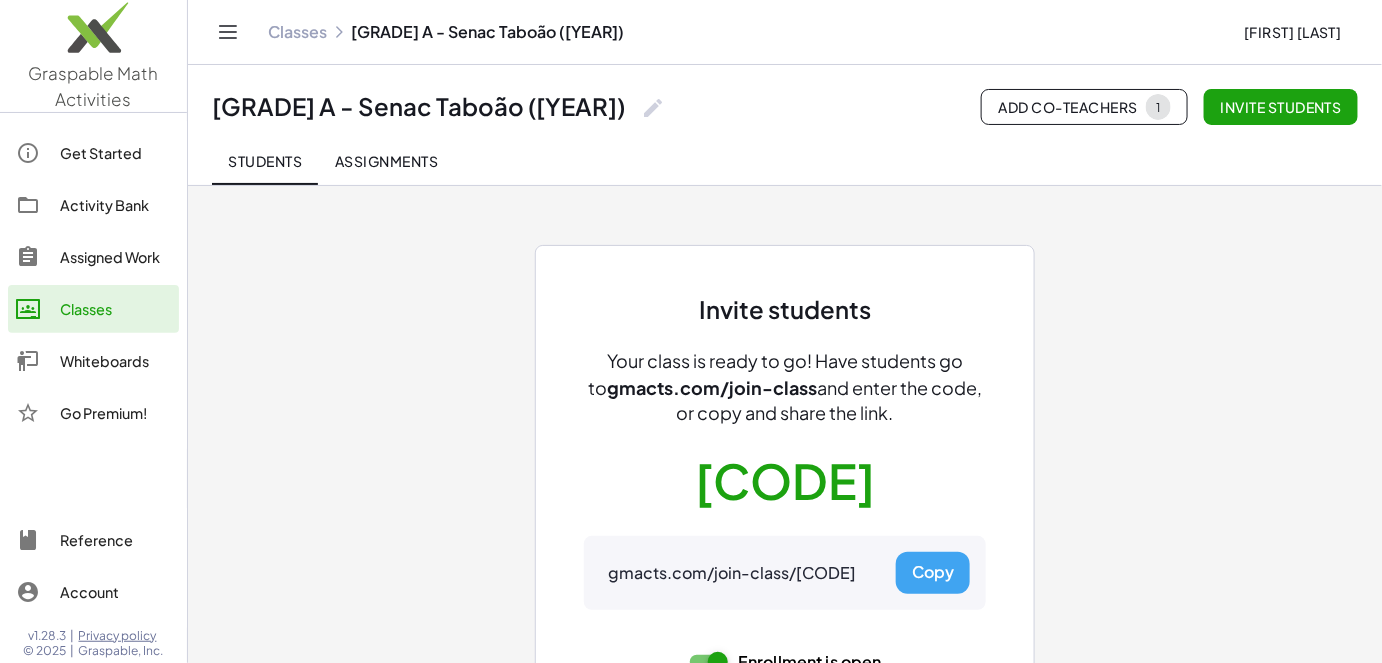 scroll, scrollTop: 87, scrollLeft: 0, axis: vertical 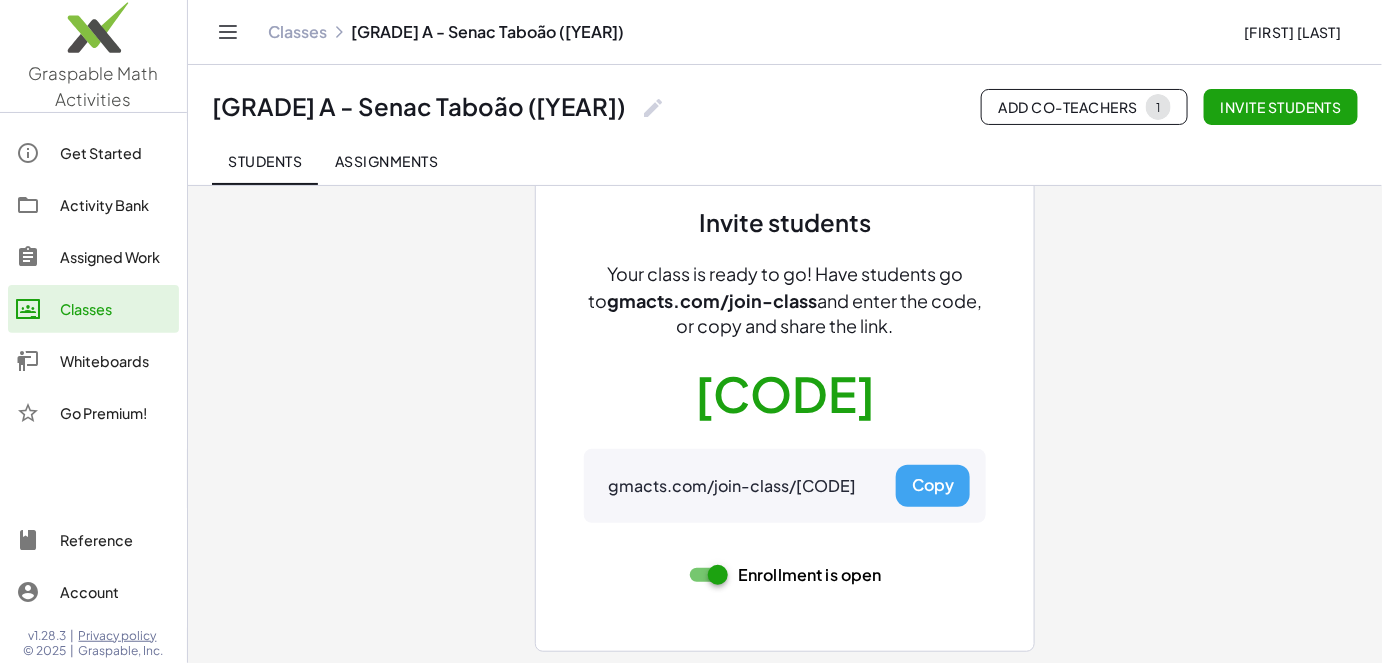 click on "Copy" at bounding box center (933, 486) 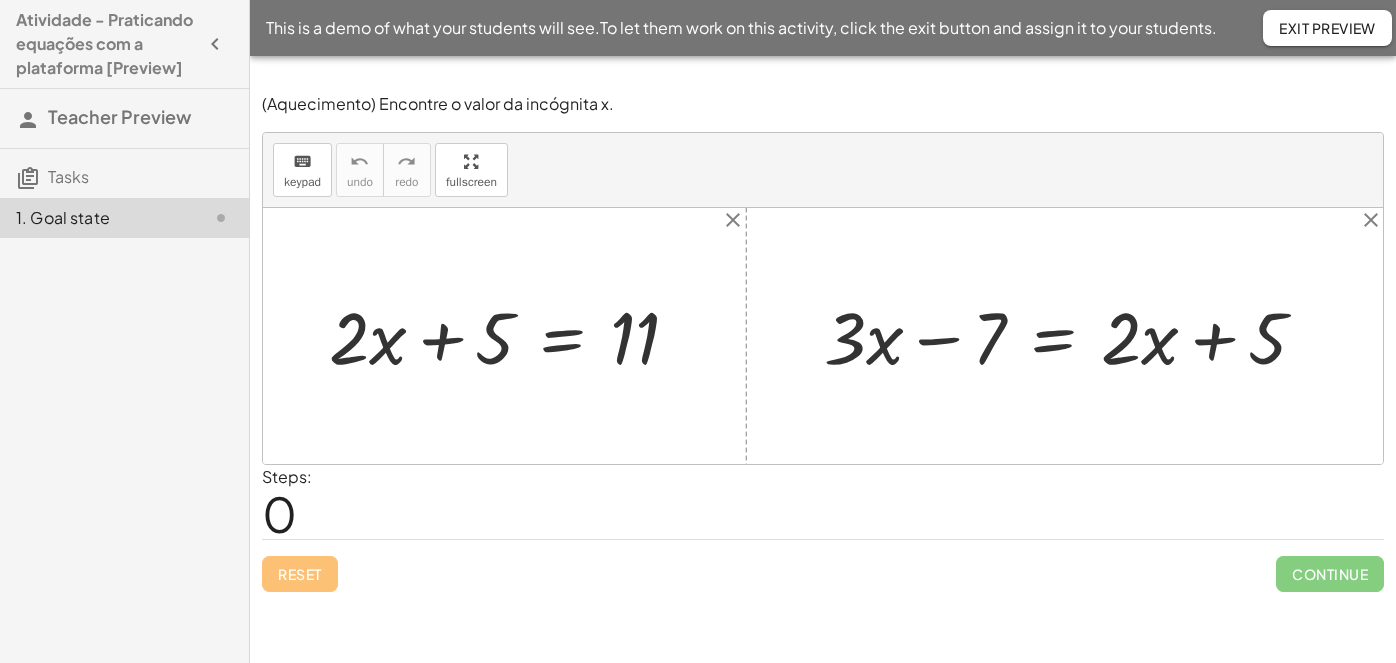 scroll, scrollTop: 0, scrollLeft: 0, axis: both 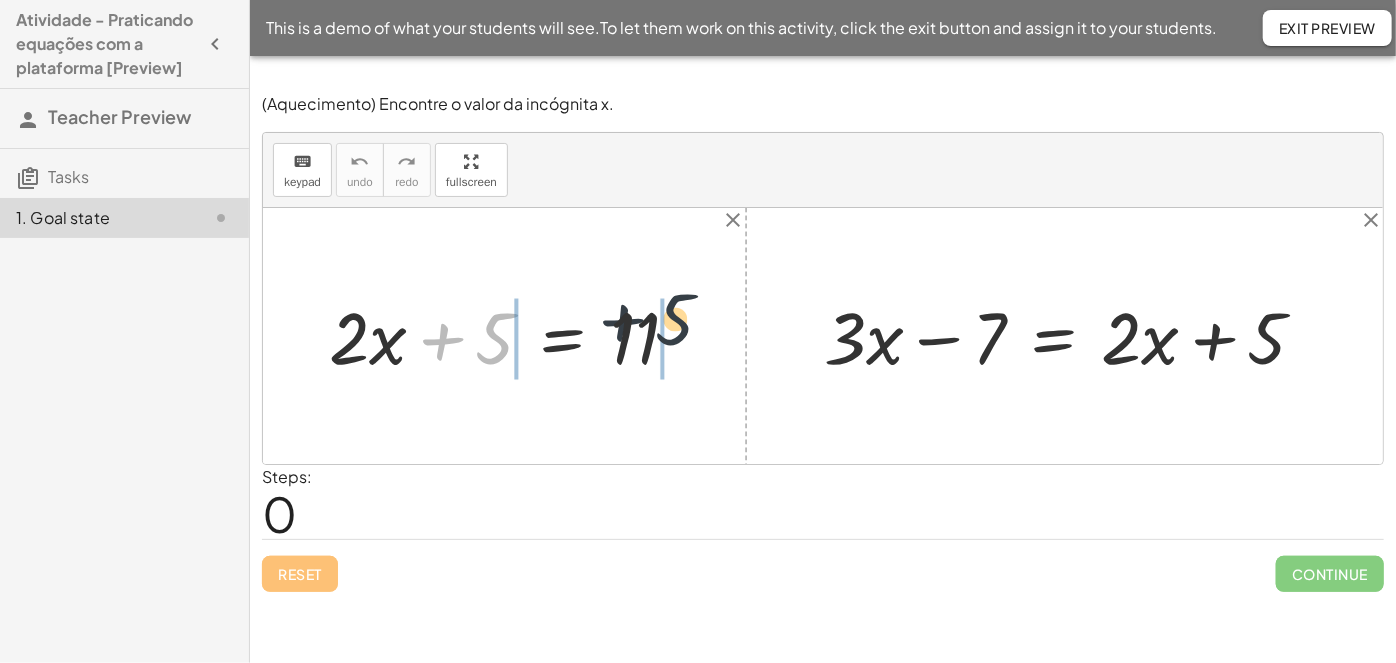 drag, startPoint x: 452, startPoint y: 340, endPoint x: 639, endPoint y: 321, distance: 187.96277 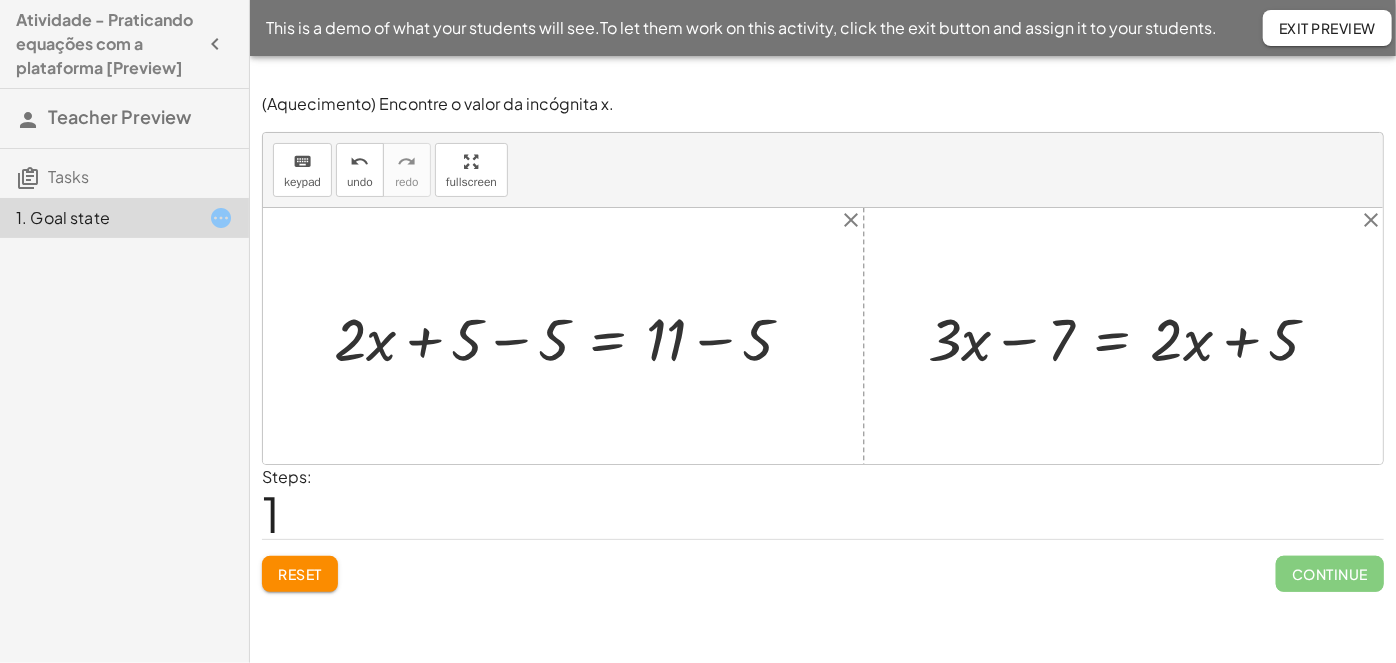 click at bounding box center [571, 336] 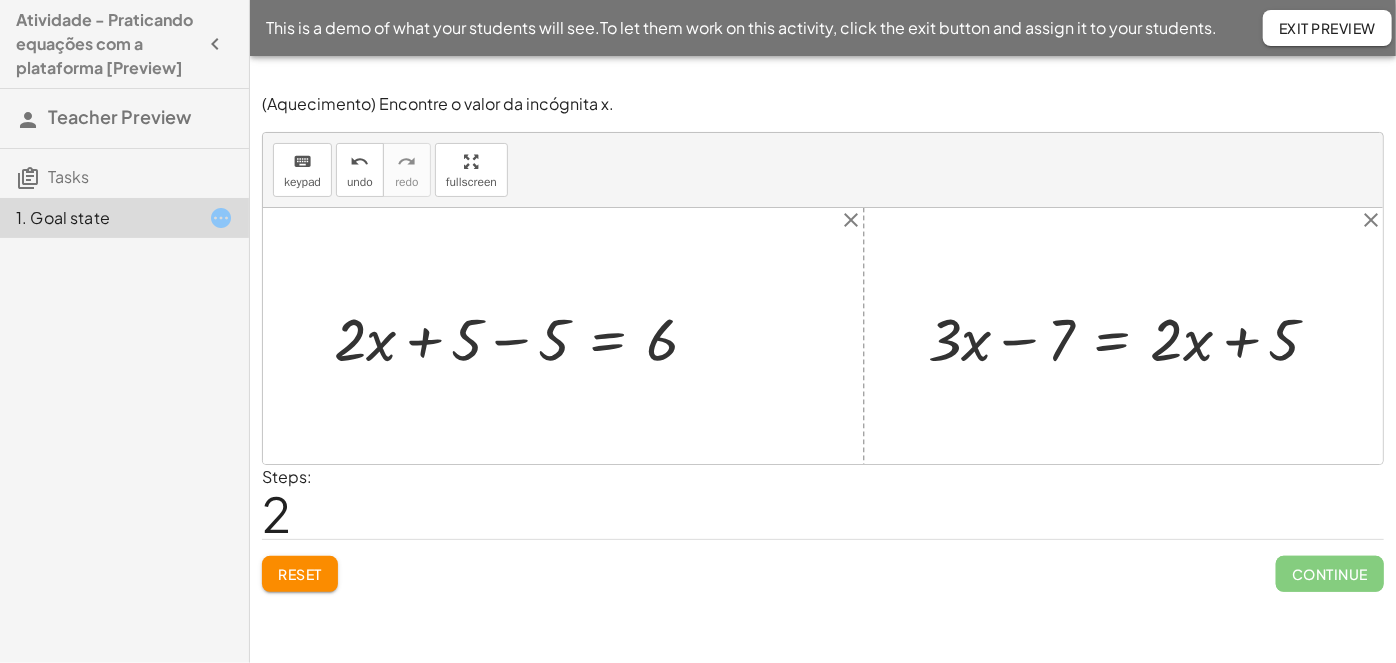 click at bounding box center [524, 336] 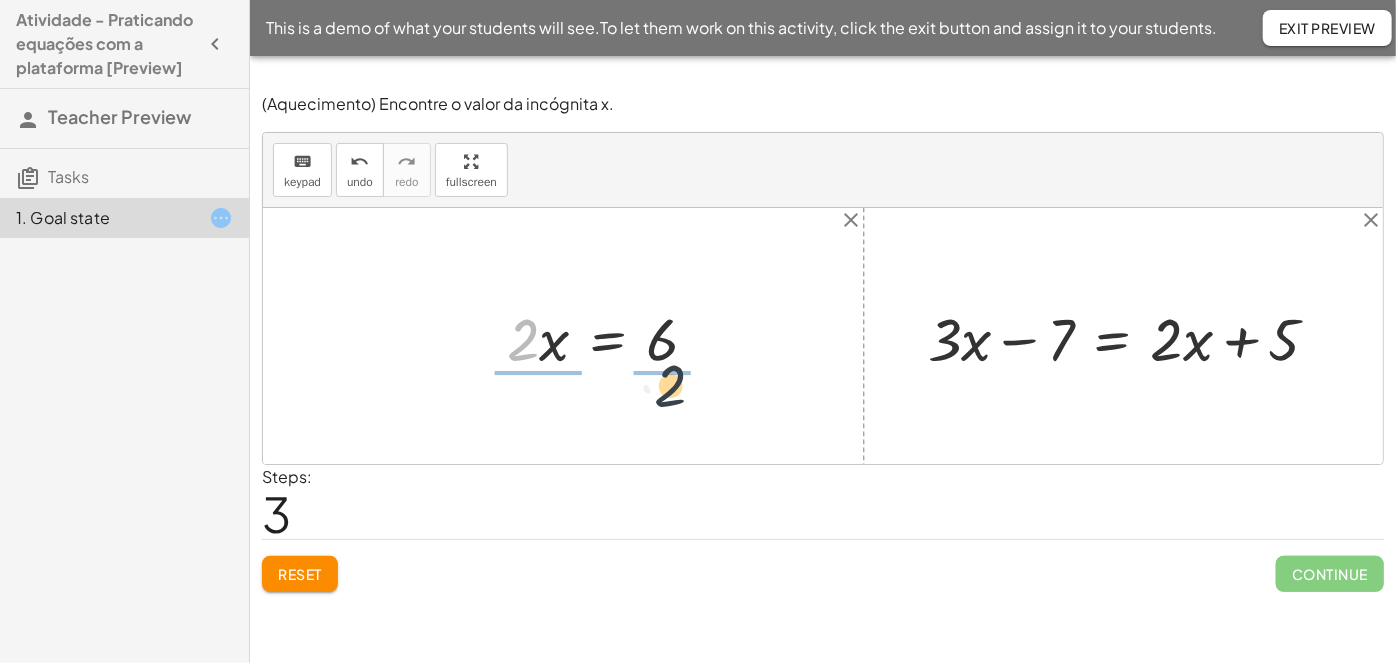 drag, startPoint x: 527, startPoint y: 373, endPoint x: 672, endPoint y: 379, distance: 145.12408 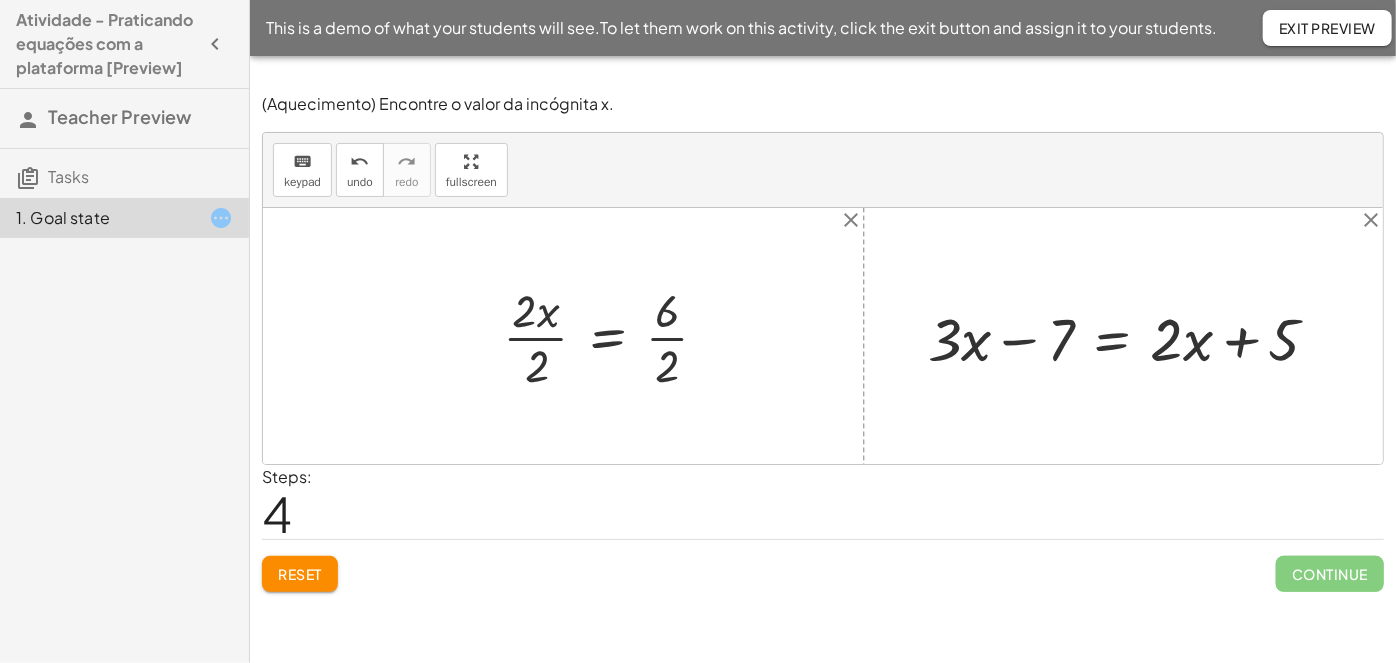 click at bounding box center [613, 336] 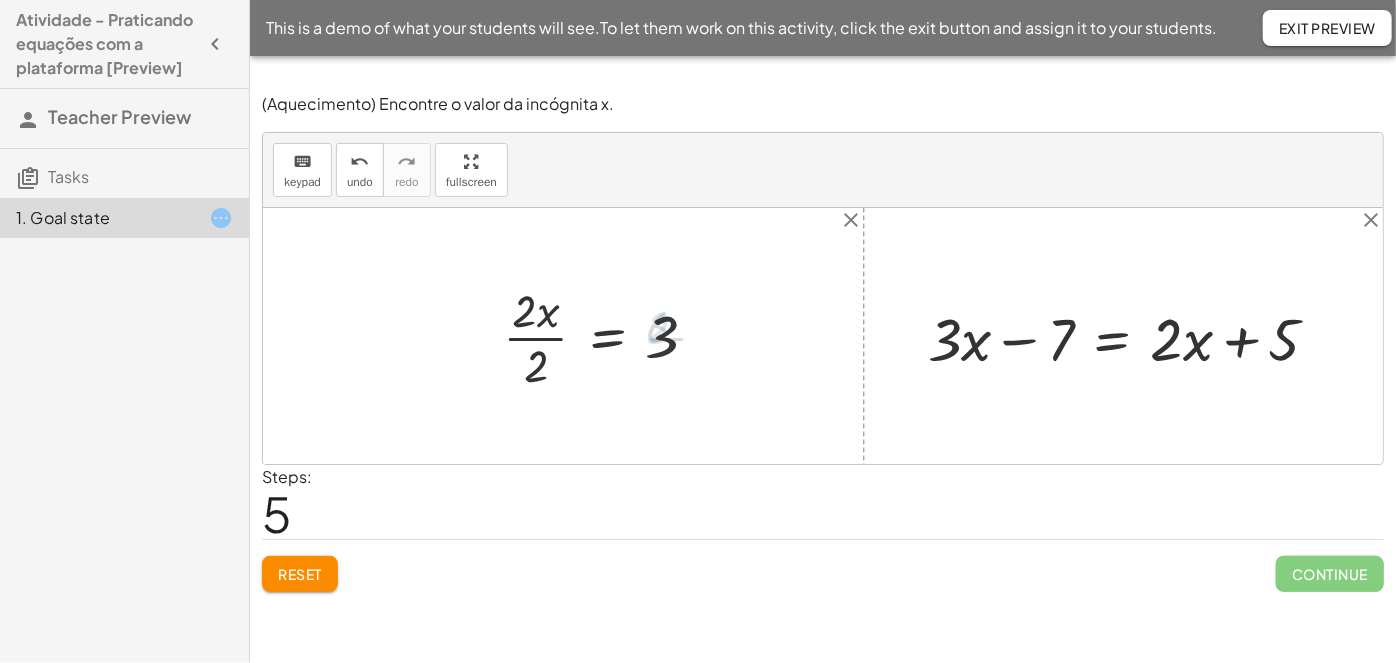 click at bounding box center (608, 336) 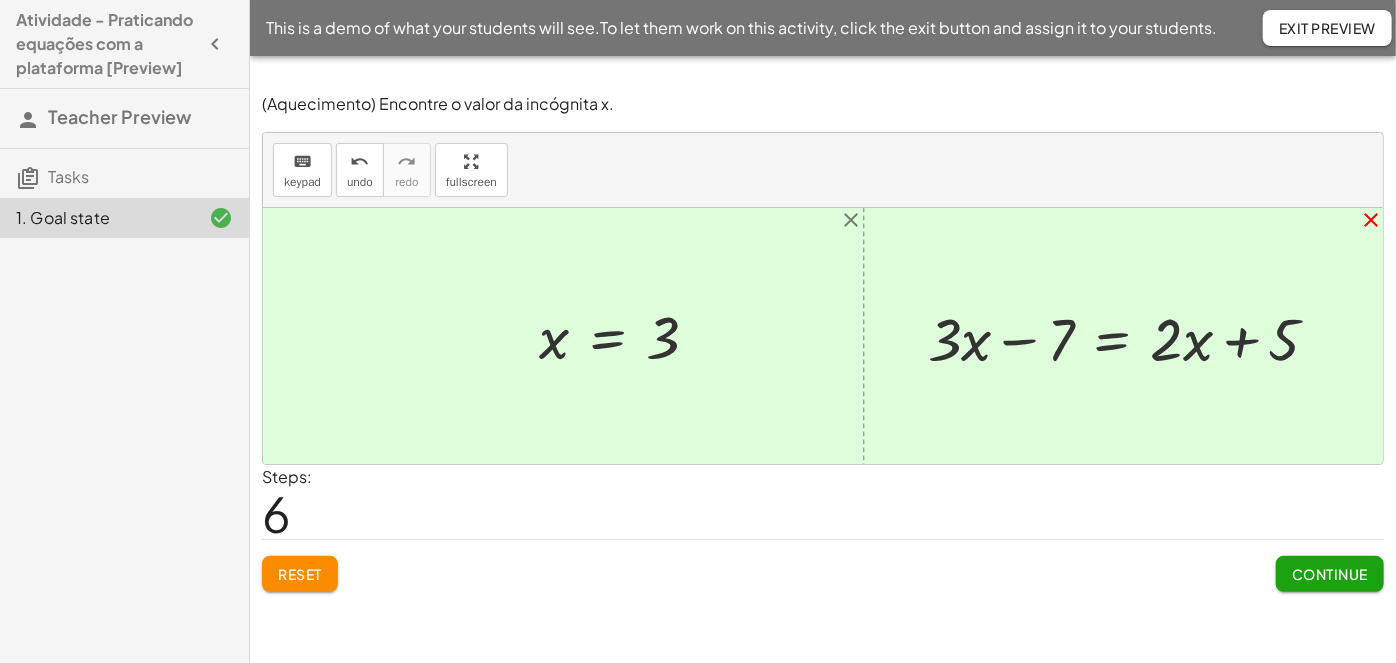 click on "close" at bounding box center (1371, 220) 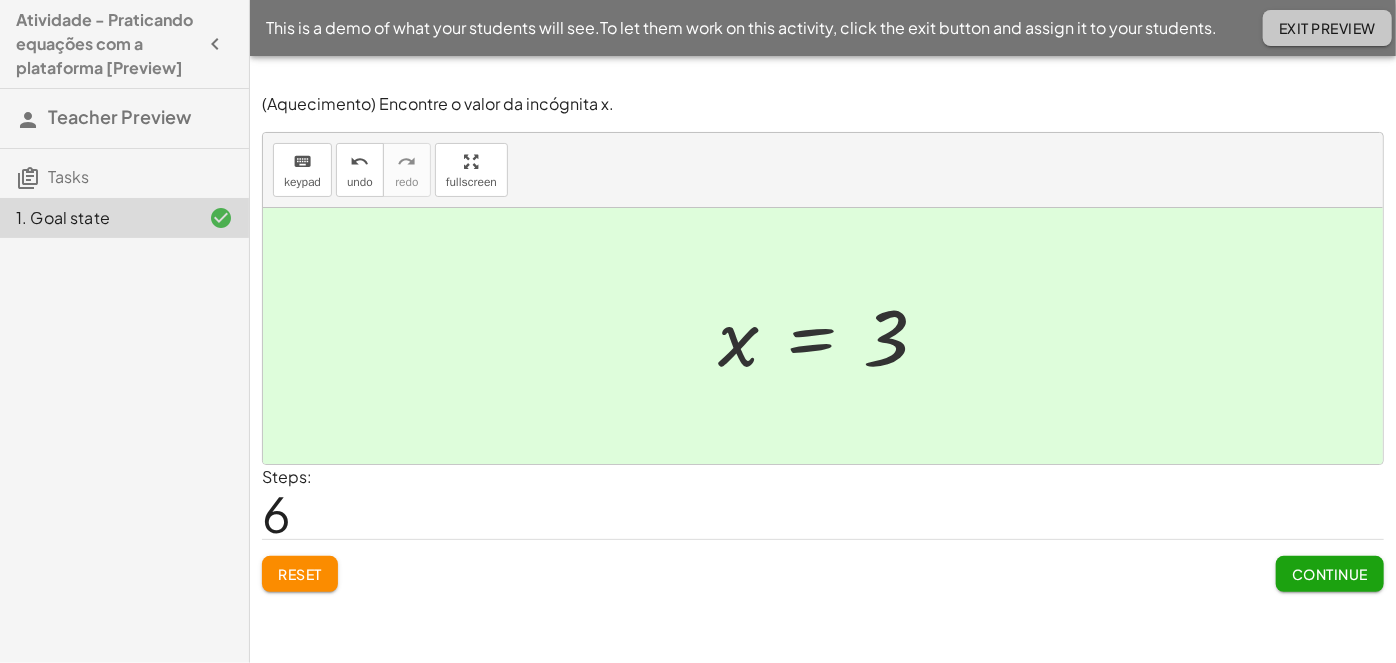click on "Exit Preview" 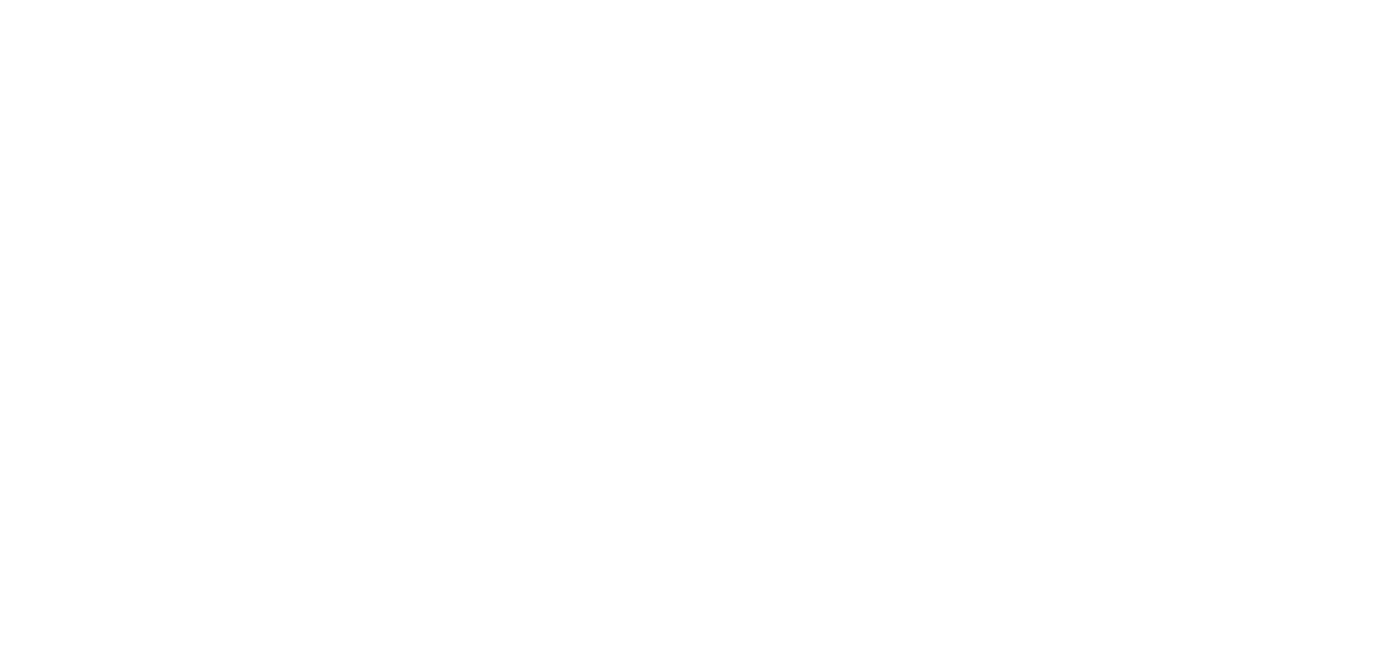 scroll, scrollTop: 0, scrollLeft: 0, axis: both 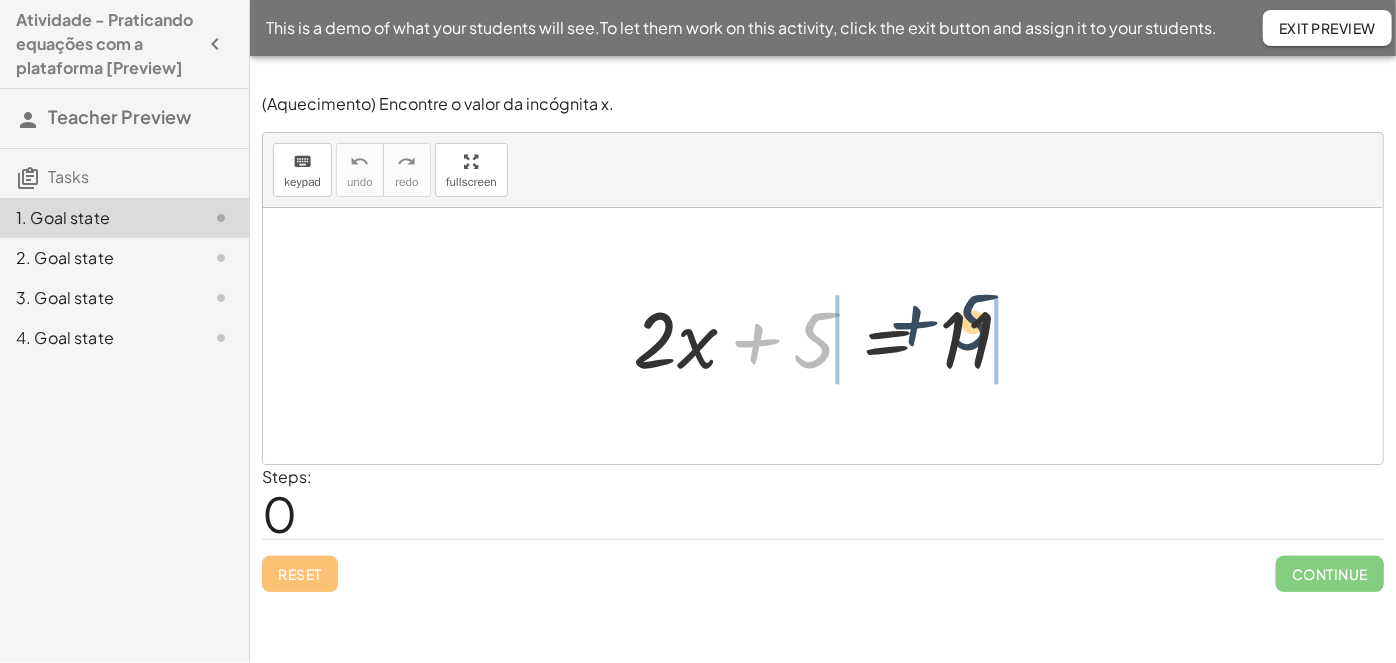 drag, startPoint x: 761, startPoint y: 344, endPoint x: 921, endPoint y: 326, distance: 161.00932 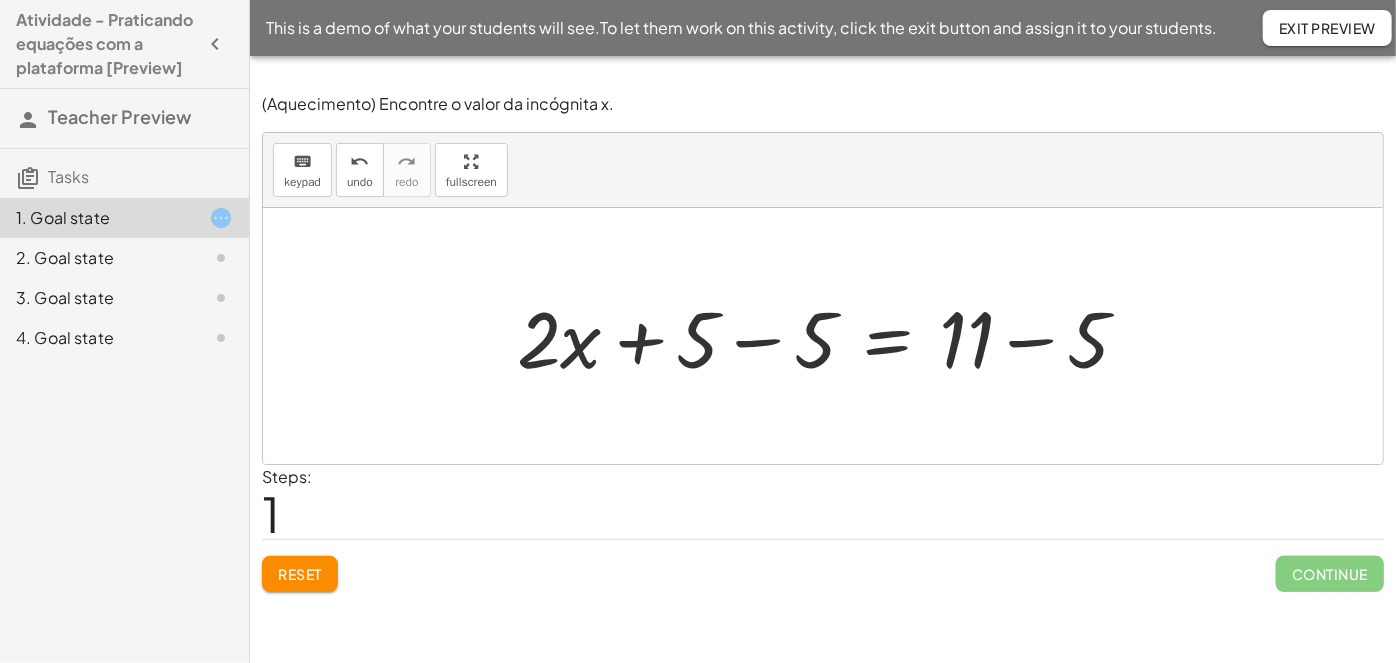 drag, startPoint x: 729, startPoint y: 352, endPoint x: 741, endPoint y: 352, distance: 12 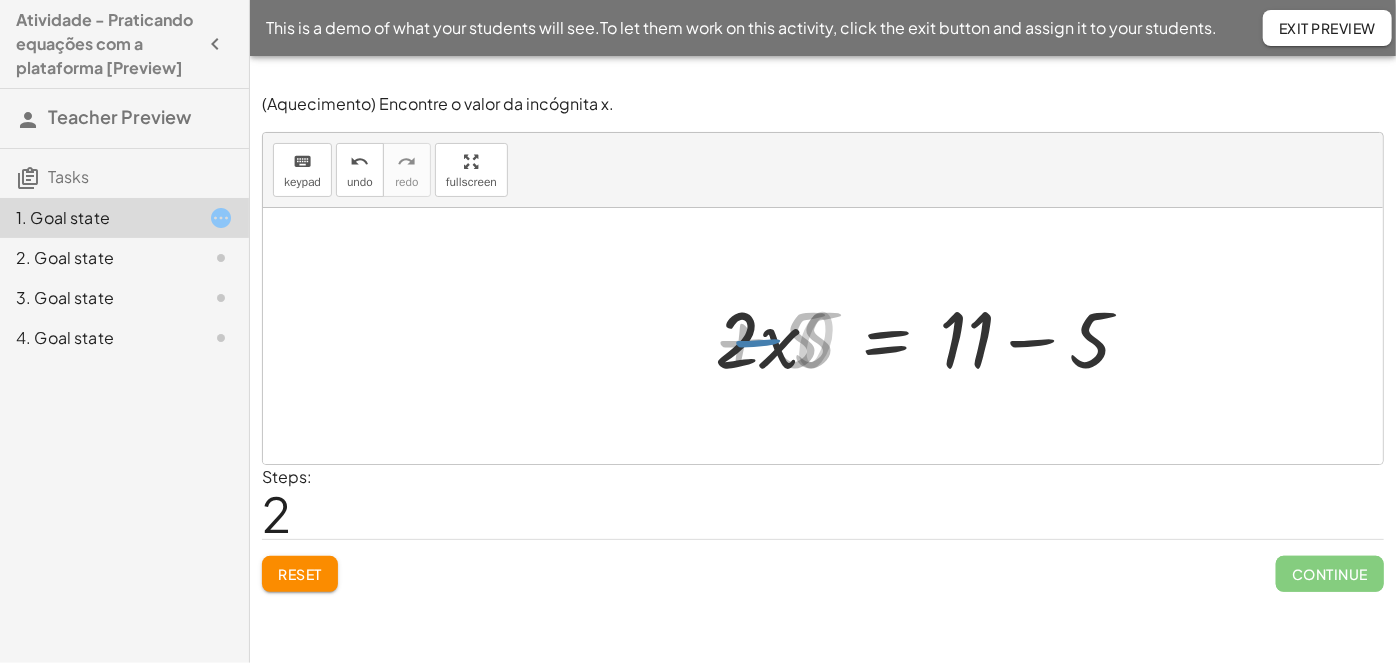click at bounding box center [948, 336] 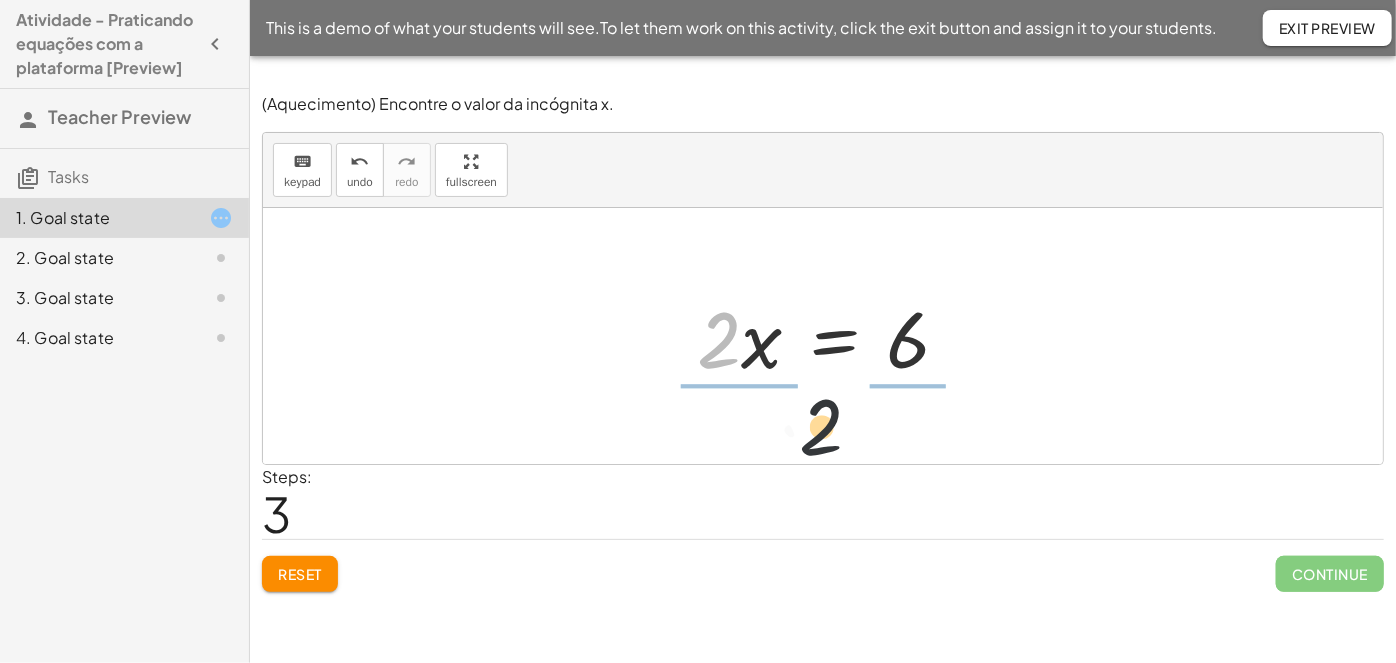 drag, startPoint x: 728, startPoint y: 346, endPoint x: 906, endPoint y: 408, distance: 188.48872 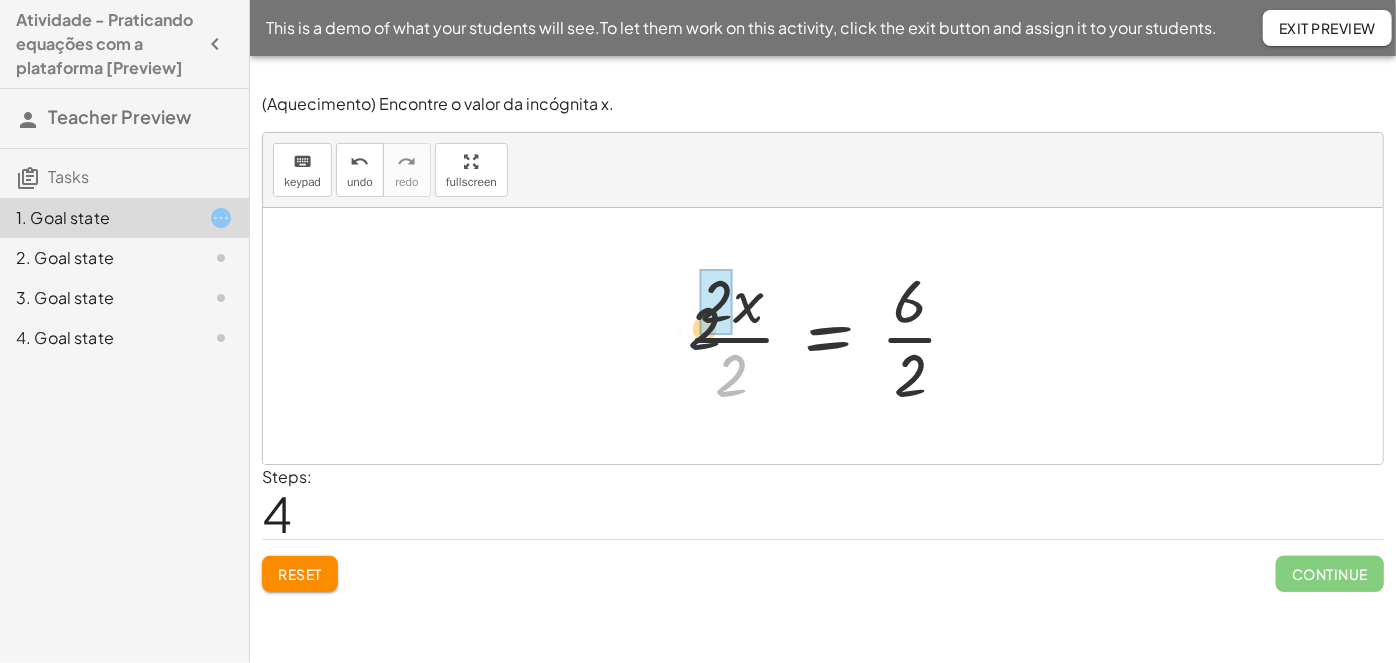 drag, startPoint x: 747, startPoint y: 381, endPoint x: 725, endPoint y: 331, distance: 54.626 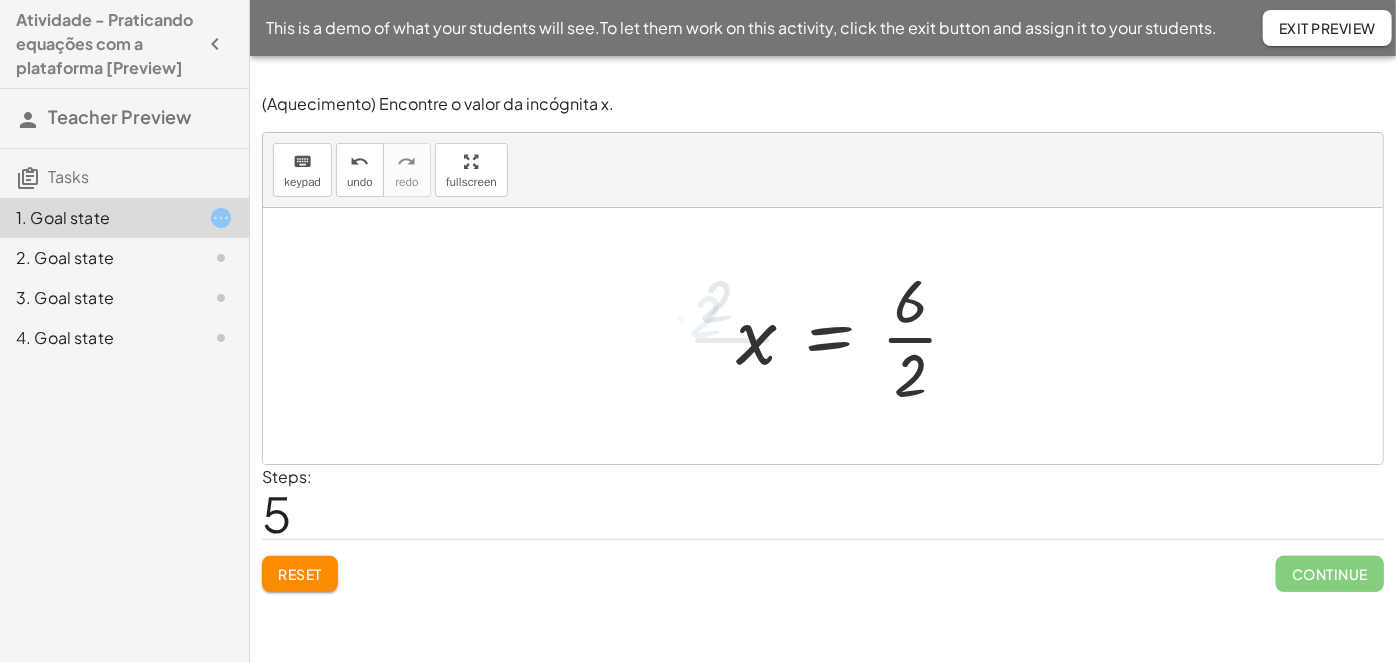 click at bounding box center [855, 336] 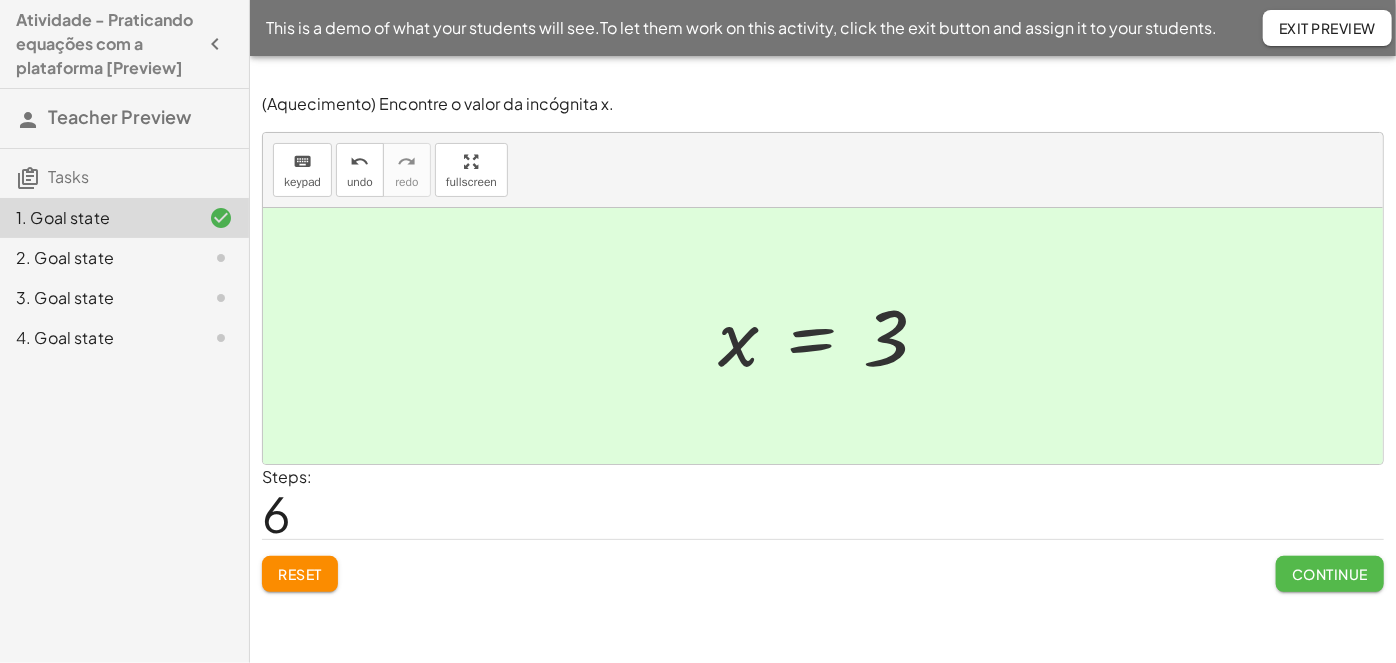 click on "Continue" 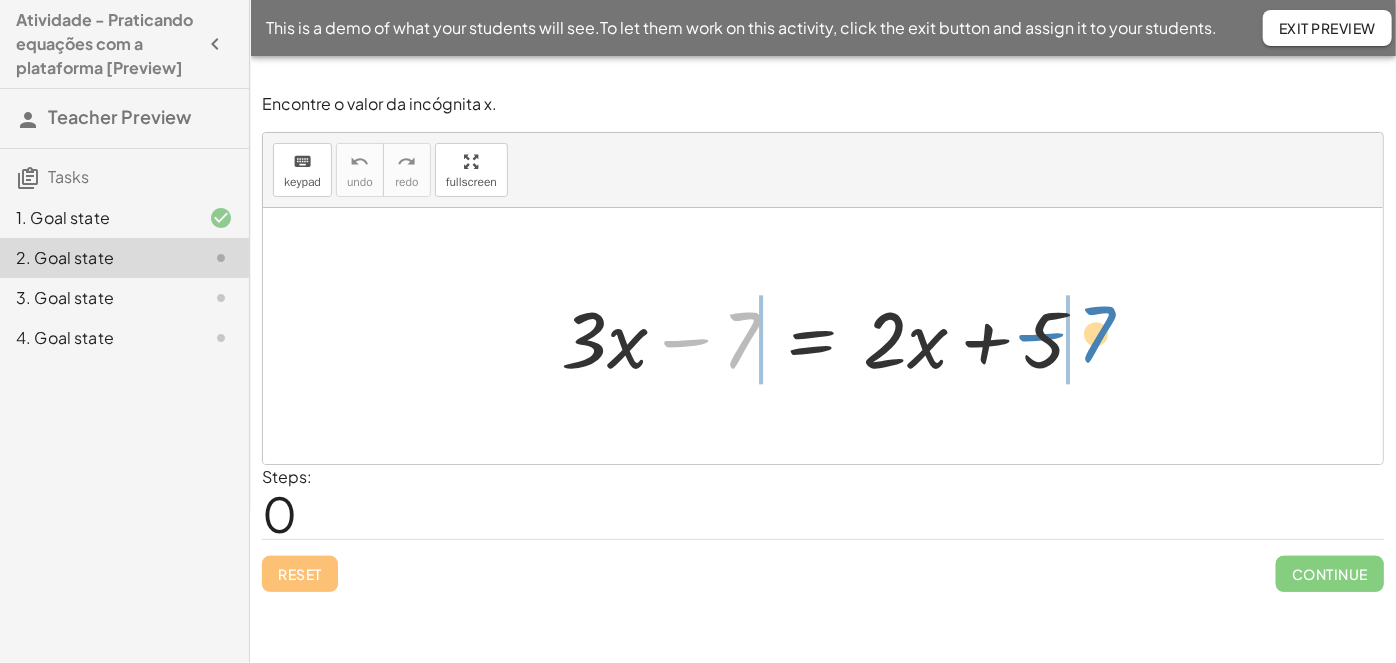 drag, startPoint x: 716, startPoint y: 333, endPoint x: 1048, endPoint y: 340, distance: 332.0738 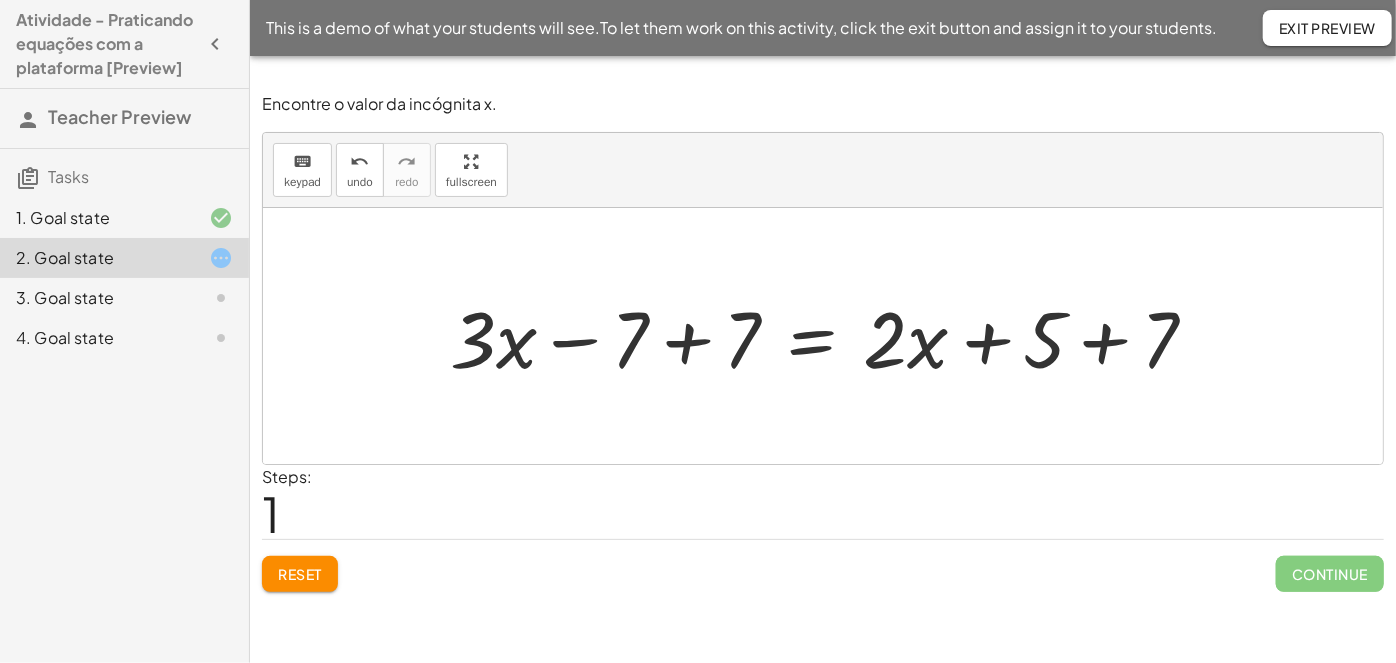 click at bounding box center (831, 336) 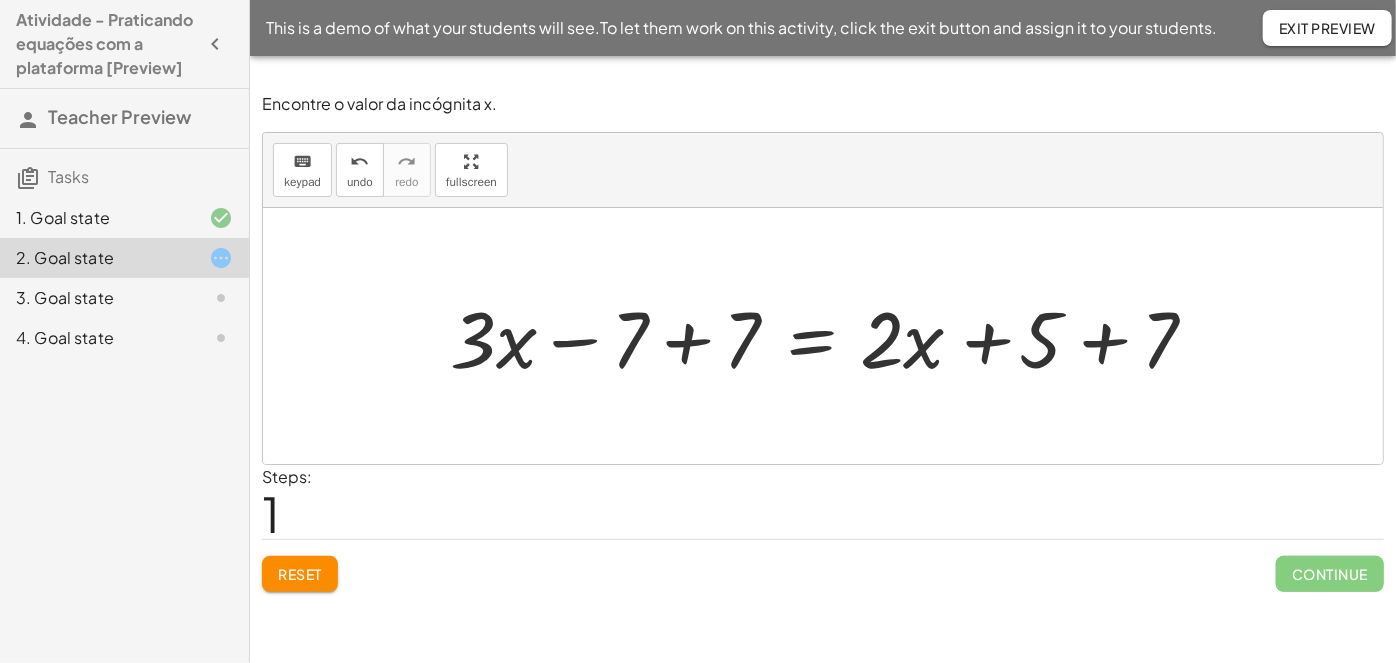 drag, startPoint x: 1097, startPoint y: 336, endPoint x: 1107, endPoint y: 334, distance: 10.198039 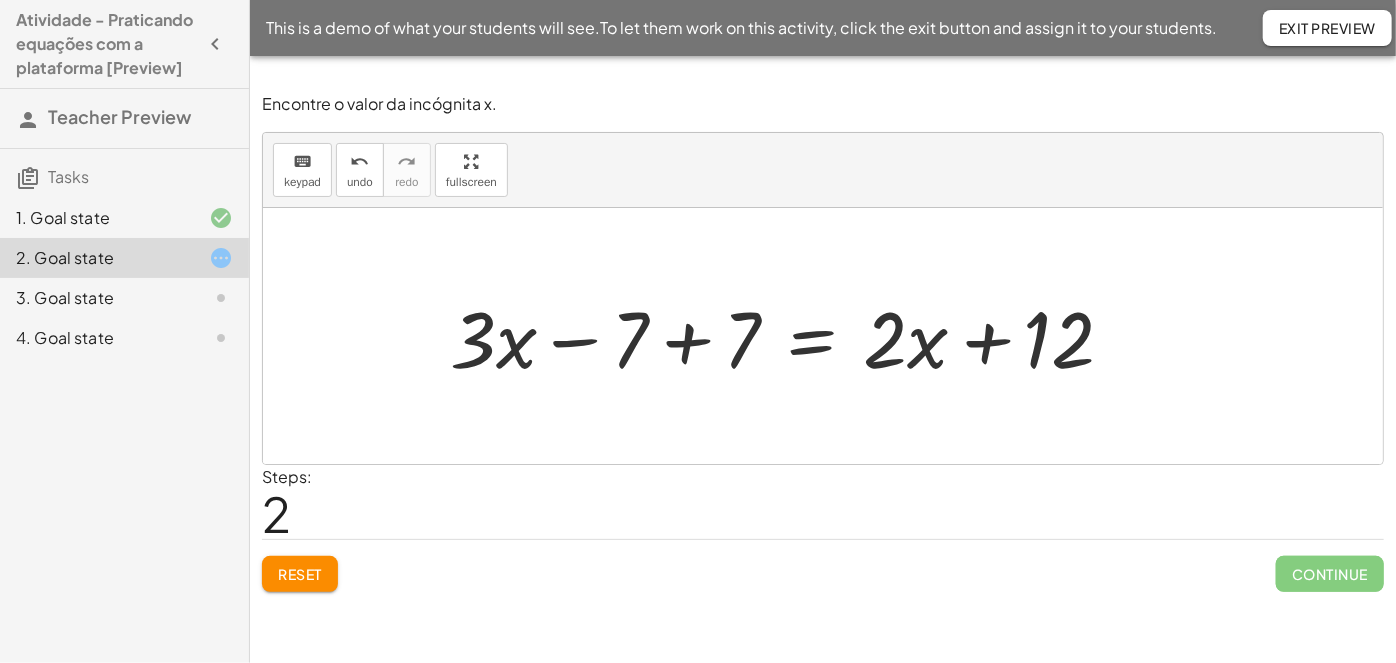 click at bounding box center (790, 336) 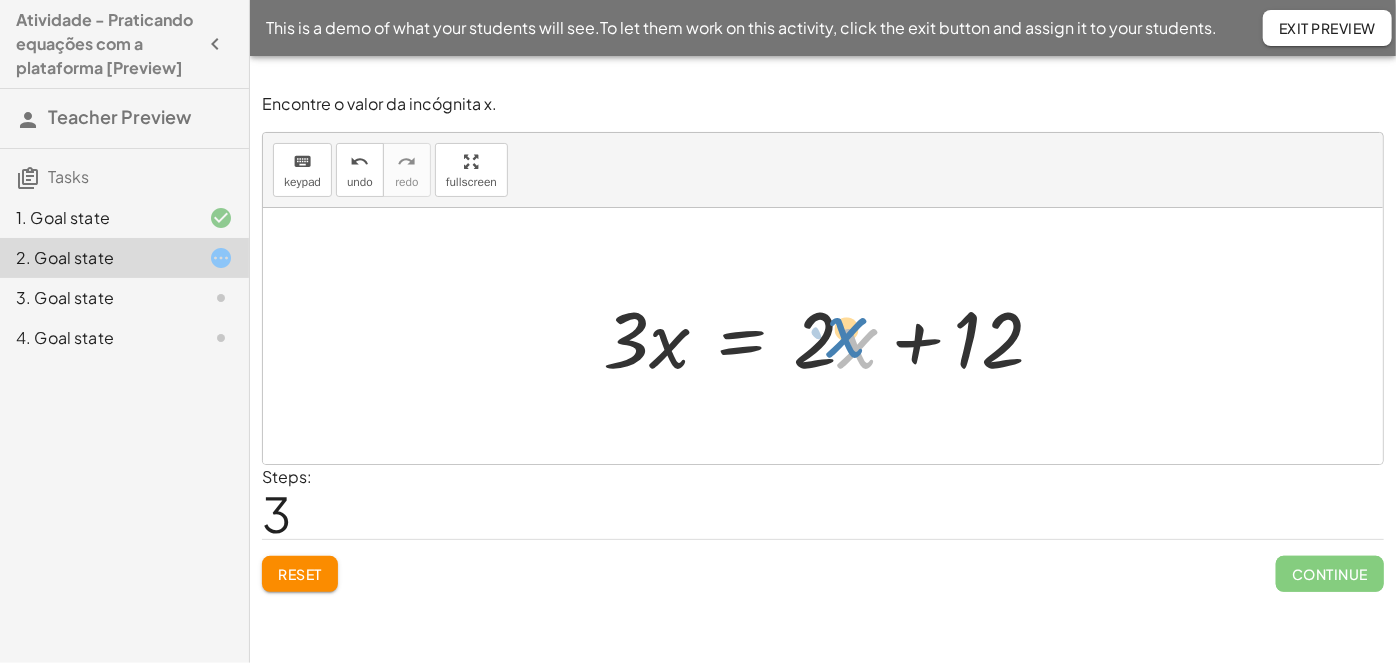 drag, startPoint x: 840, startPoint y: 350, endPoint x: 834, endPoint y: 340, distance: 11.661903 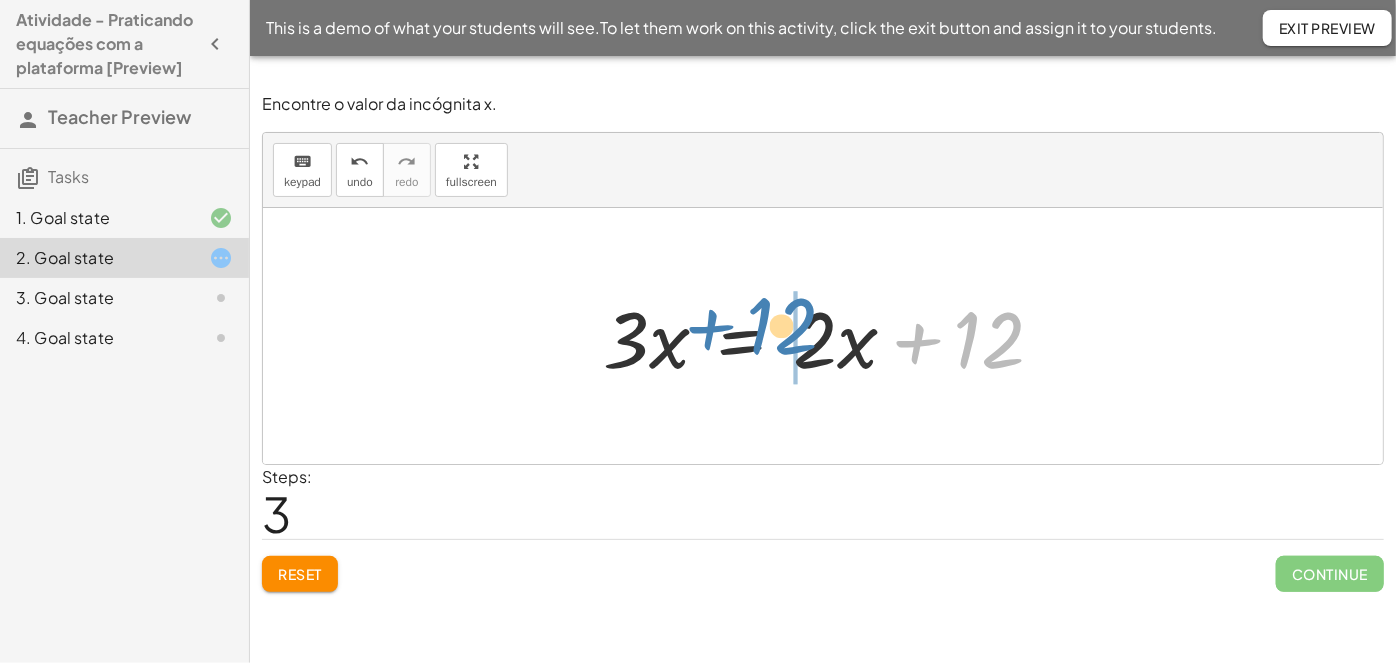 drag, startPoint x: 909, startPoint y: 345, endPoint x: 702, endPoint y: 331, distance: 207.47289 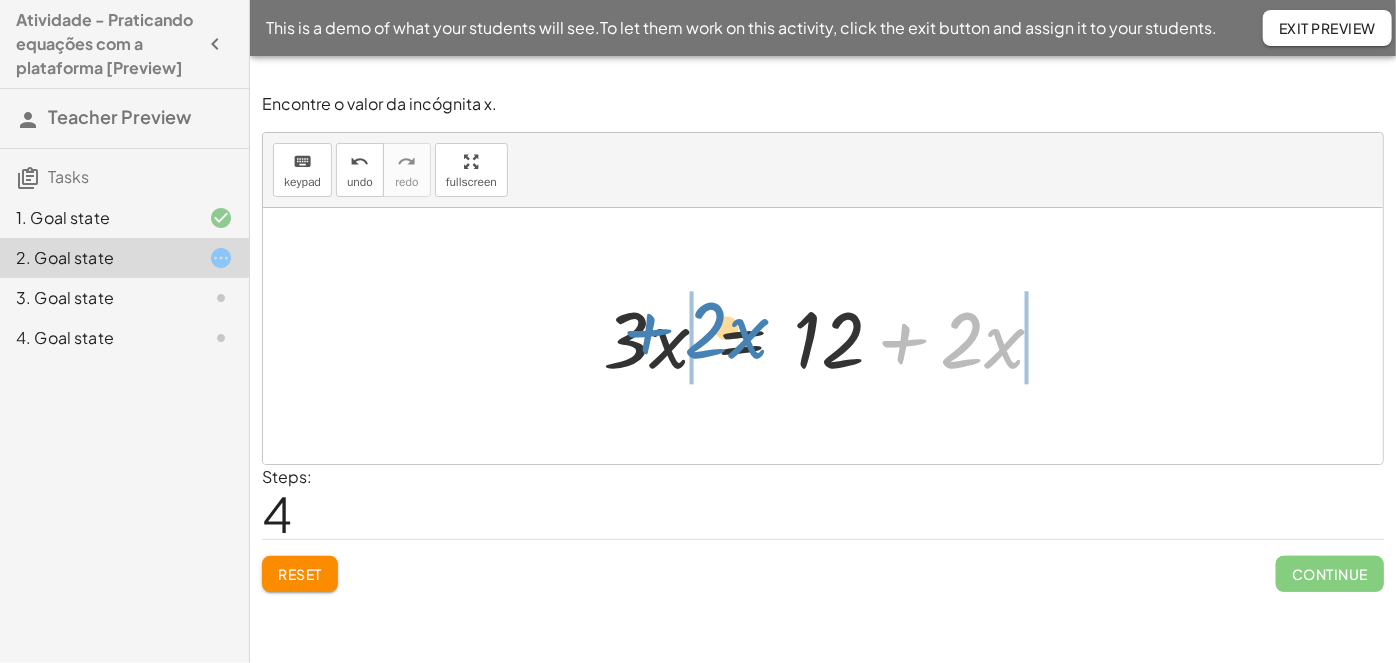 drag, startPoint x: 910, startPoint y: 350, endPoint x: 654, endPoint y: 340, distance: 256.19525 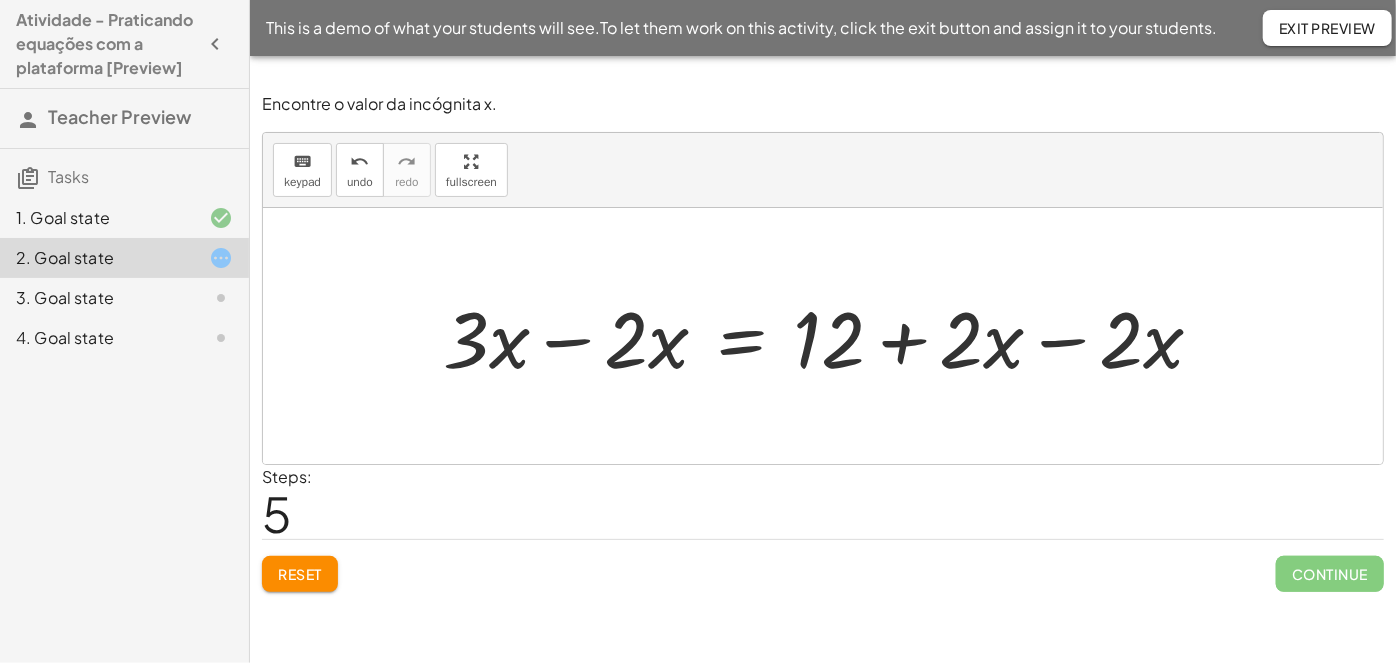 click at bounding box center [831, 336] 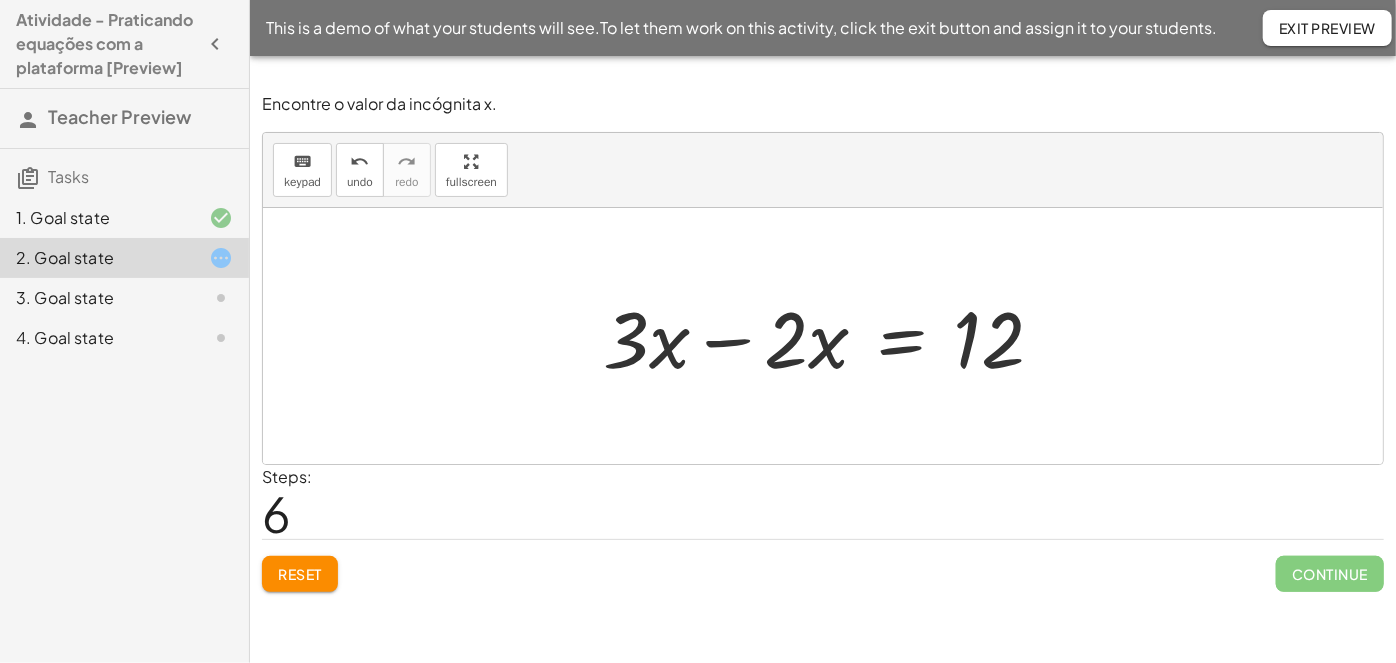 drag, startPoint x: 718, startPoint y: 346, endPoint x: 795, endPoint y: 355, distance: 77.52419 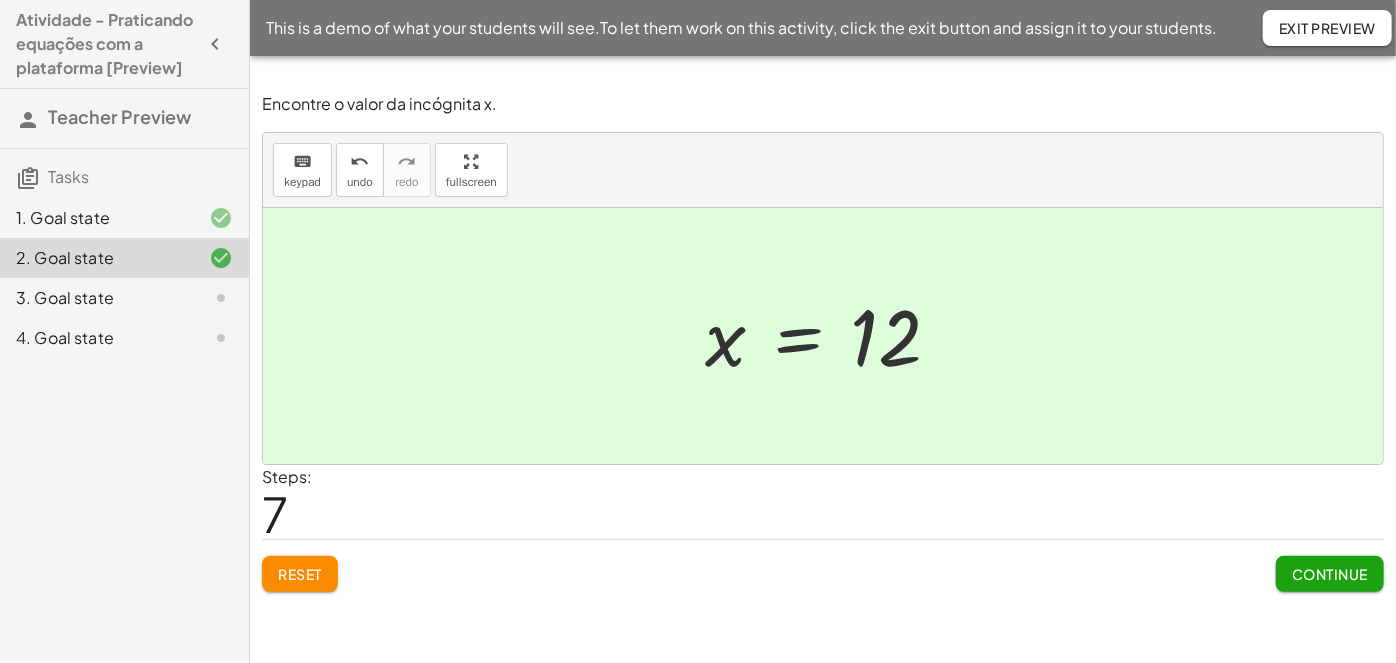 click on "Continue" 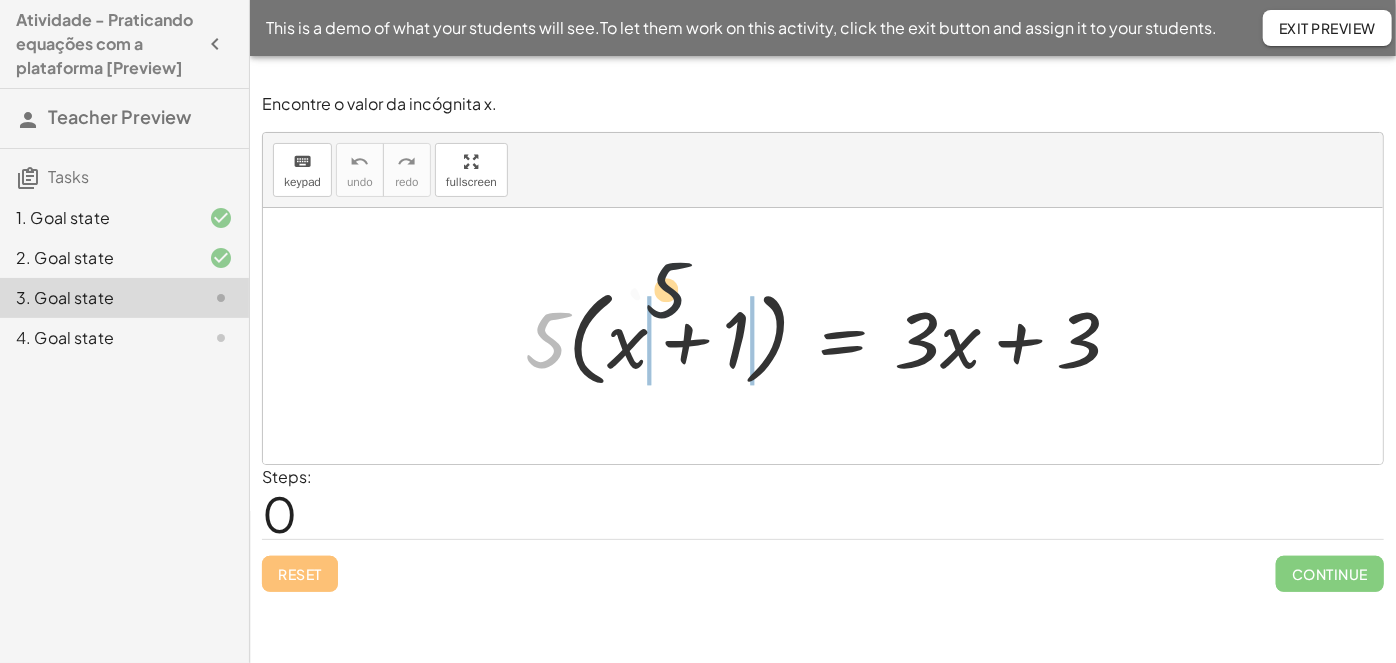 drag, startPoint x: 641, startPoint y: 272, endPoint x: 681, endPoint y: 315, distance: 58.728188 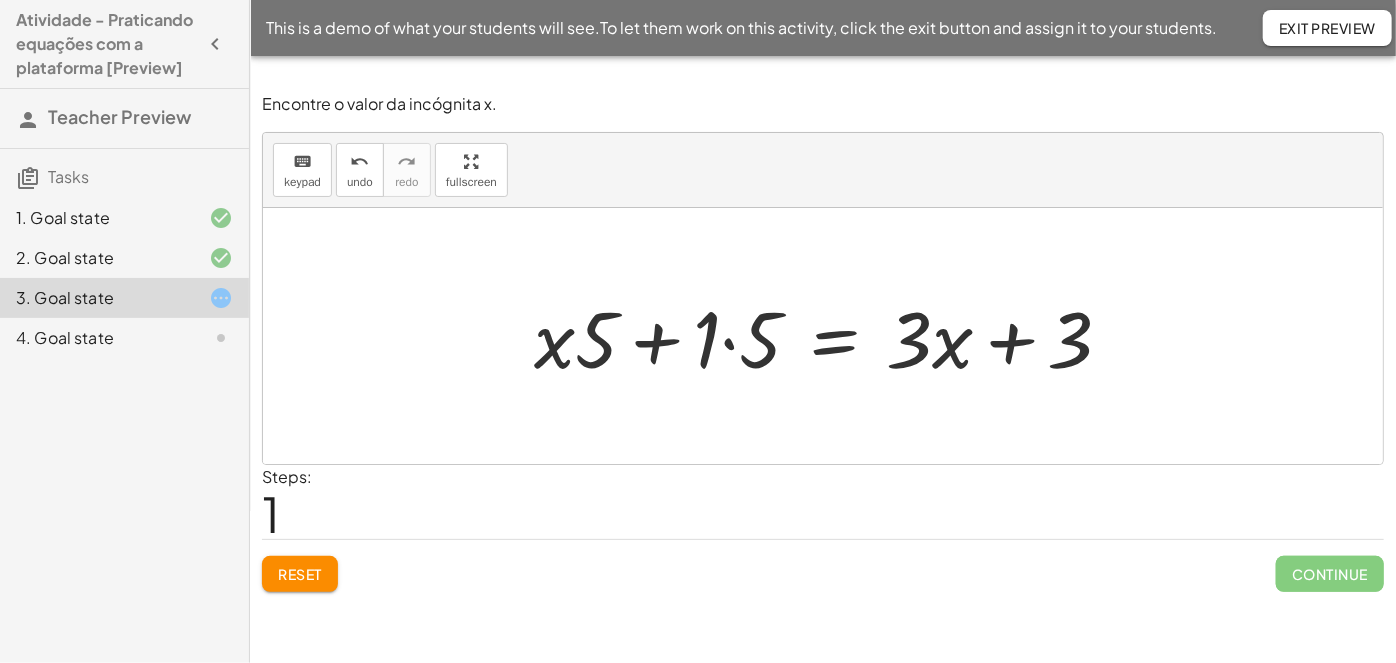 click at bounding box center [831, 336] 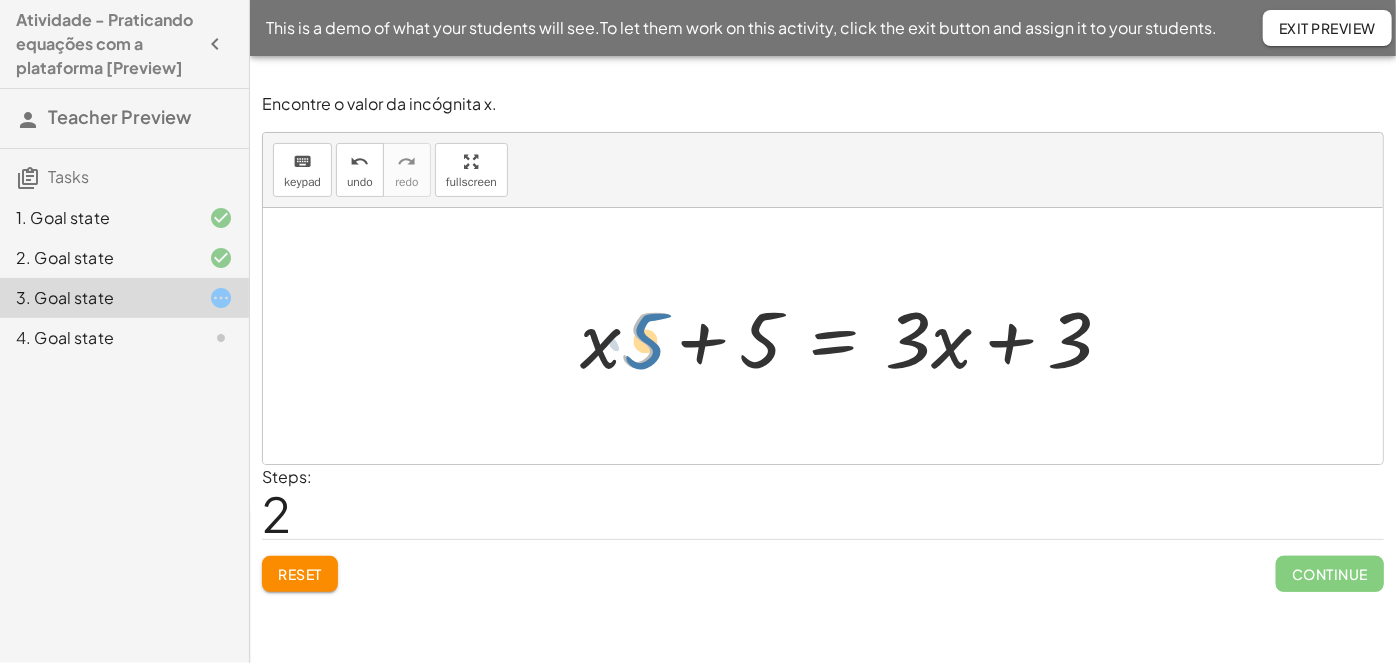drag, startPoint x: 640, startPoint y: 345, endPoint x: 709, endPoint y: 351, distance: 69.260376 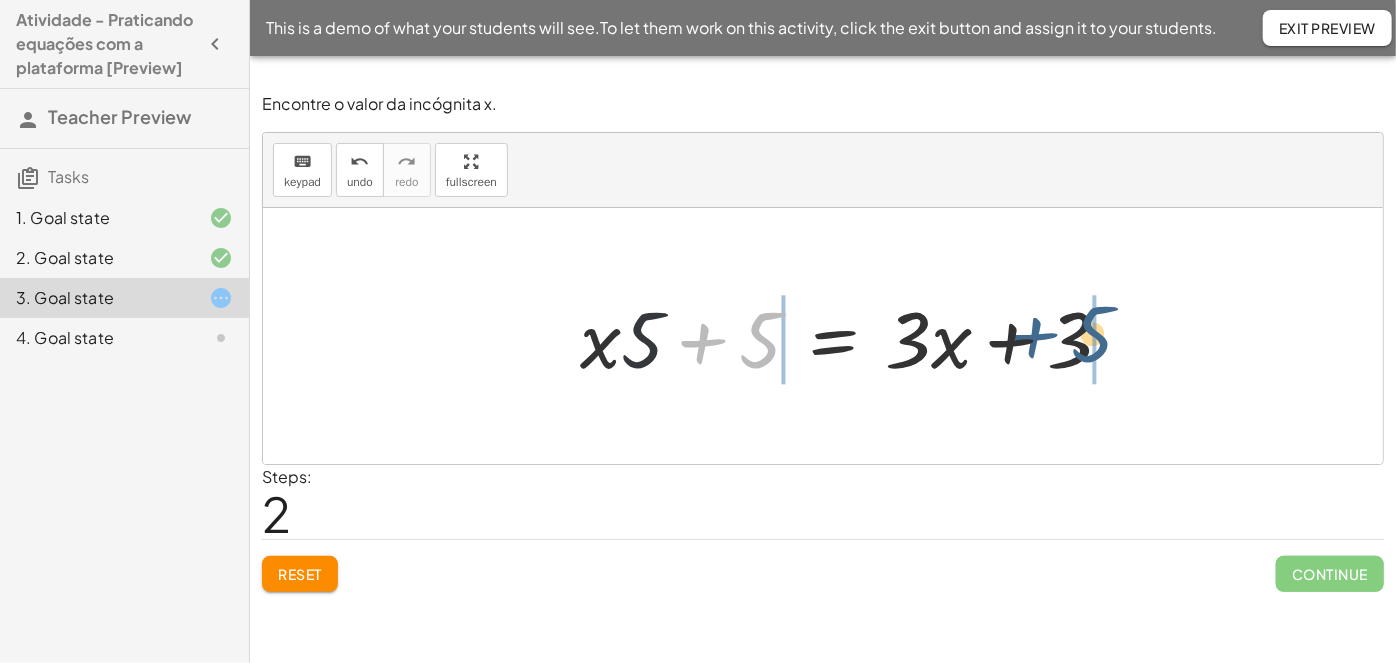 drag, startPoint x: 715, startPoint y: 347, endPoint x: 1048, endPoint y: 342, distance: 333.03754 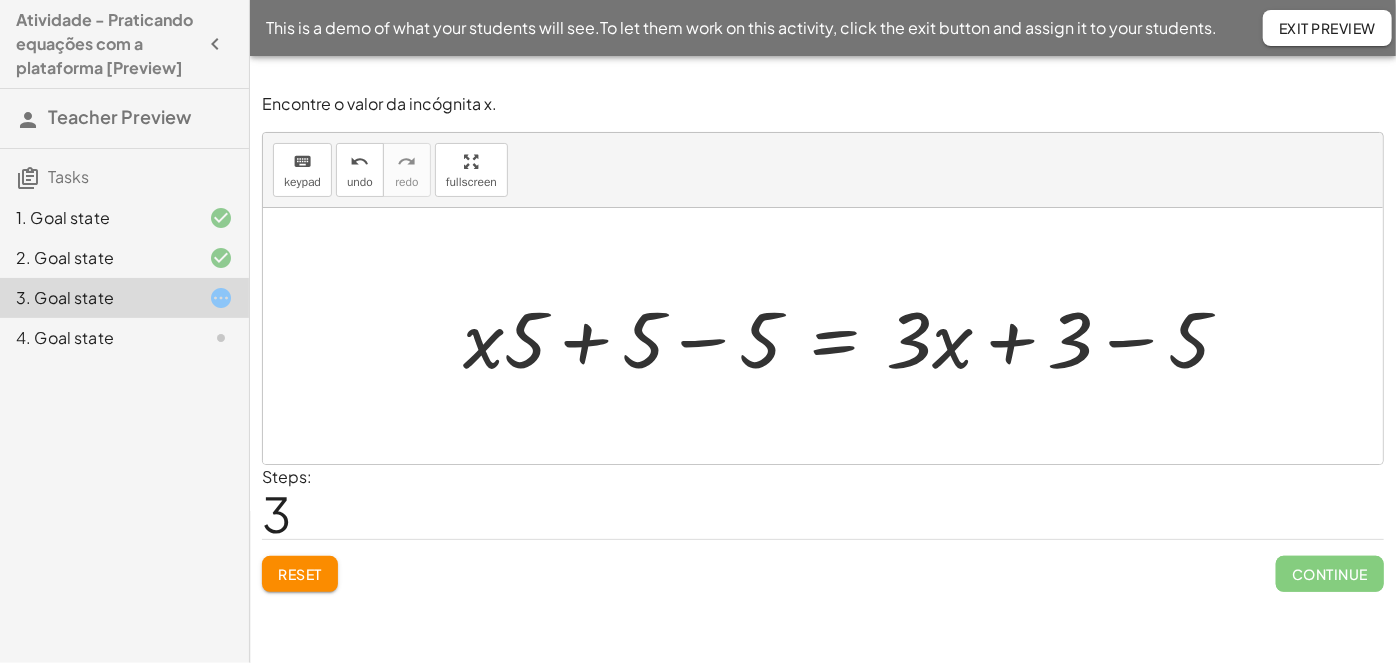 click at bounding box center [854, 336] 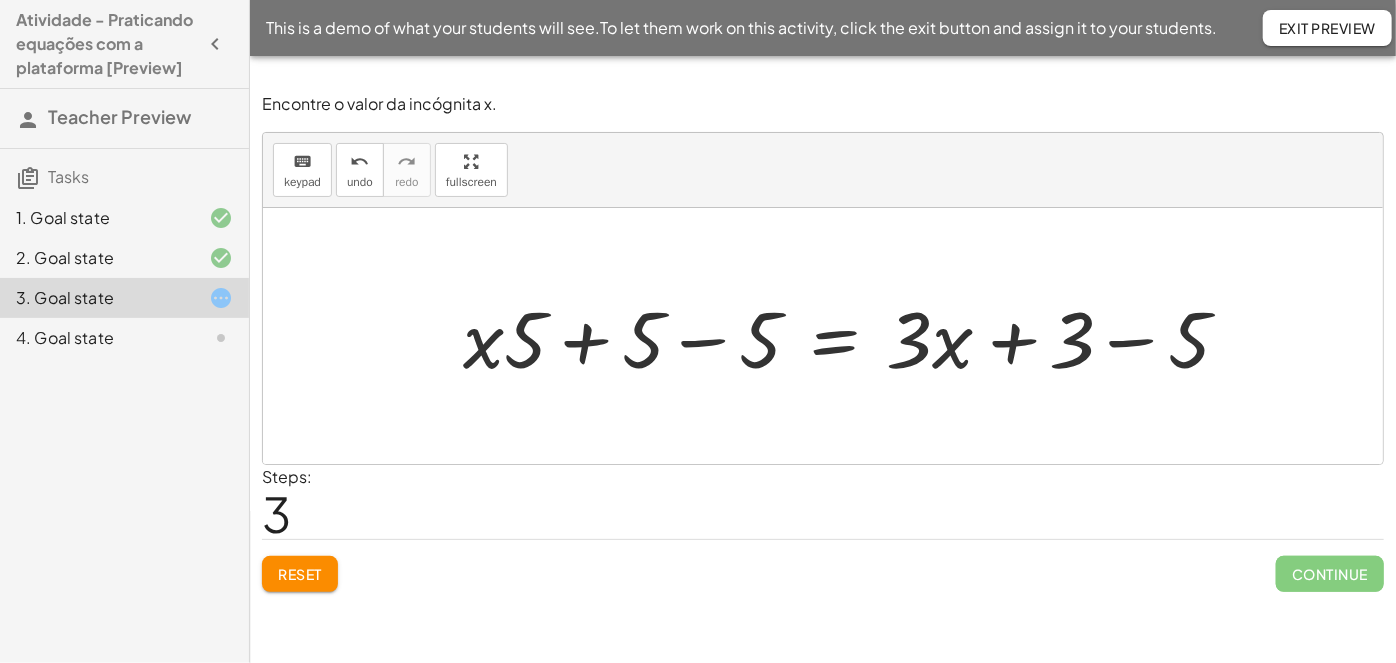 drag, startPoint x: 1101, startPoint y: 347, endPoint x: 1111, endPoint y: 345, distance: 10.198039 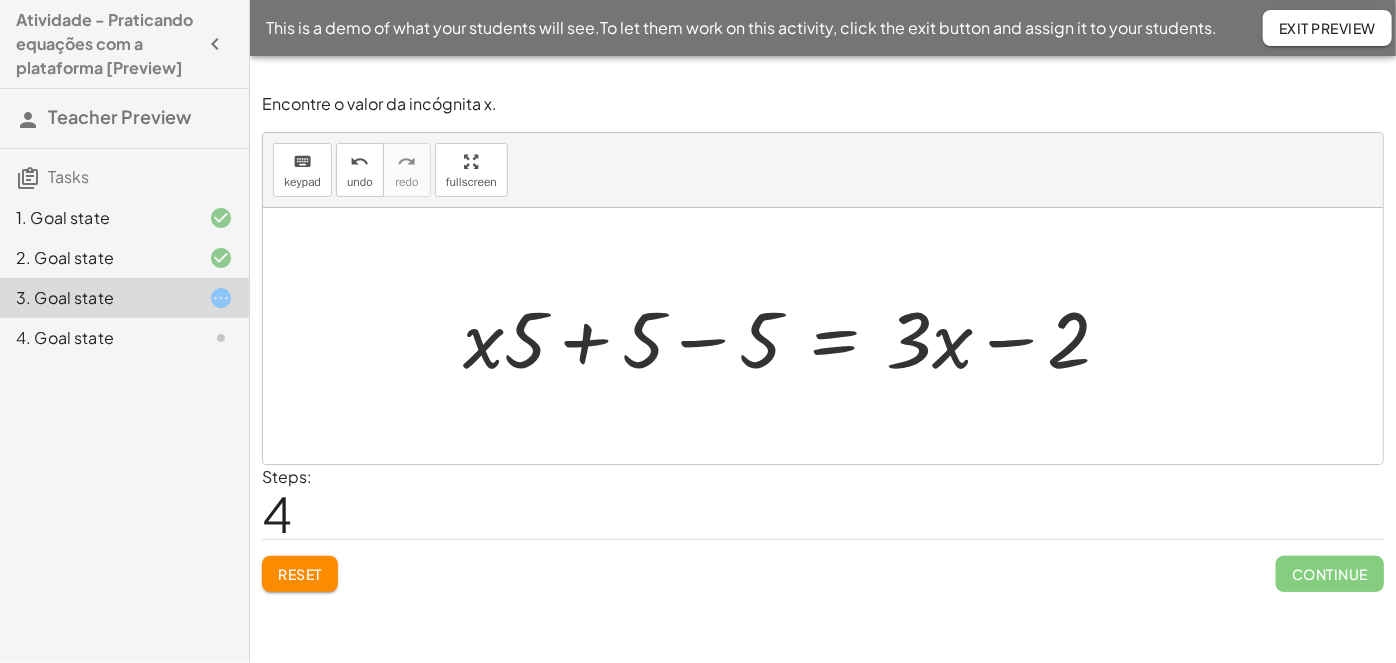 click at bounding box center (795, 336) 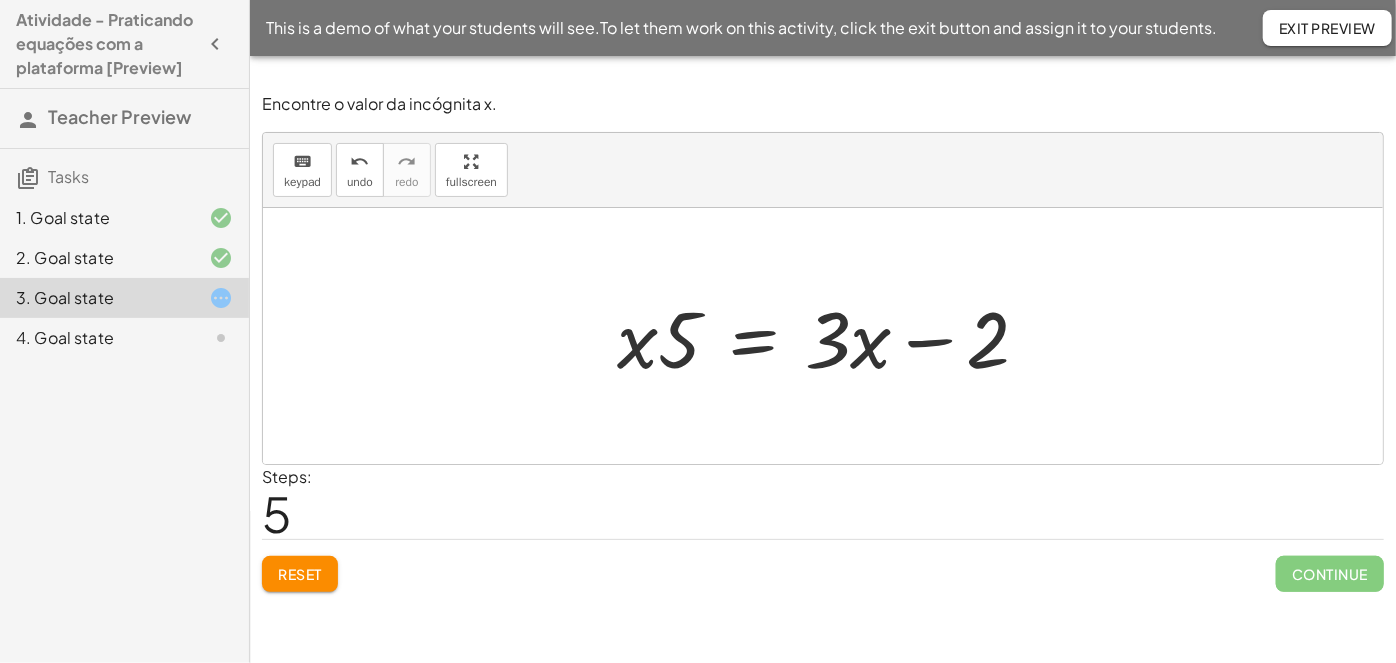 click at bounding box center [831, 336] 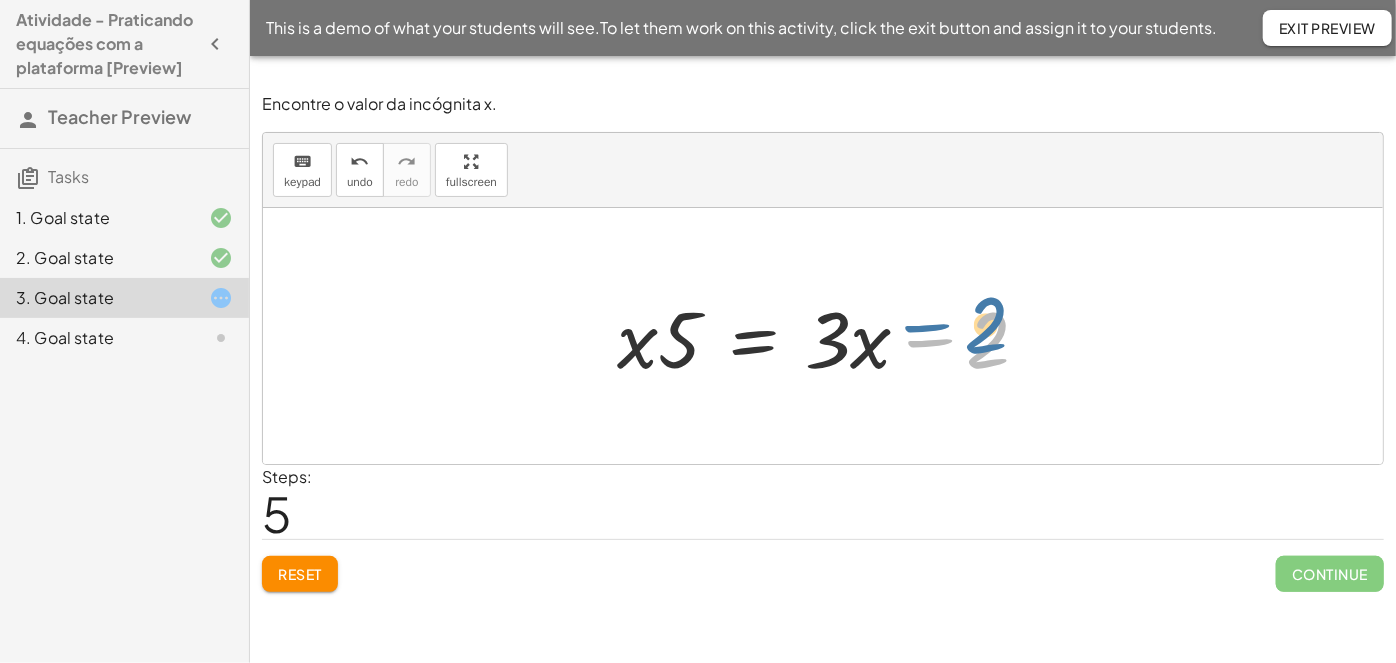 drag, startPoint x: 918, startPoint y: 344, endPoint x: 635, endPoint y: 358, distance: 283.34607 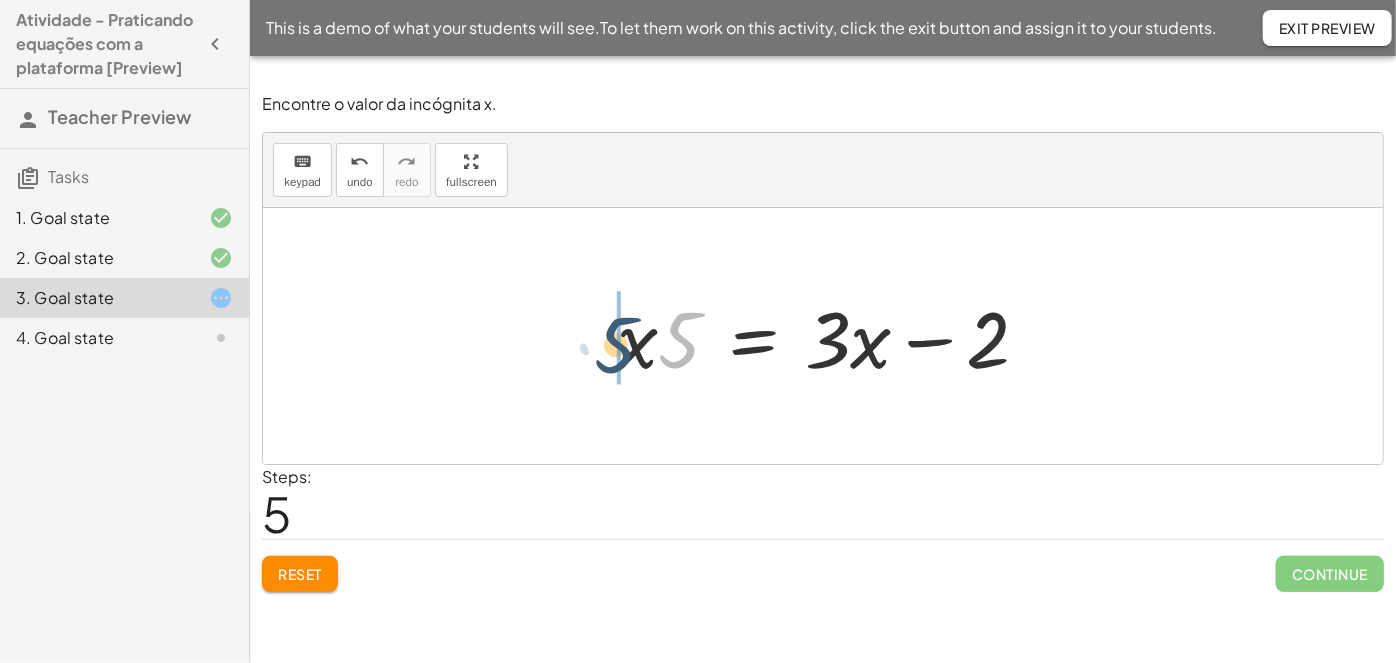 drag, startPoint x: 677, startPoint y: 336, endPoint x: 611, endPoint y: 341, distance: 66.189125 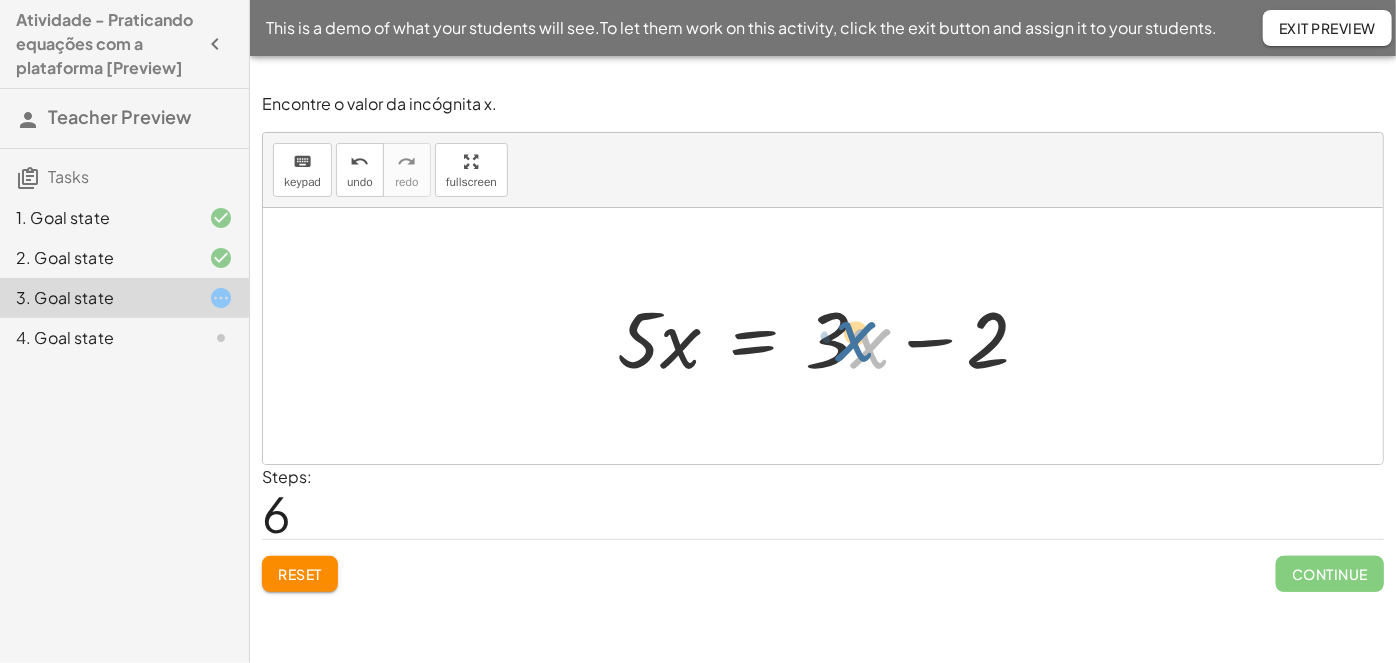 drag, startPoint x: 863, startPoint y: 348, endPoint x: 853, endPoint y: 344, distance: 10.770329 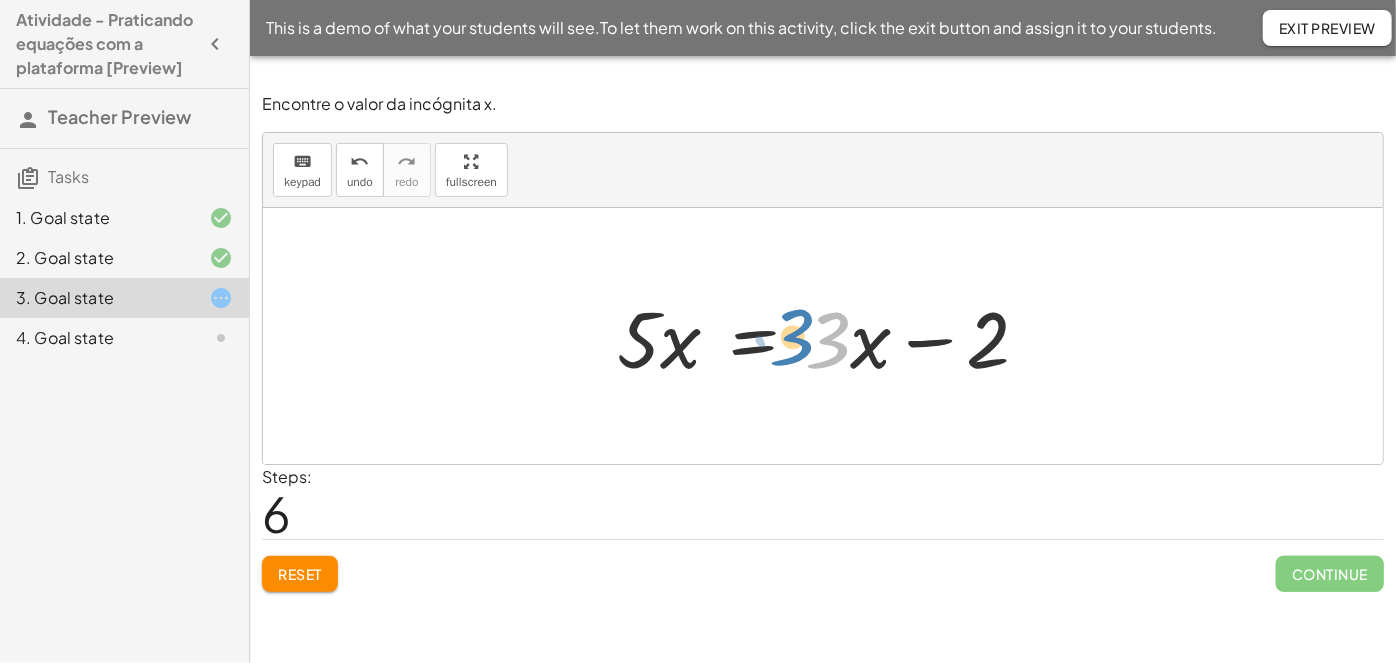 drag, startPoint x: 843, startPoint y: 343, endPoint x: 921, endPoint y: 339, distance: 78.10249 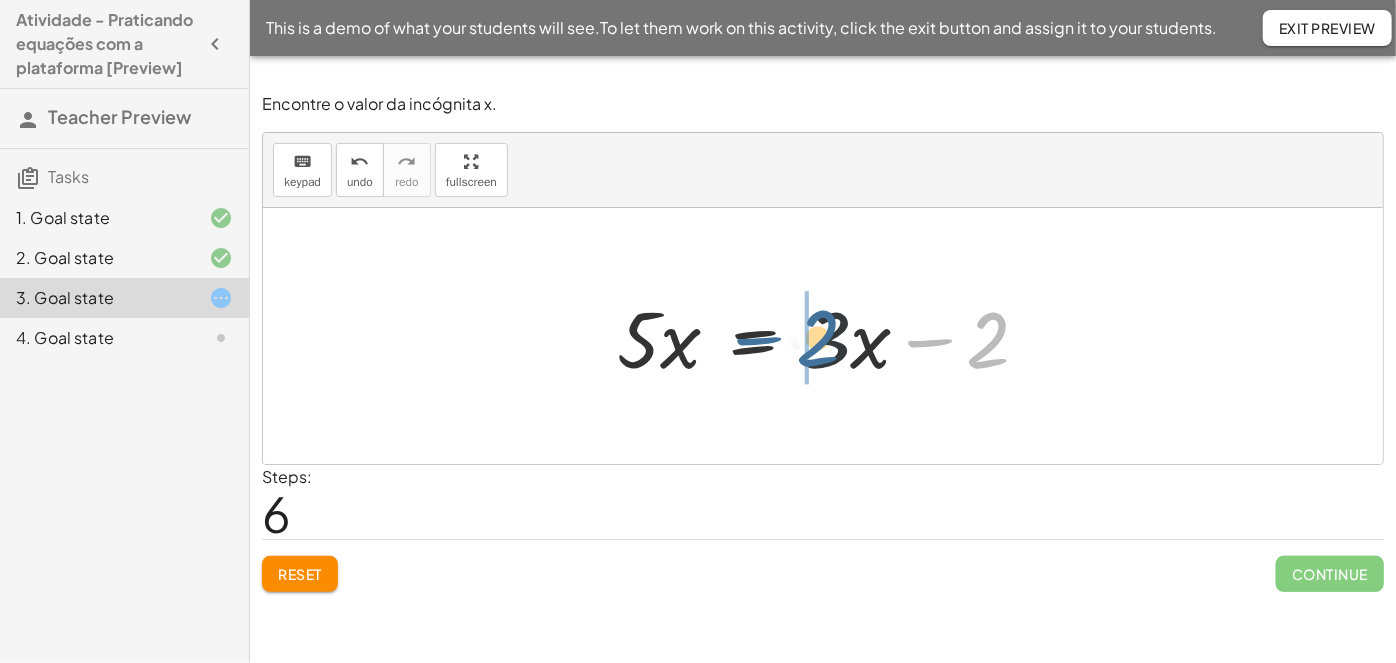 drag, startPoint x: 882, startPoint y: 341, endPoint x: 764, endPoint y: 339, distance: 118.016945 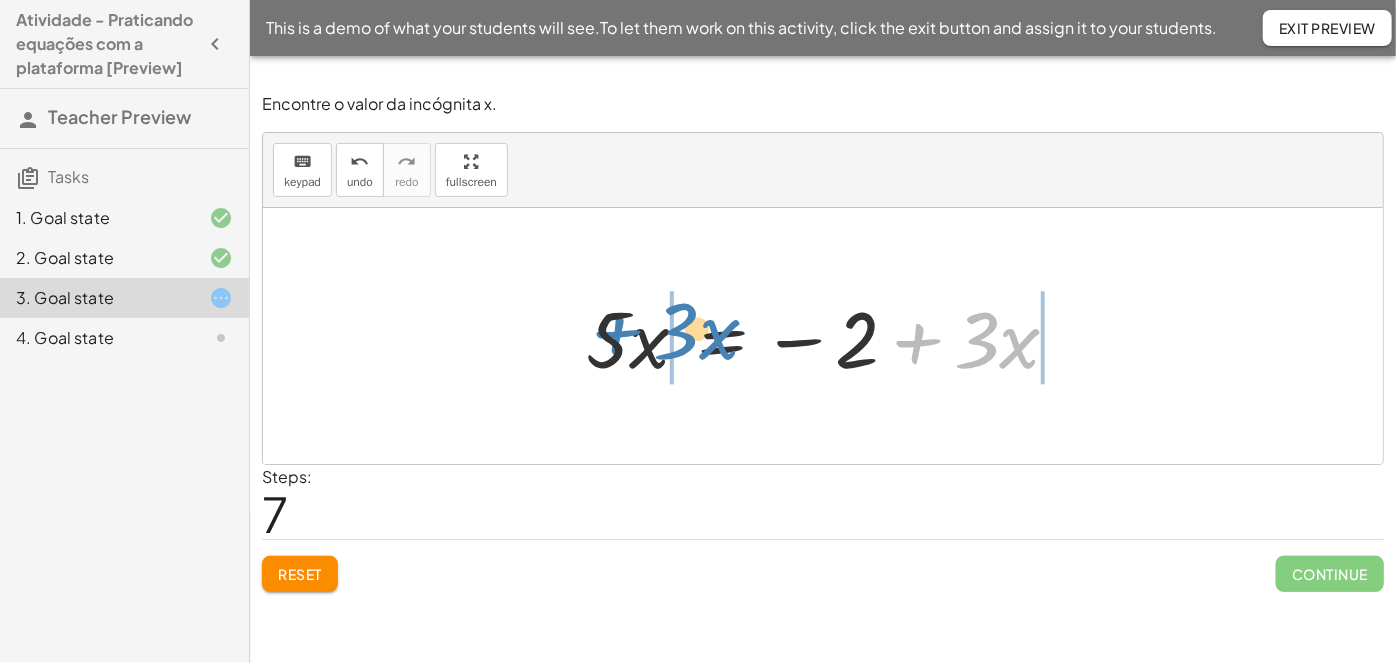 drag, startPoint x: 923, startPoint y: 344, endPoint x: 618, endPoint y: 334, distance: 305.16388 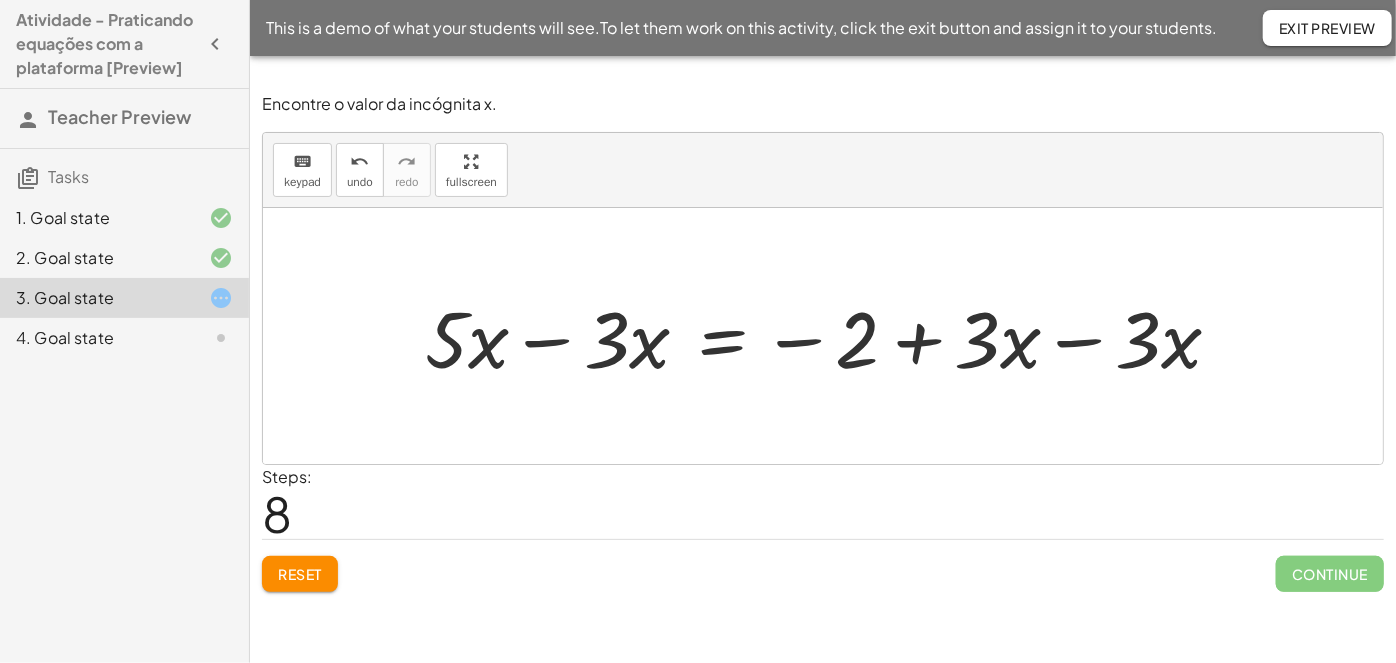 click at bounding box center (831, 336) 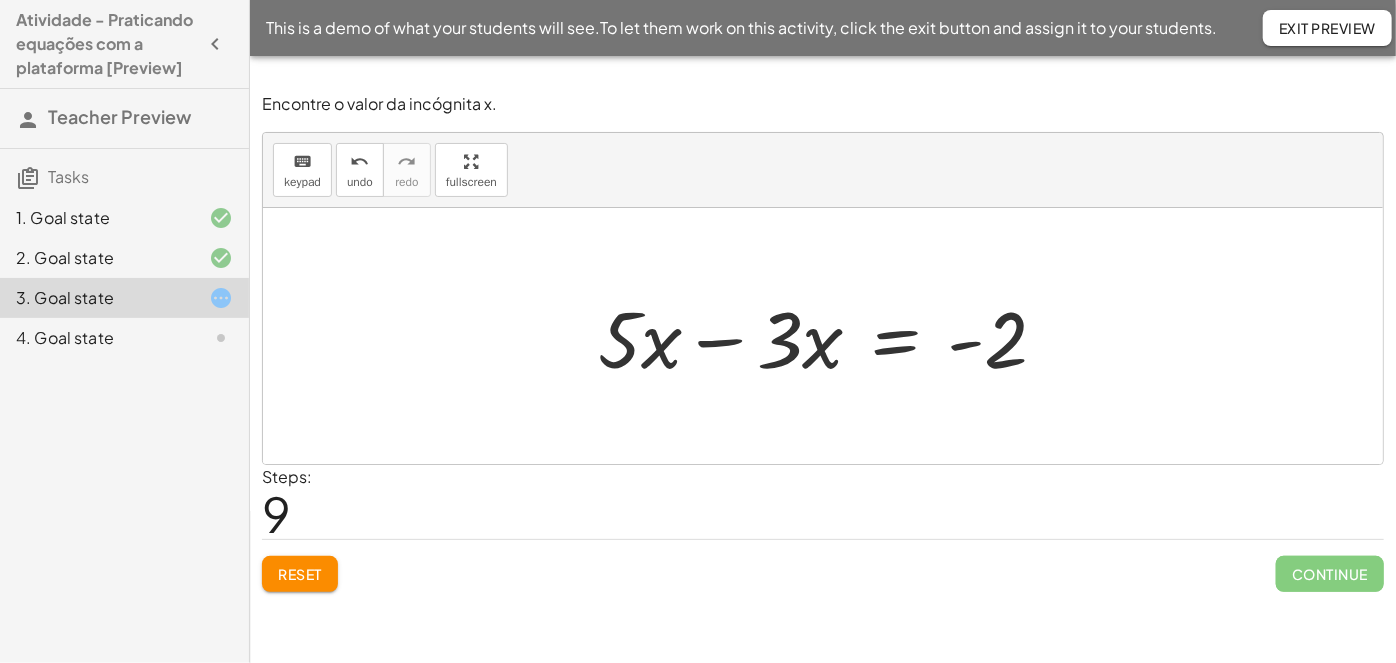 click at bounding box center [830, 336] 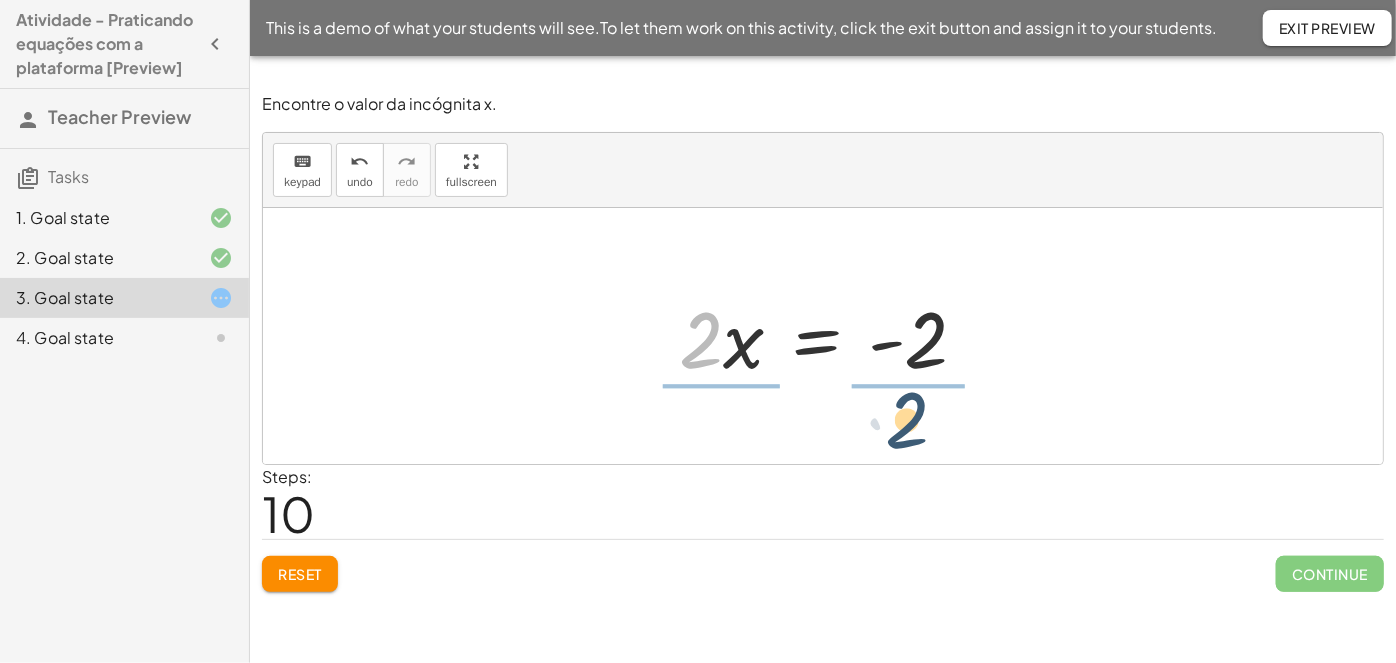 drag, startPoint x: 709, startPoint y: 340, endPoint x: 917, endPoint y: 412, distance: 220.10907 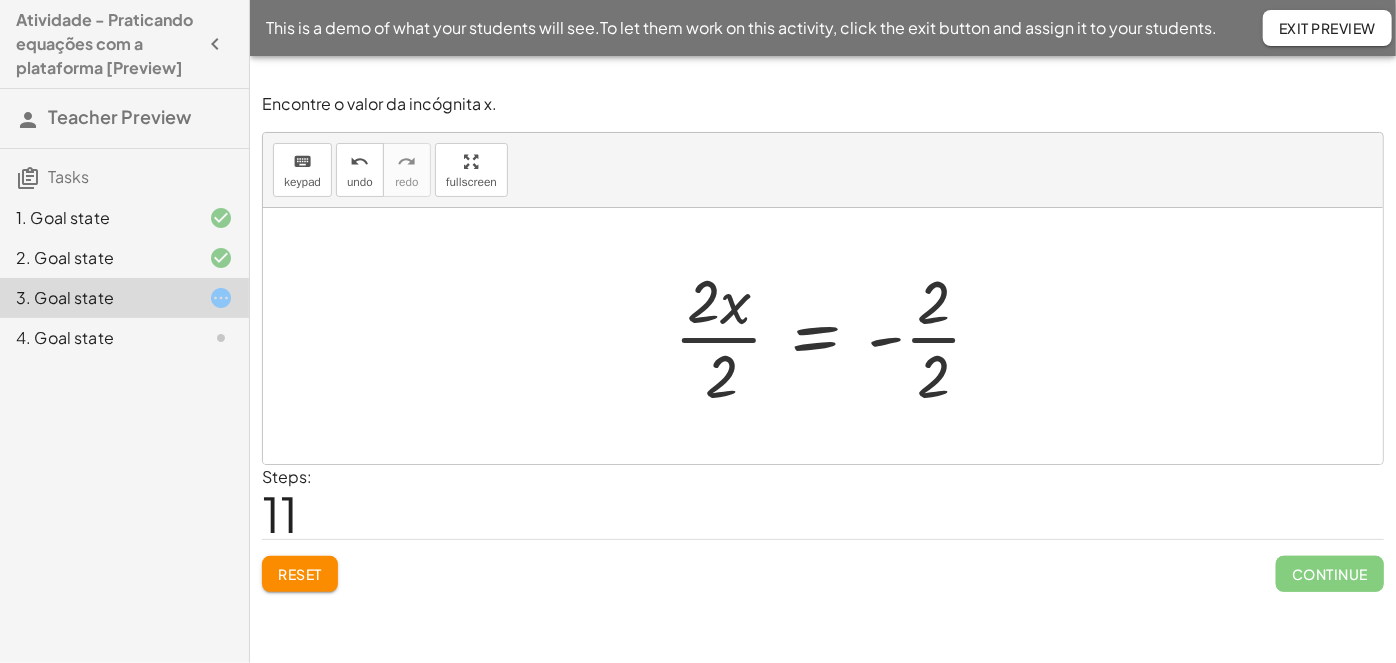 click at bounding box center (836, 336) 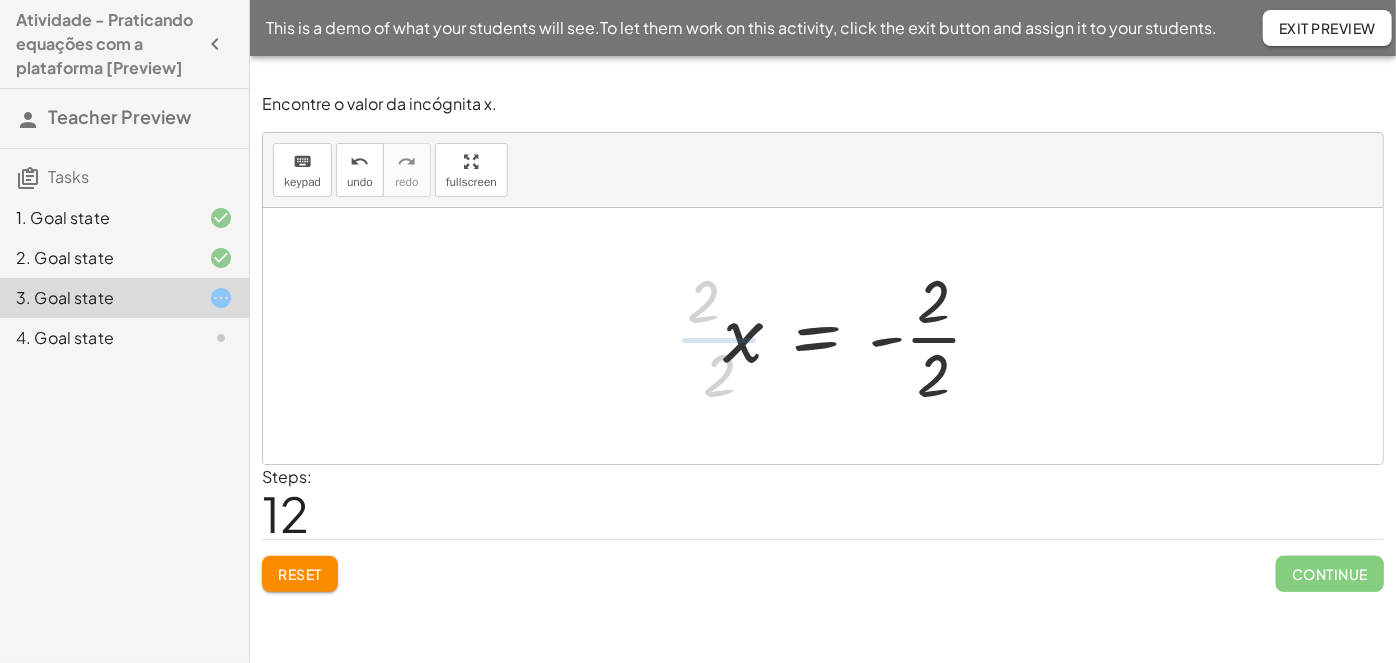 click at bounding box center (861, 336) 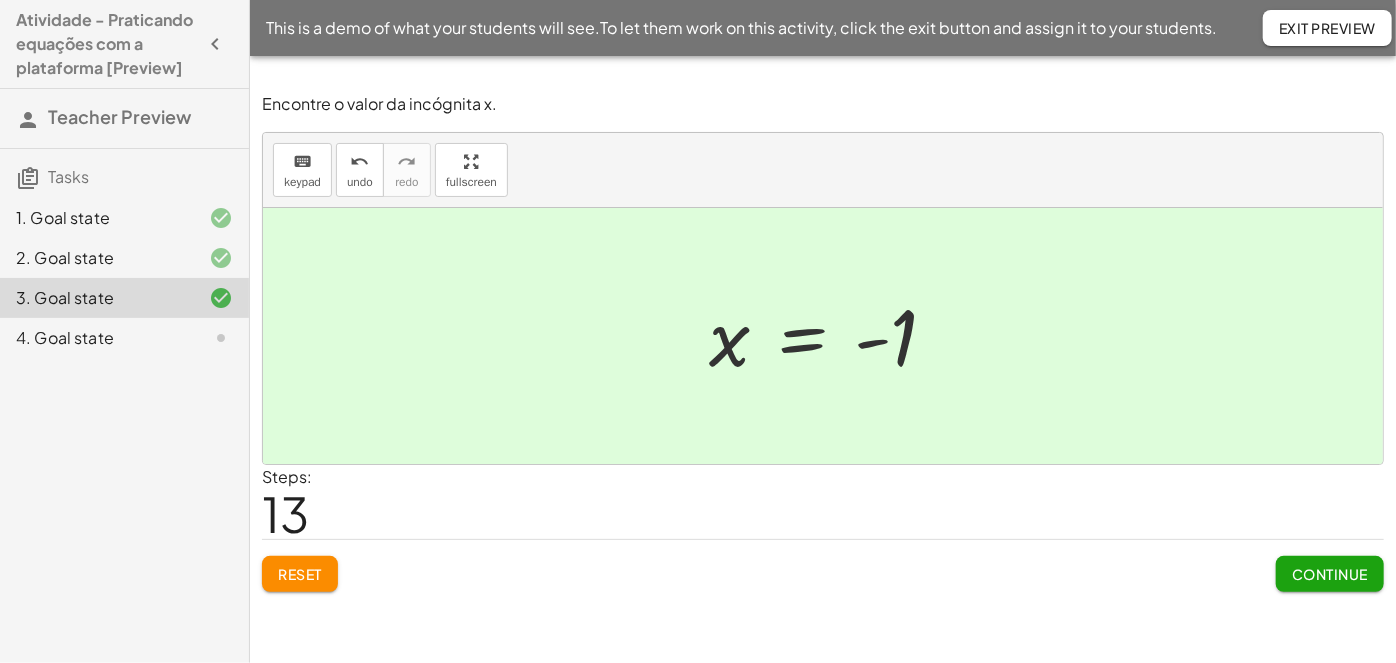 click on "Reset   Continue" at bounding box center (823, 565) 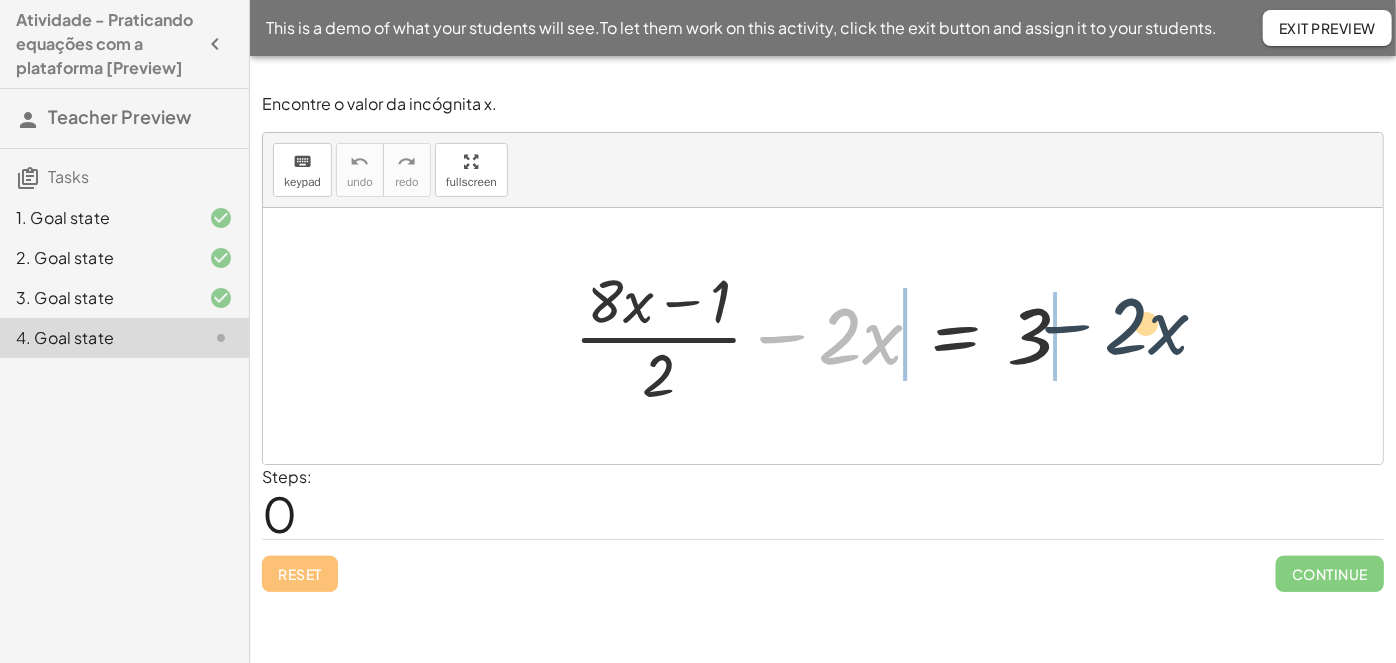 drag, startPoint x: 906, startPoint y: 304, endPoint x: 1082, endPoint y: 323, distance: 177.0226 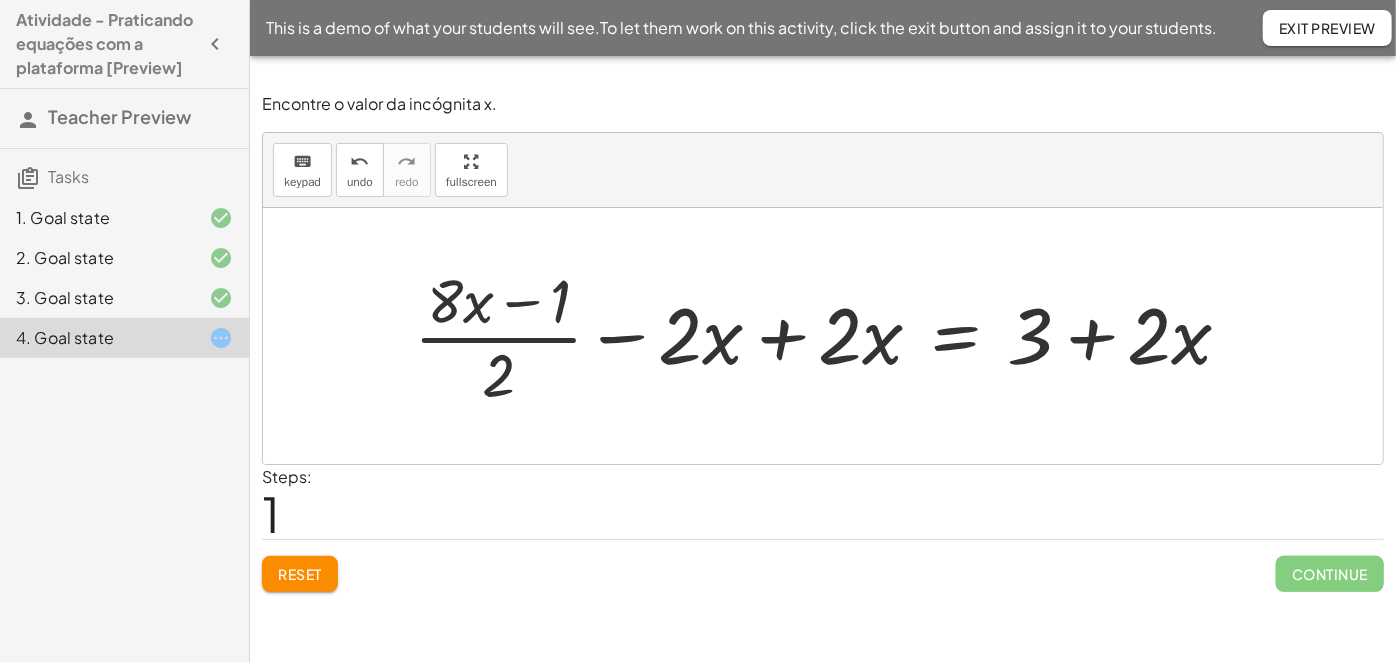click at bounding box center (830, 336) 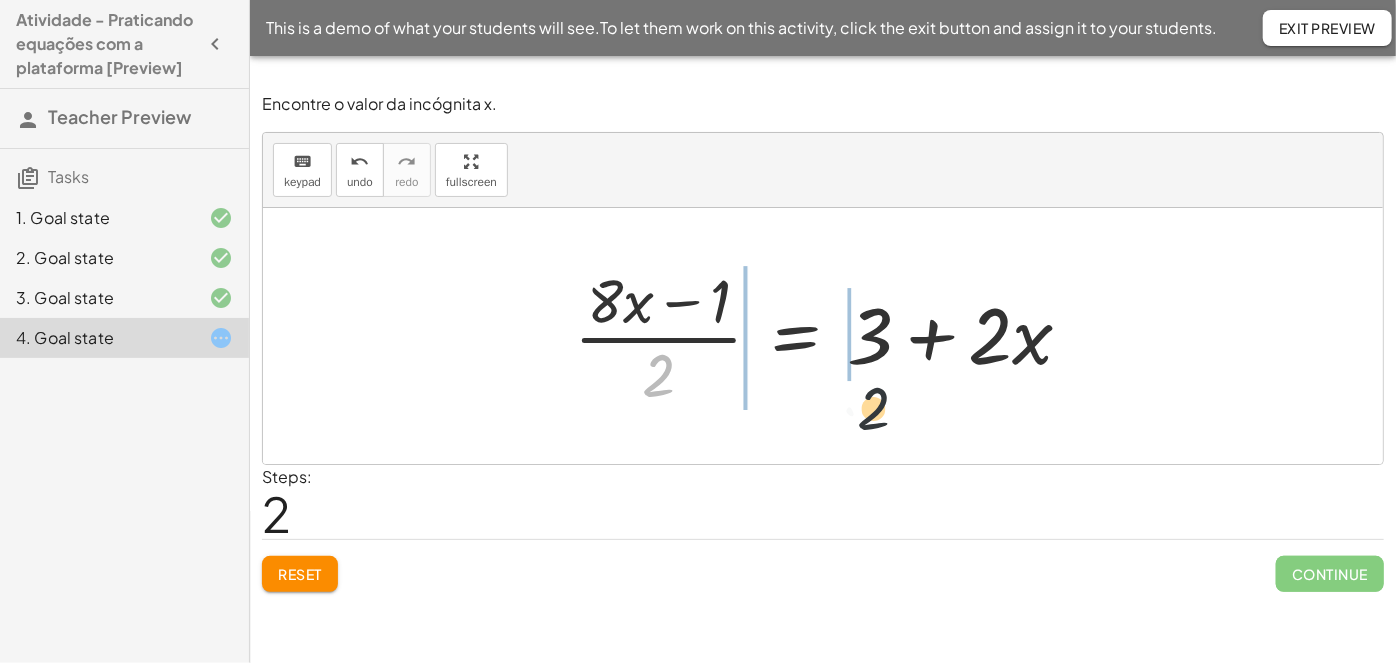 drag, startPoint x: 652, startPoint y: 368, endPoint x: 914, endPoint y: 340, distance: 263.49194 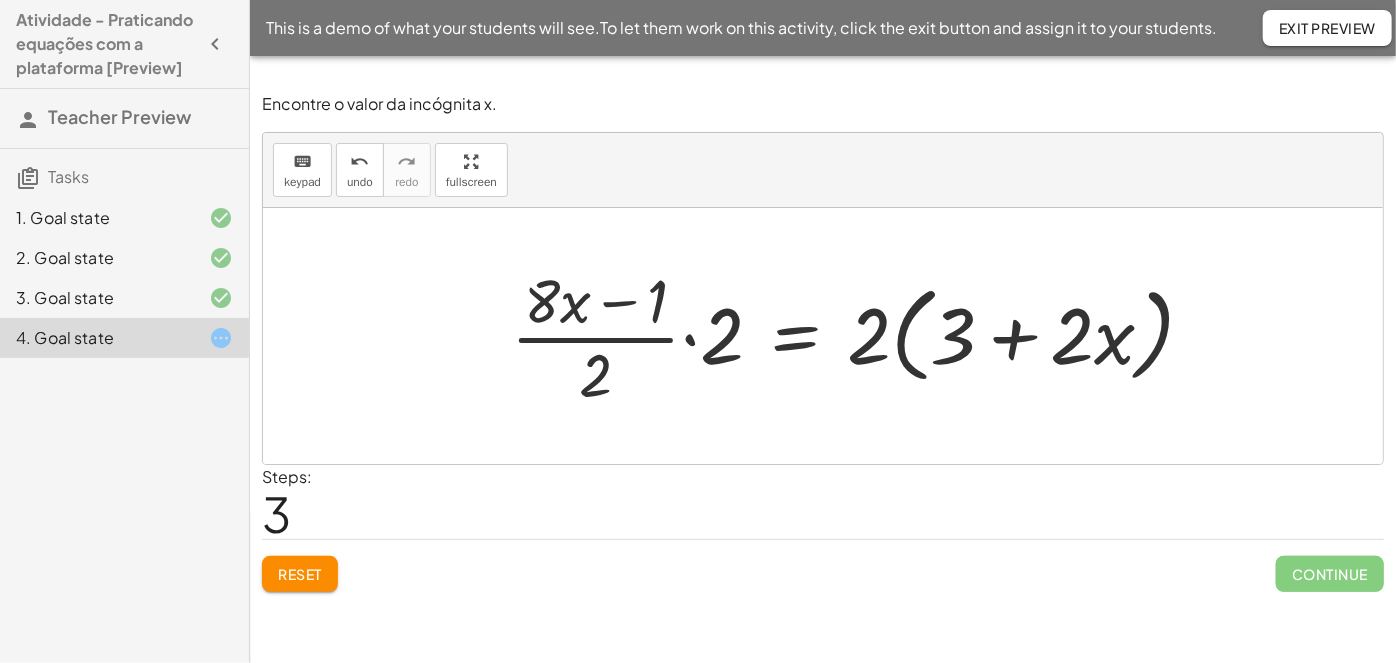 click at bounding box center (861, 336) 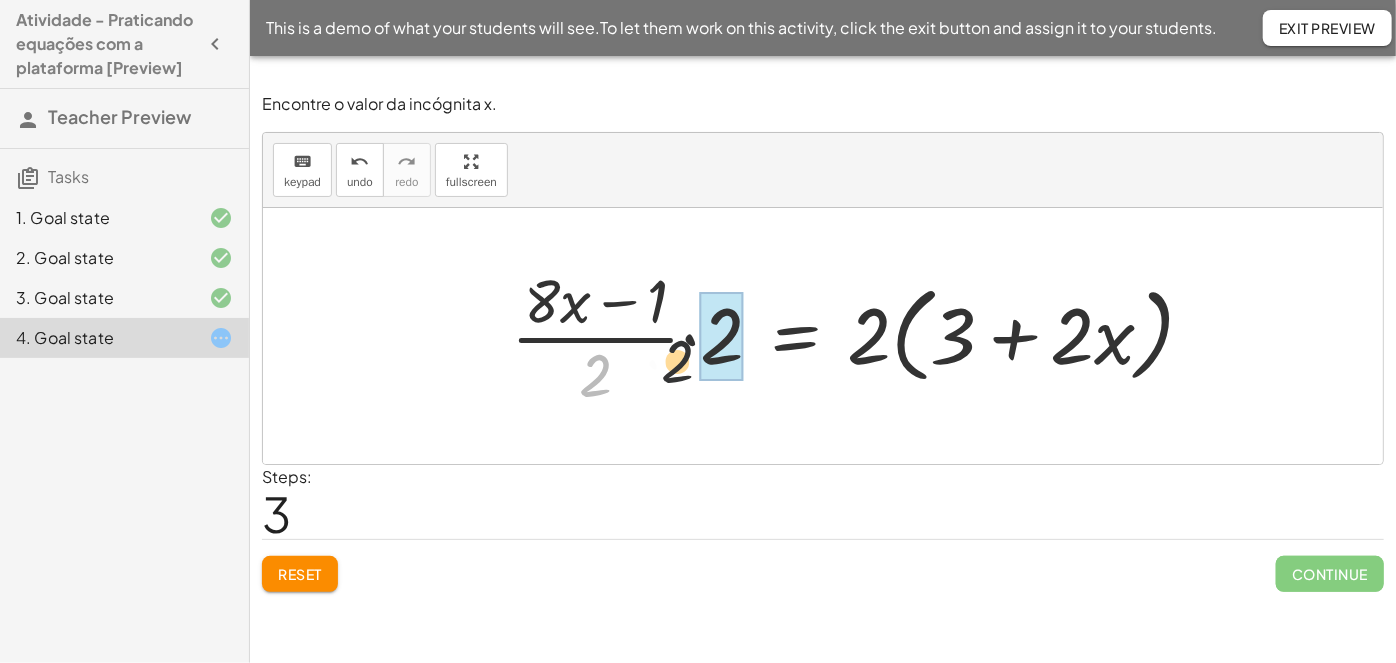 drag, startPoint x: 593, startPoint y: 374, endPoint x: 712, endPoint y: 347, distance: 122.02459 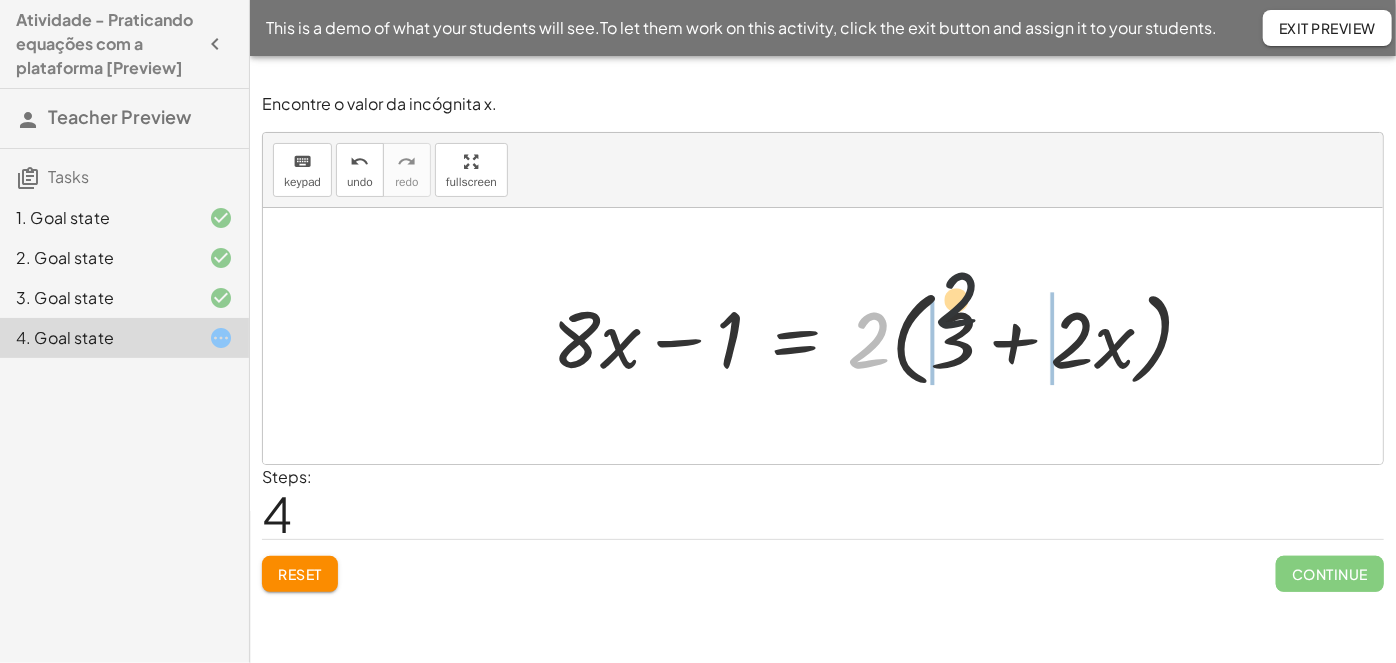 drag, startPoint x: 863, startPoint y: 355, endPoint x: 964, endPoint y: 326, distance: 105.080925 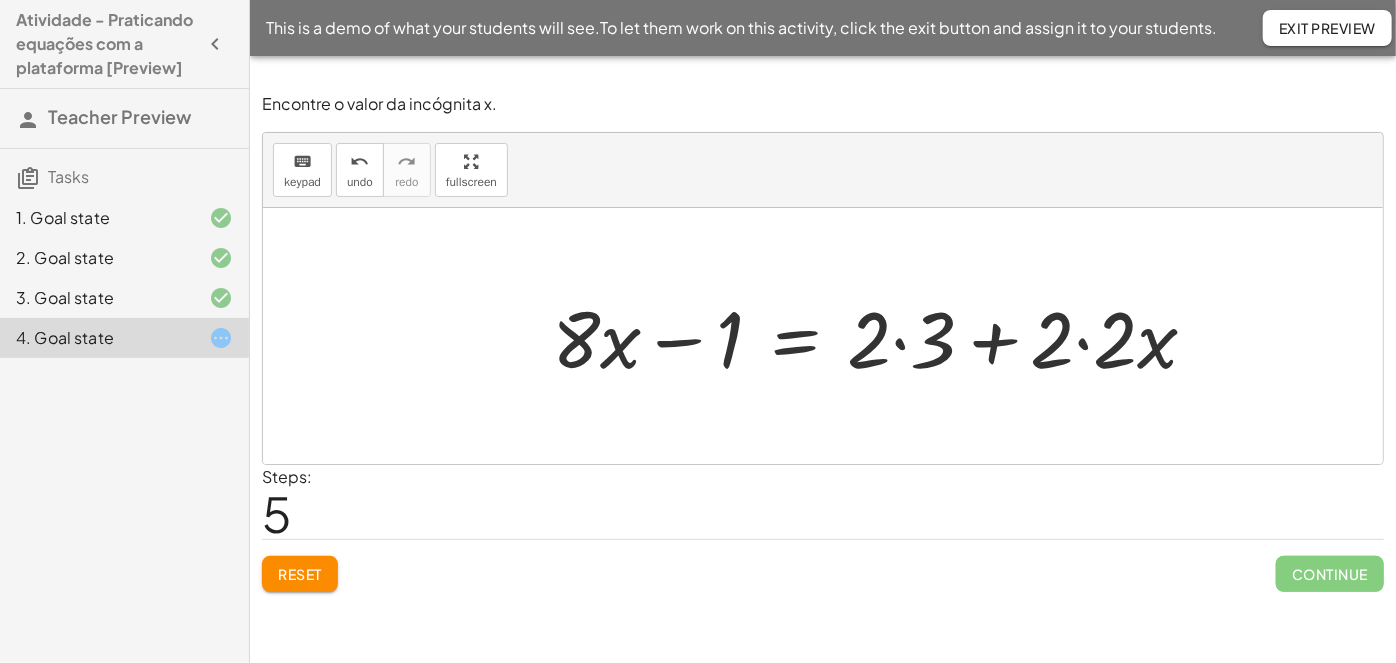 click at bounding box center [883, 336] 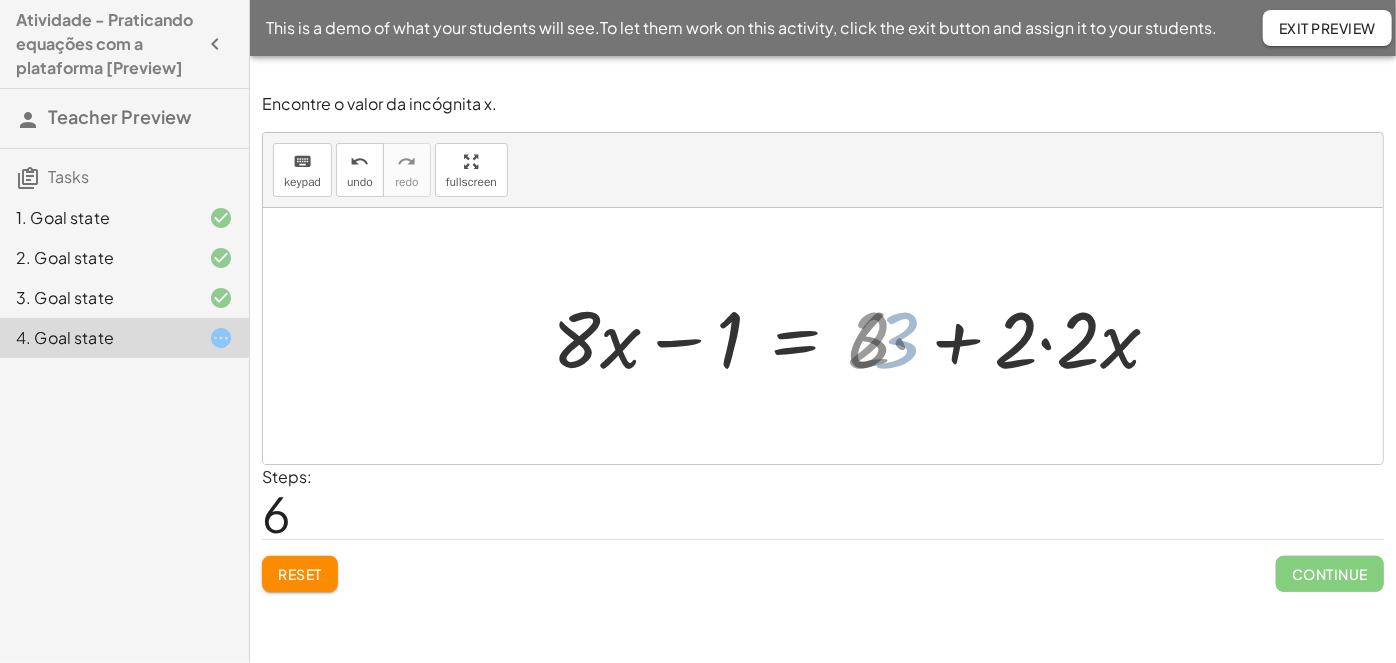 click at bounding box center [851, 336] 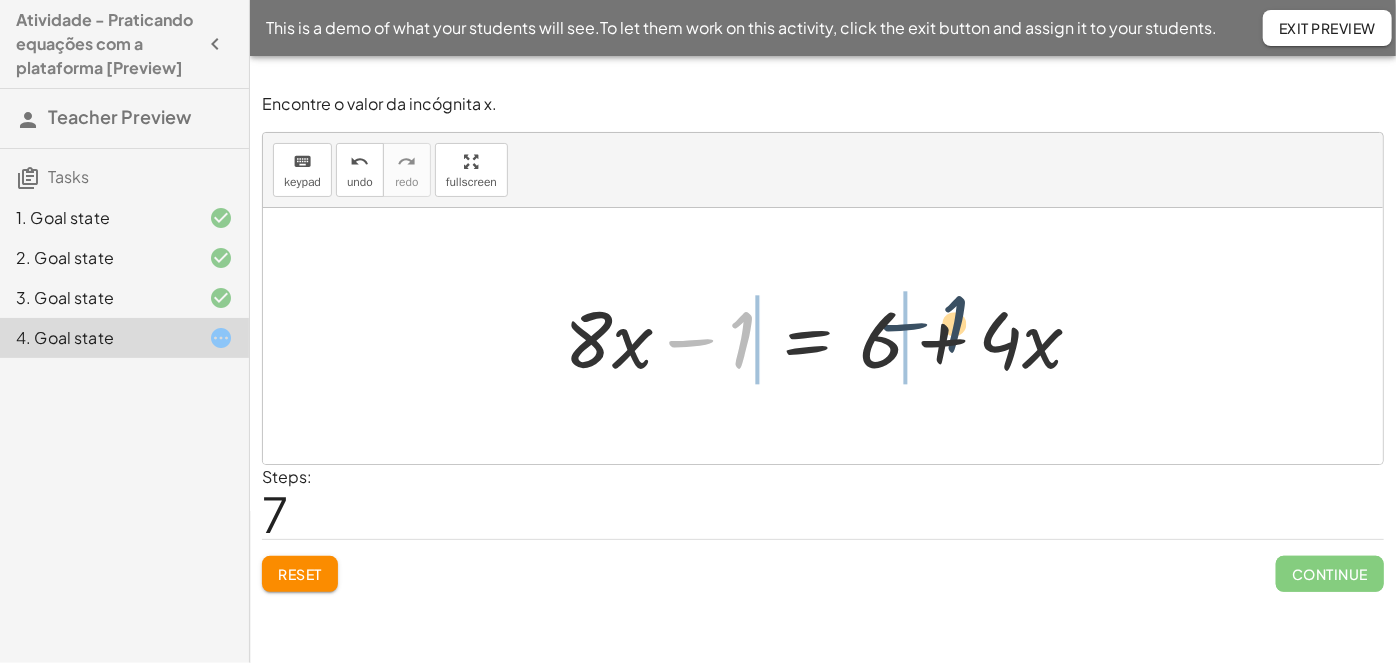 drag, startPoint x: 709, startPoint y: 334, endPoint x: 903, endPoint y: 325, distance: 194.20865 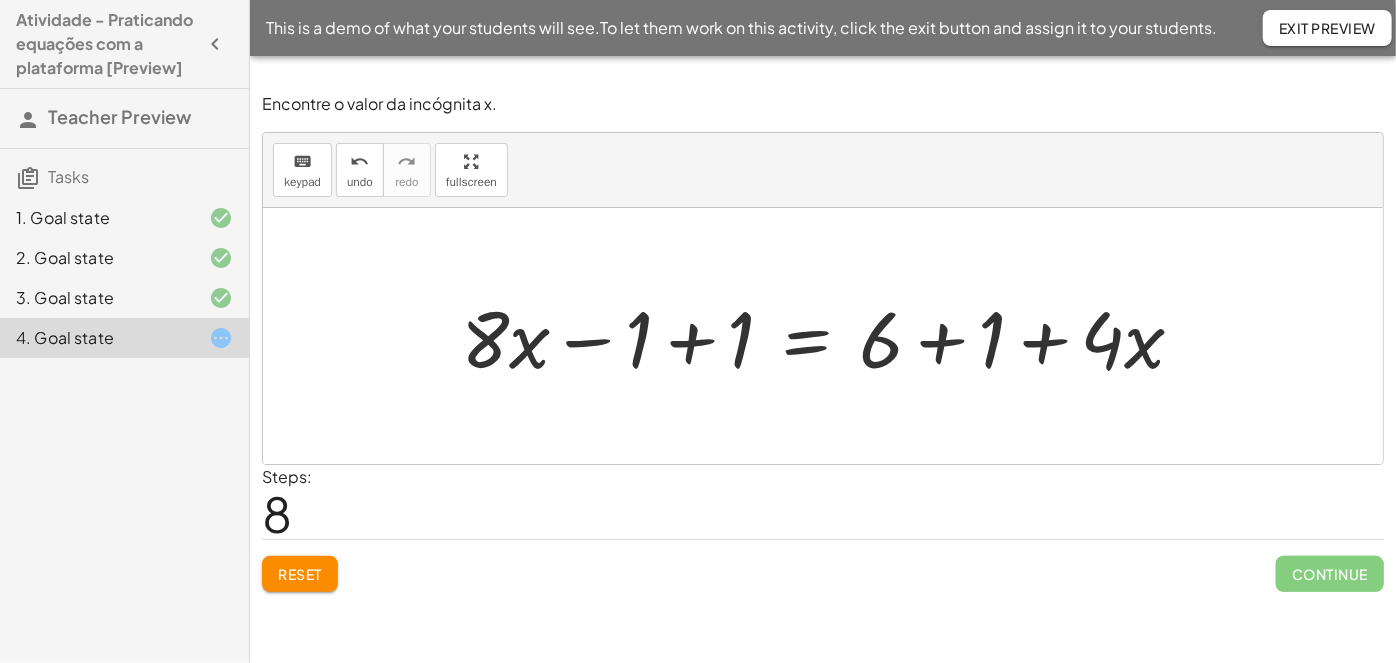click at bounding box center [831, 336] 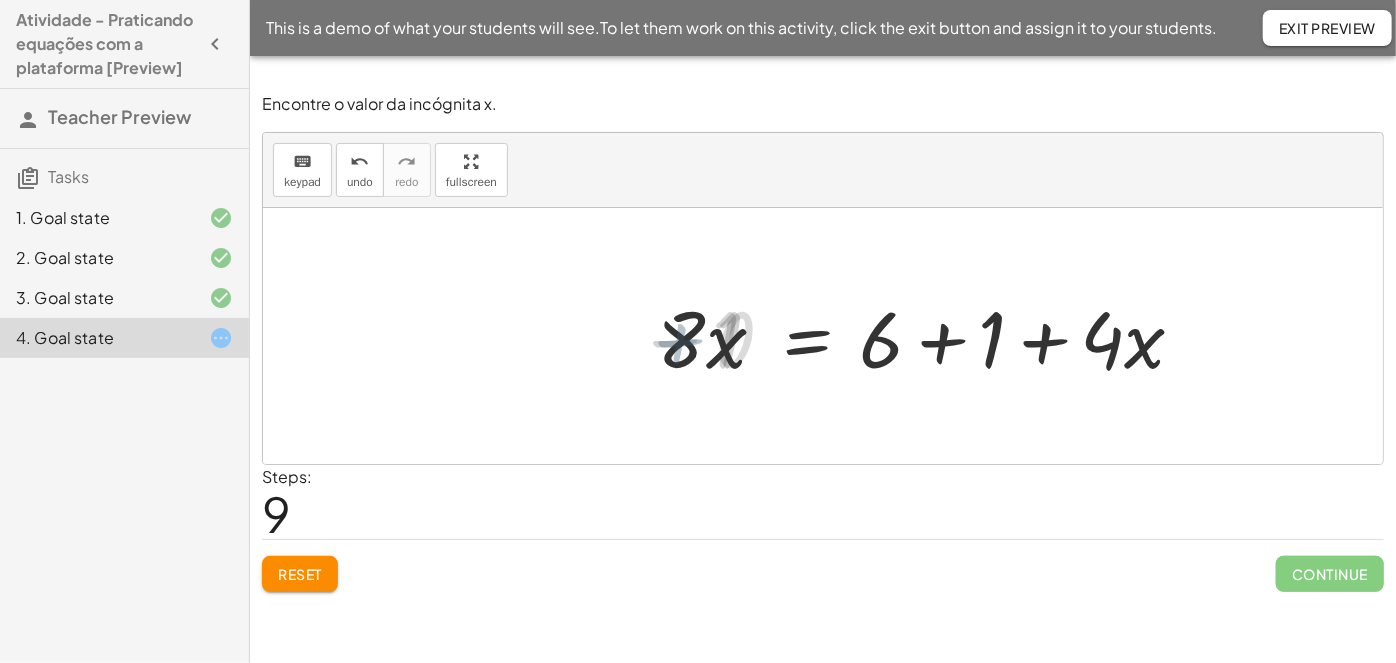 click at bounding box center (933, 336) 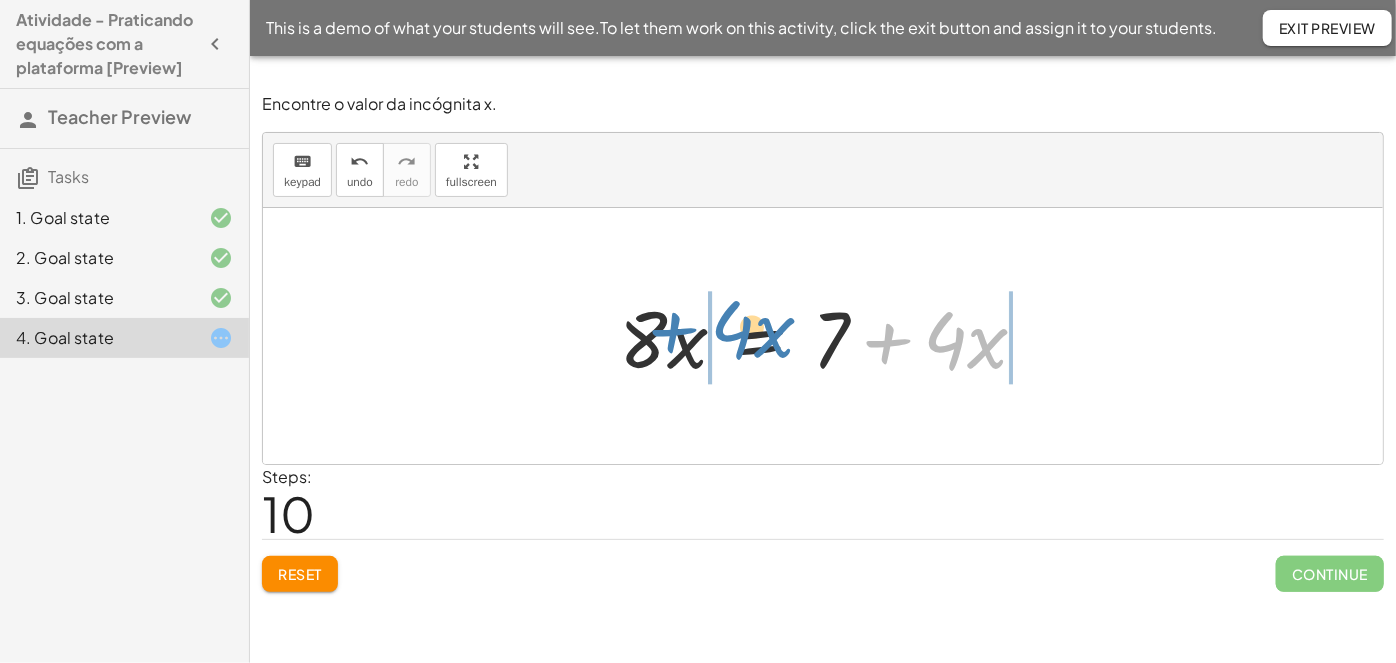 drag, startPoint x: 894, startPoint y: 347, endPoint x: 673, endPoint y: 336, distance: 221.27359 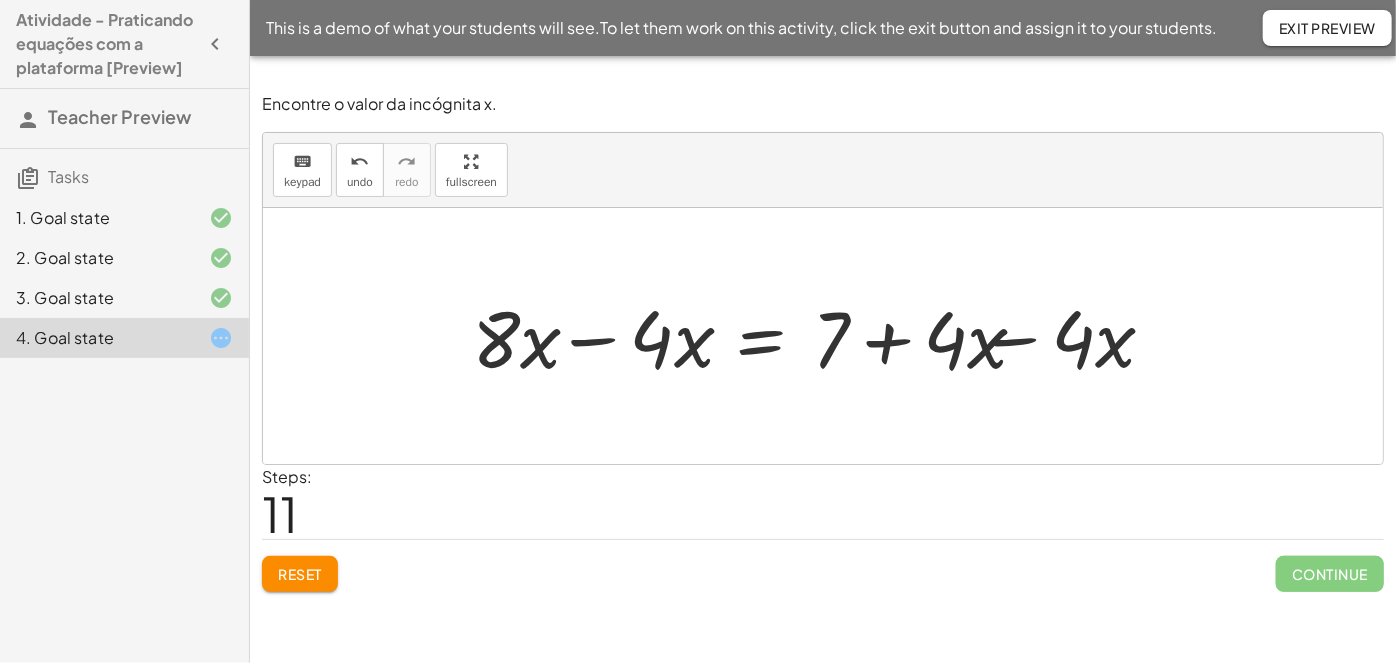 drag, startPoint x: 653, startPoint y: 347, endPoint x: 591, endPoint y: 345, distance: 62.03225 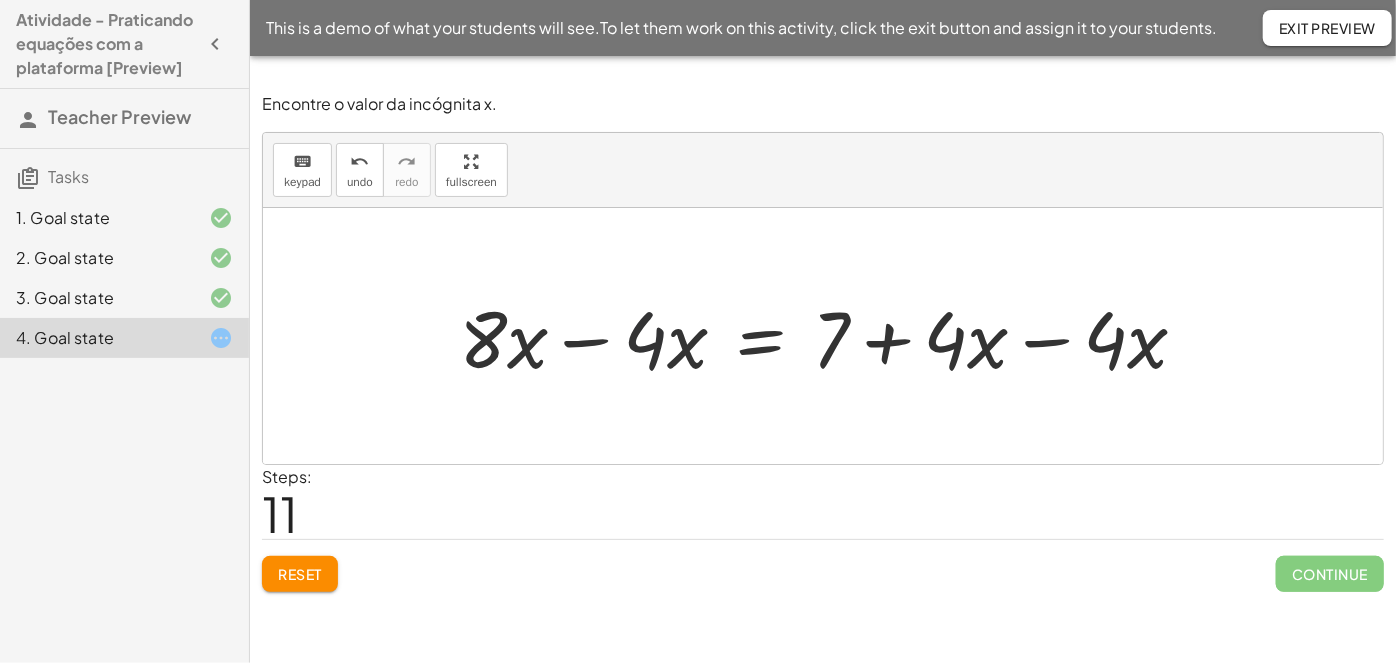 click at bounding box center [831, 336] 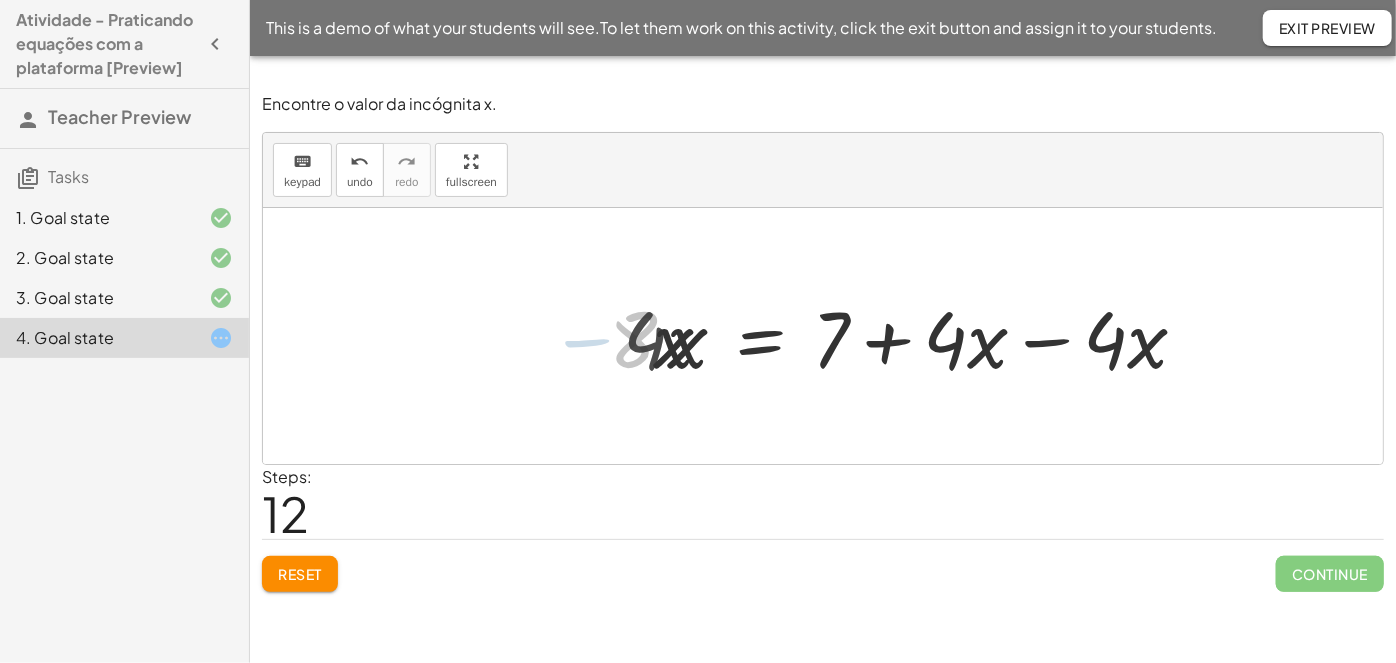 click at bounding box center [913, 336] 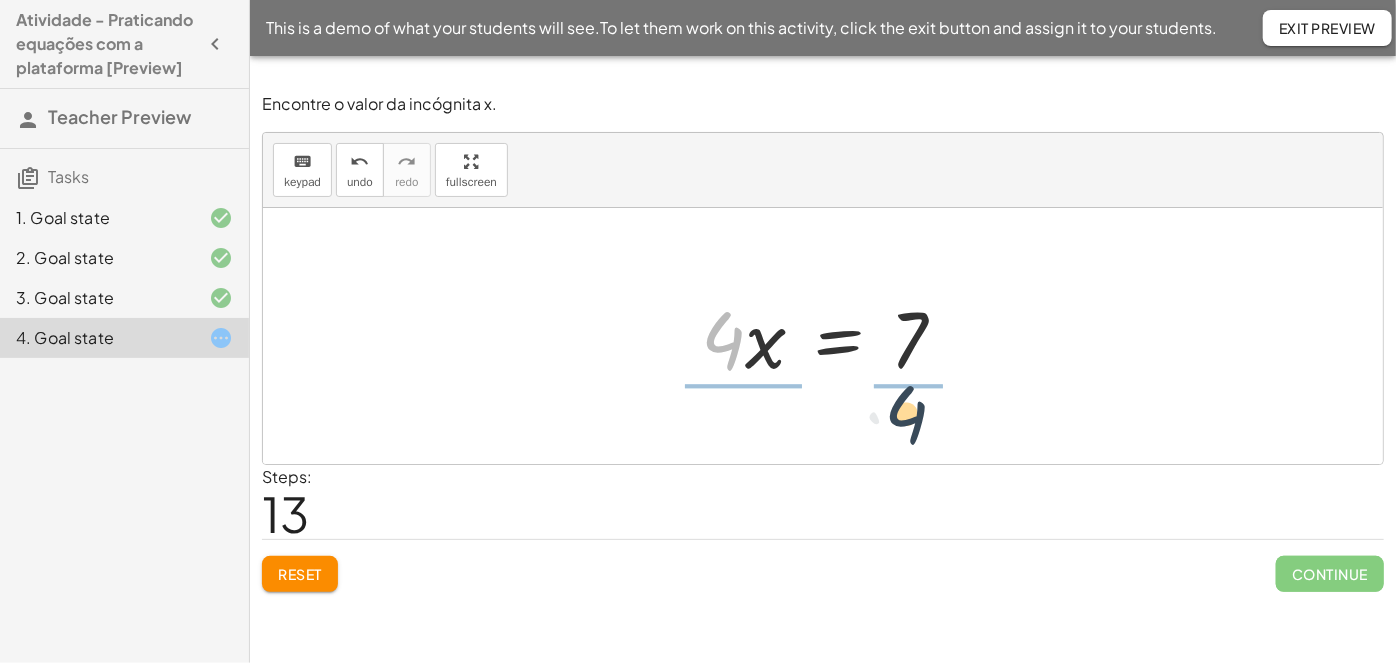 drag, startPoint x: 709, startPoint y: 332, endPoint x: 893, endPoint y: 403, distance: 197.22322 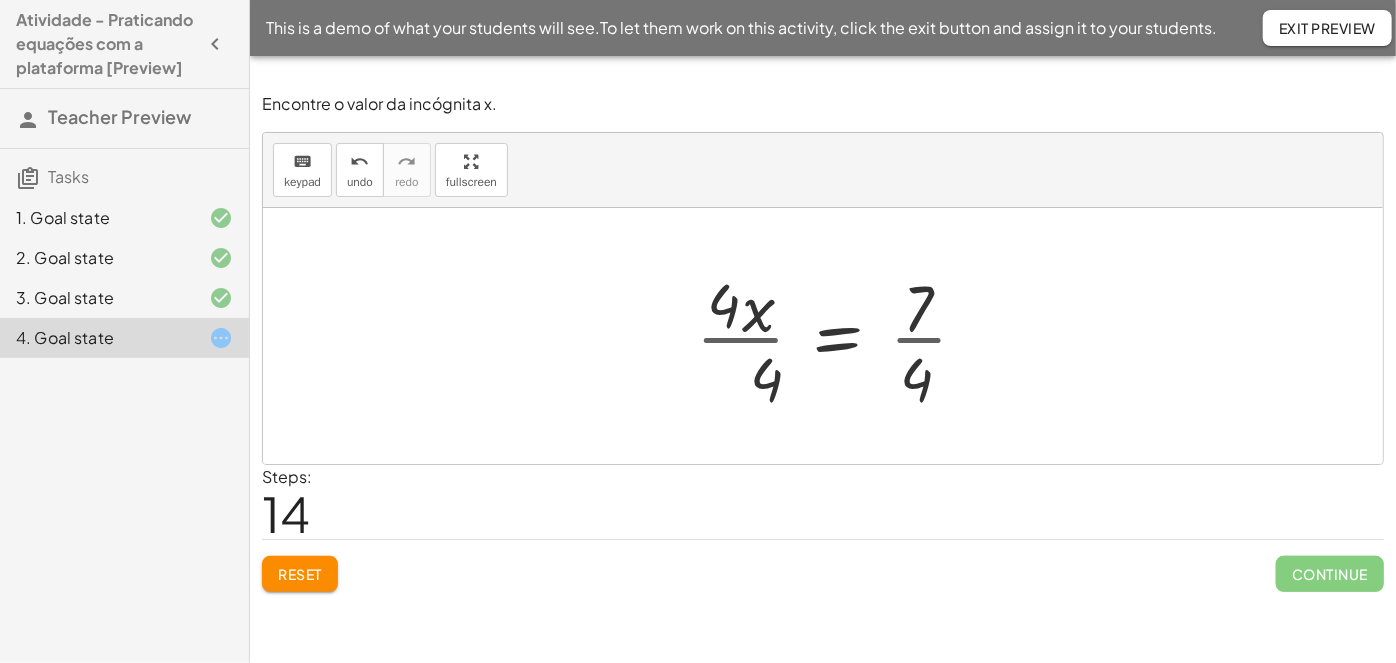 click at bounding box center [840, 336] 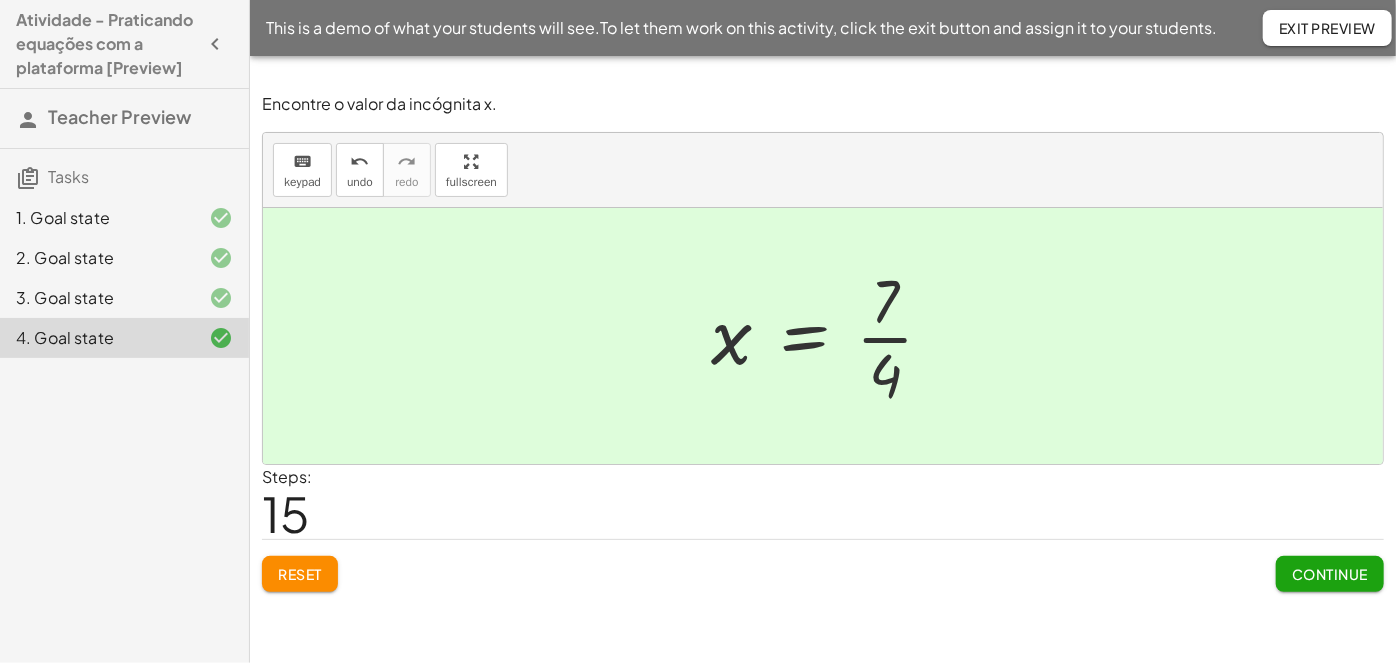 click on "Continue" 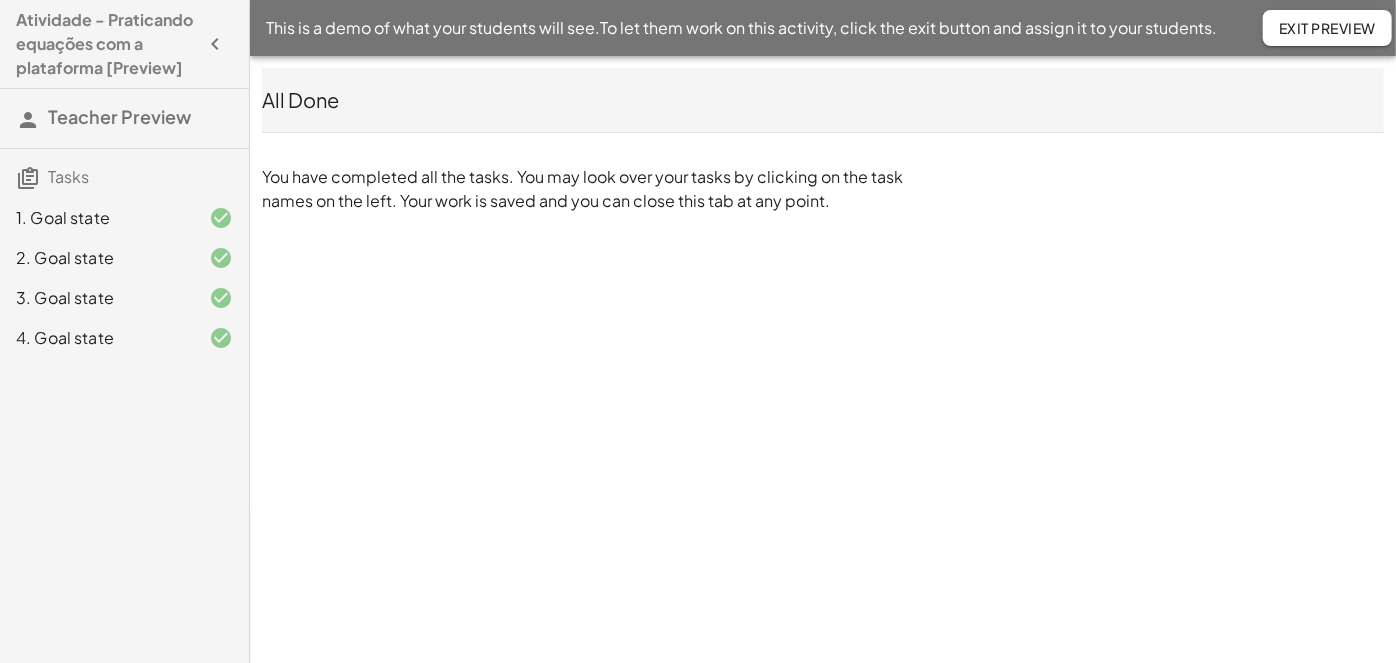 click on "Exit Preview" 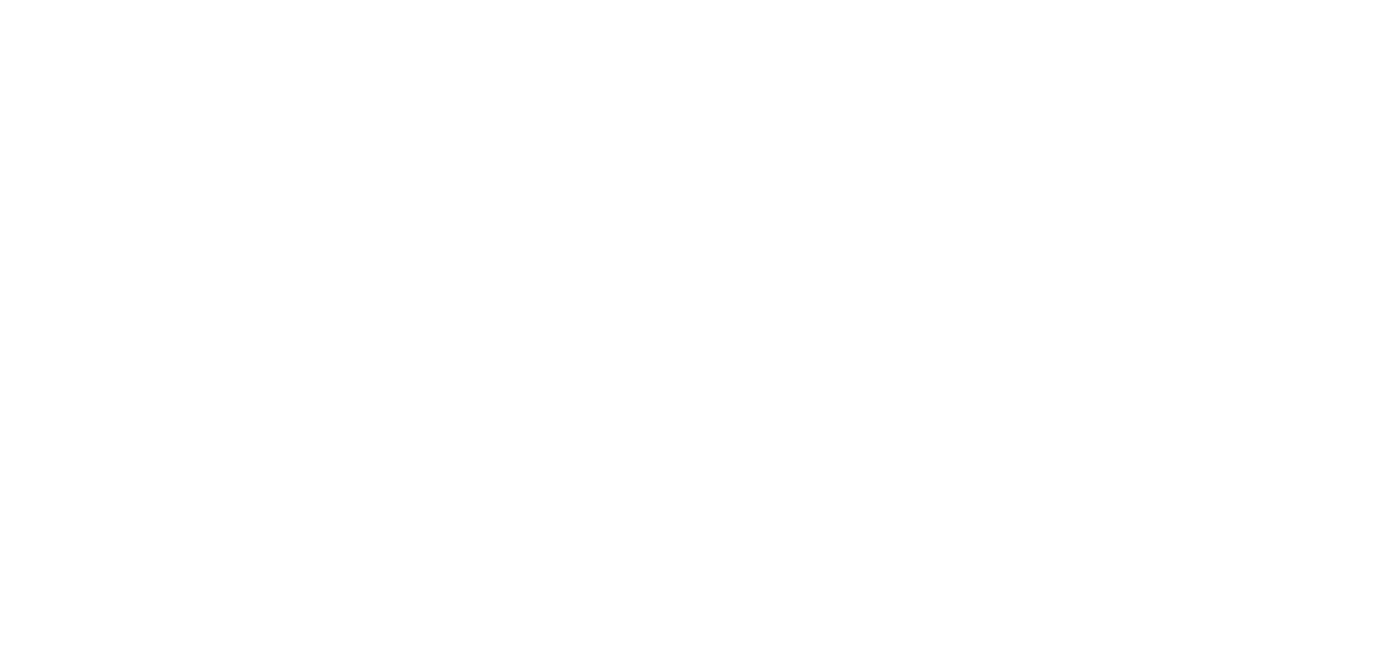 scroll, scrollTop: 0, scrollLeft: 0, axis: both 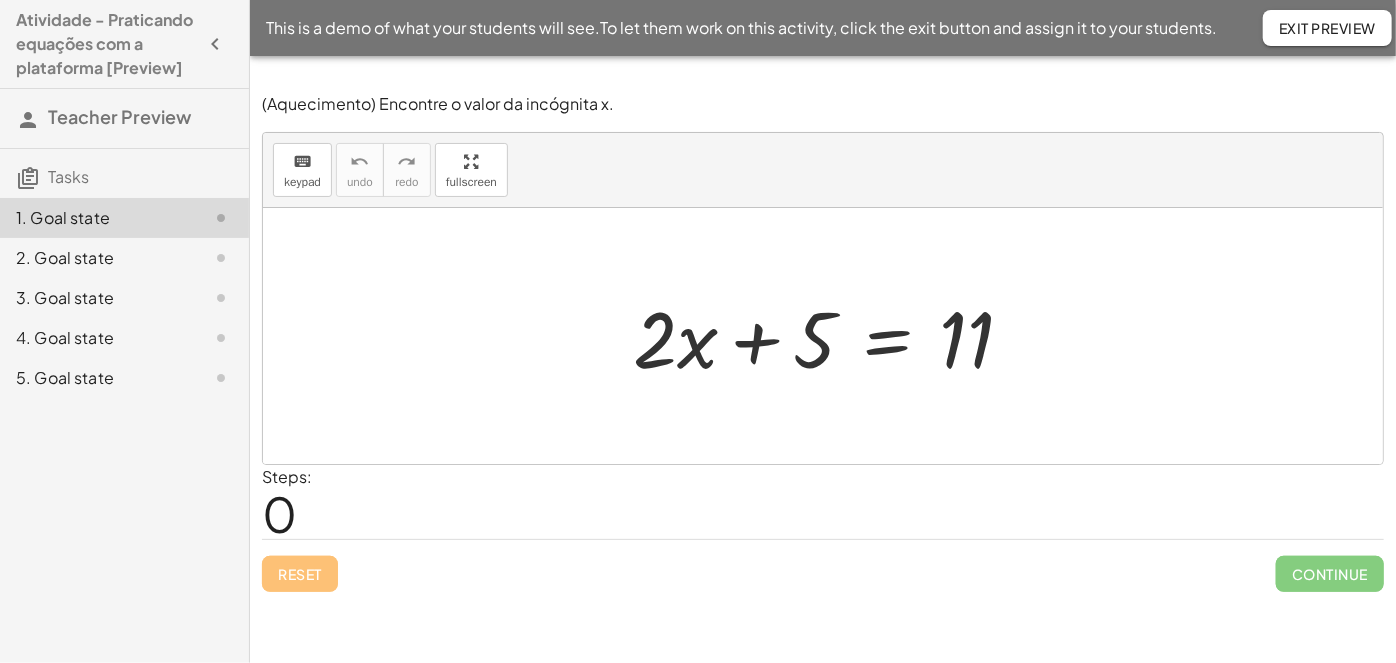 click on "5. Goal state" 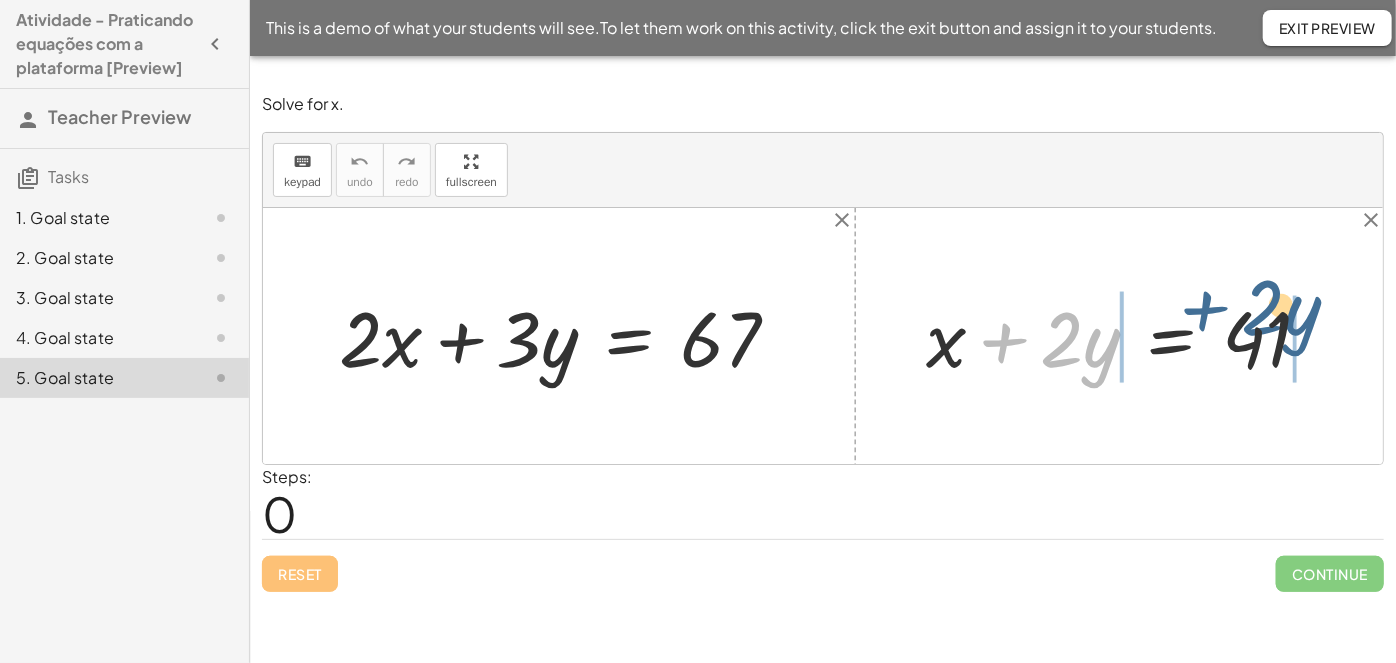 drag, startPoint x: 1009, startPoint y: 344, endPoint x: 1247, endPoint y: 315, distance: 239.7603 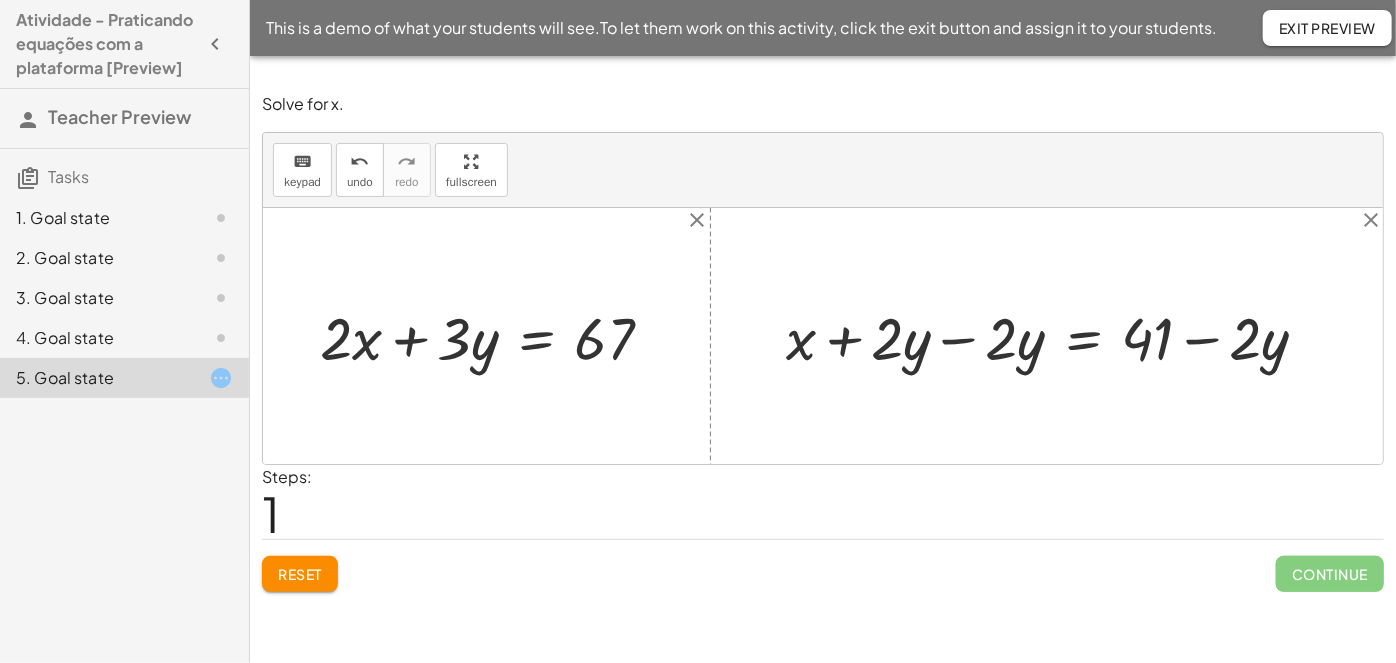 click at bounding box center (1055, 336) 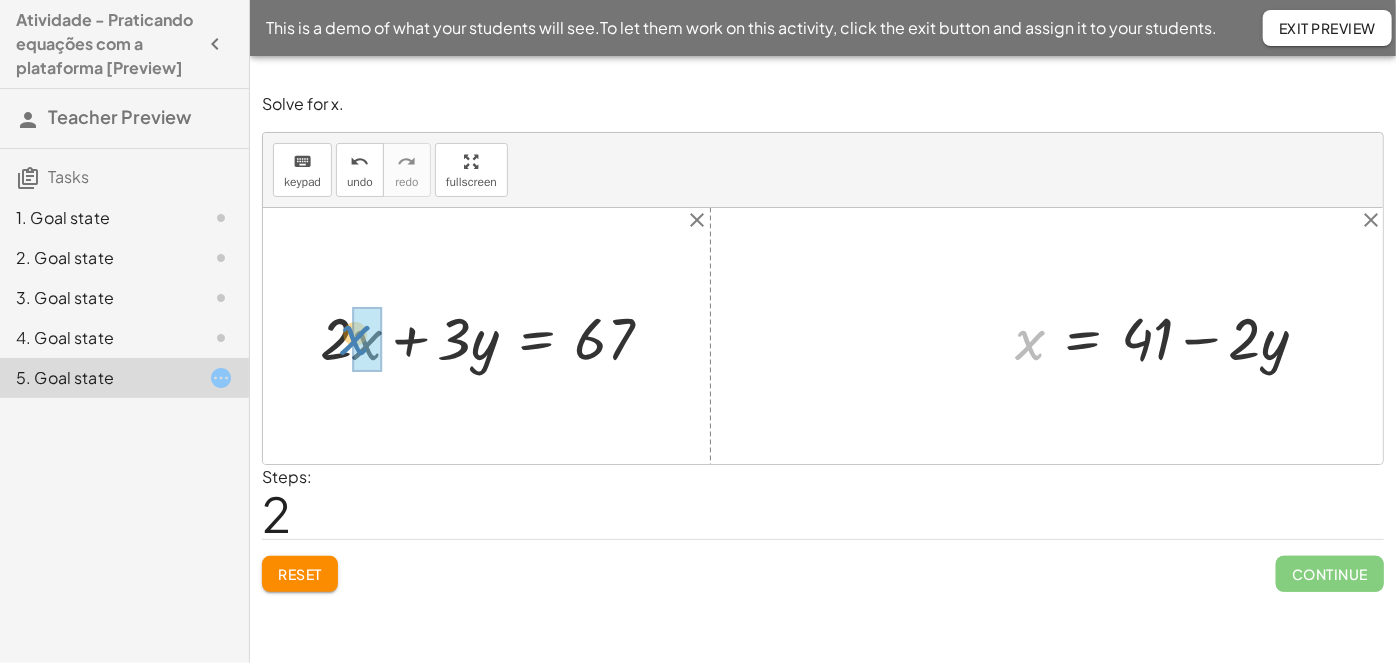 drag, startPoint x: 1029, startPoint y: 347, endPoint x: 362, endPoint y: 341, distance: 667.027 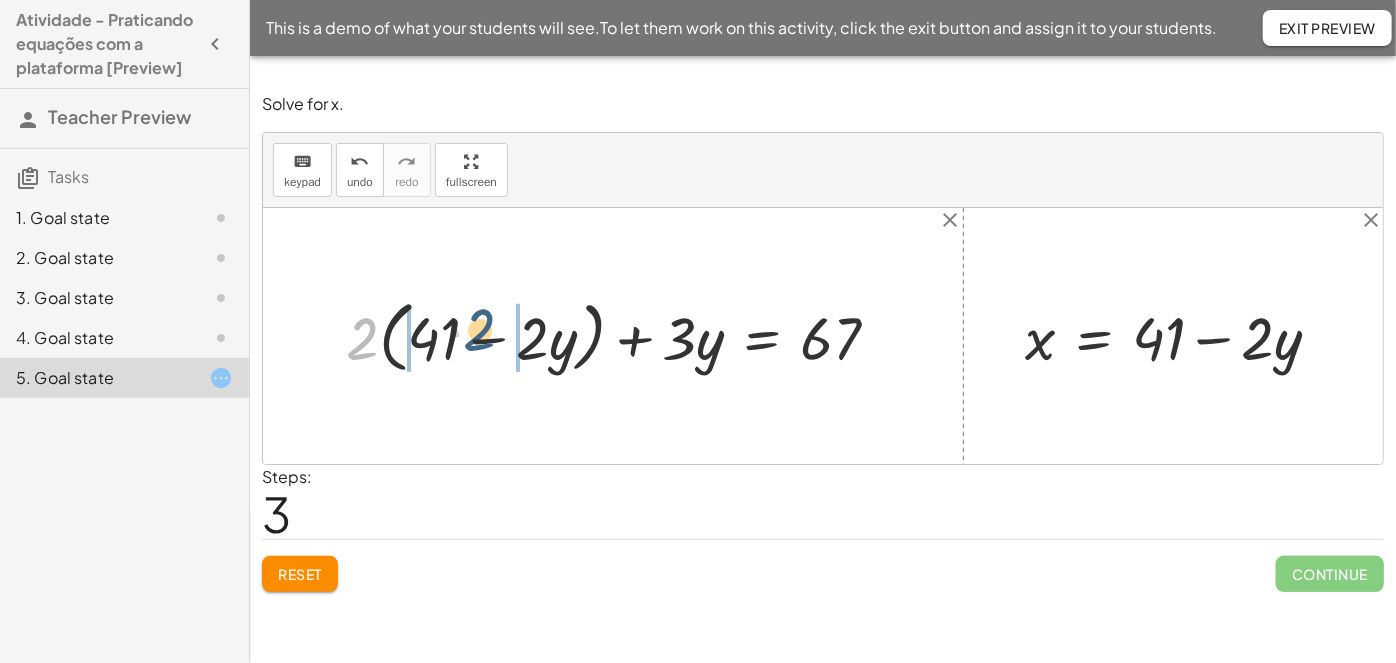 drag, startPoint x: 346, startPoint y: 336, endPoint x: 464, endPoint y: 328, distance: 118.270874 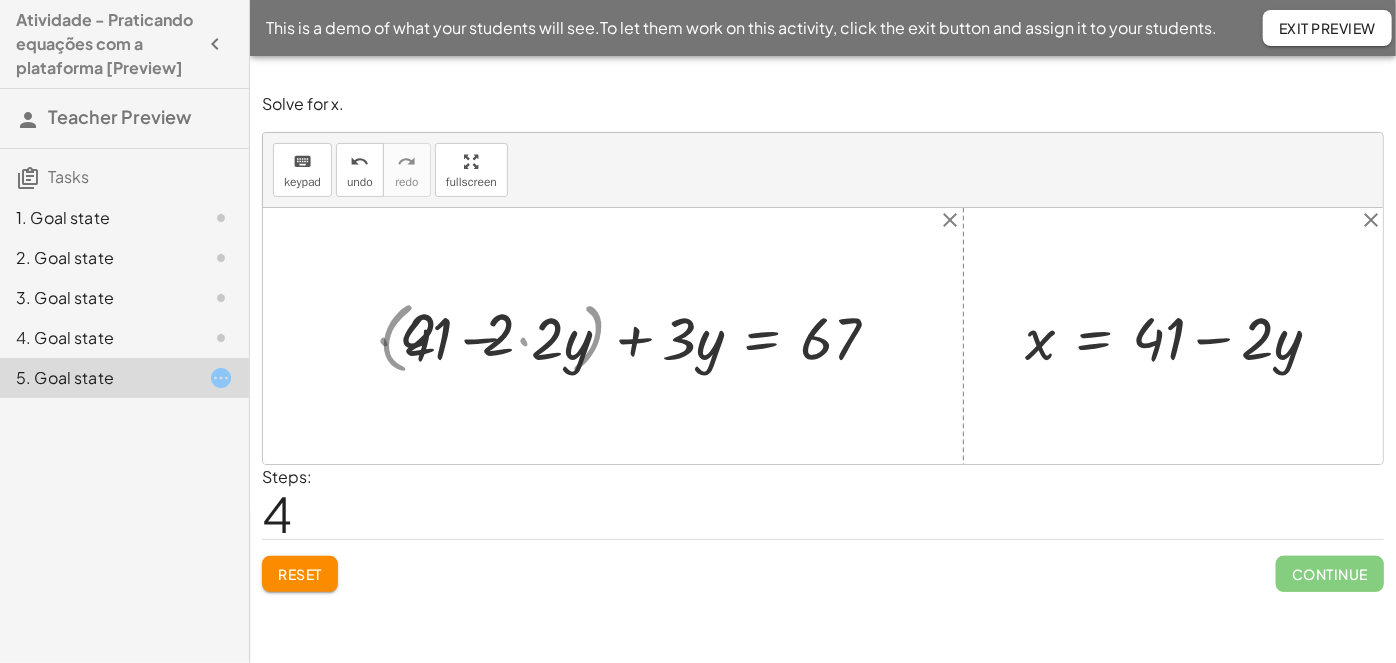 click at bounding box center (620, 336) 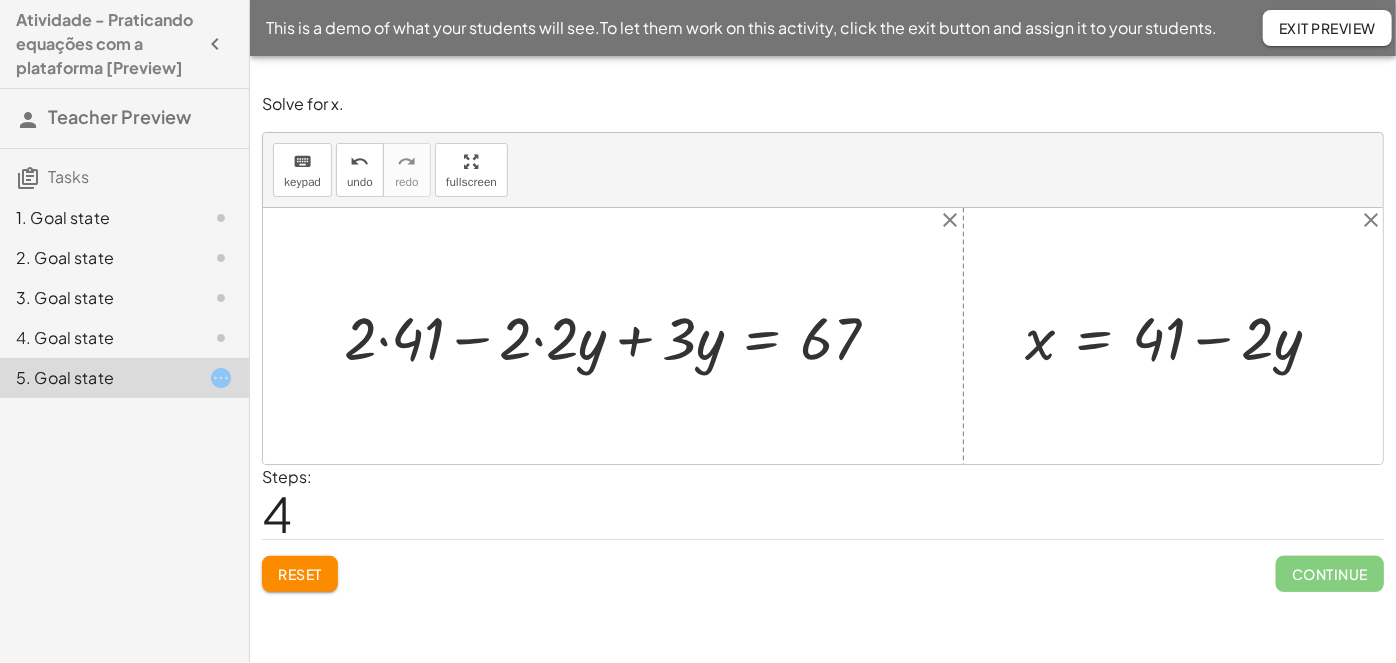 click at bounding box center [620, 336] 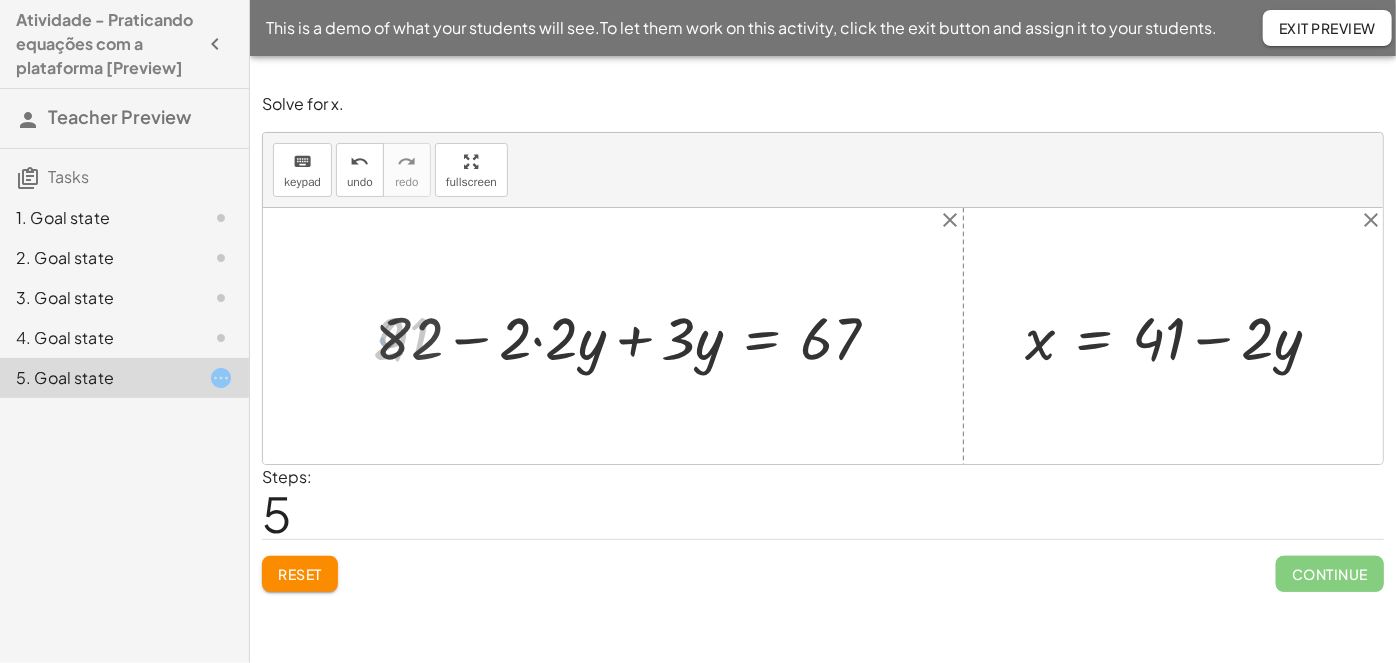 click at bounding box center [635, 336] 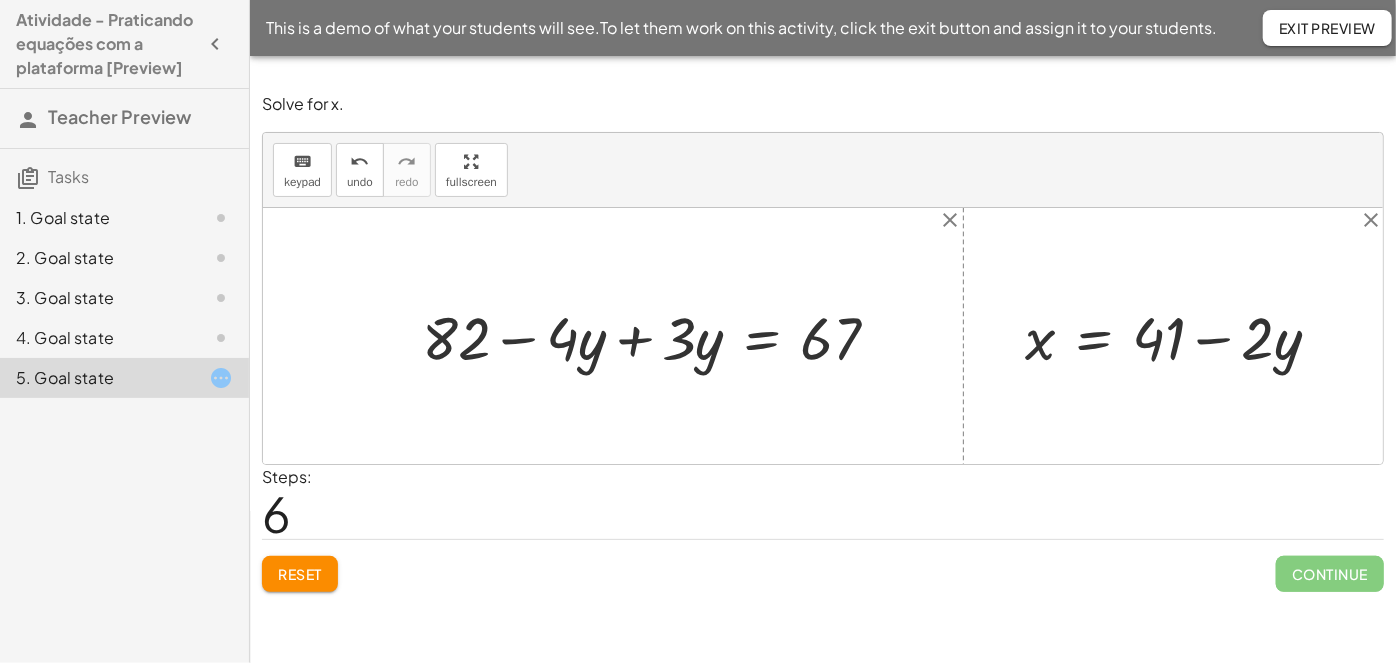 click at bounding box center (659, 336) 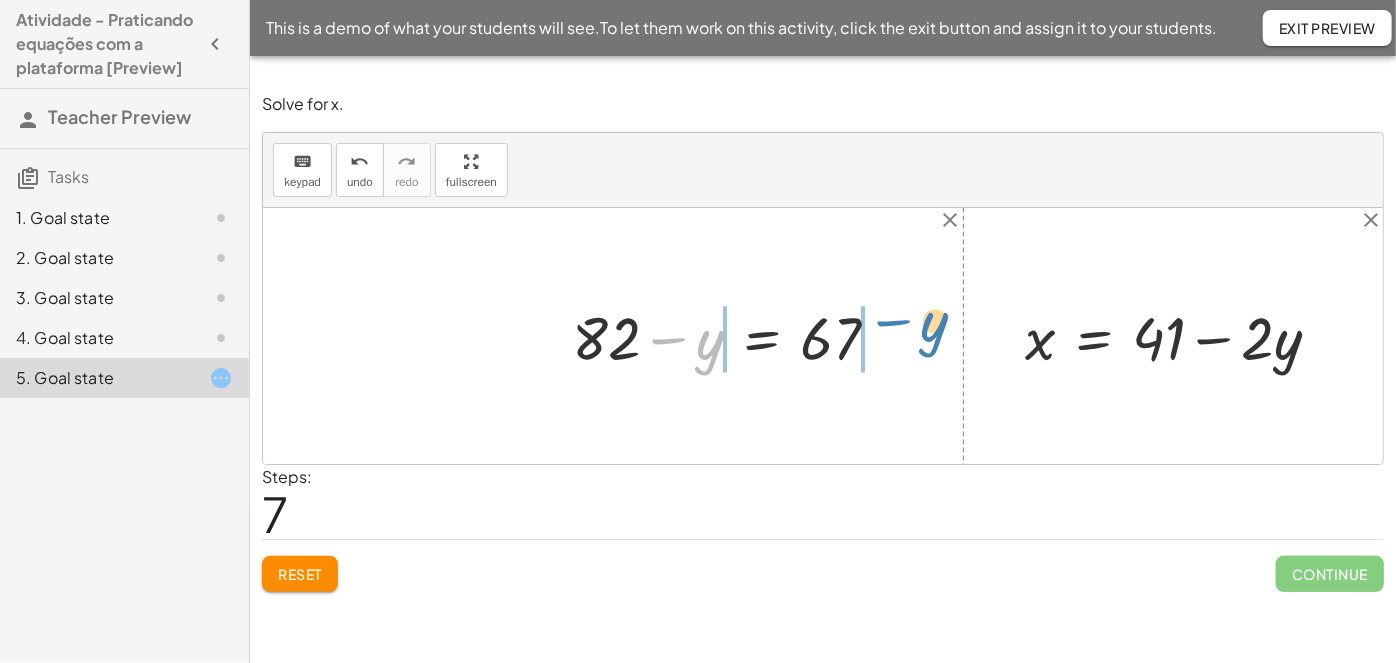 drag, startPoint x: 673, startPoint y: 342, endPoint x: 898, endPoint y: 324, distance: 225.71886 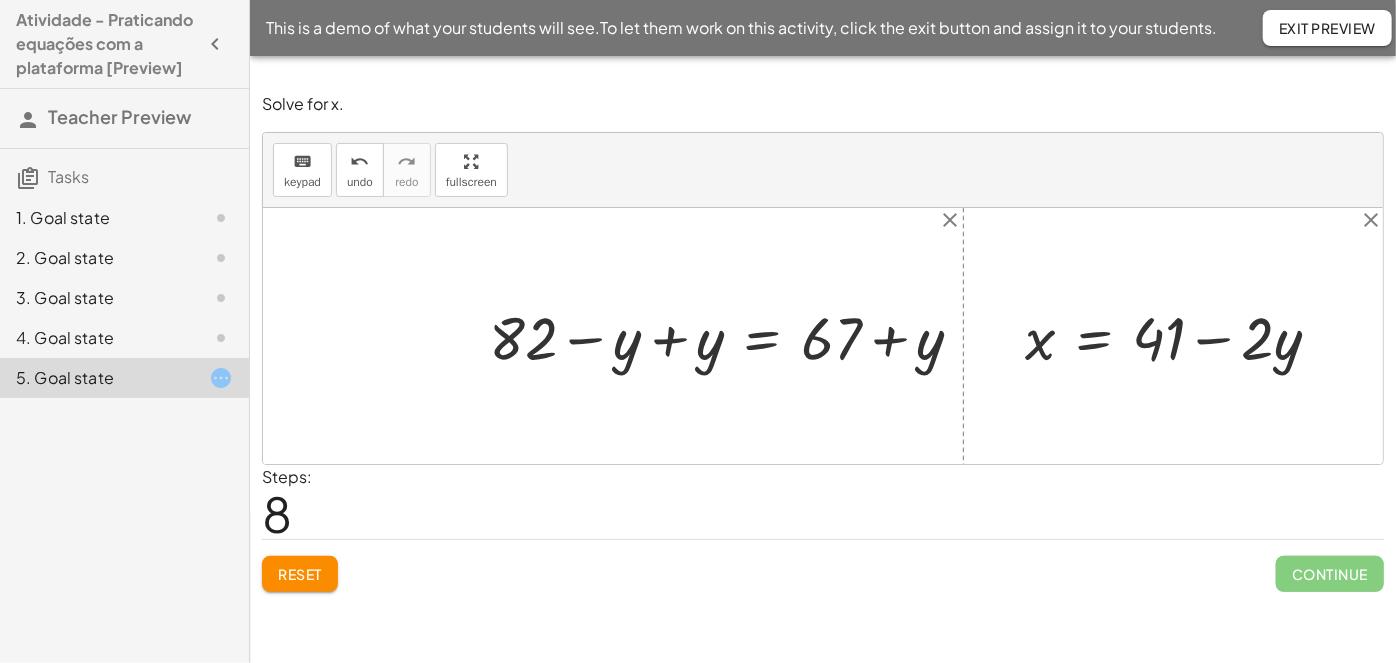 click at bounding box center [734, 336] 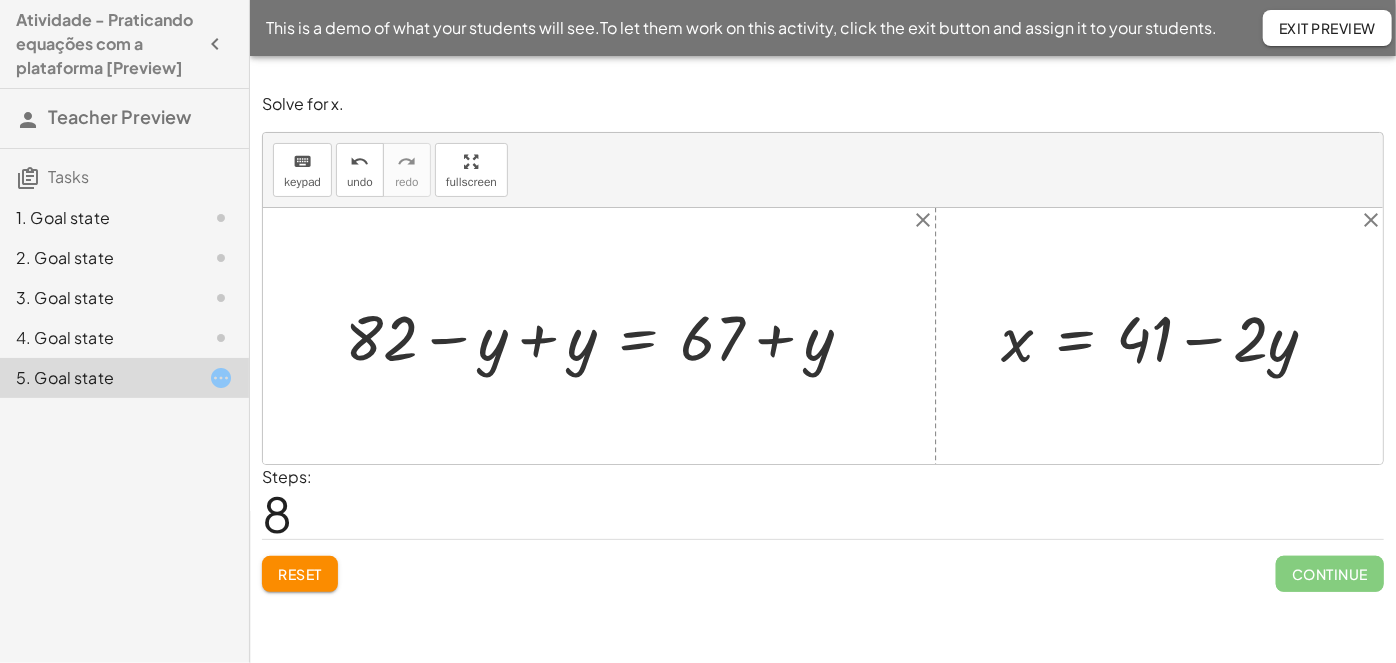 click at bounding box center [607, 336] 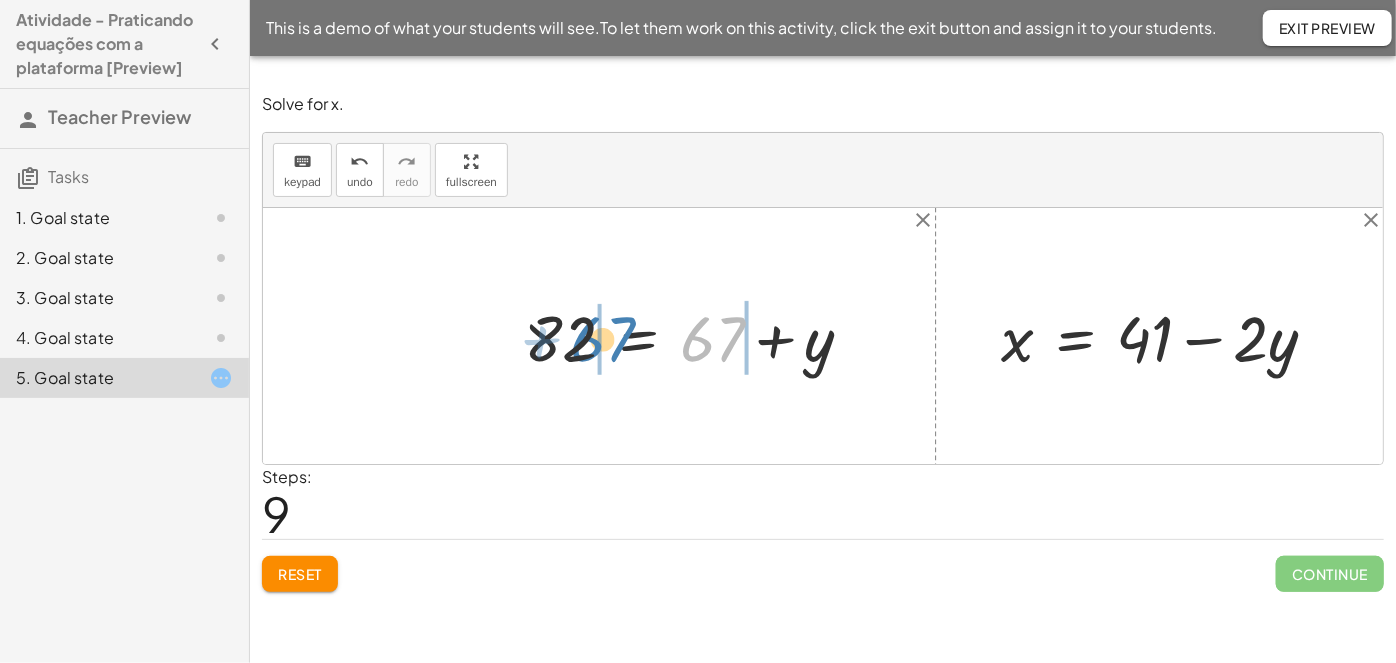 drag, startPoint x: 711, startPoint y: 364, endPoint x: 604, endPoint y: 334, distance: 111.12605 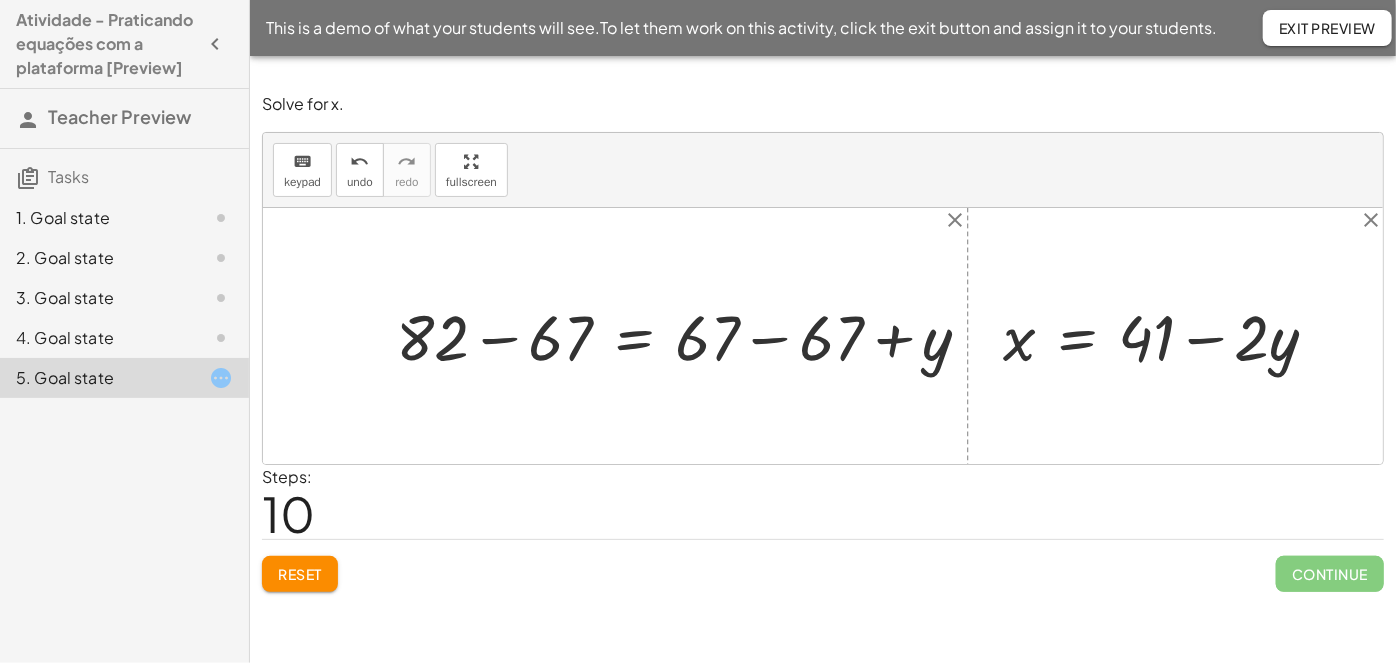 click at bounding box center (689, 335) 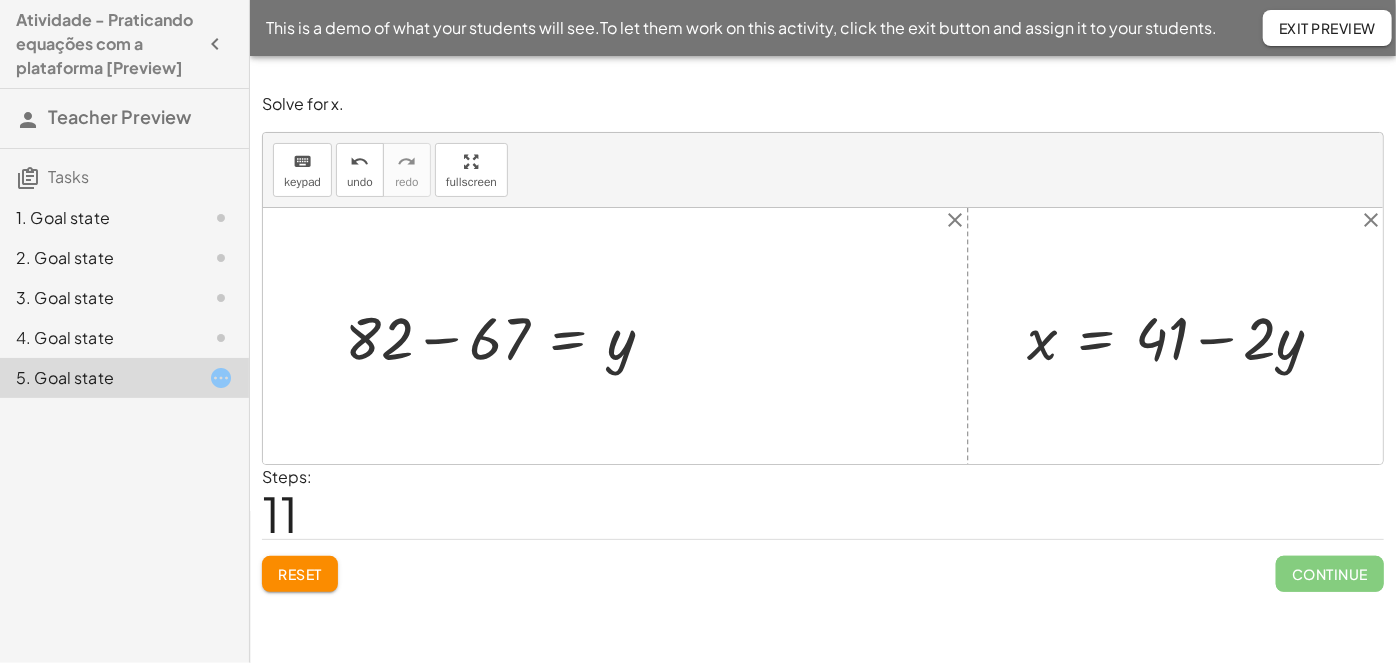click at bounding box center [507, 335] 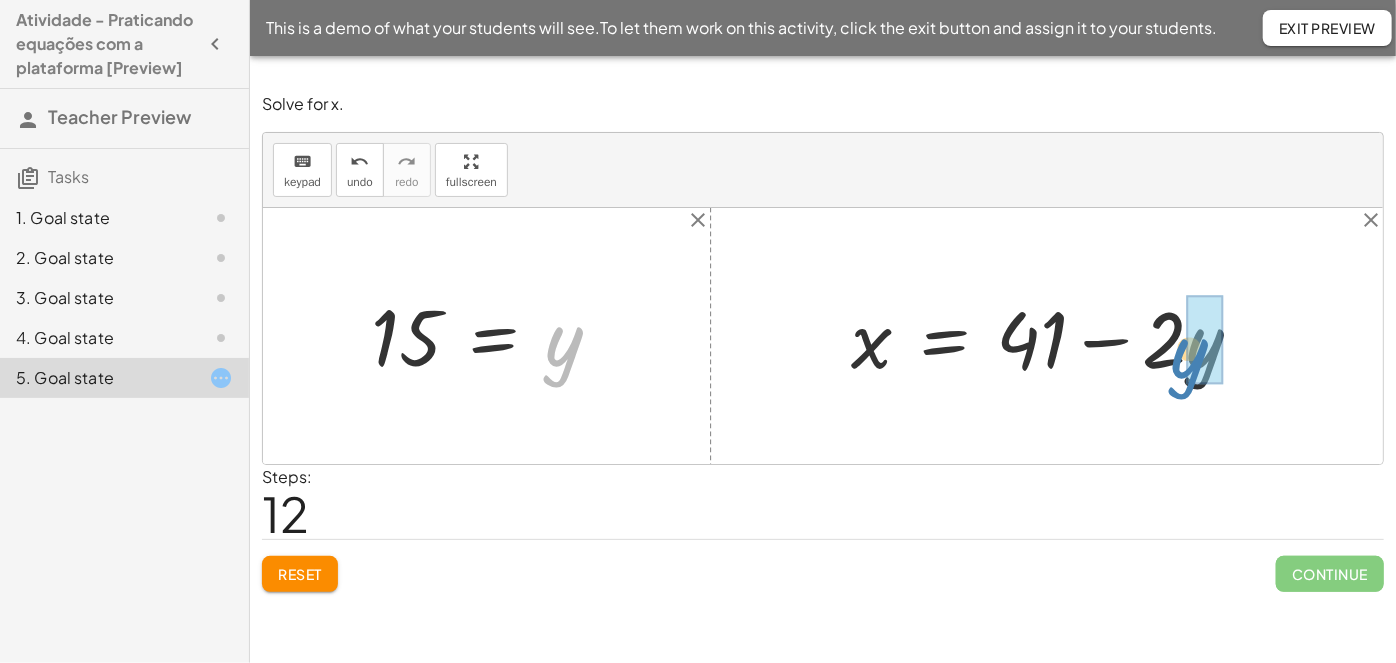 drag, startPoint x: 565, startPoint y: 356, endPoint x: 1215, endPoint y: 358, distance: 650.00305 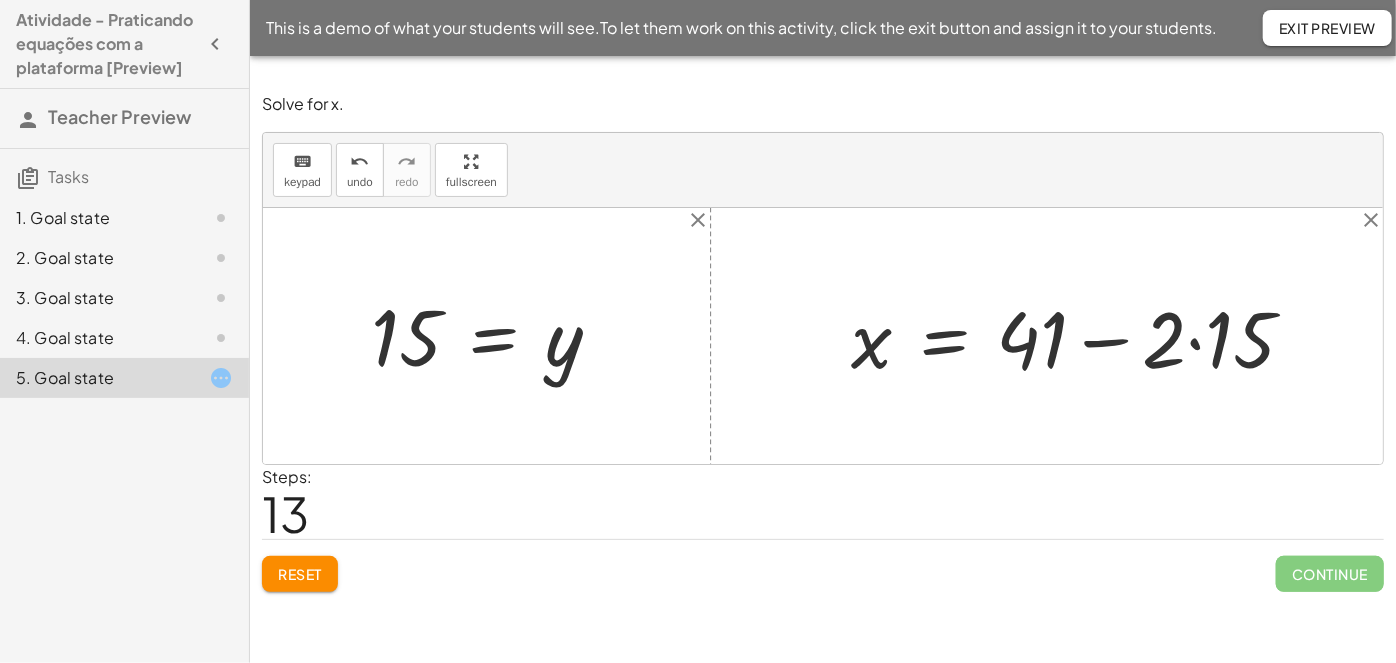 click at bounding box center (1081, 336) 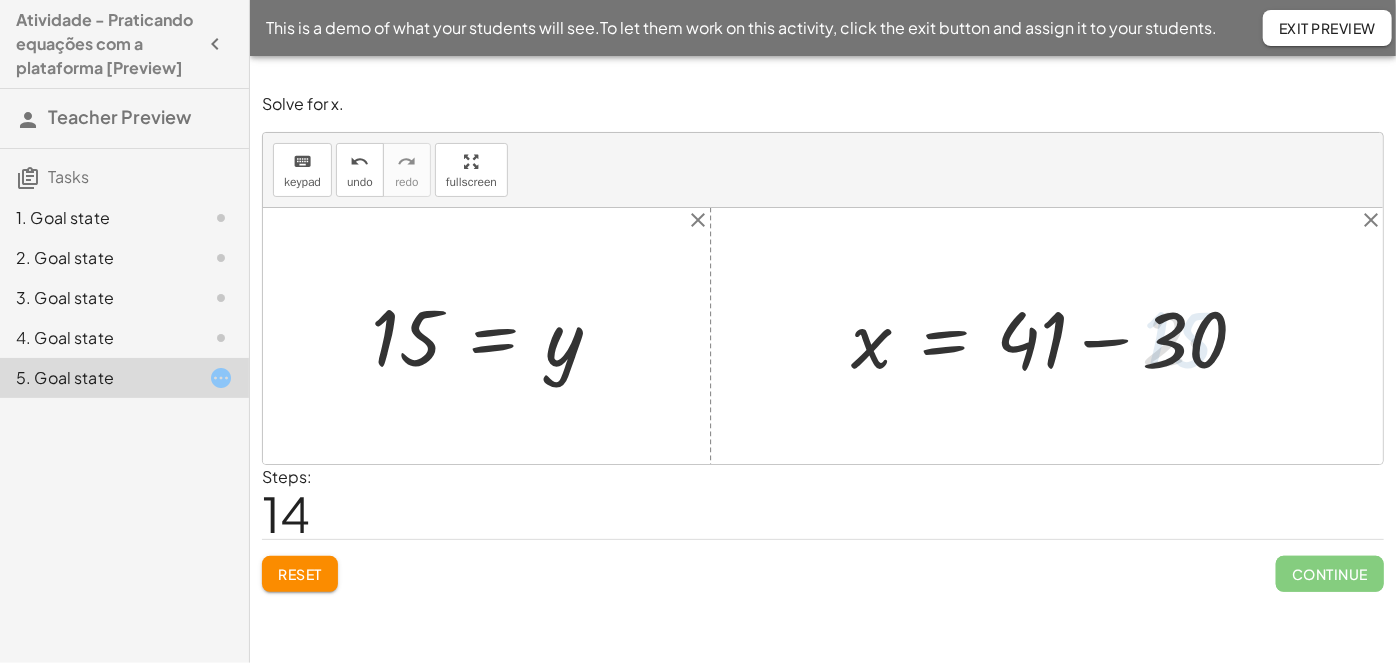 click at bounding box center (1057, 336) 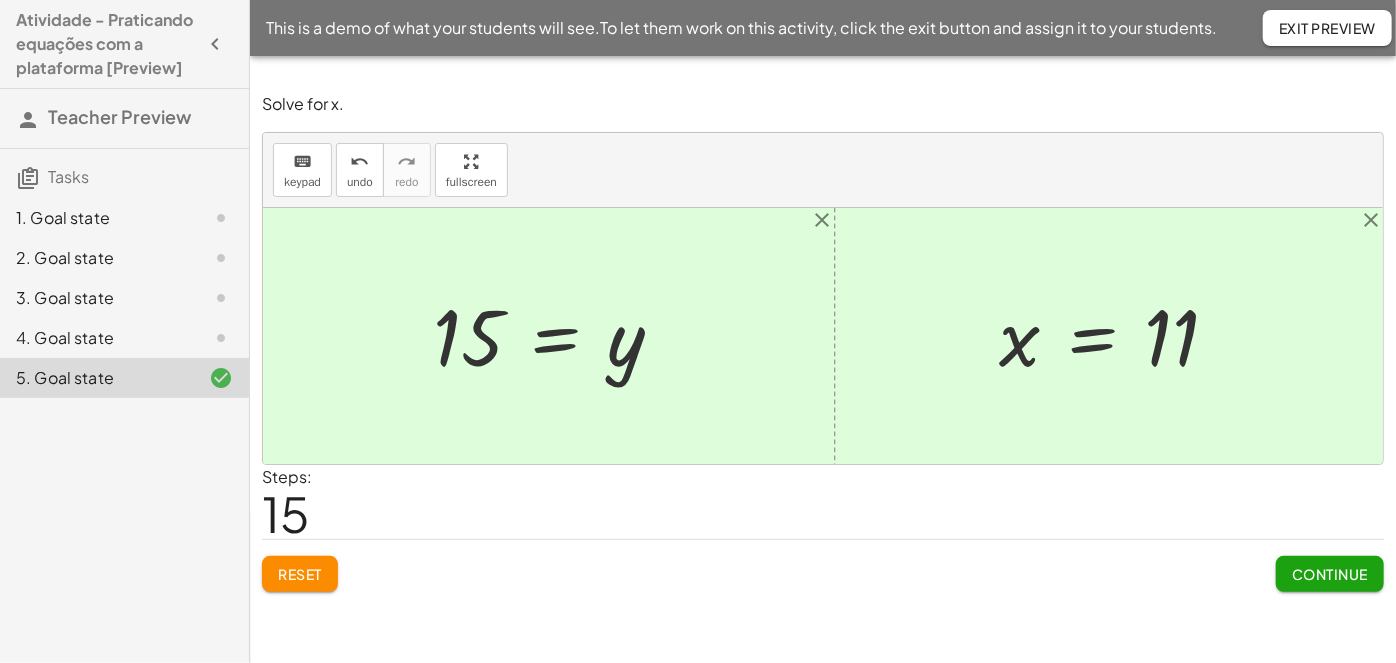 click on "Continue" 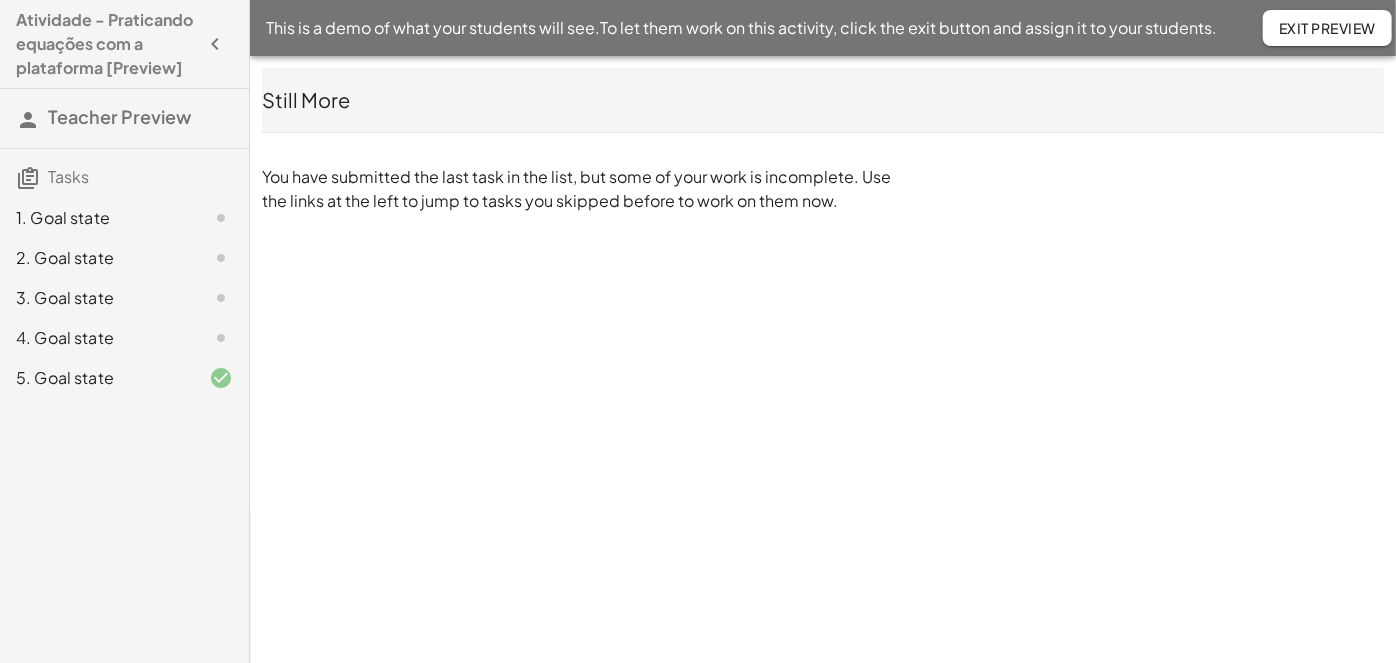 click on "Exit Preview" 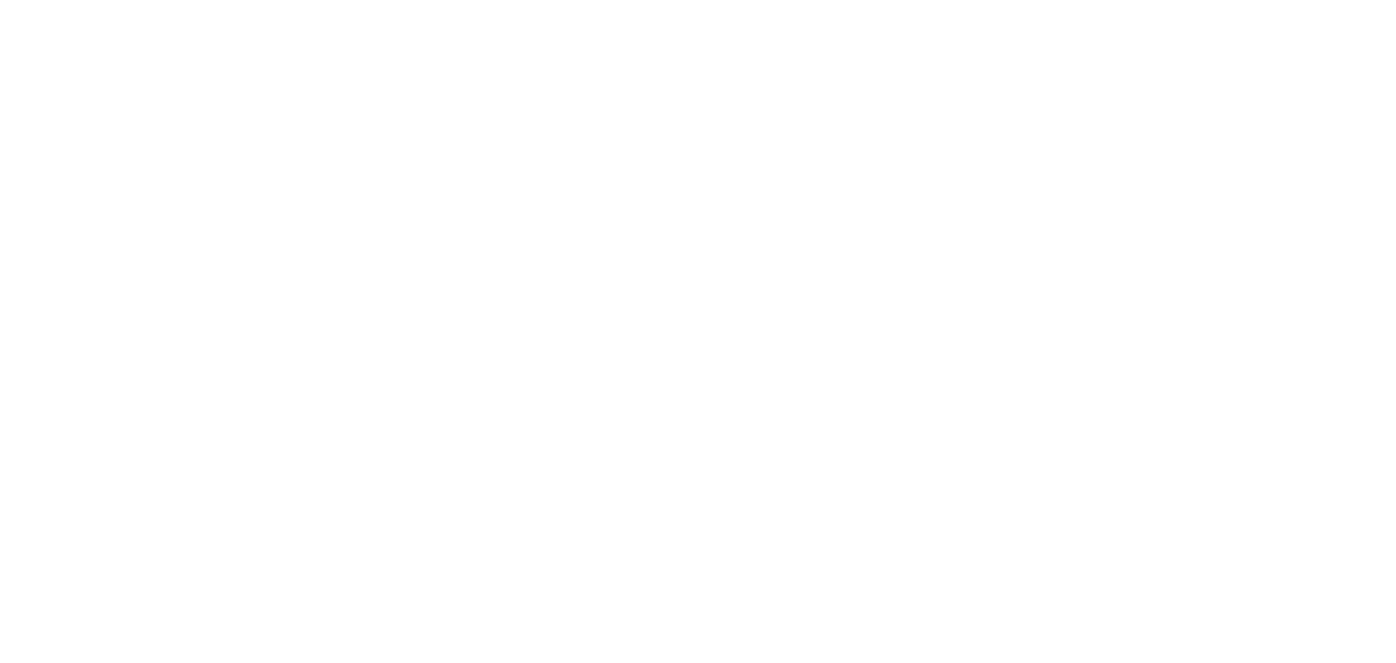 scroll, scrollTop: 0, scrollLeft: 0, axis: both 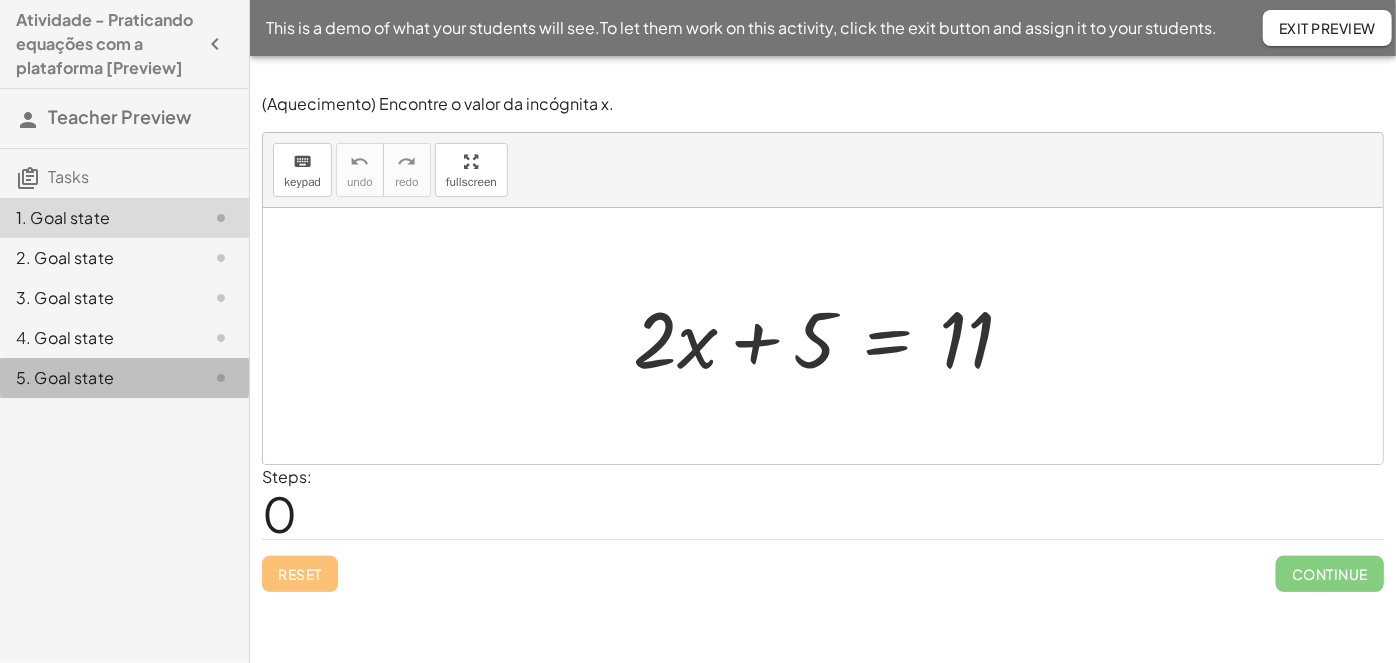 click on "5. Goal state" 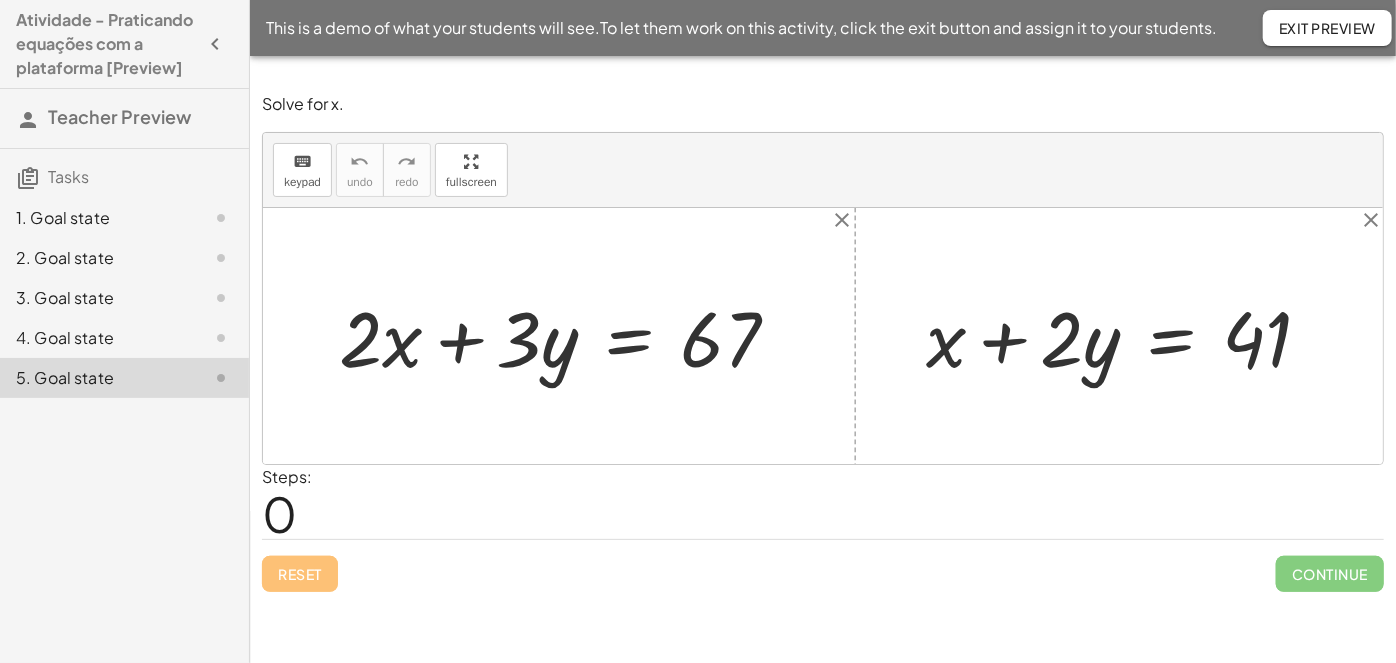 click at bounding box center (1127, 335) 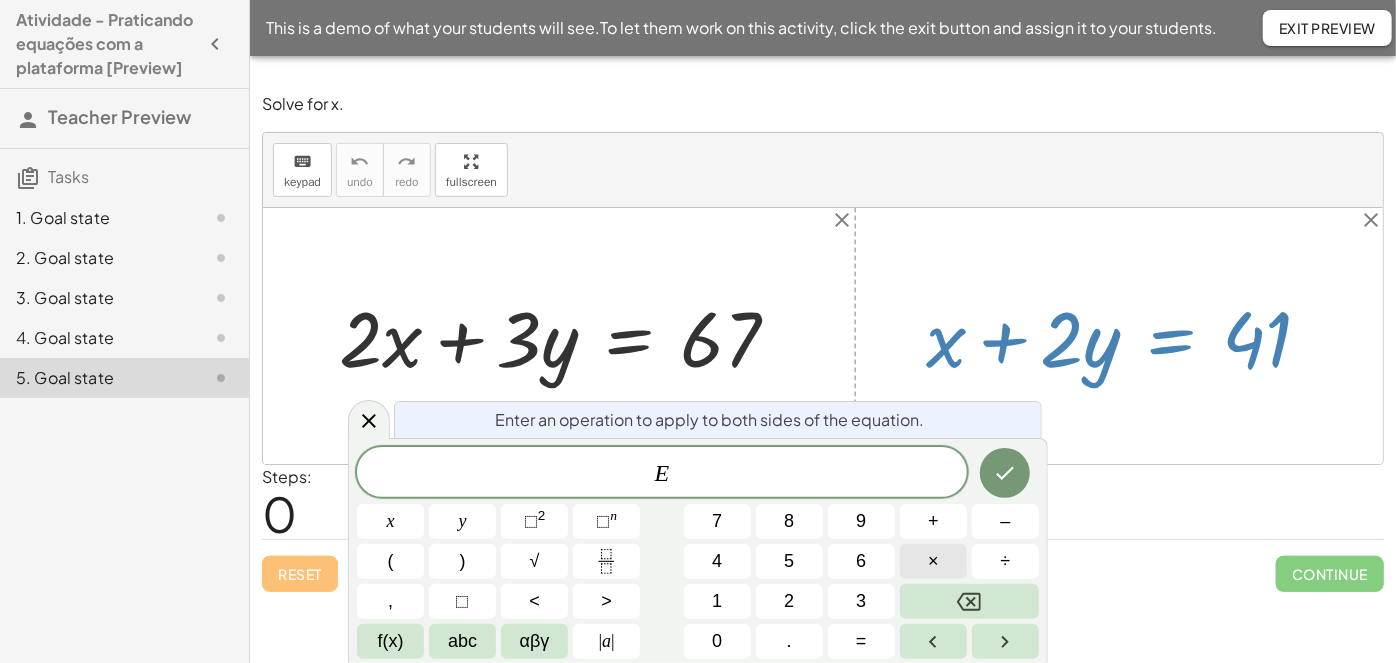 click on "×" at bounding box center [933, 561] 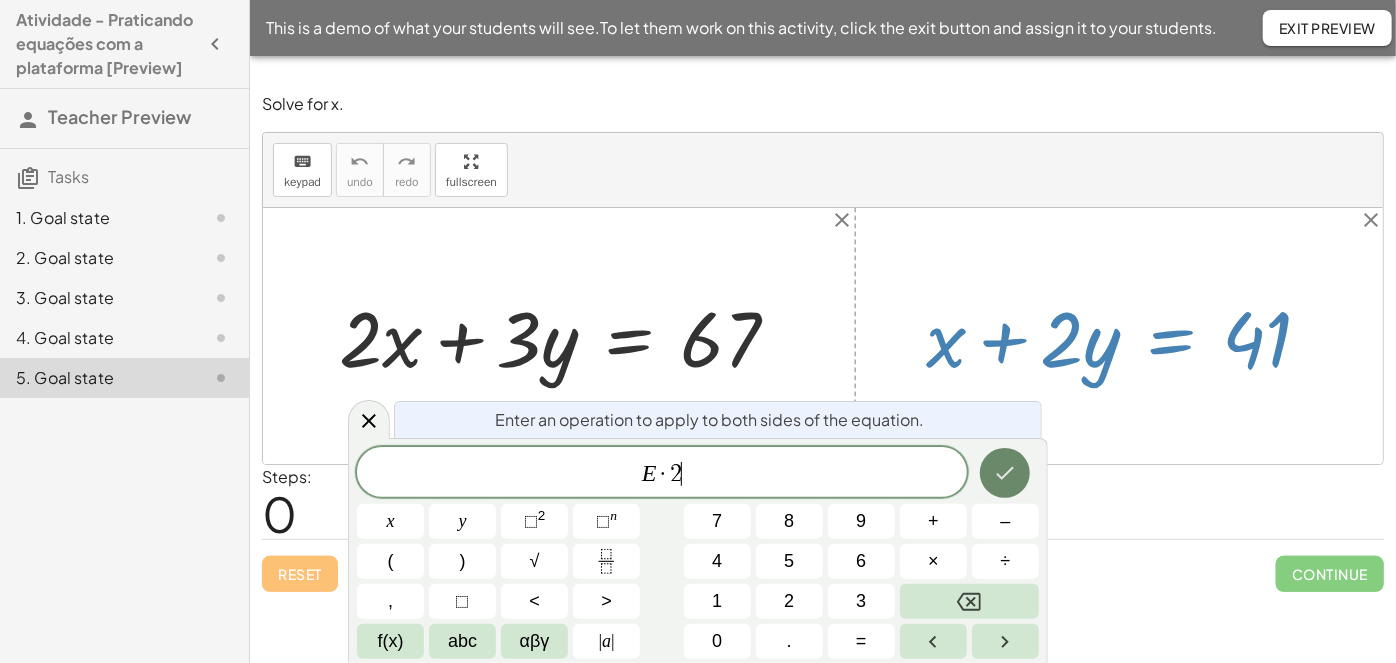 click 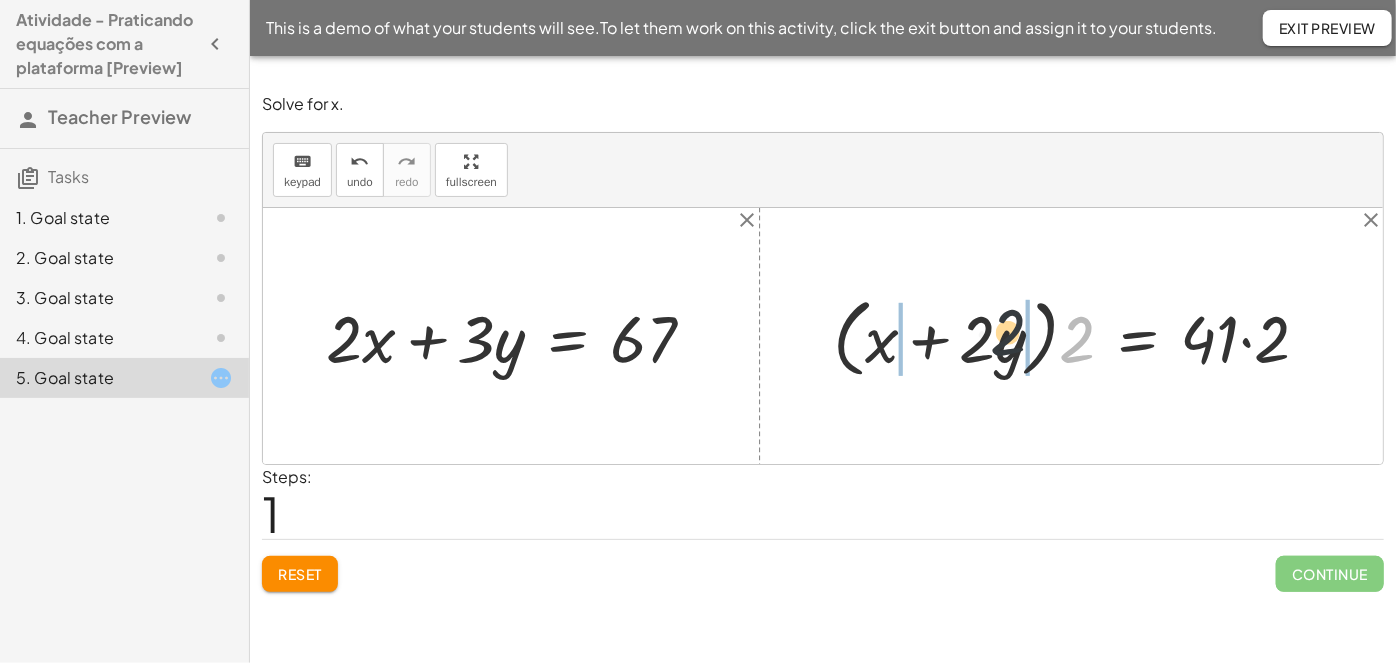 drag, startPoint x: 1066, startPoint y: 331, endPoint x: 994, endPoint y: 324, distance: 72.33948 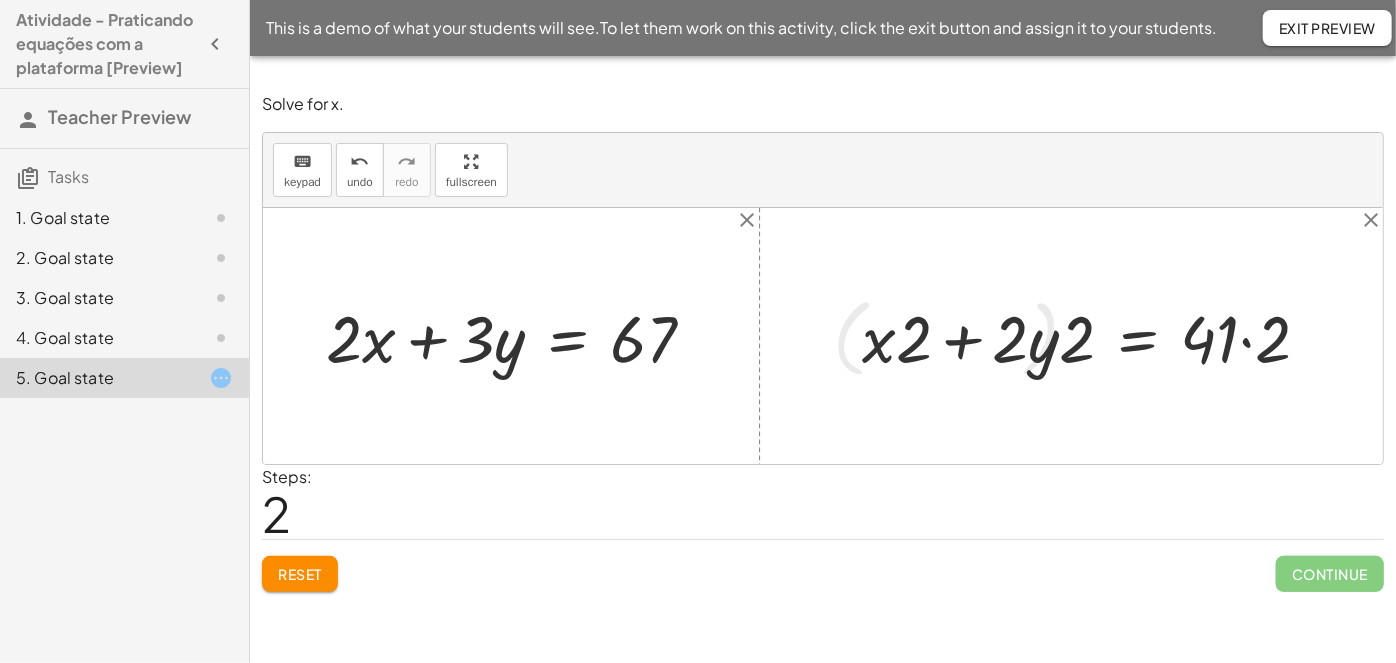 click at bounding box center (1094, 336) 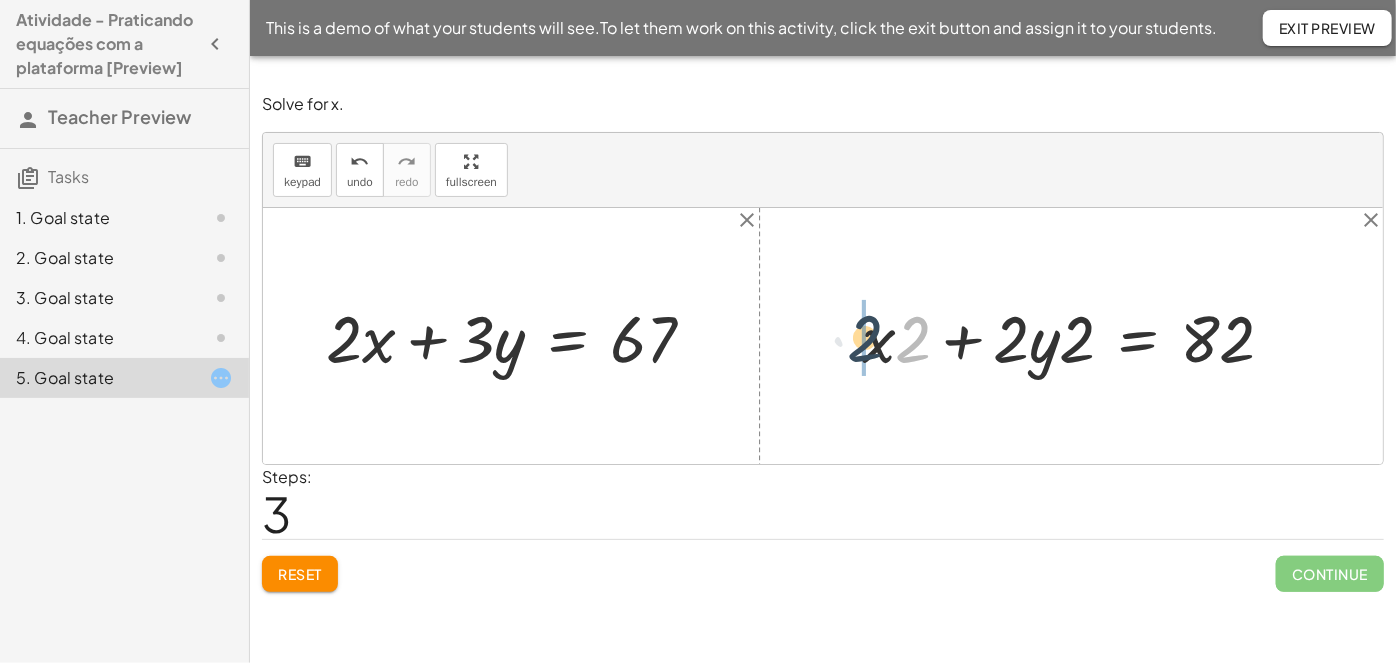 drag, startPoint x: 892, startPoint y: 340, endPoint x: 865, endPoint y: 340, distance: 27 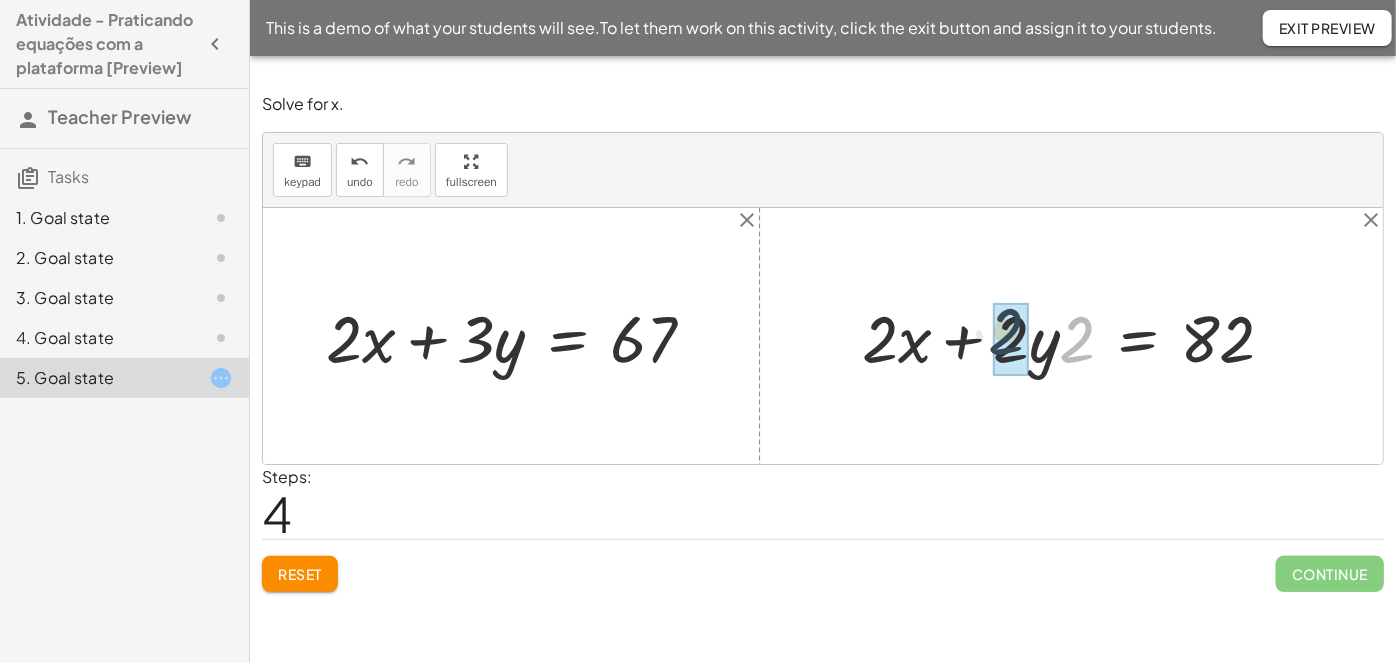 drag, startPoint x: 1072, startPoint y: 342, endPoint x: 999, endPoint y: 334, distance: 73.43705 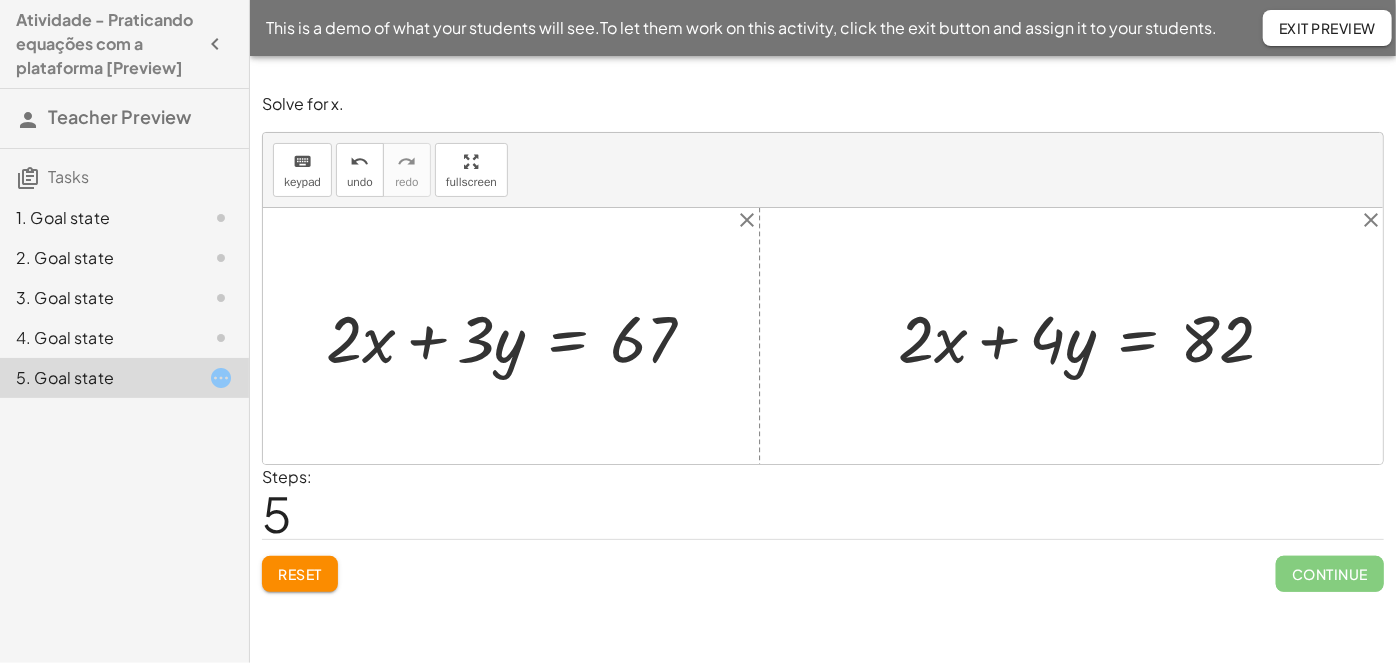 click at bounding box center (1094, 336) 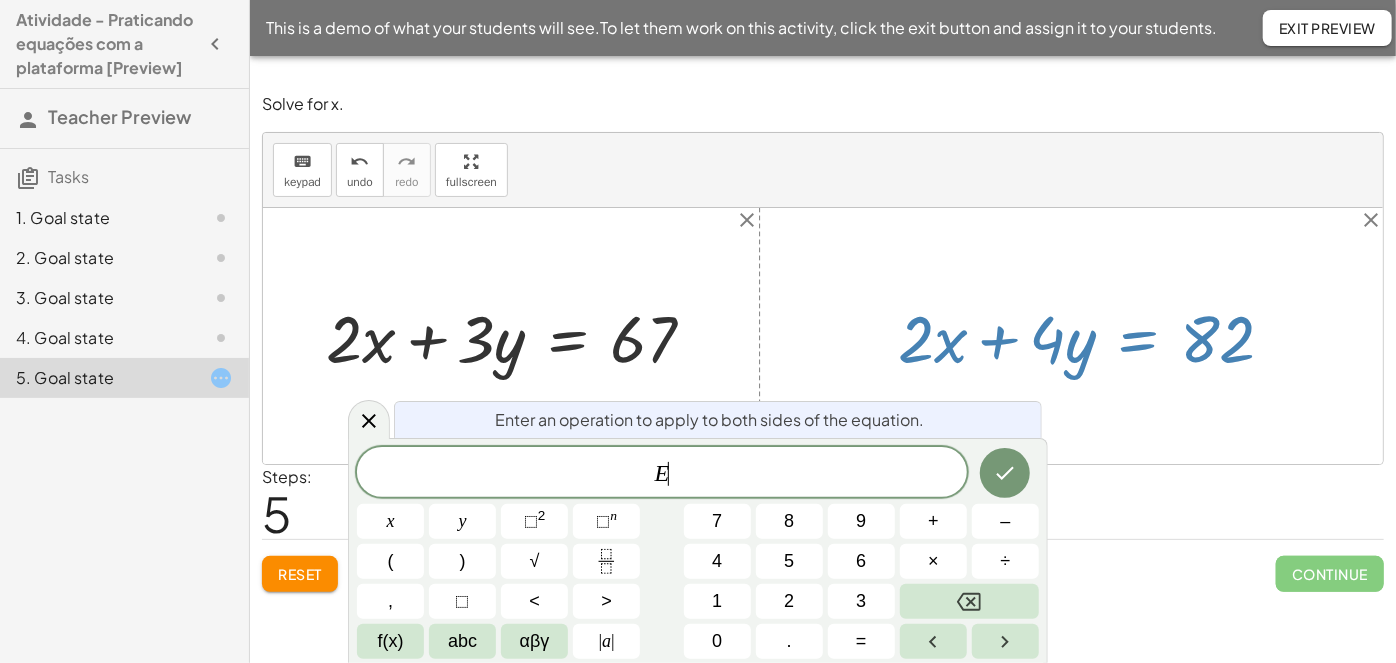 click on "E ​" at bounding box center (662, 474) 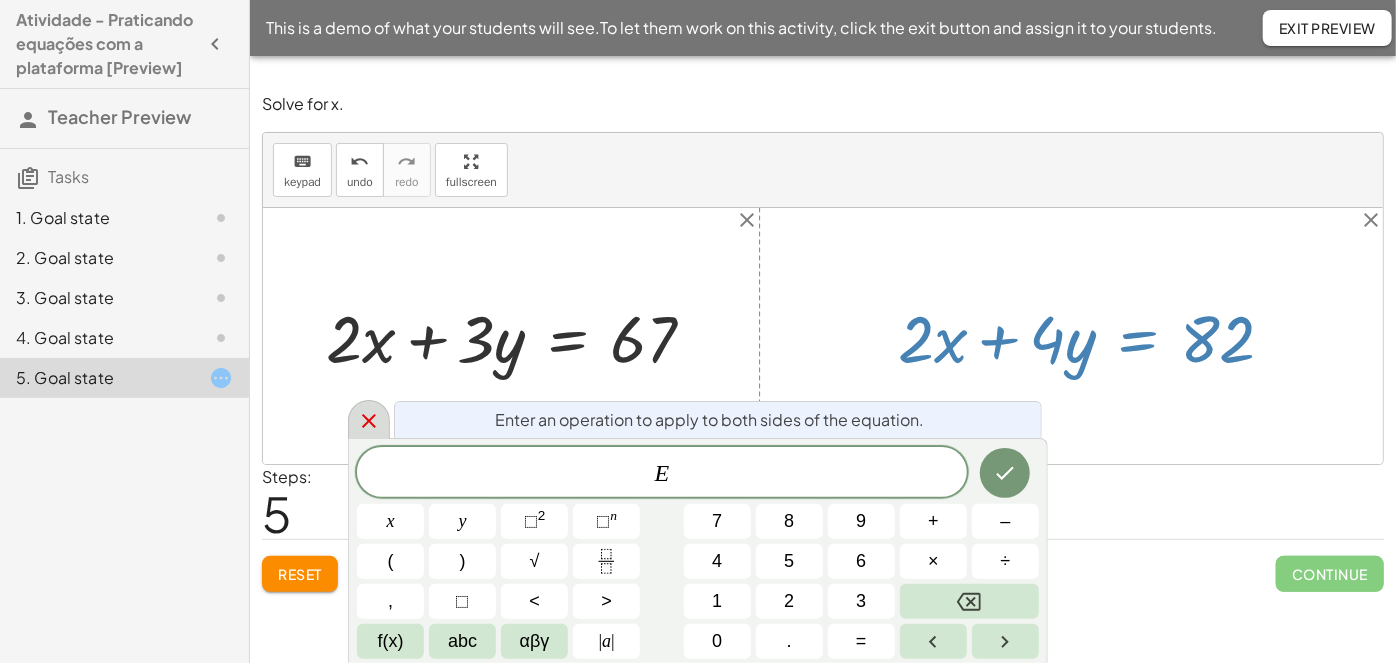 click at bounding box center [369, 419] 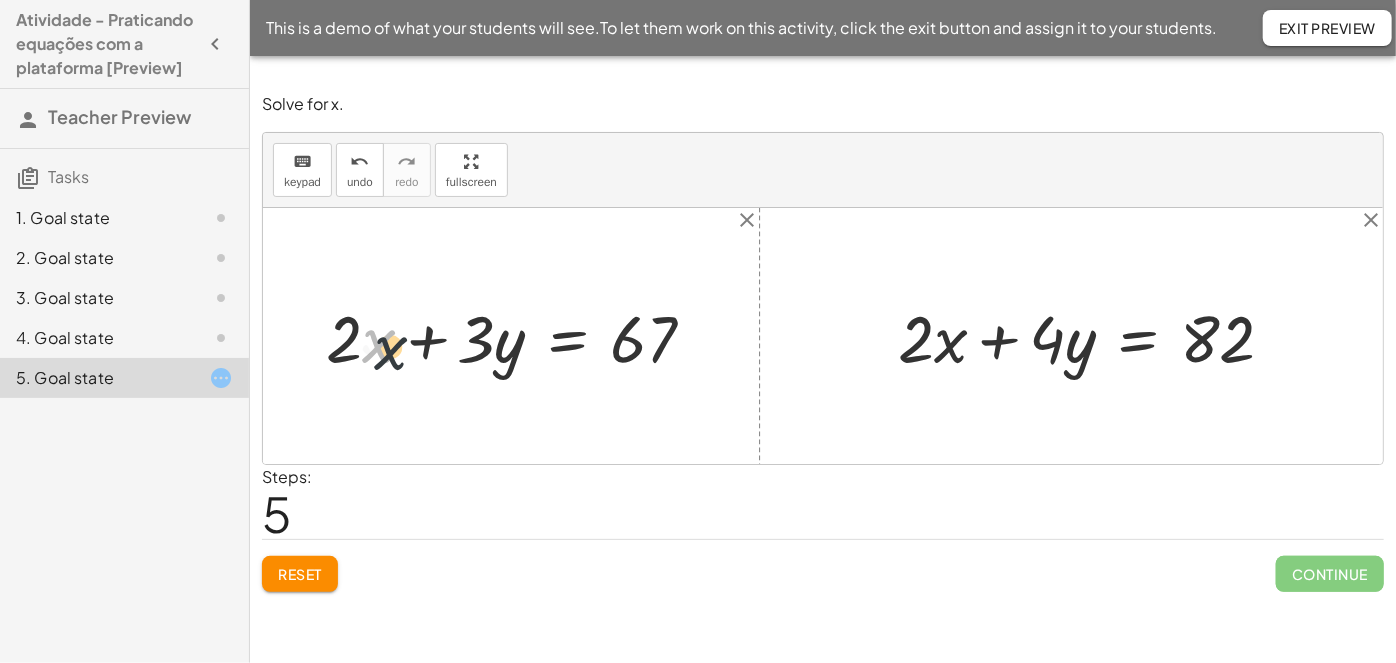 drag, startPoint x: 368, startPoint y: 349, endPoint x: 386, endPoint y: 347, distance: 18.110771 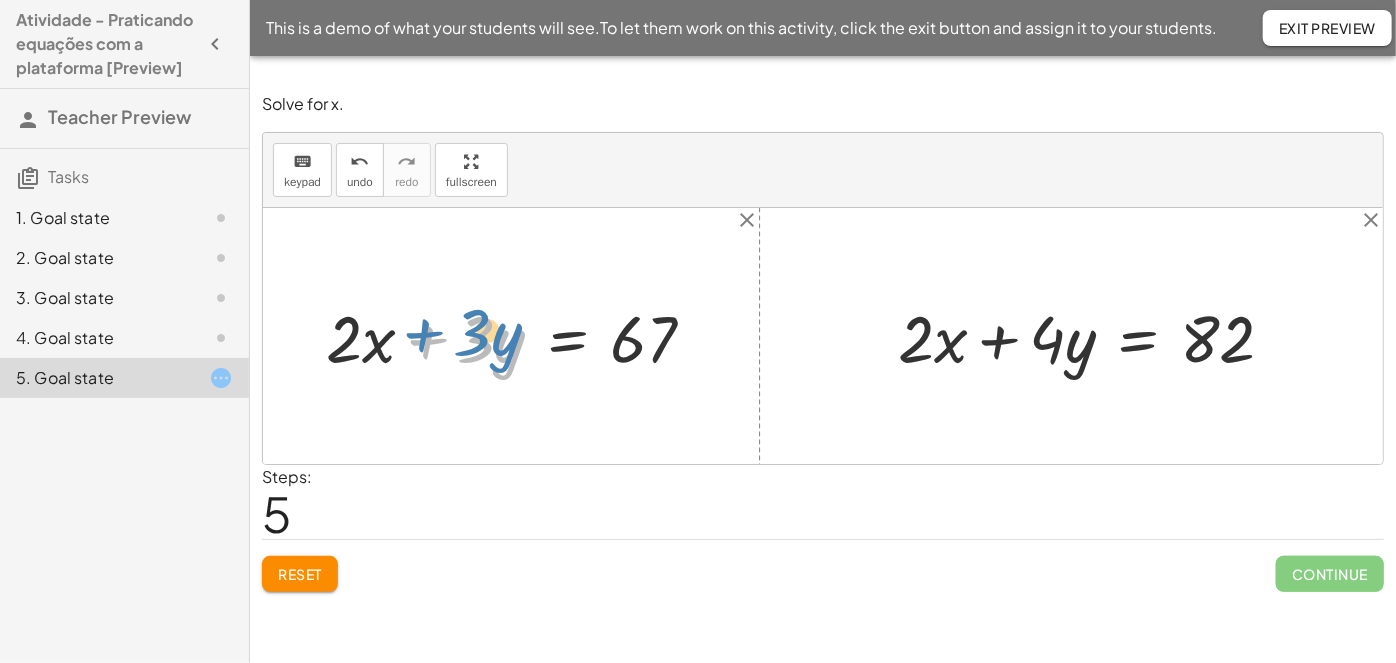 drag, startPoint x: 424, startPoint y: 344, endPoint x: 432, endPoint y: 334, distance: 12.806249 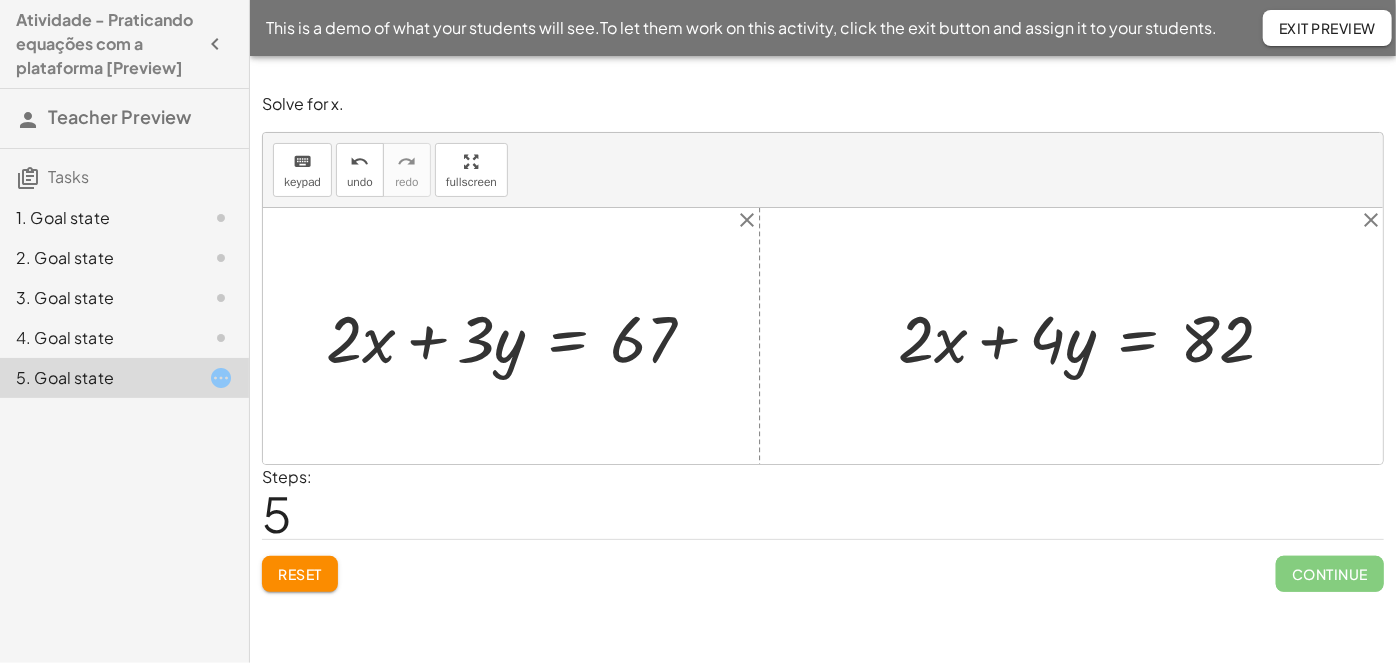 click at bounding box center [519, 336] 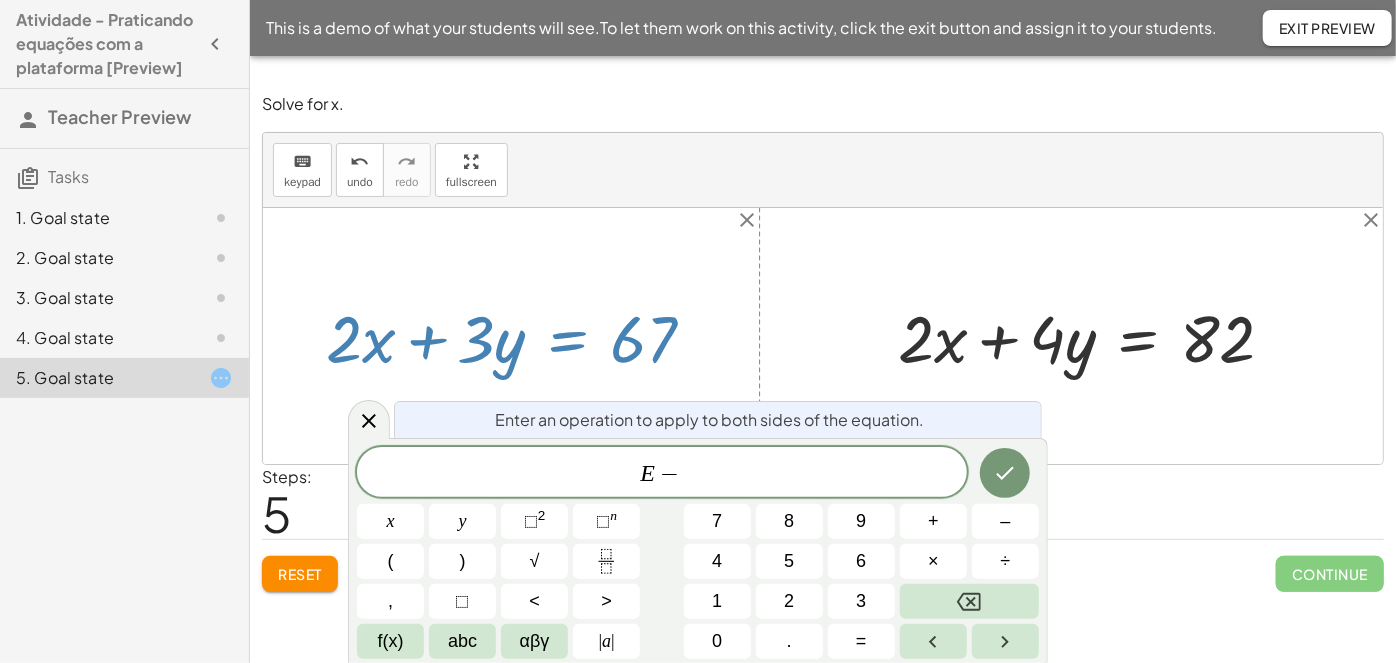 click at bounding box center (1094, 336) 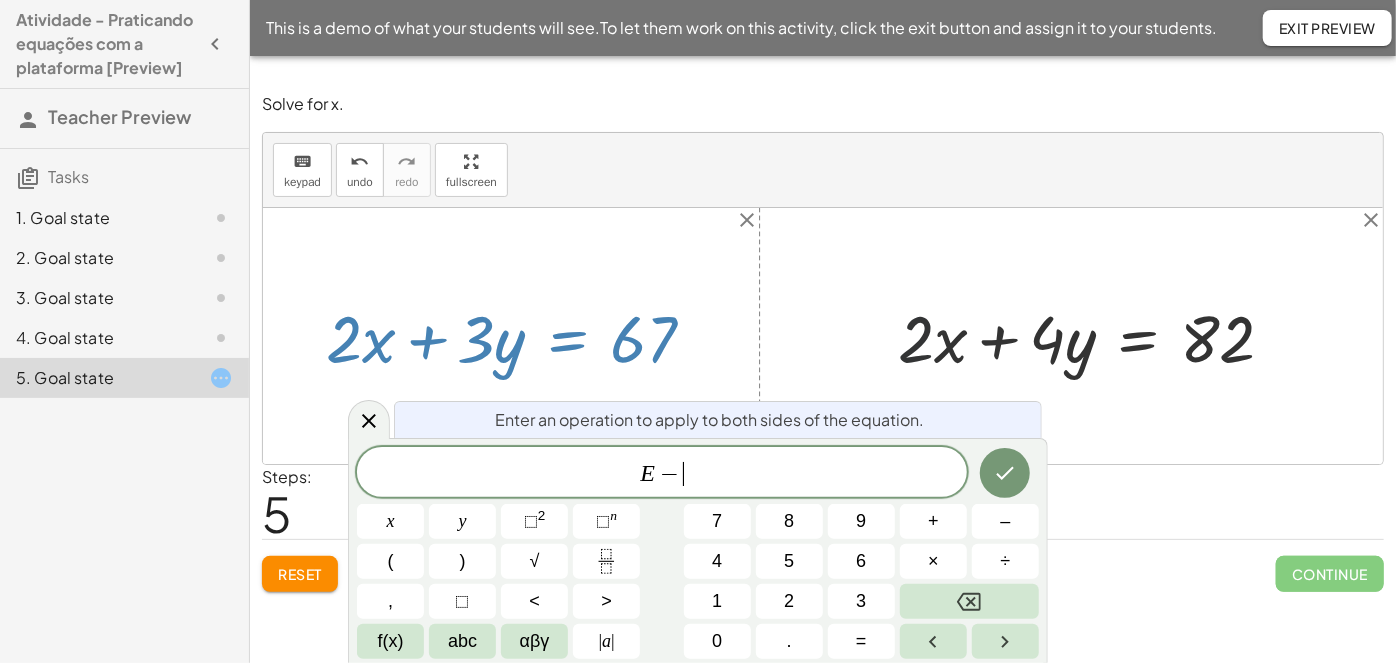 click at bounding box center [1094, 336] 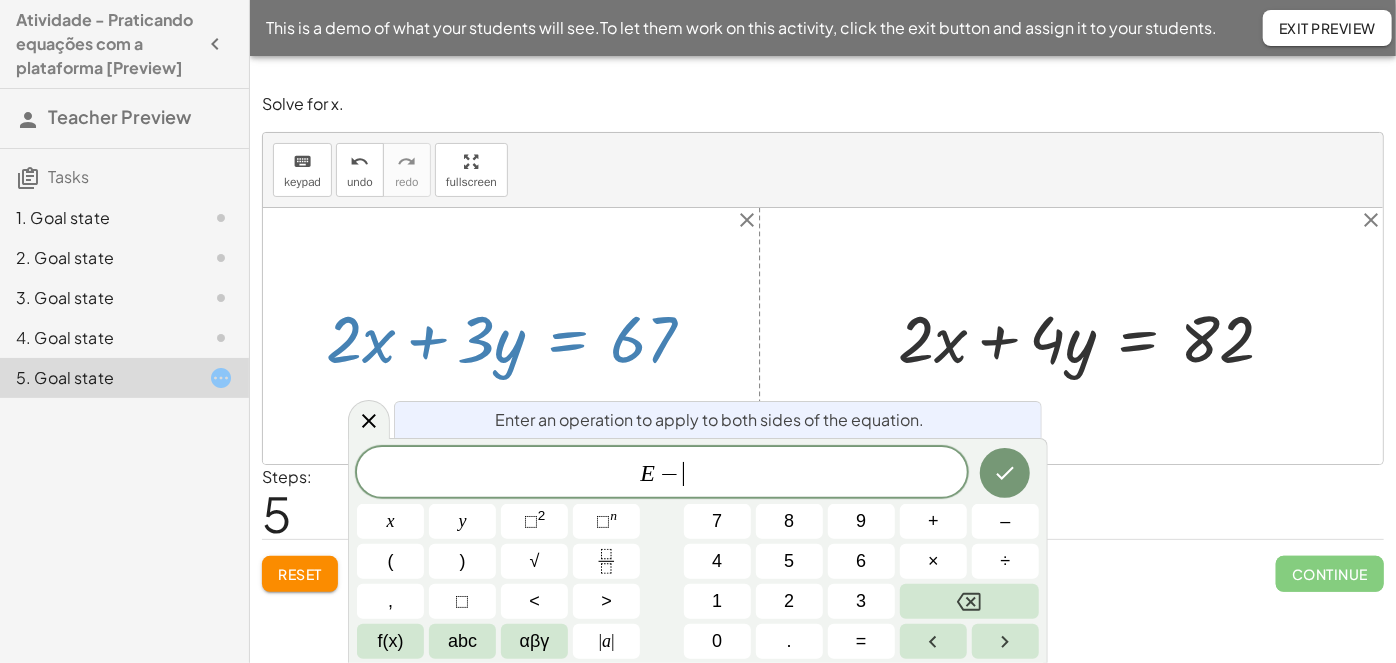 click at bounding box center (1094, 336) 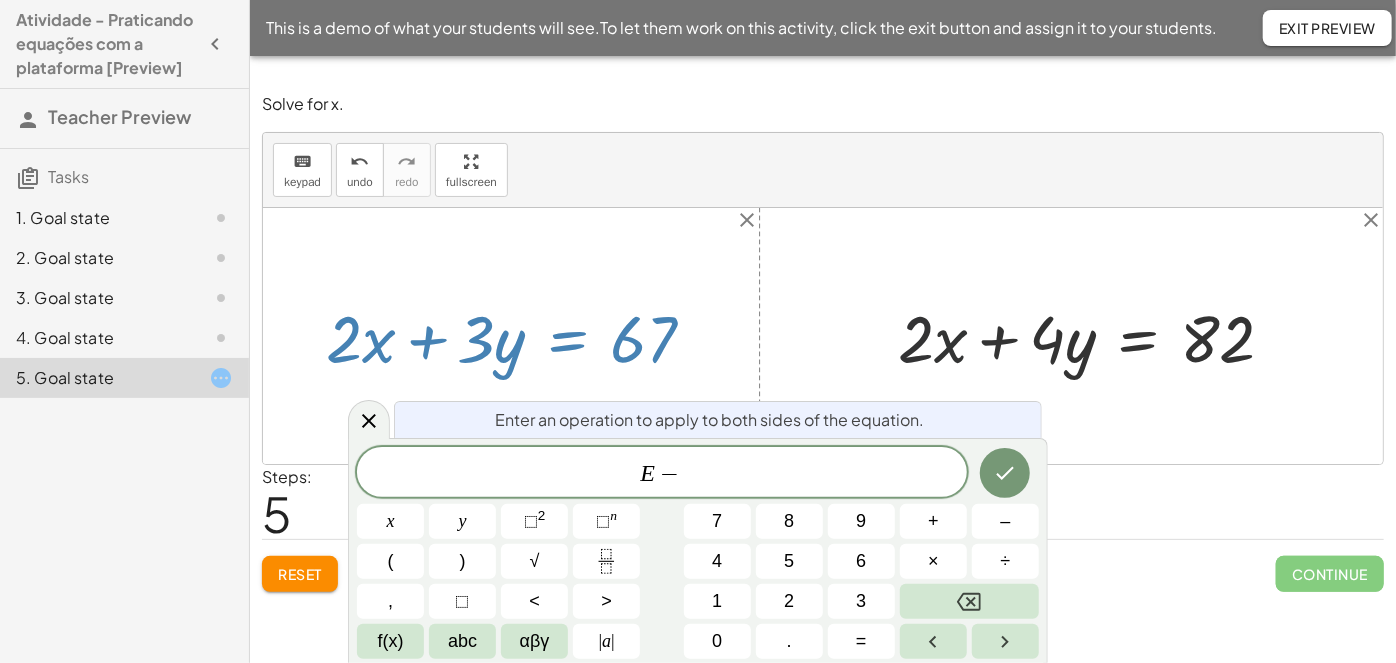 click at bounding box center (1094, 336) 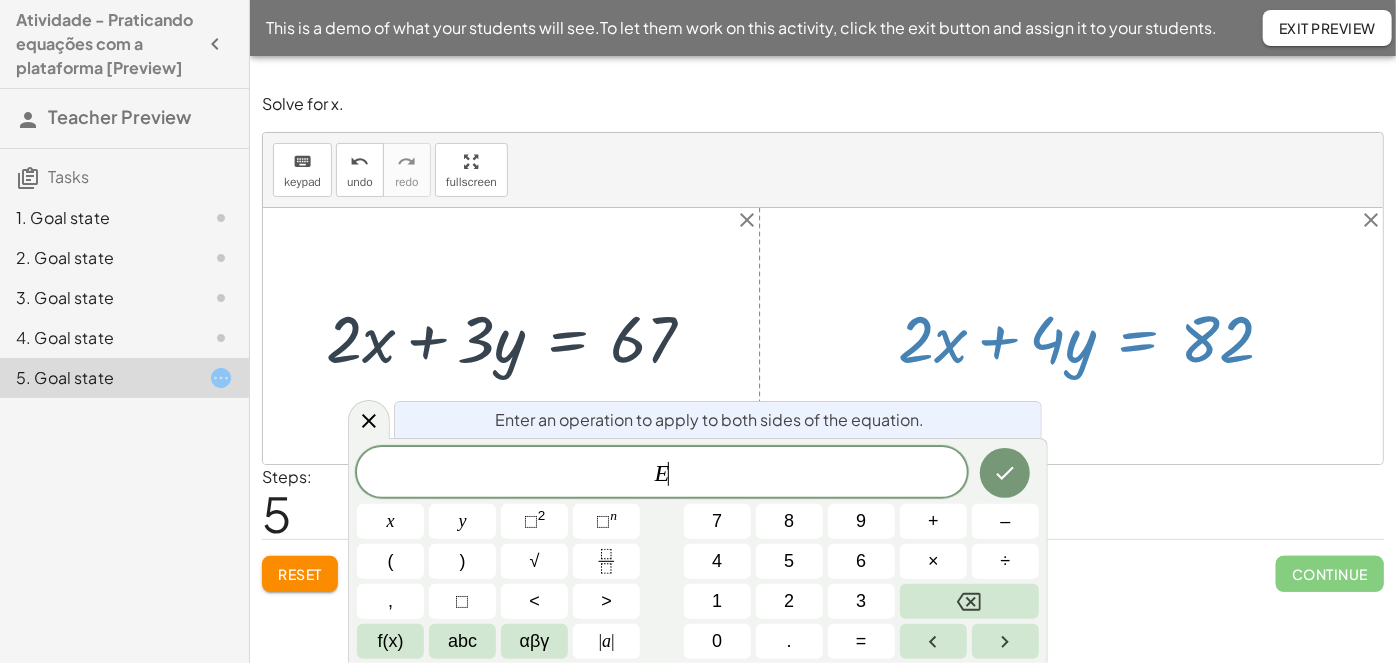 click at bounding box center [1094, 336] 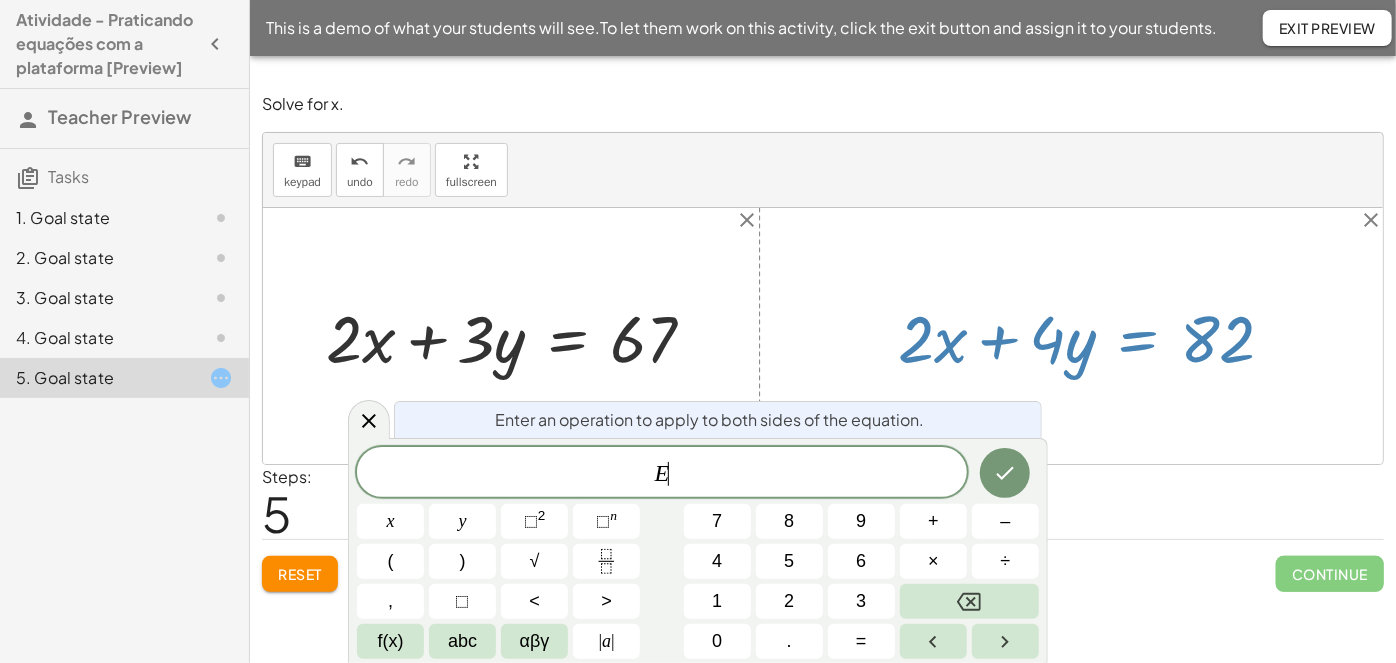 drag, startPoint x: 606, startPoint y: 354, endPoint x: 592, endPoint y: 350, distance: 14.56022 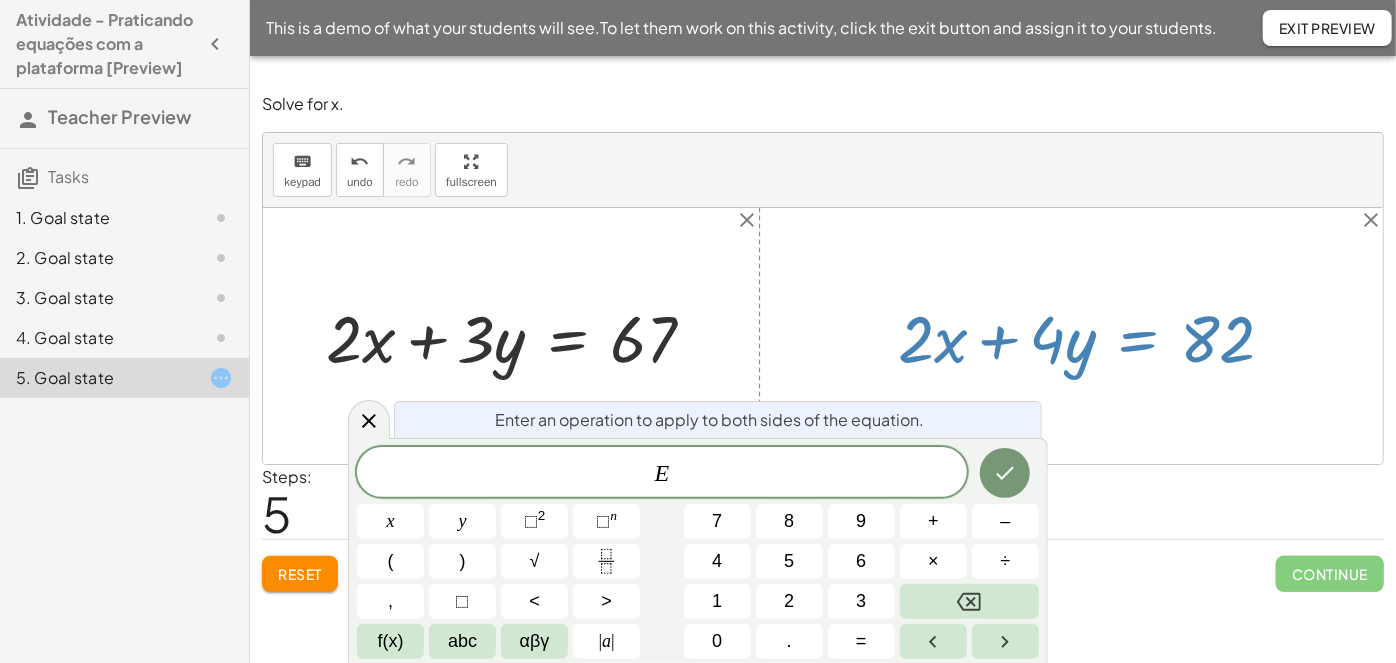 click at bounding box center (519, 336) 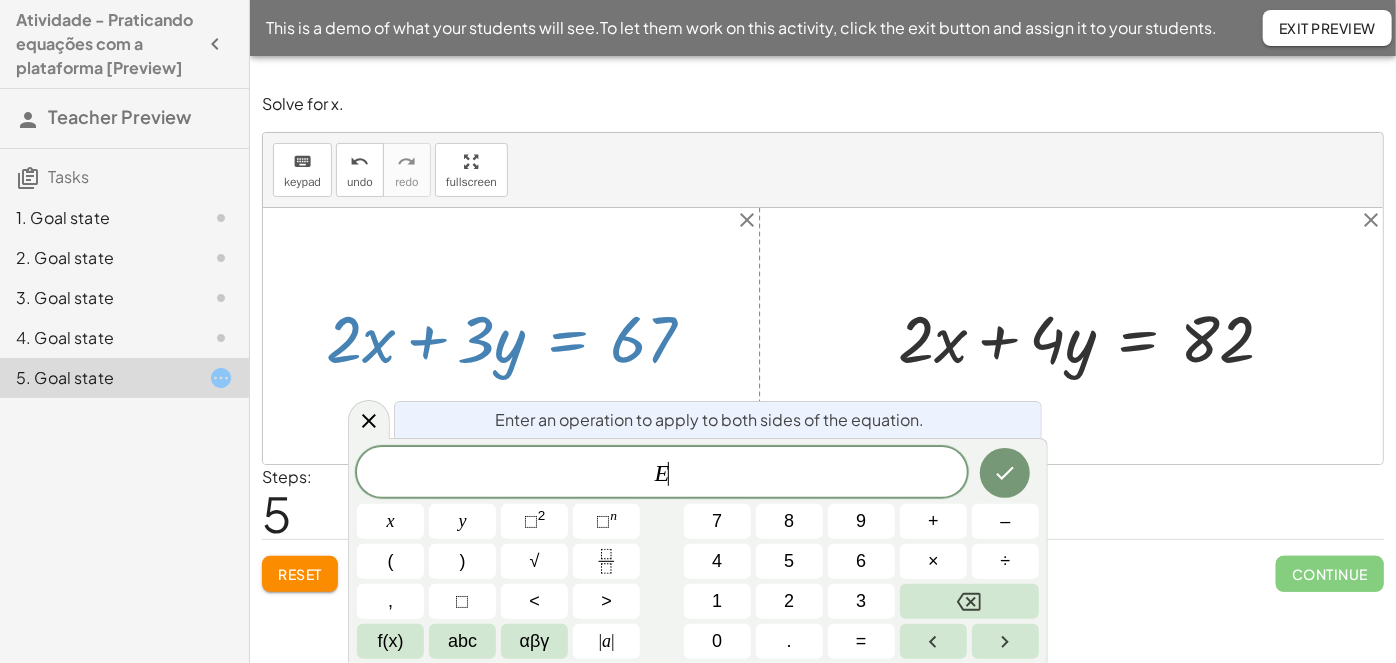 click on "E ​" at bounding box center [662, 474] 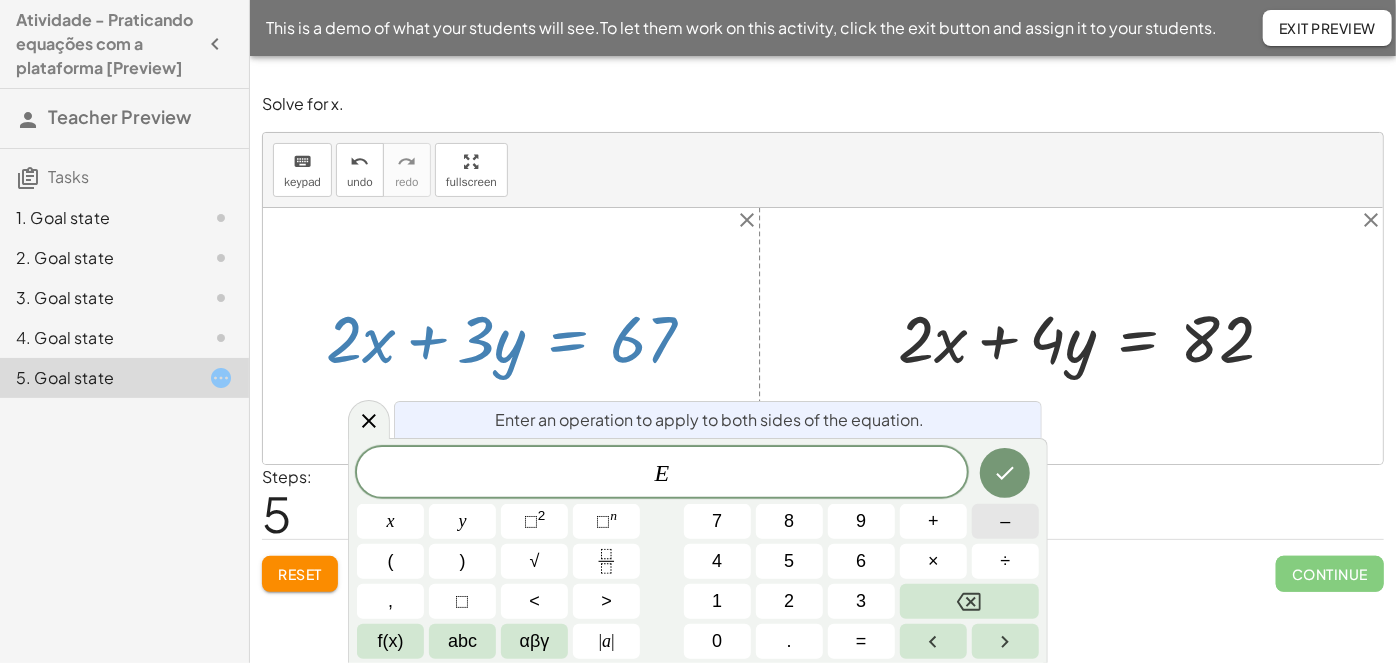 click on "–" at bounding box center (1005, 521) 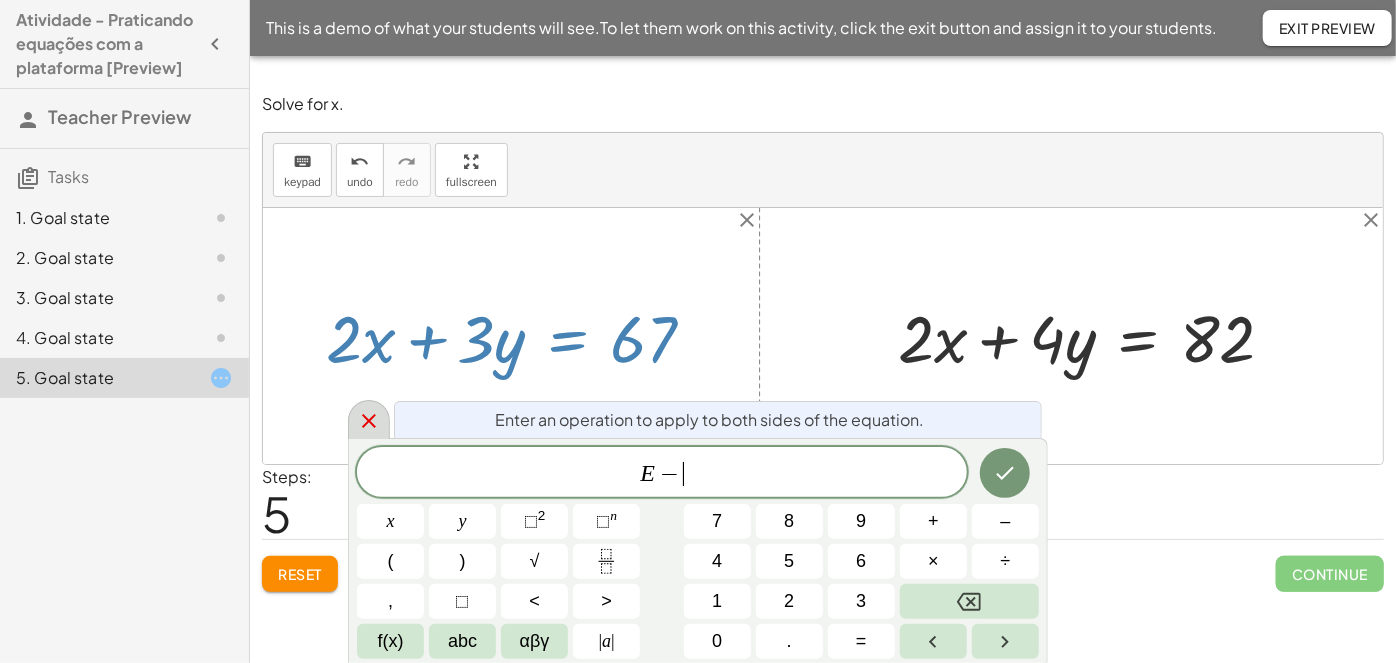 click at bounding box center [369, 419] 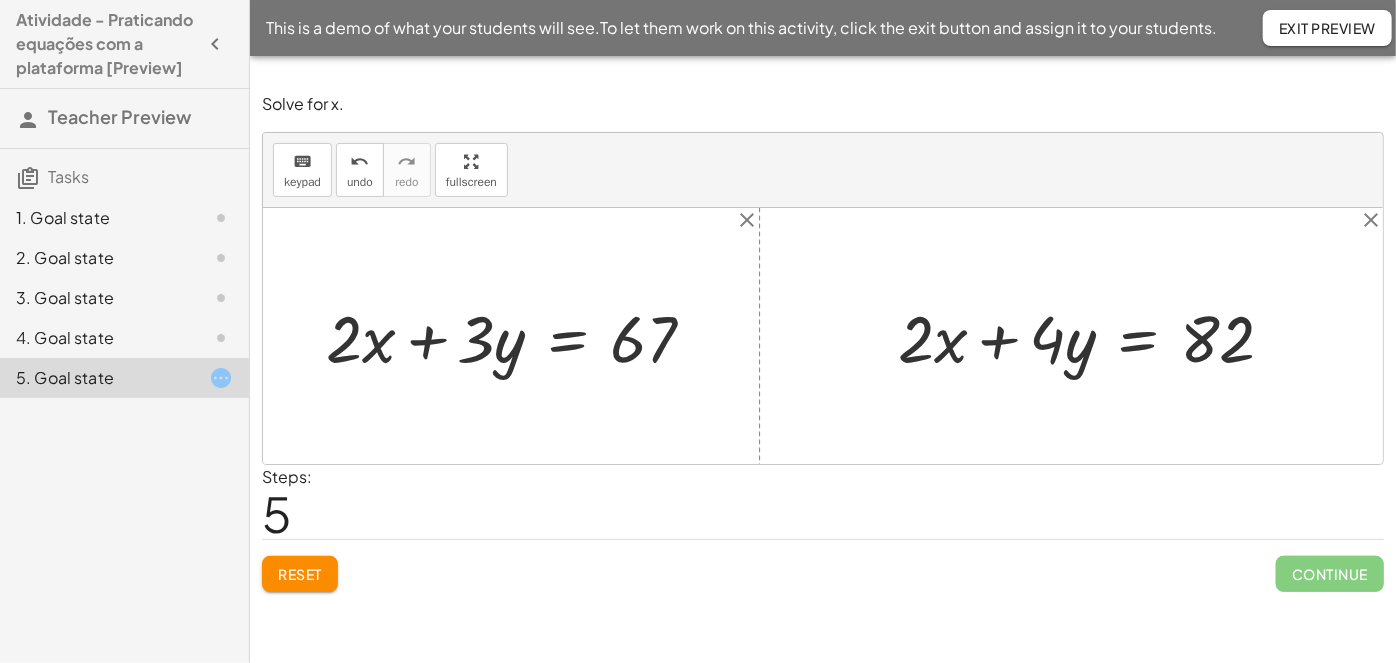 click at bounding box center [519, 336] 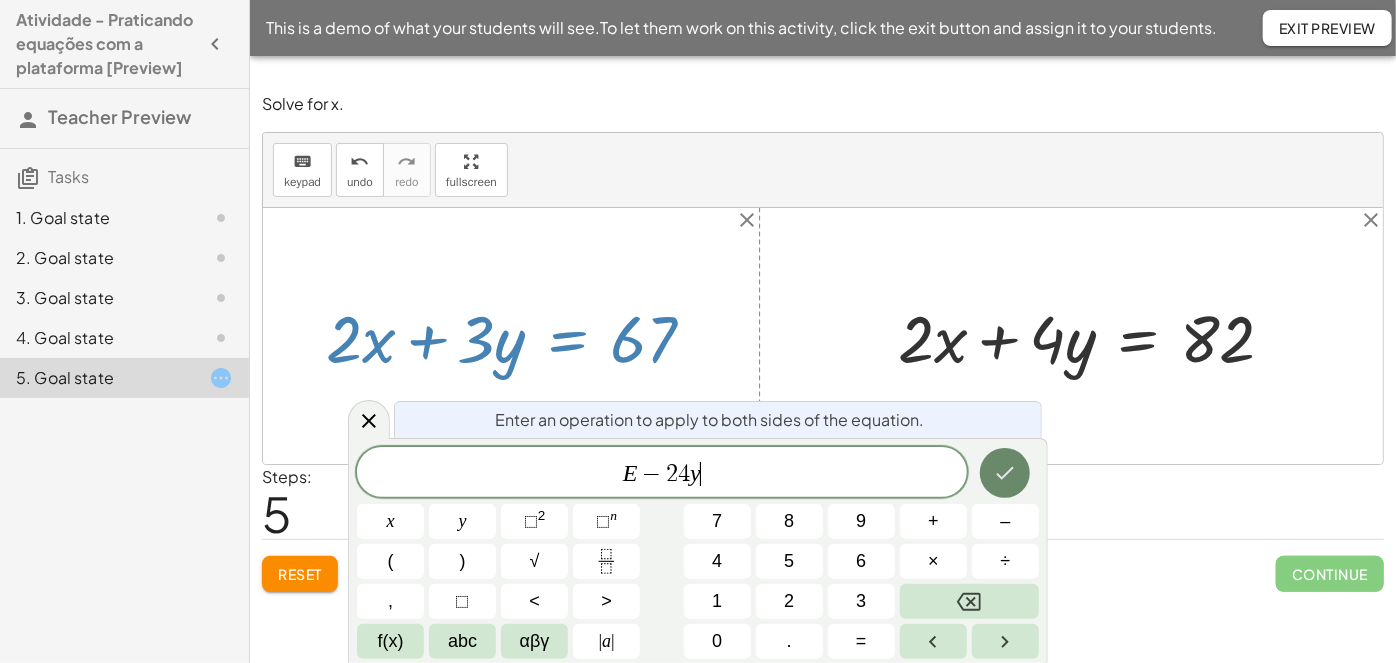 click 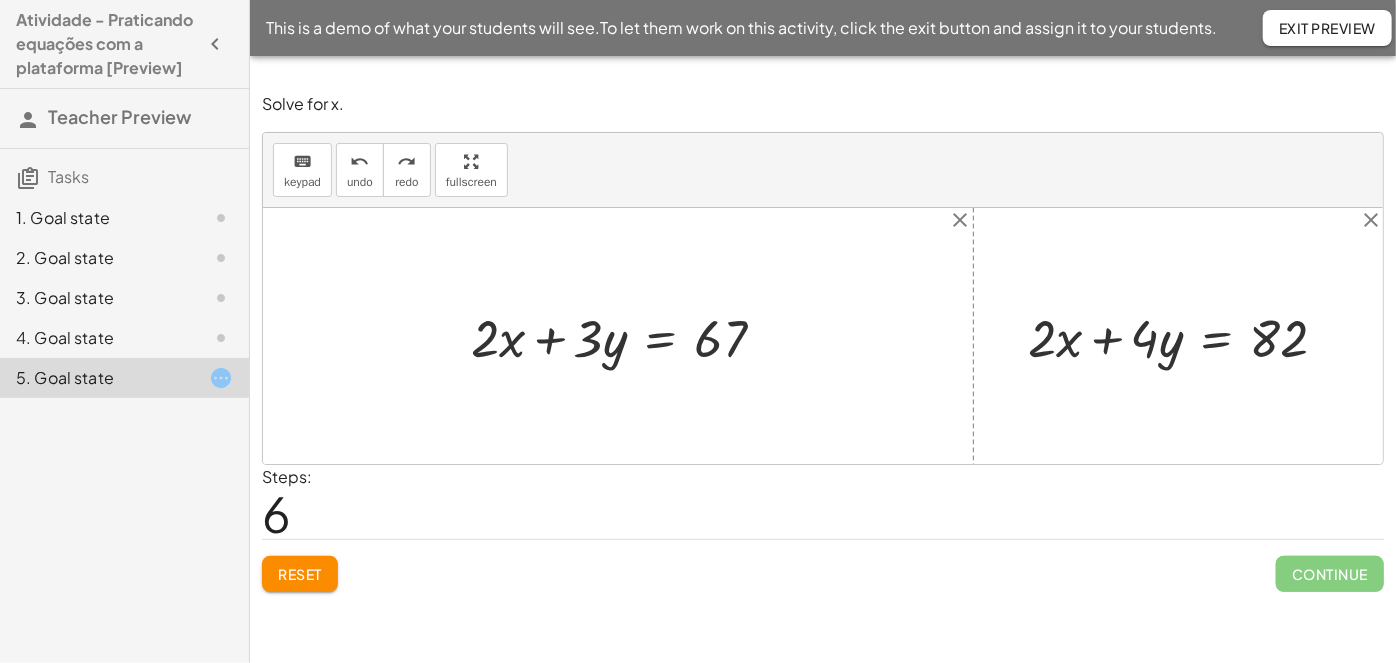 click at bounding box center [626, 336] 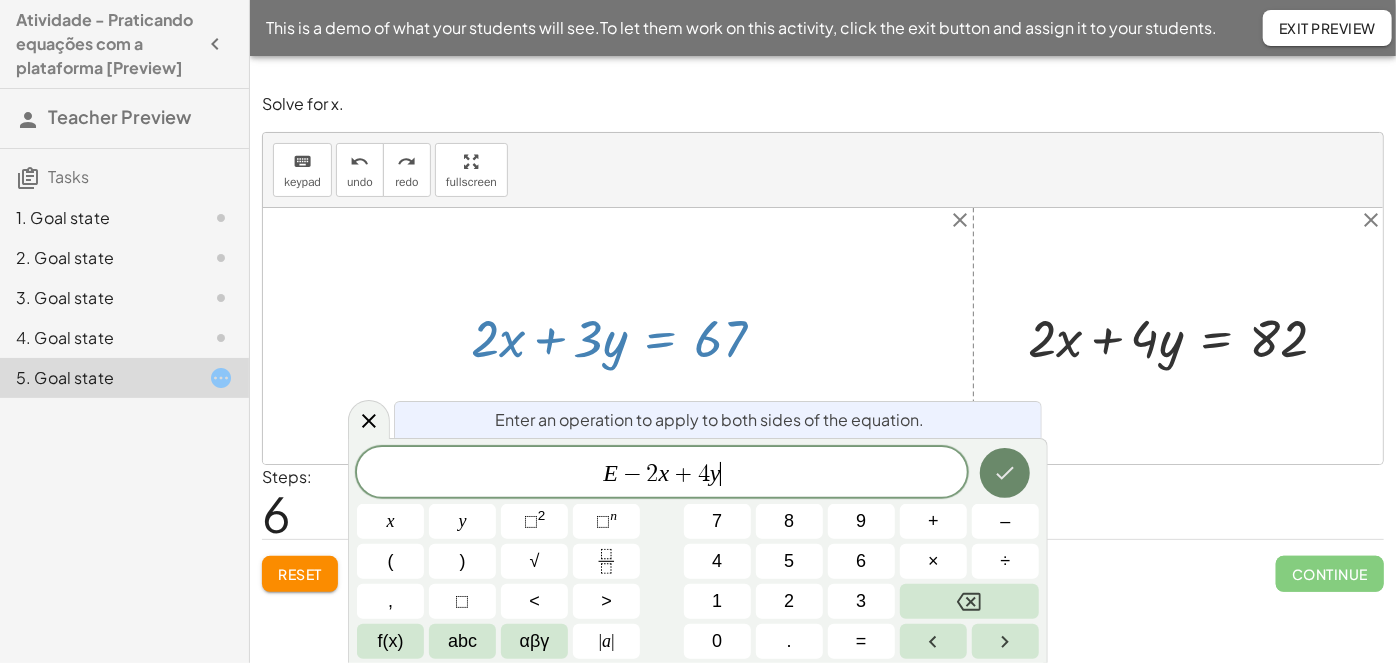 click 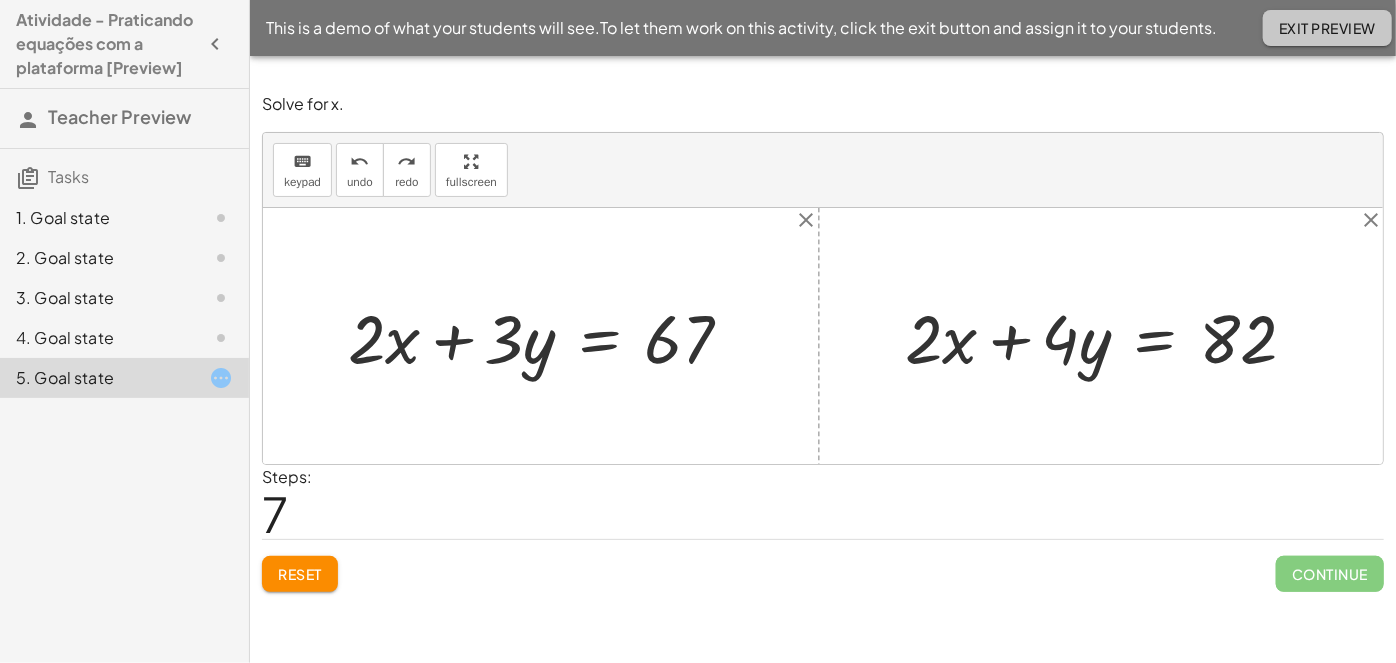 click on "Exit Preview" 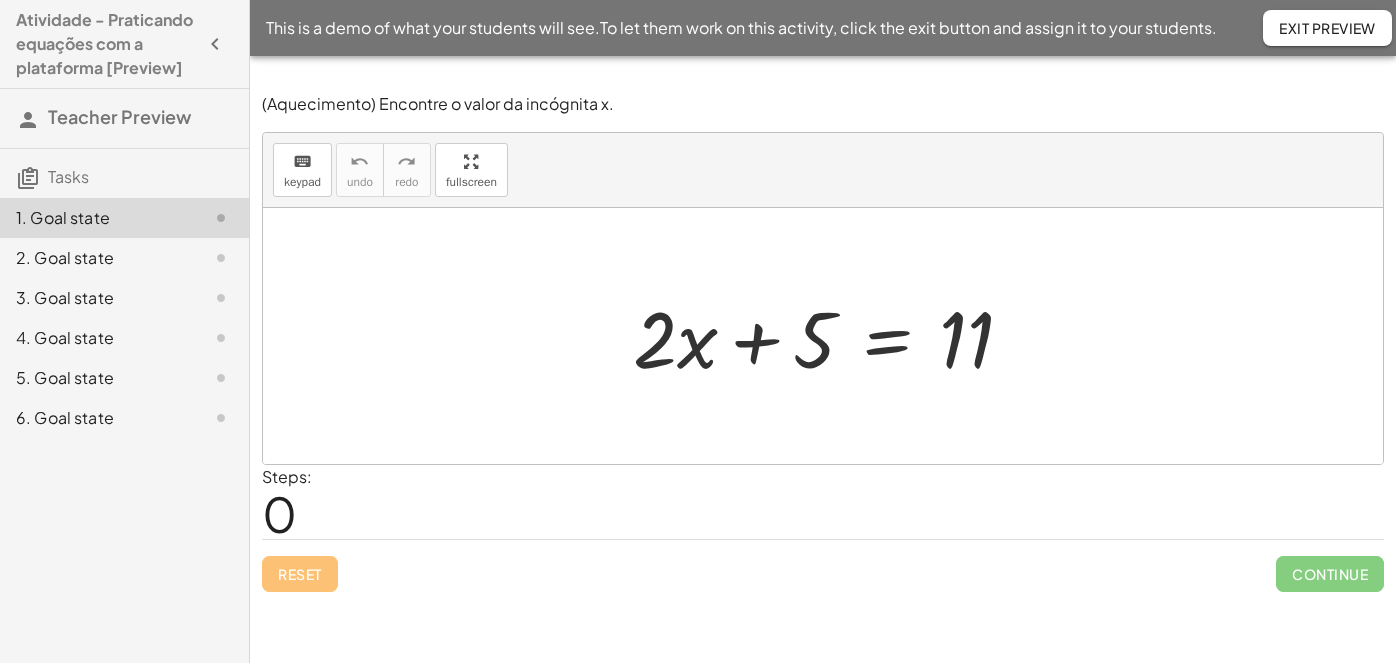 scroll, scrollTop: 0, scrollLeft: 0, axis: both 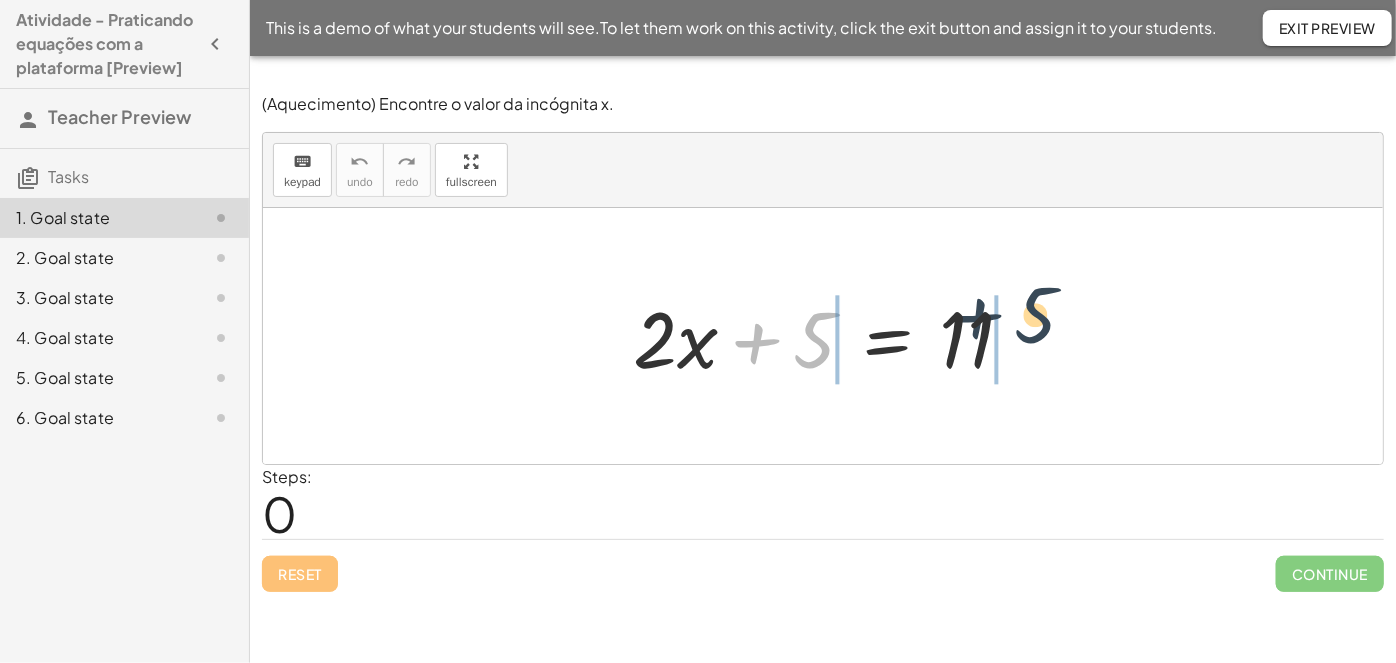 drag, startPoint x: 770, startPoint y: 335, endPoint x: 987, endPoint y: 322, distance: 217.38905 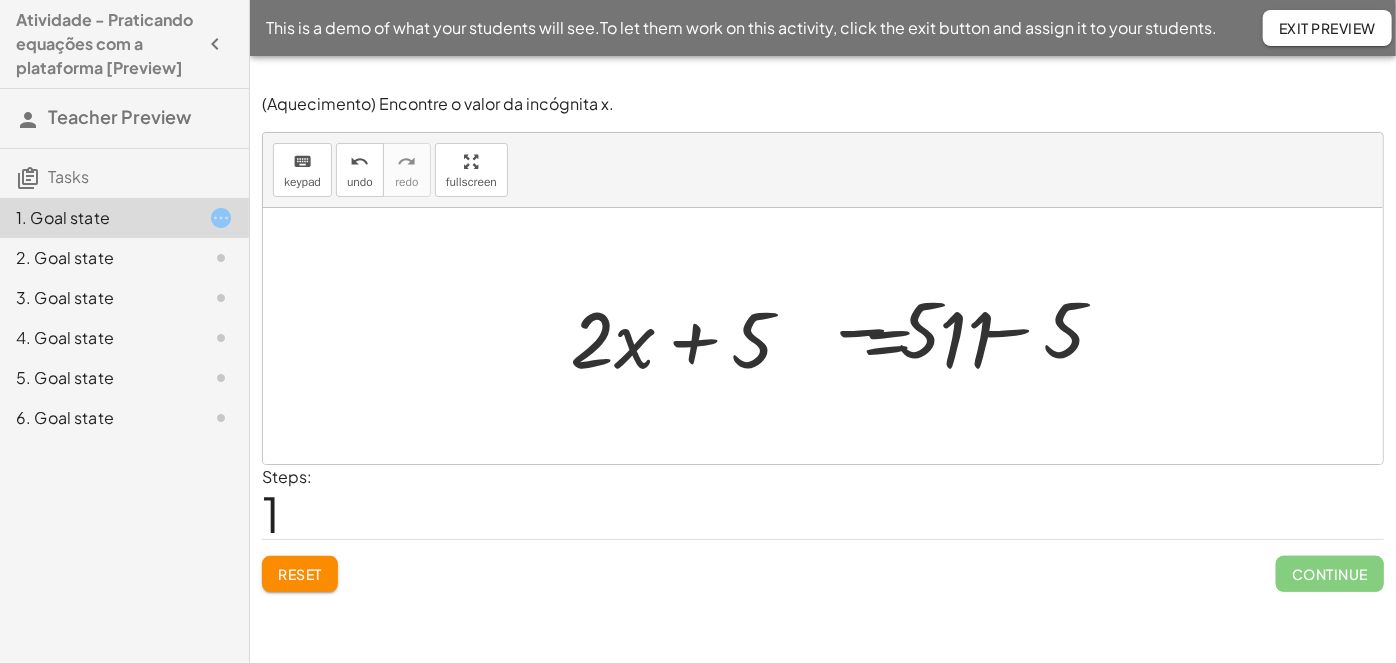 click at bounding box center [831, 336] 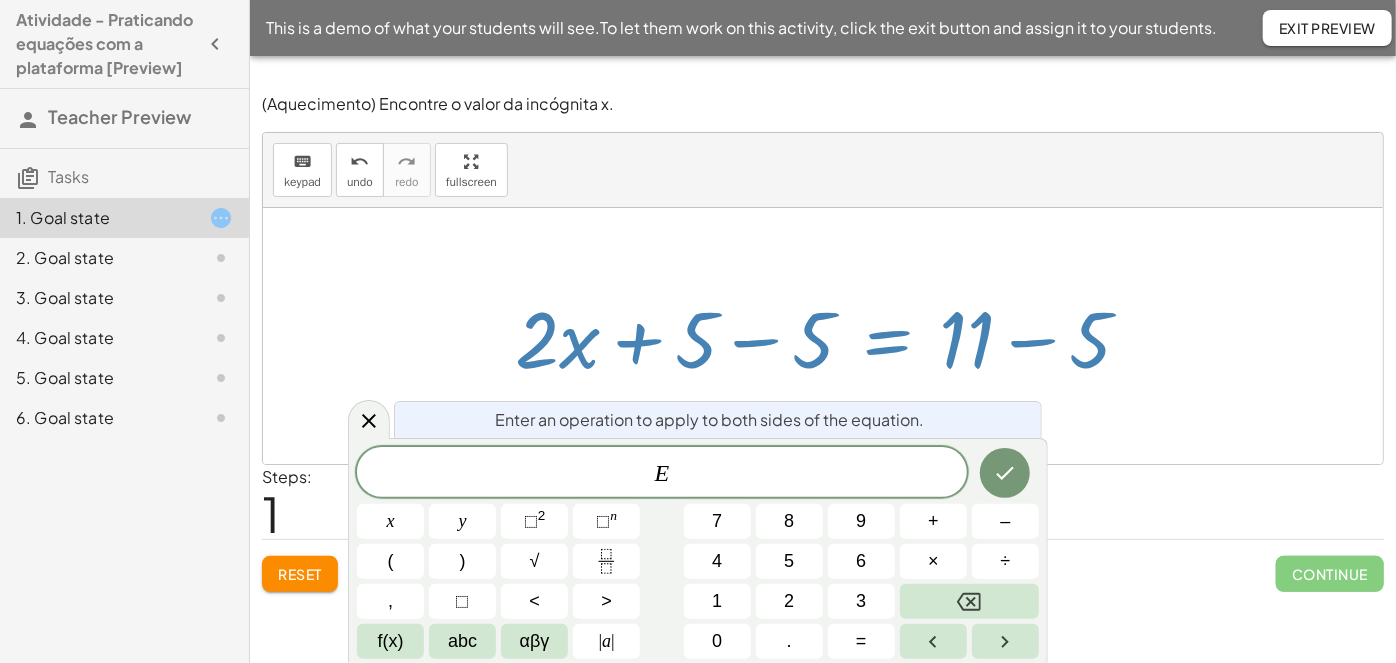 click at bounding box center [831, 336] 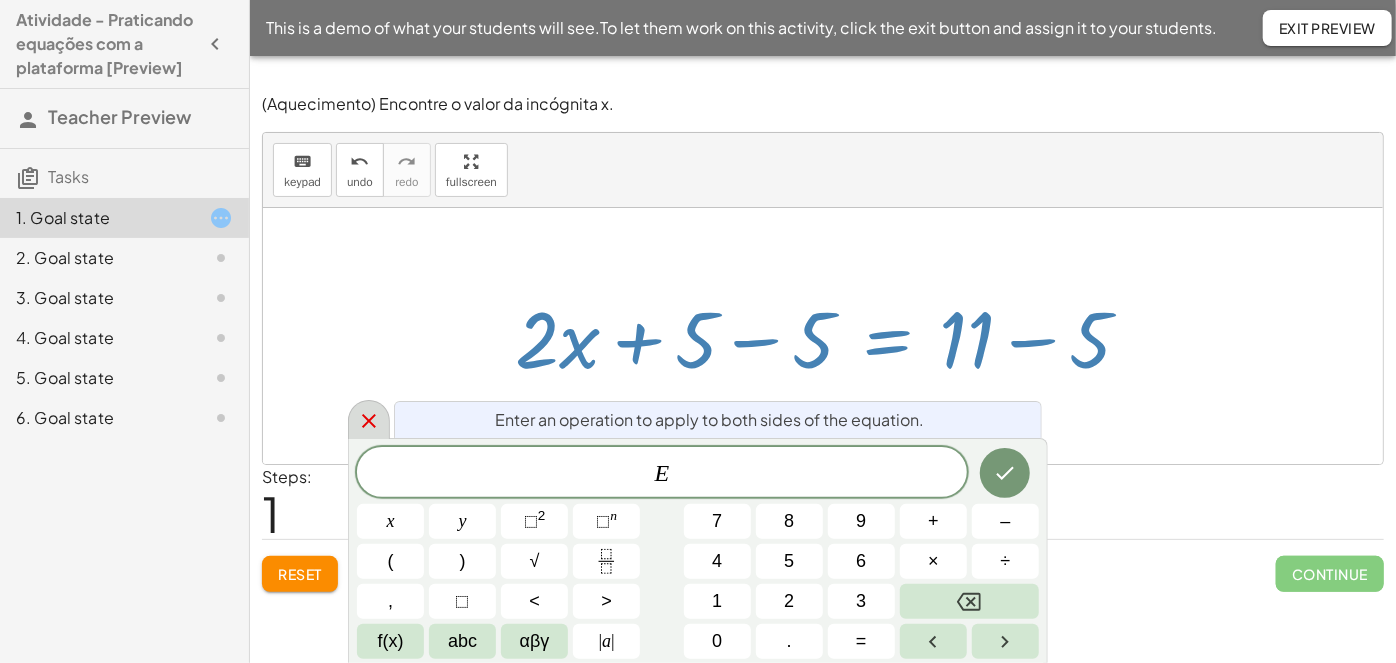 click at bounding box center [369, 419] 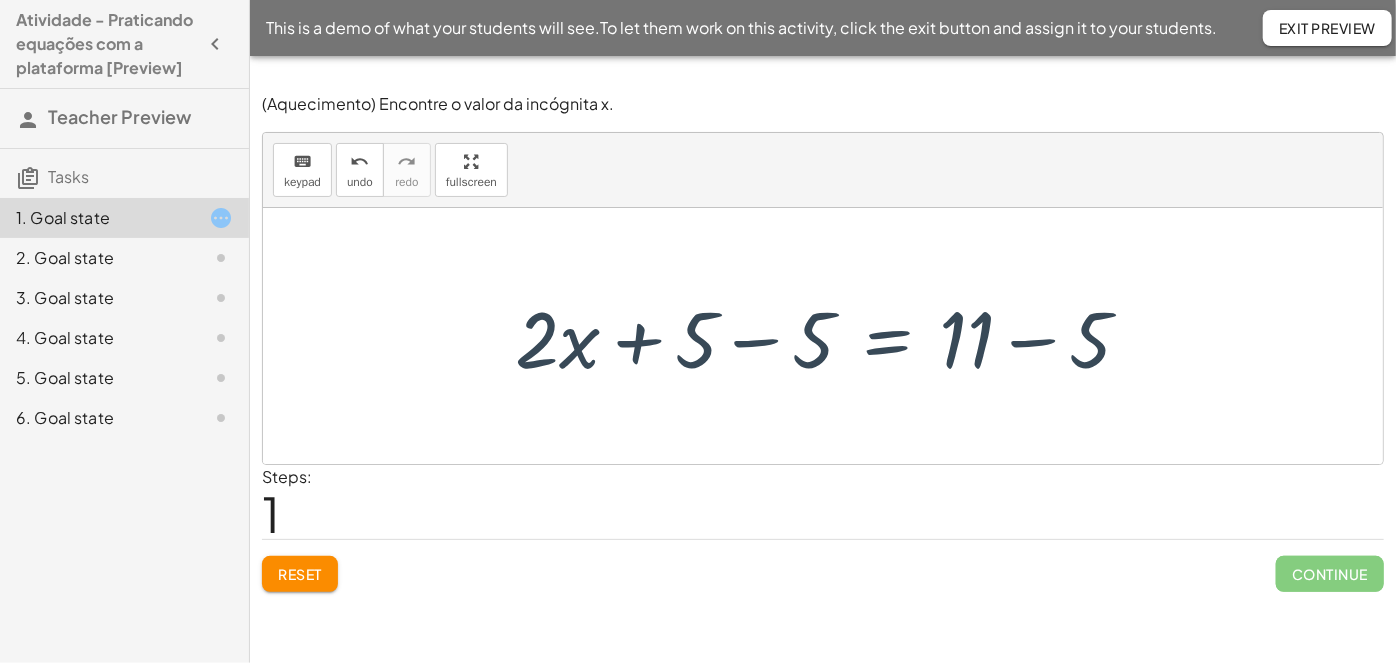 click at bounding box center (831, 336) 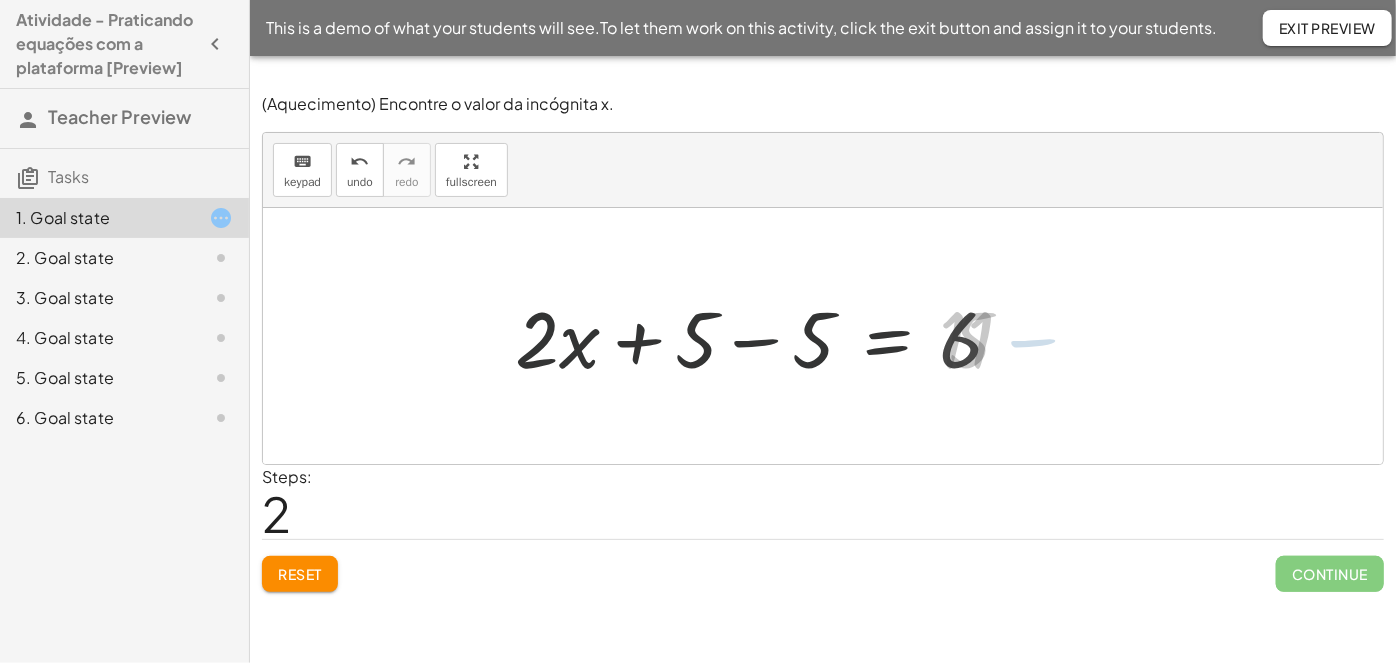 click at bounding box center (767, 336) 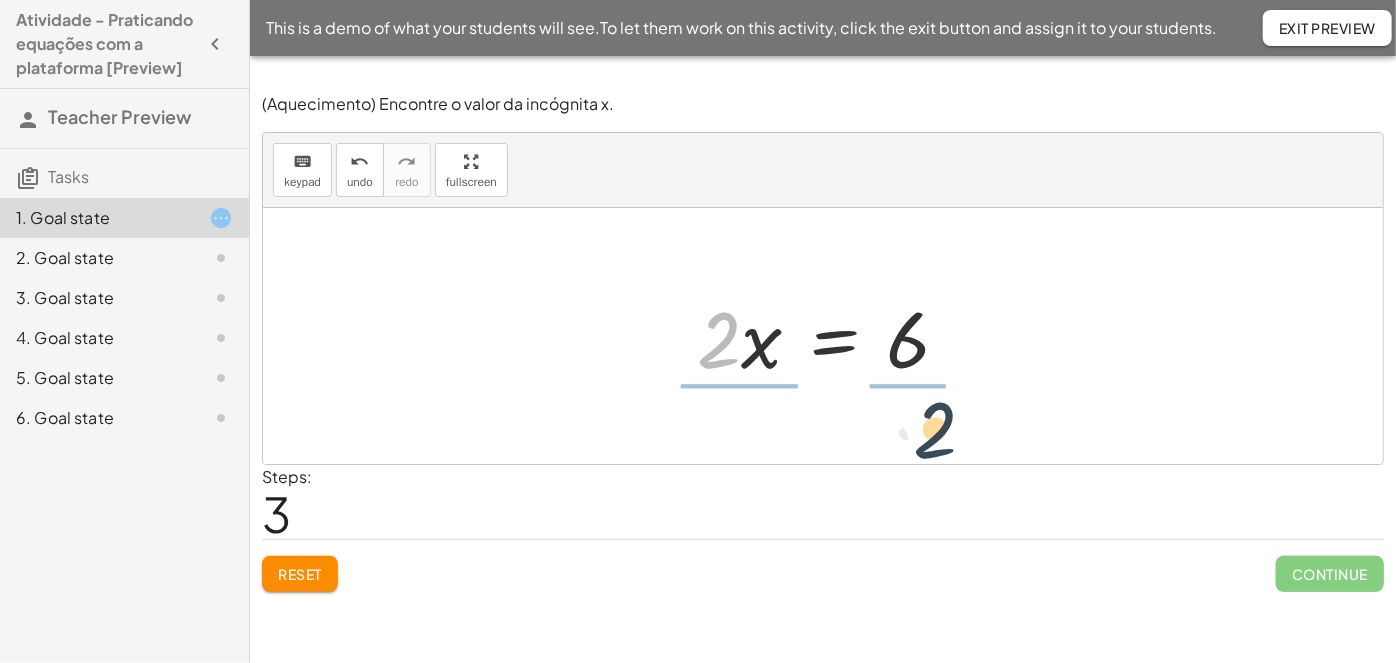 drag, startPoint x: 725, startPoint y: 350, endPoint x: 933, endPoint y: 390, distance: 211.81123 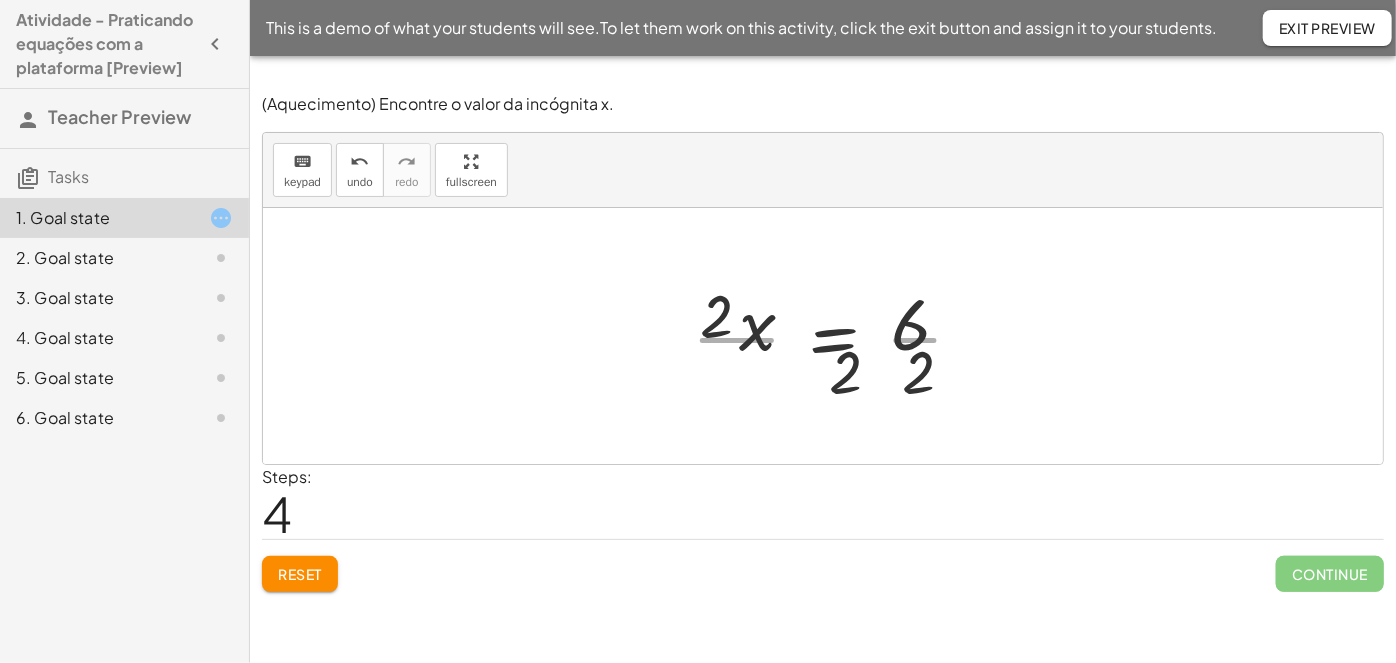 click at bounding box center (836, 336) 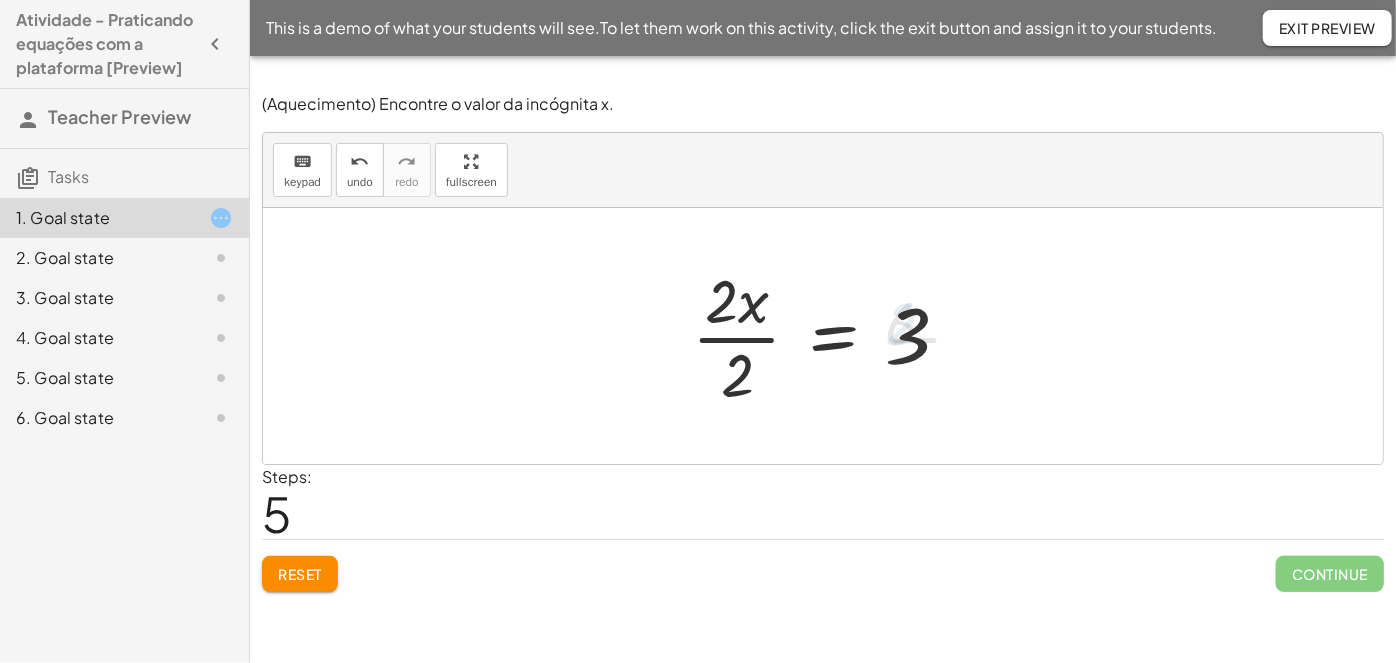 click at bounding box center (829, 336) 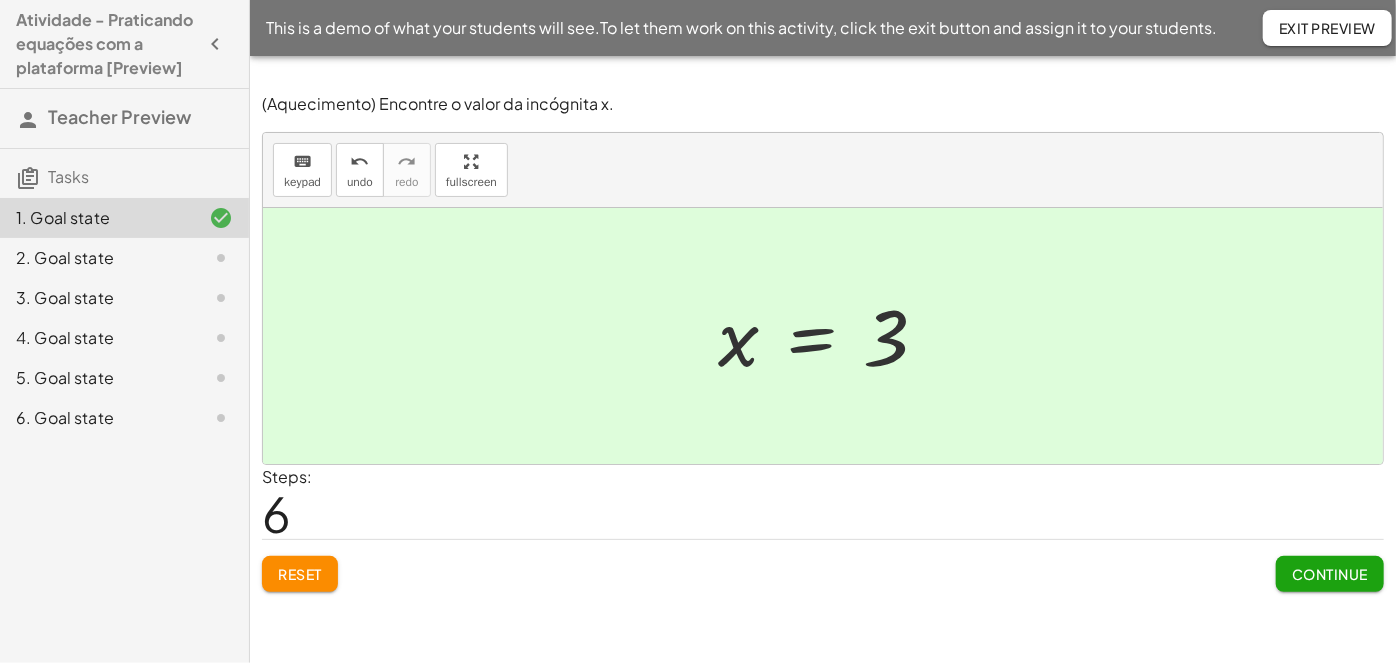 click on "Continue" 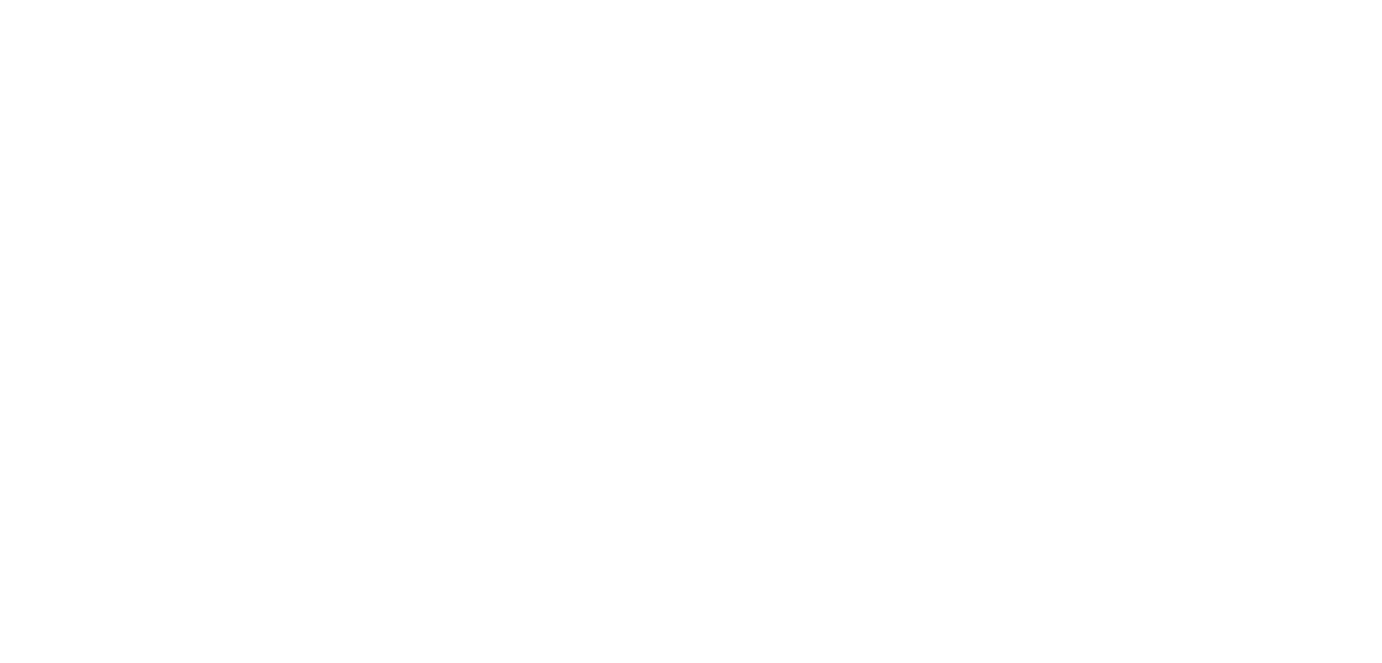 scroll, scrollTop: 0, scrollLeft: 0, axis: both 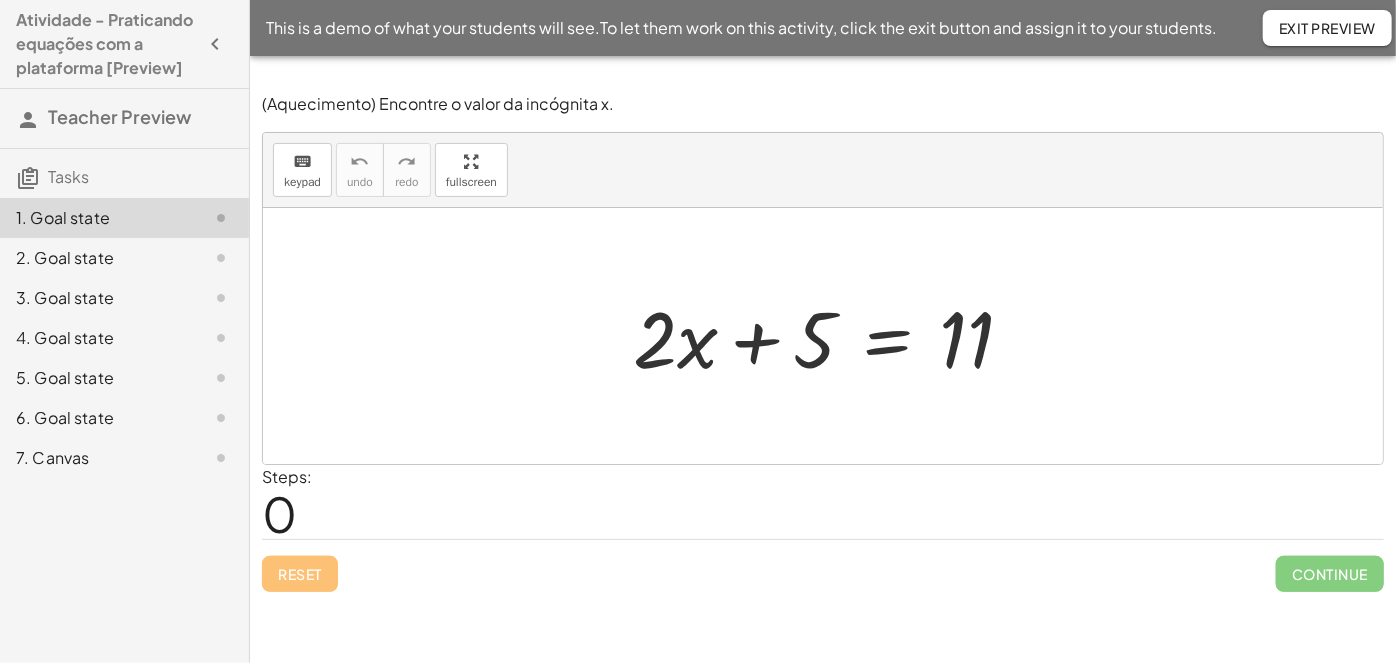 click on "7. Canvas" 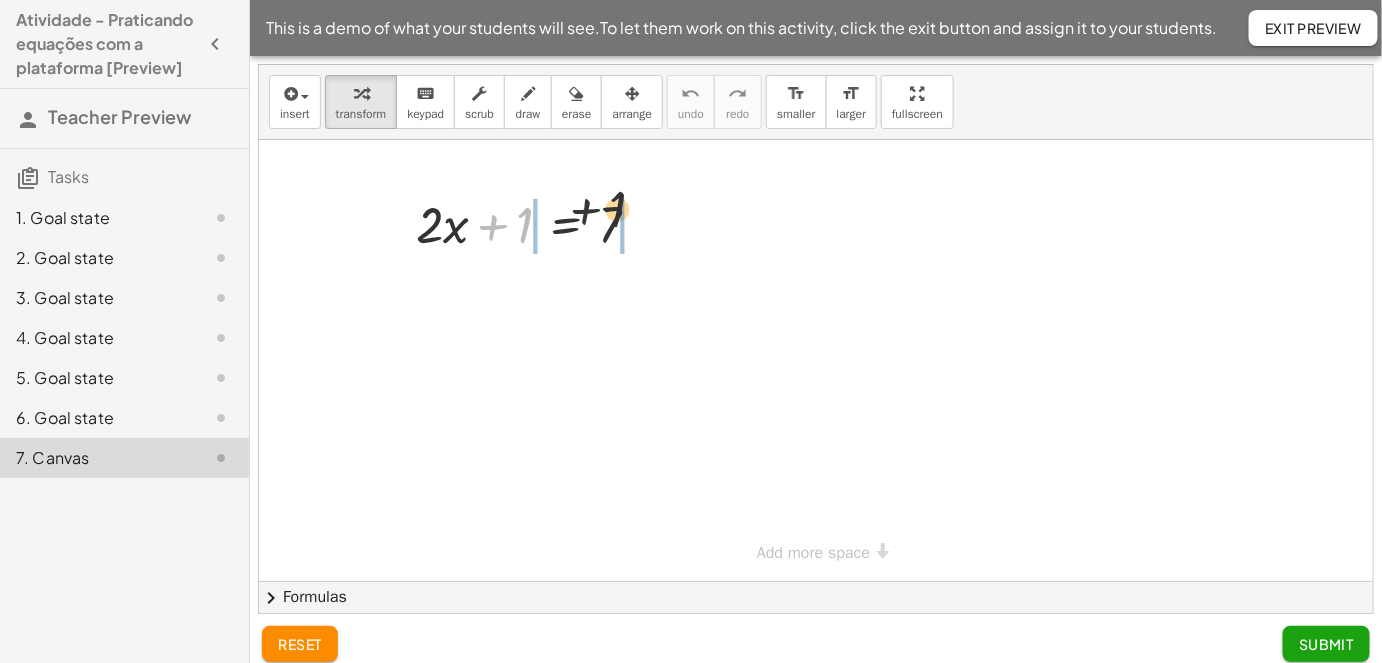 drag, startPoint x: 530, startPoint y: 217, endPoint x: 628, endPoint y: 235, distance: 99.63935 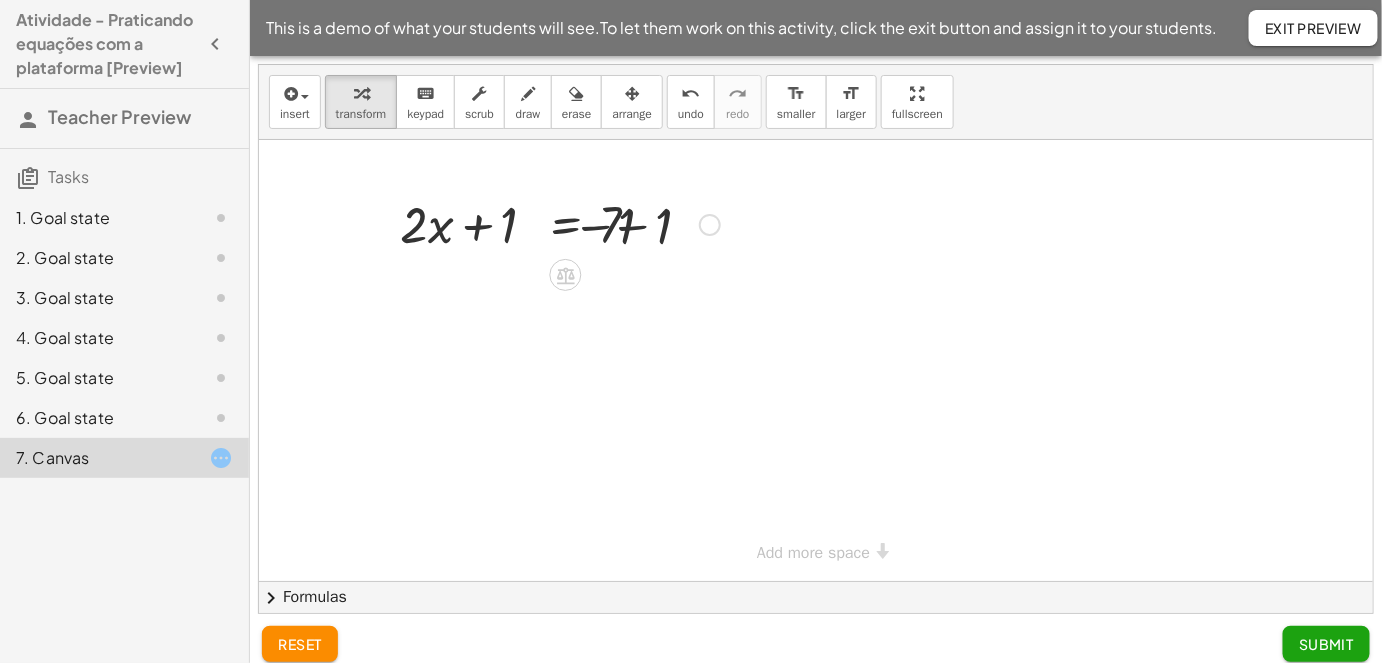 click at bounding box center (536, 223) 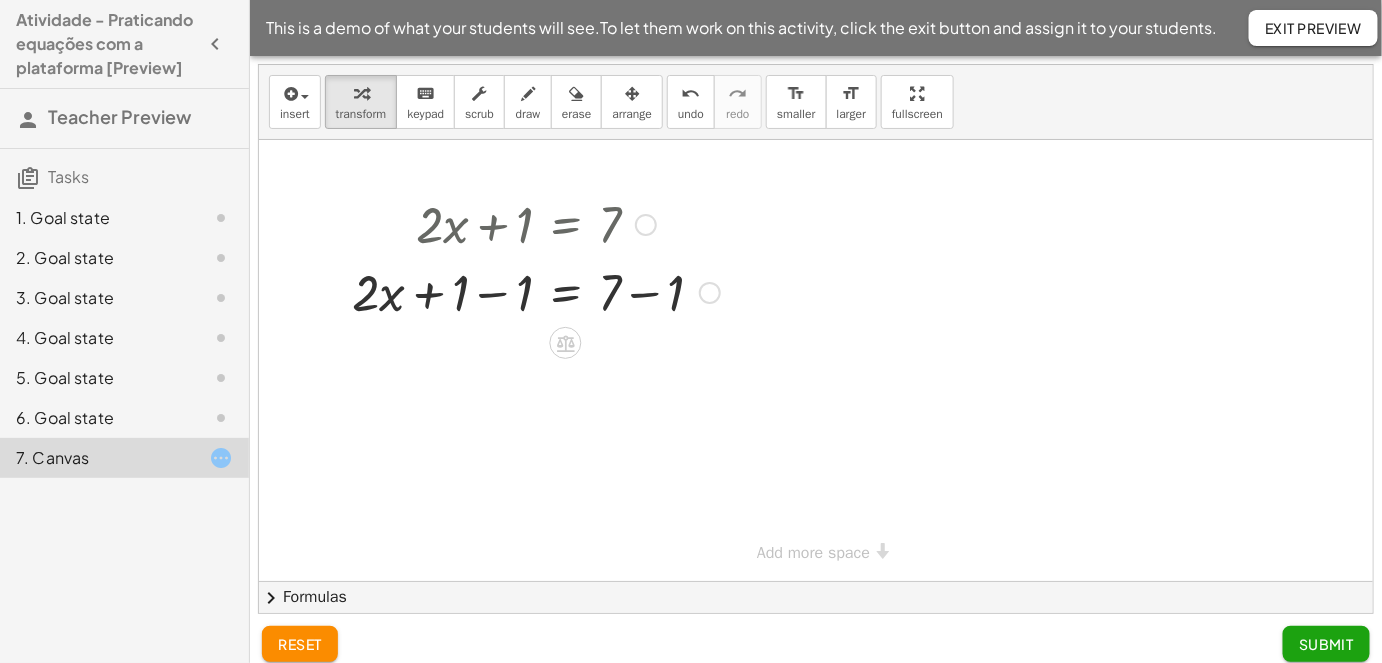 drag, startPoint x: 606, startPoint y: 296, endPoint x: 618, endPoint y: 296, distance: 12 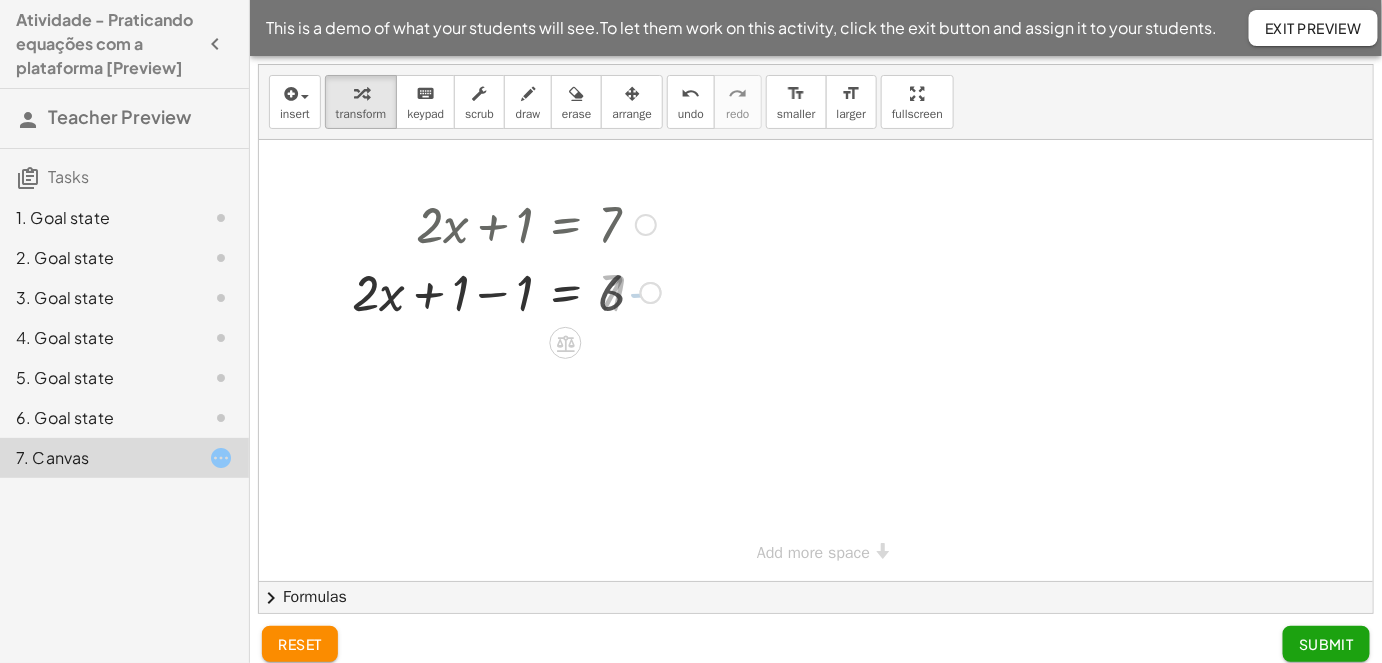 click at bounding box center [506, 291] 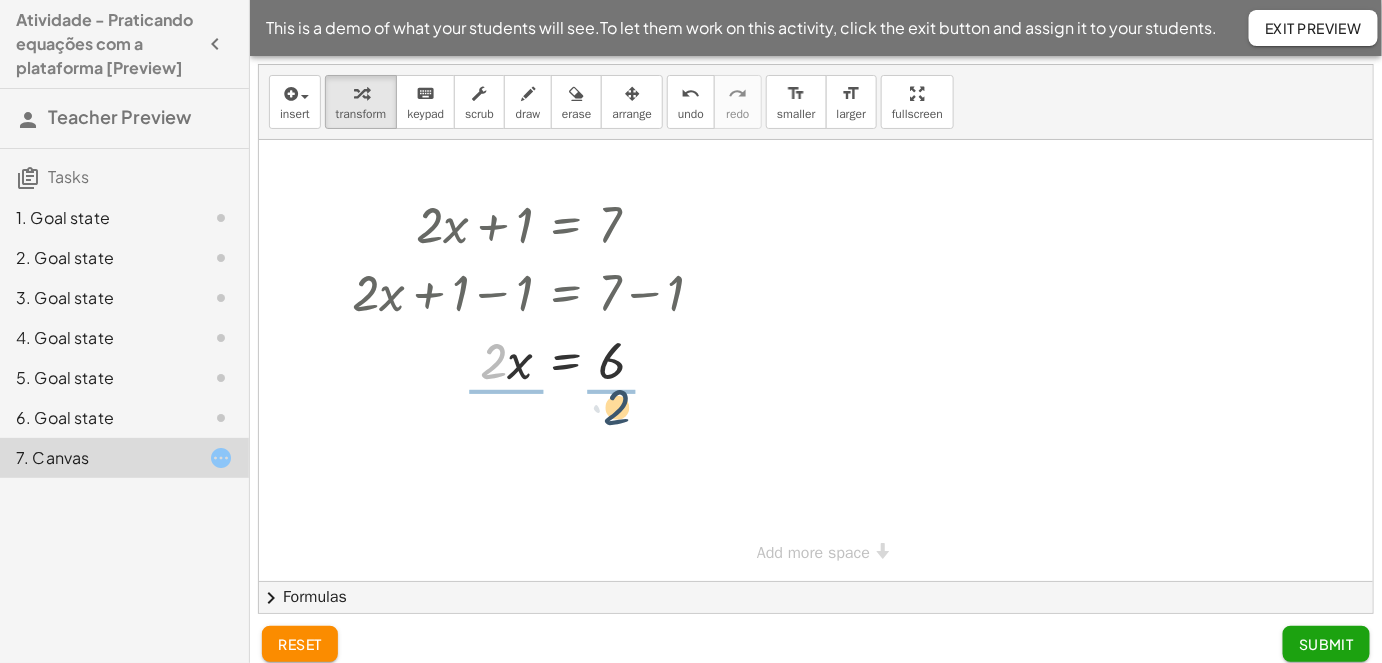 drag, startPoint x: 504, startPoint y: 392, endPoint x: 626, endPoint y: 396, distance: 122.06556 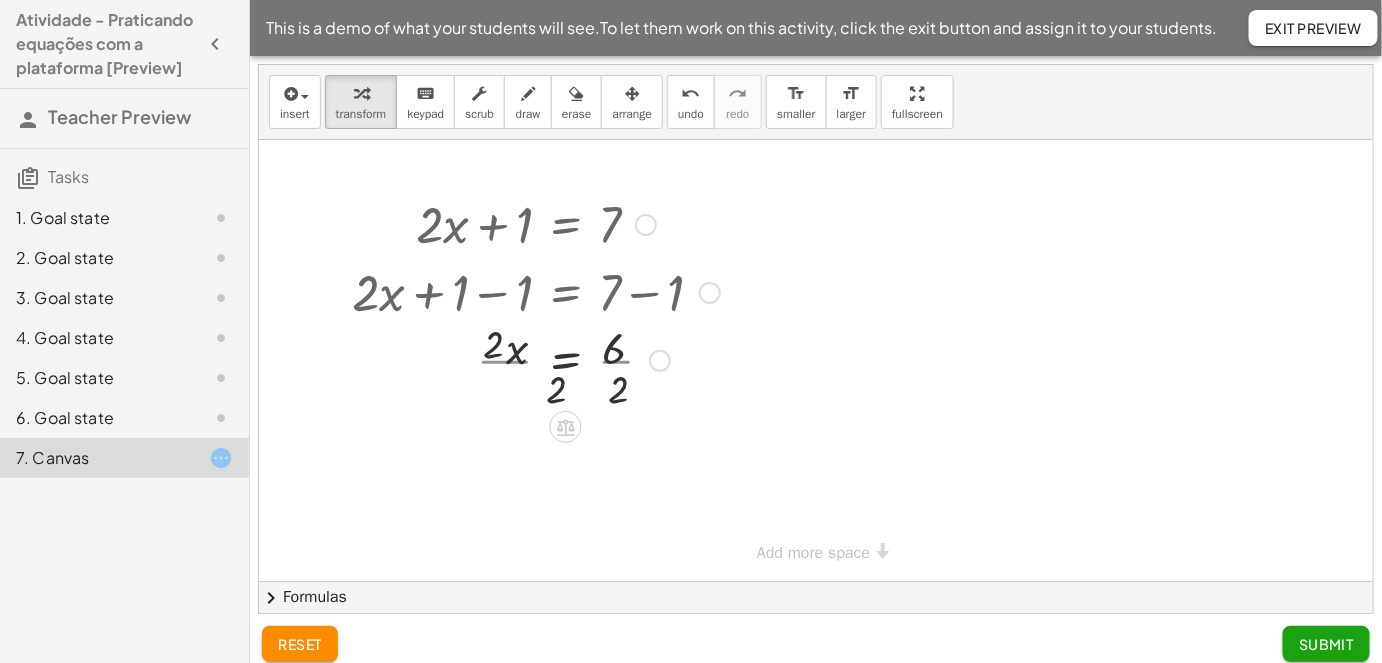 click at bounding box center [536, 359] 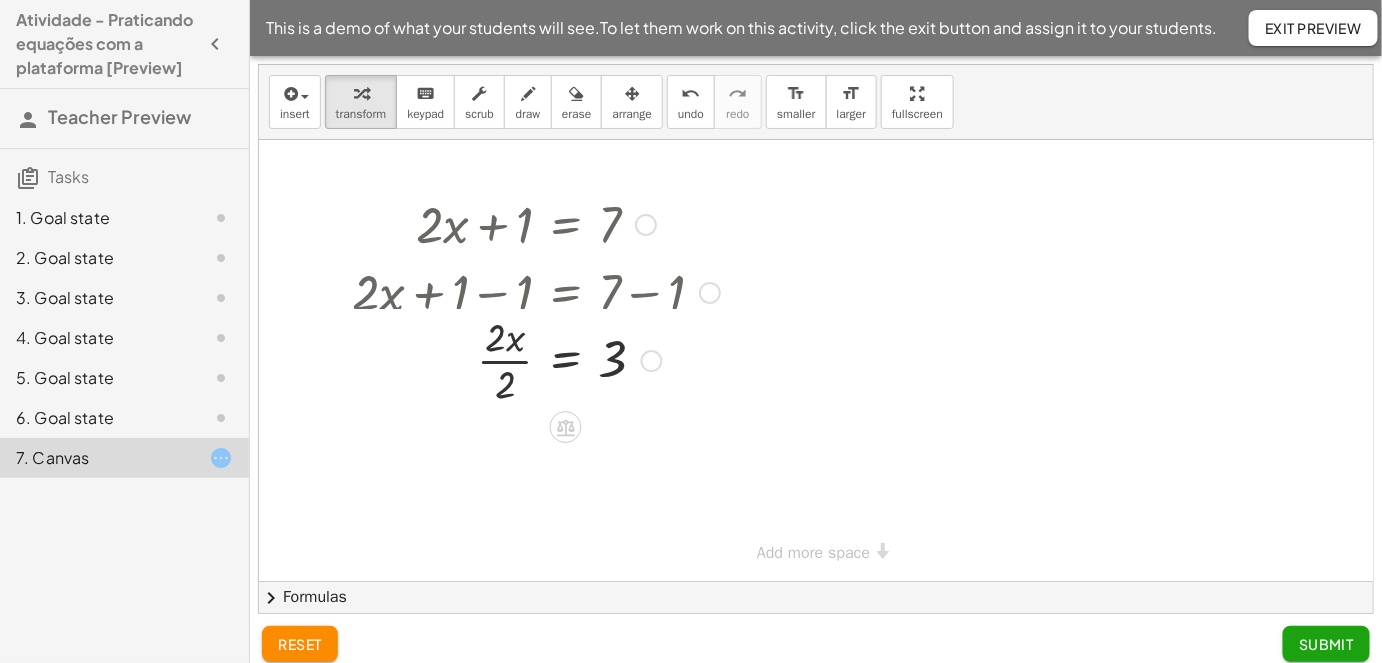 click on "+ · 2 · x + 1 = 7 + · 2 · x + 1 − 1 = + 7 − 1 + · 2 · x + 1 − 1 = 6 + · 2 · x + 0 = 6 · 2 · x = 6 · 2 · x · 2 = · 6 · 2 · x = · 2 · 2 3" at bounding box center [566, 225] 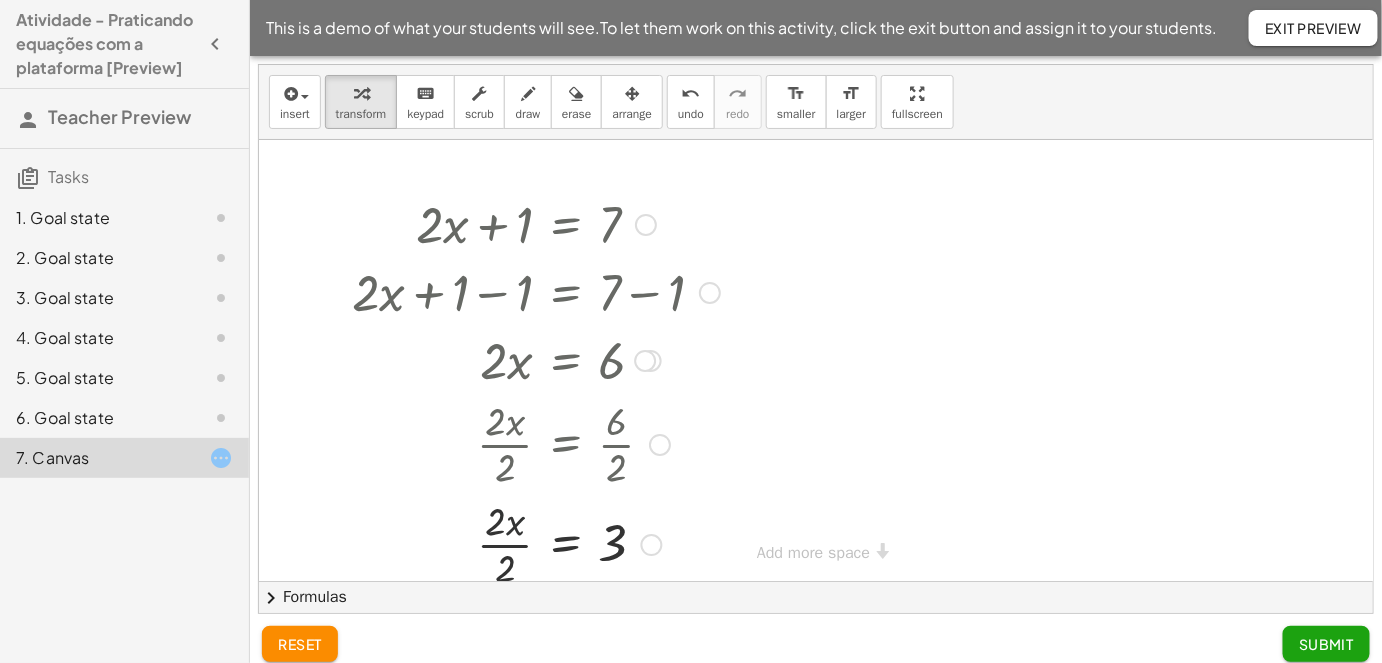 click at bounding box center (536, 543) 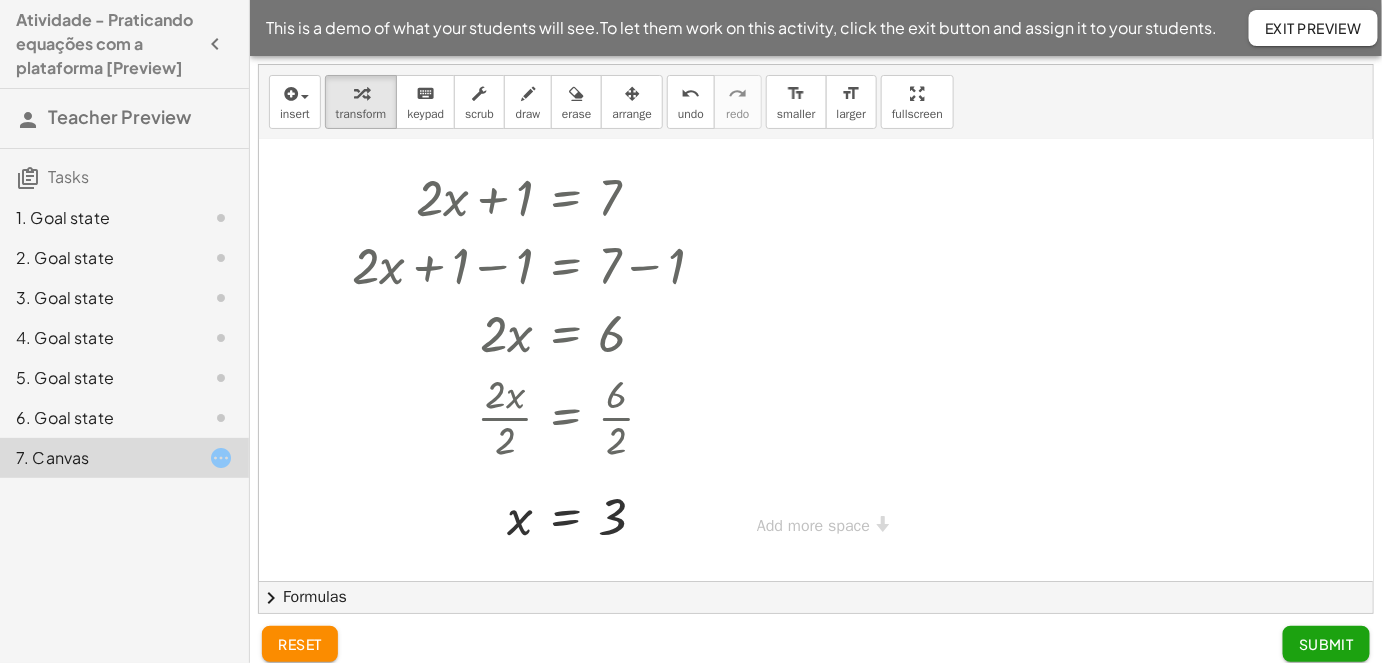 scroll, scrollTop: 8, scrollLeft: 0, axis: vertical 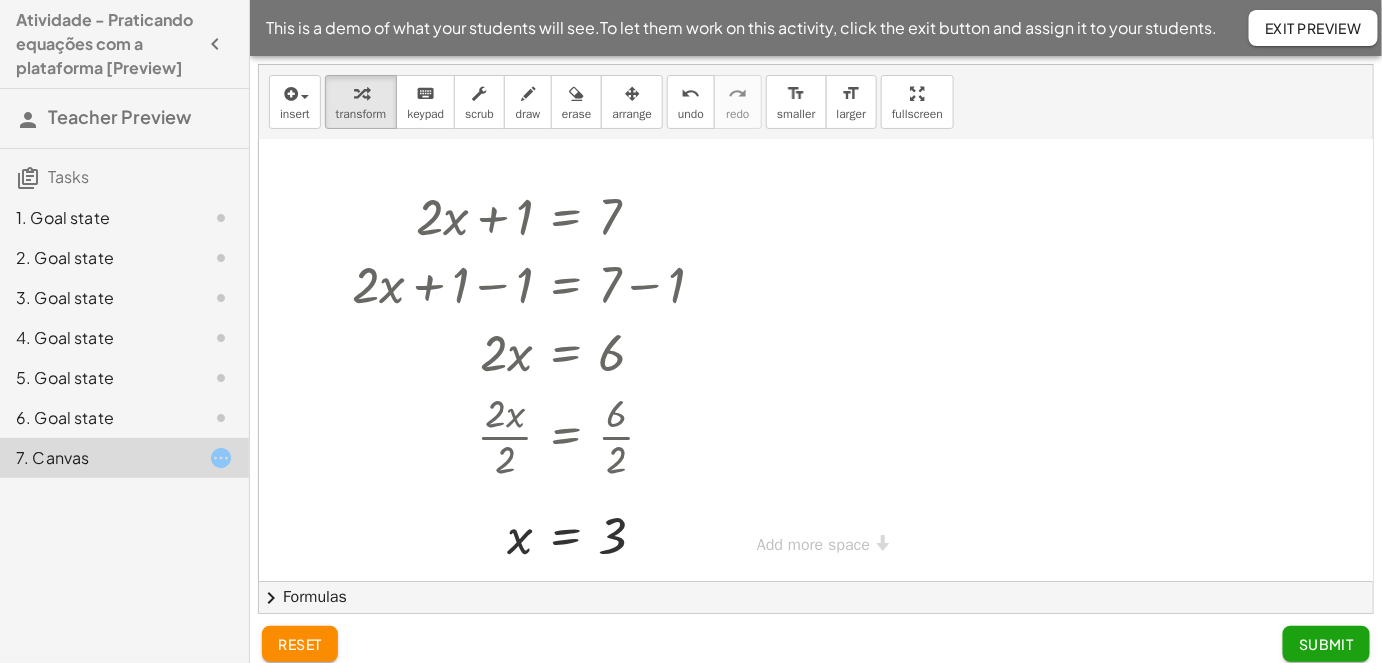 drag, startPoint x: 148, startPoint y: 463, endPoint x: 131, endPoint y: 445, distance: 24.758837 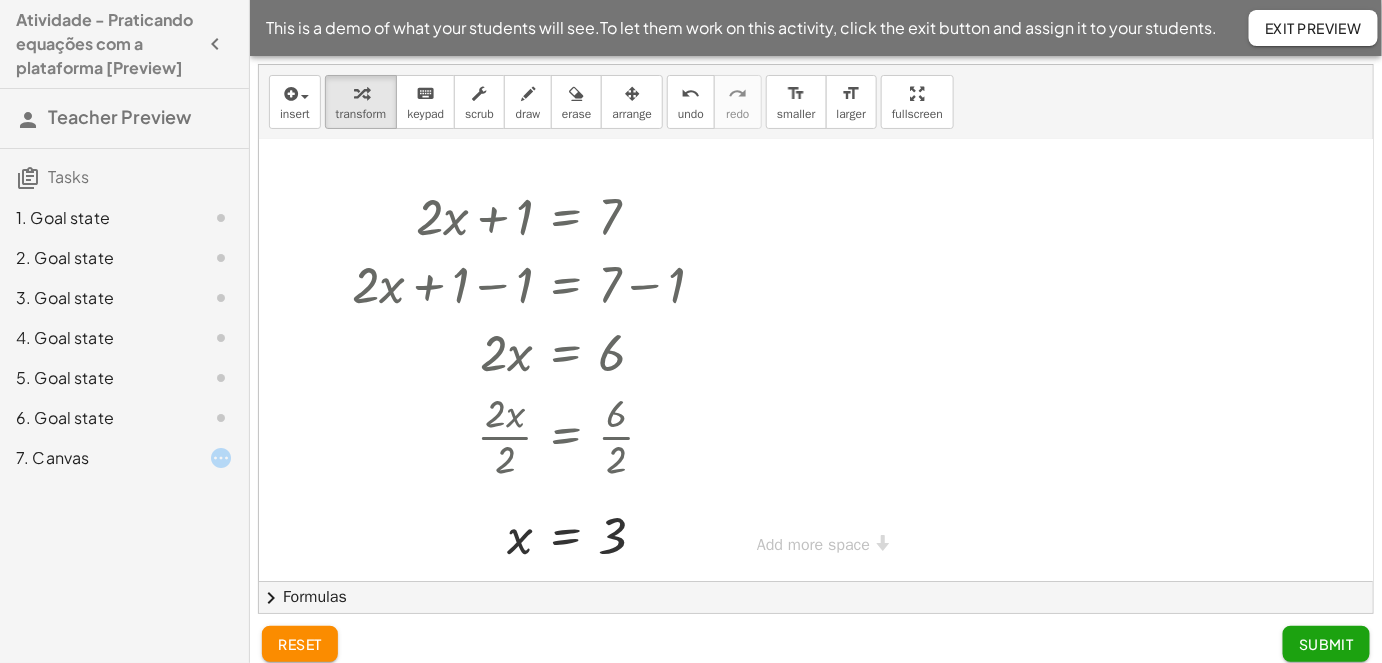 click on "Atividade - Praticando equações com a plataforma [Preview] Teacher Preview Tasks 1. Goal state 2. Goal state 3. Goal state 4. Goal state 5. Goal state 6. Goal state 7. Canvas" at bounding box center [124, 331] 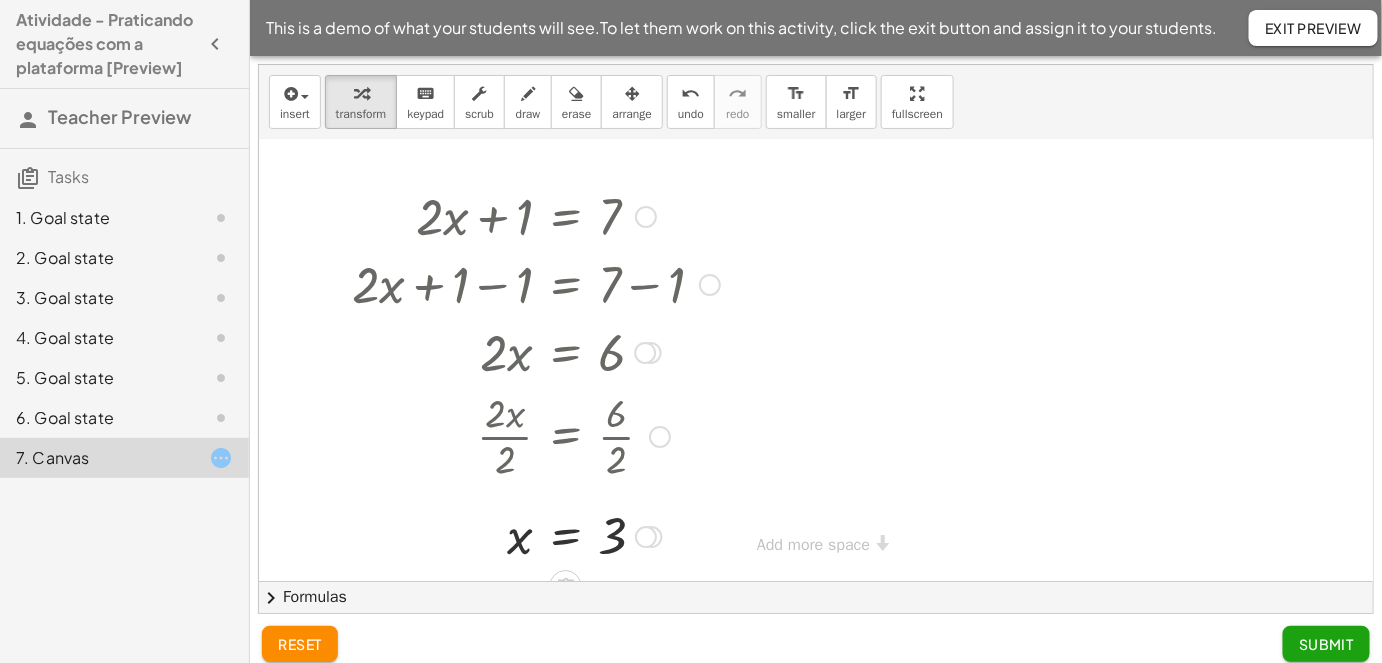 scroll, scrollTop: 27, scrollLeft: 0, axis: vertical 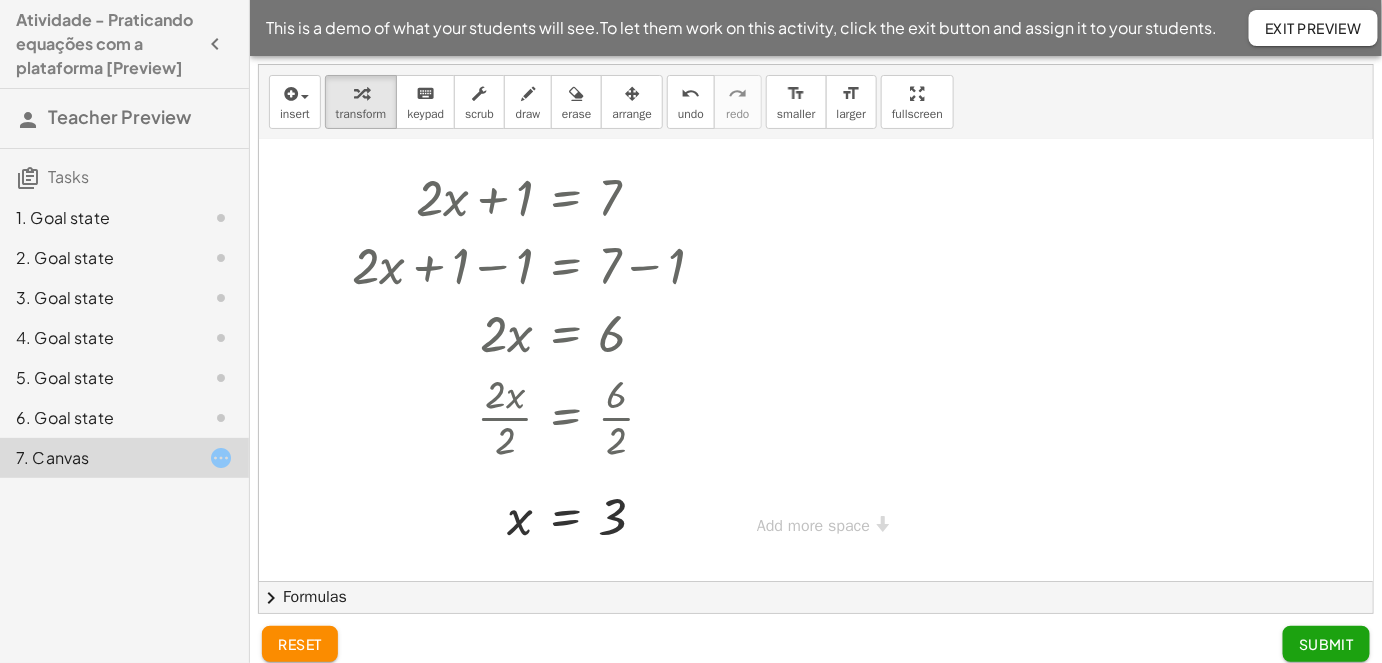 click on "Exit Preview" 